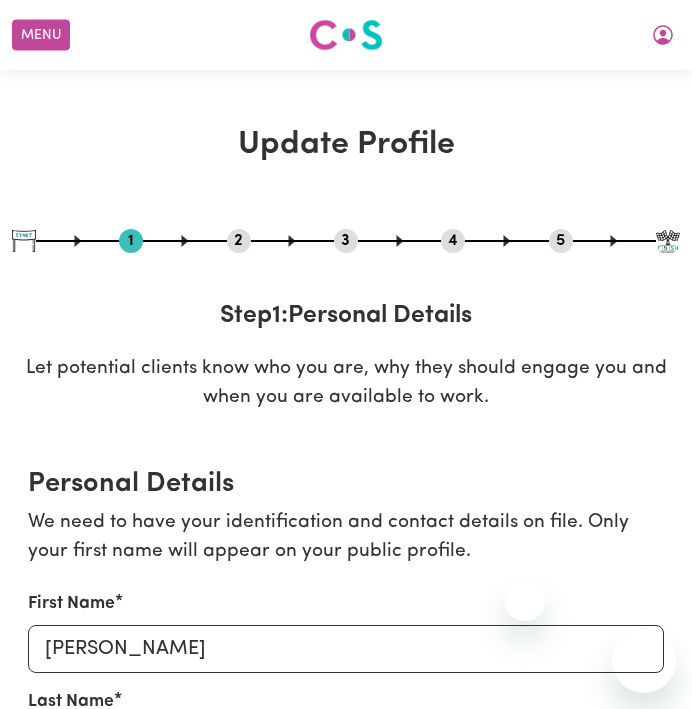 select on "[DEMOGRAPHIC_DATA]" 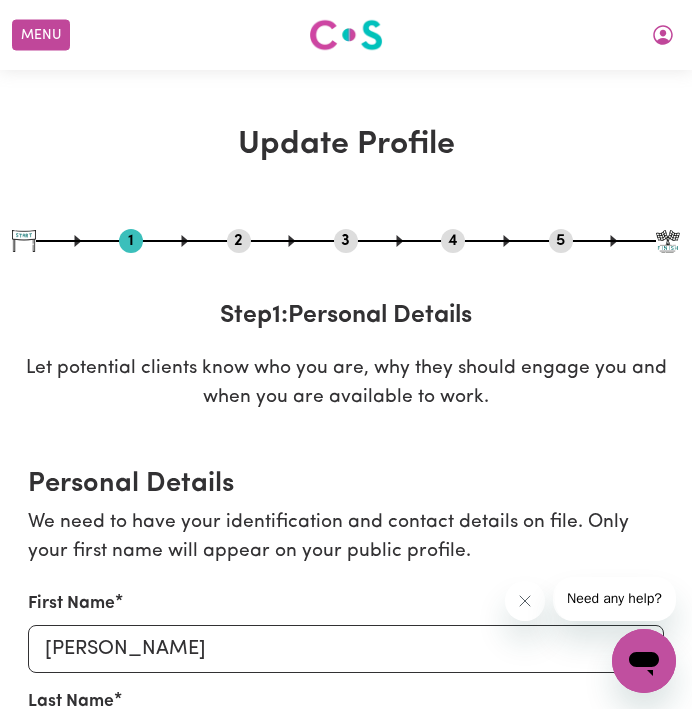 scroll, scrollTop: 0, scrollLeft: 0, axis: both 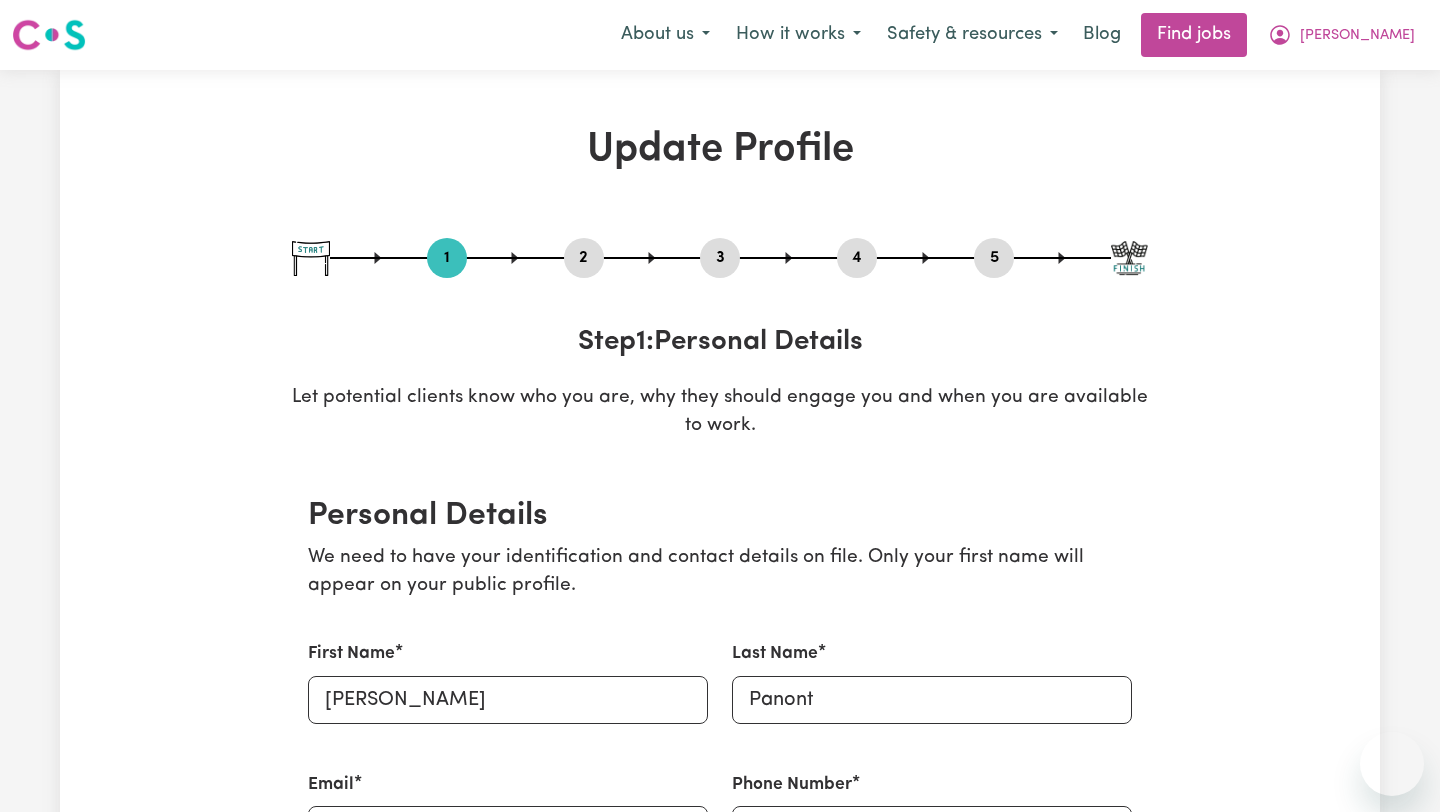 select on "[DEMOGRAPHIC_DATA]" 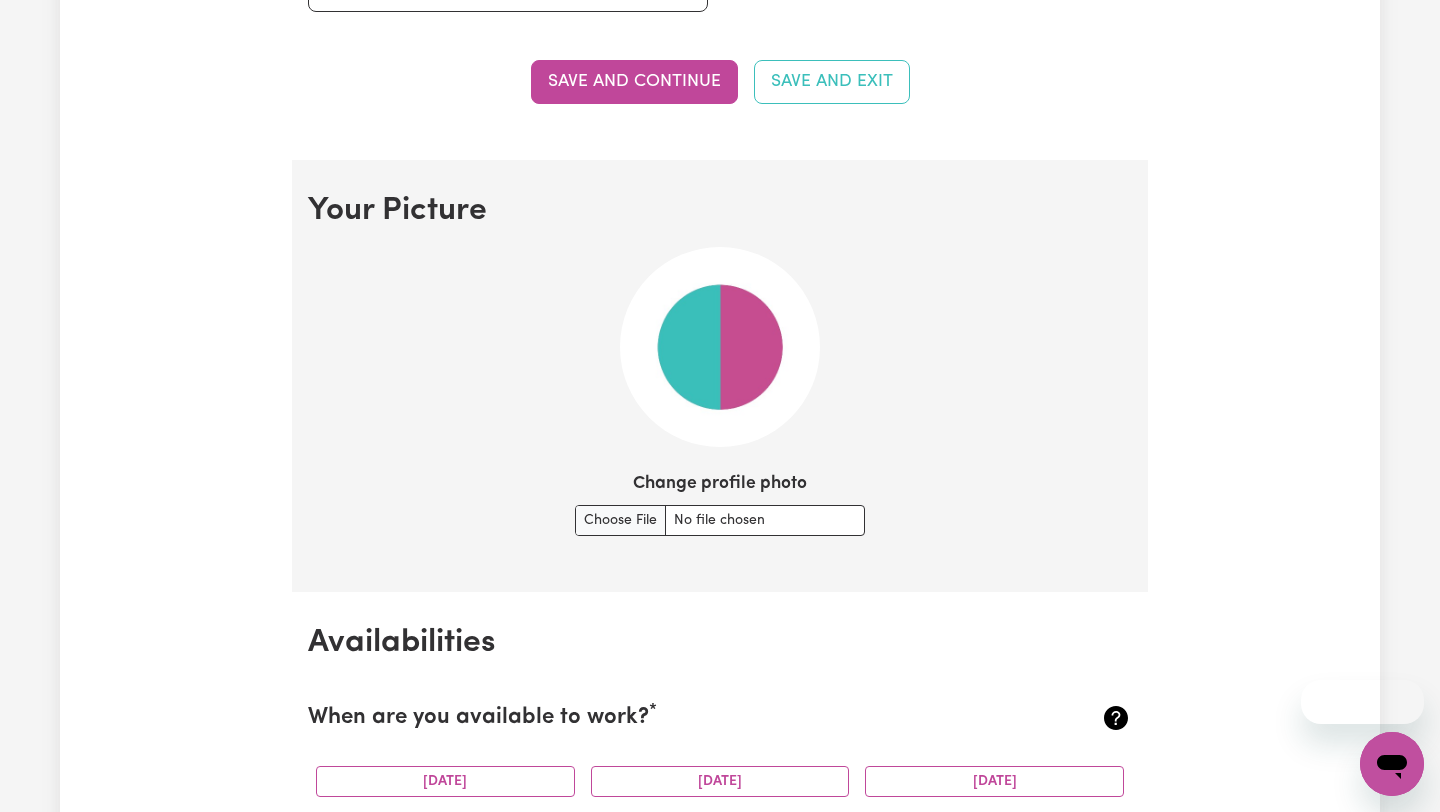 scroll, scrollTop: 0, scrollLeft: 0, axis: both 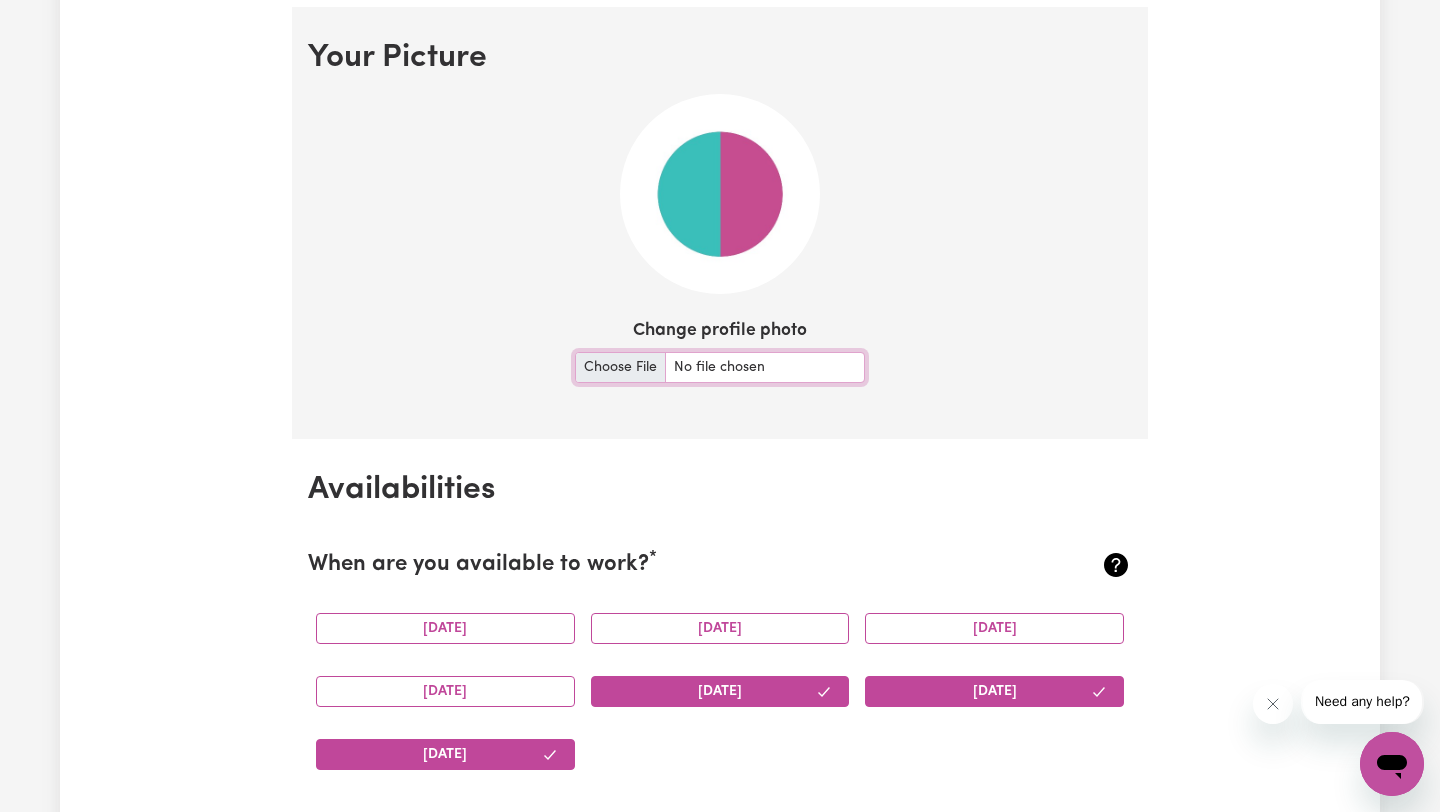click on "Change profile photo" at bounding box center [720, 367] 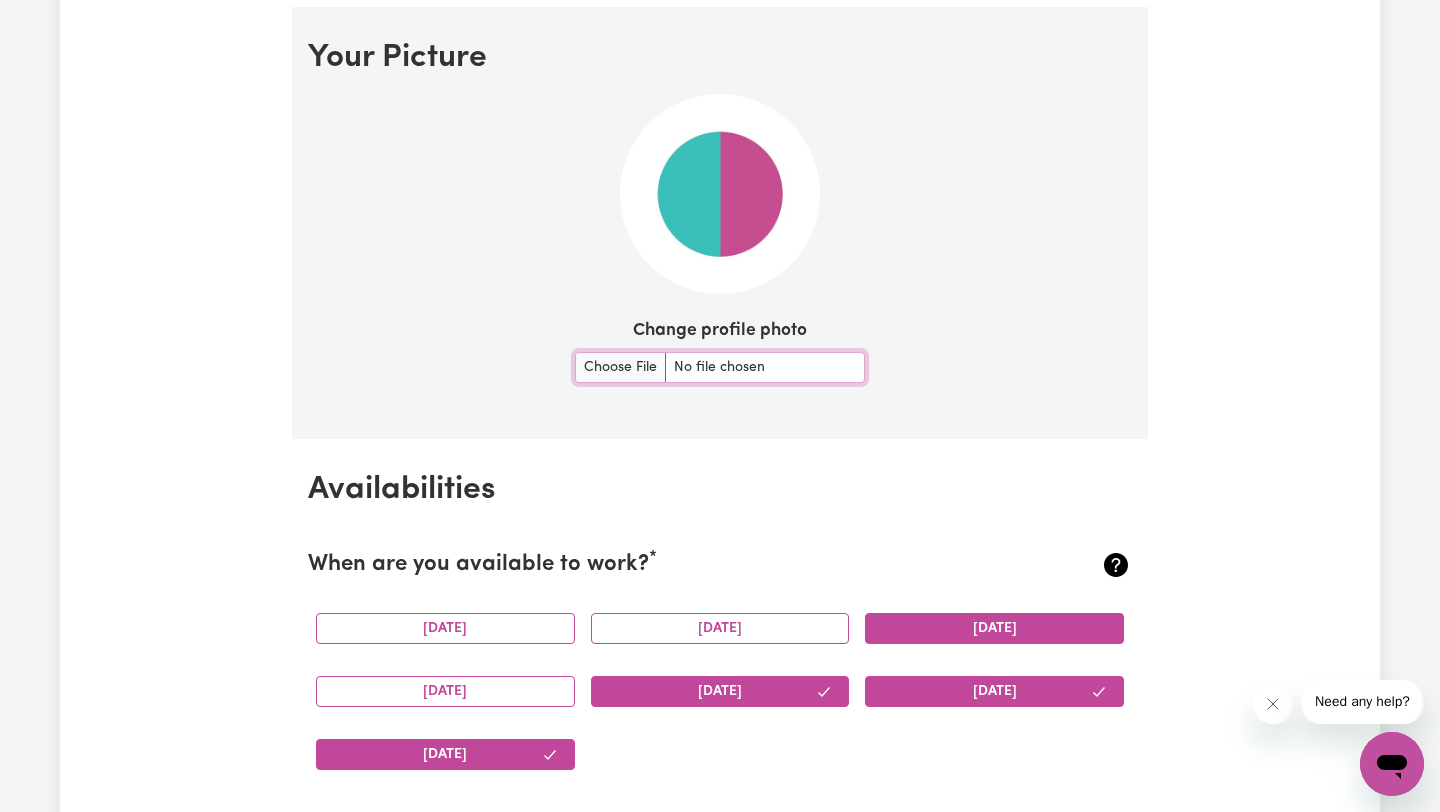 type on "C:\fakepath\Photo ID.png" 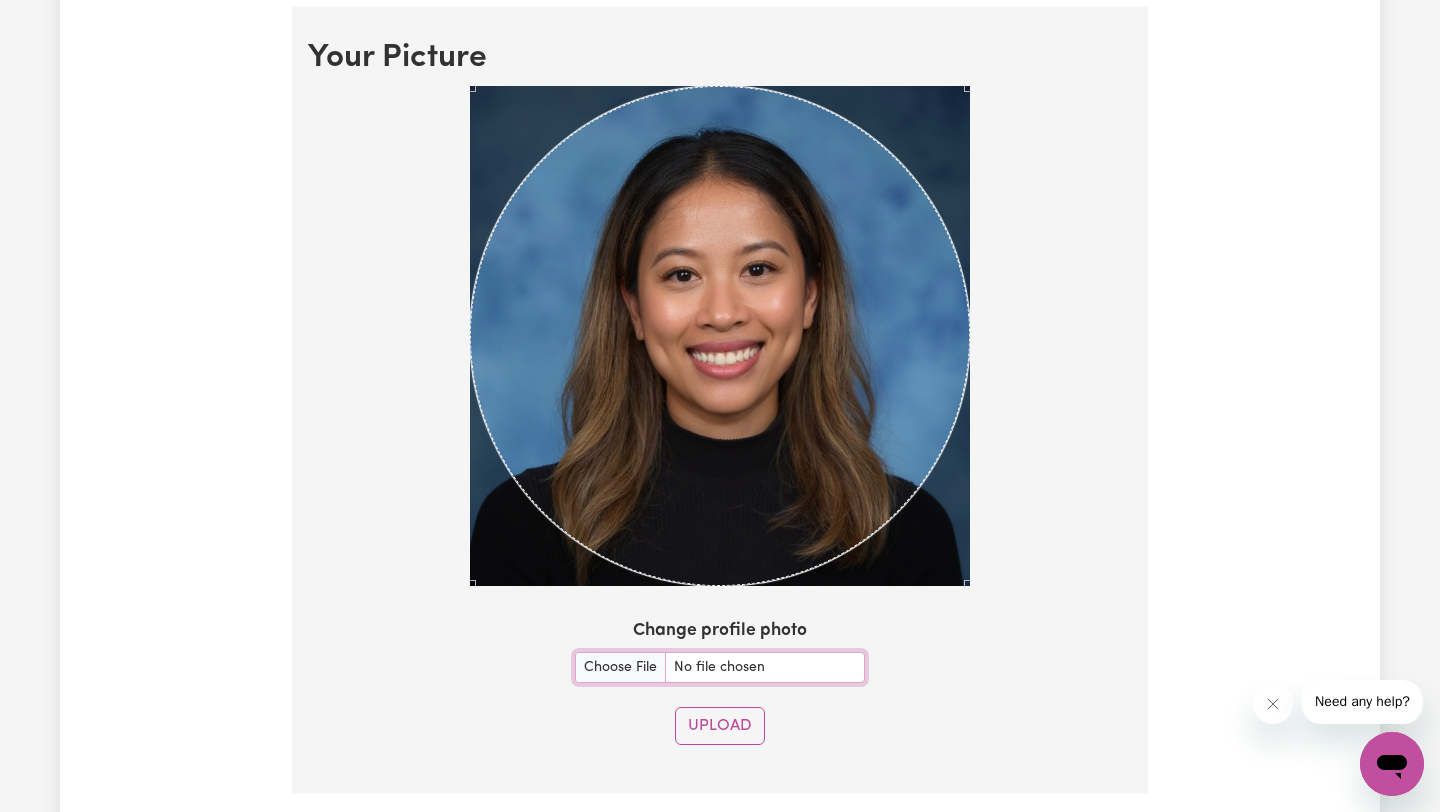 click on "Your Picture Change profile photo Upload" at bounding box center (720, 400) 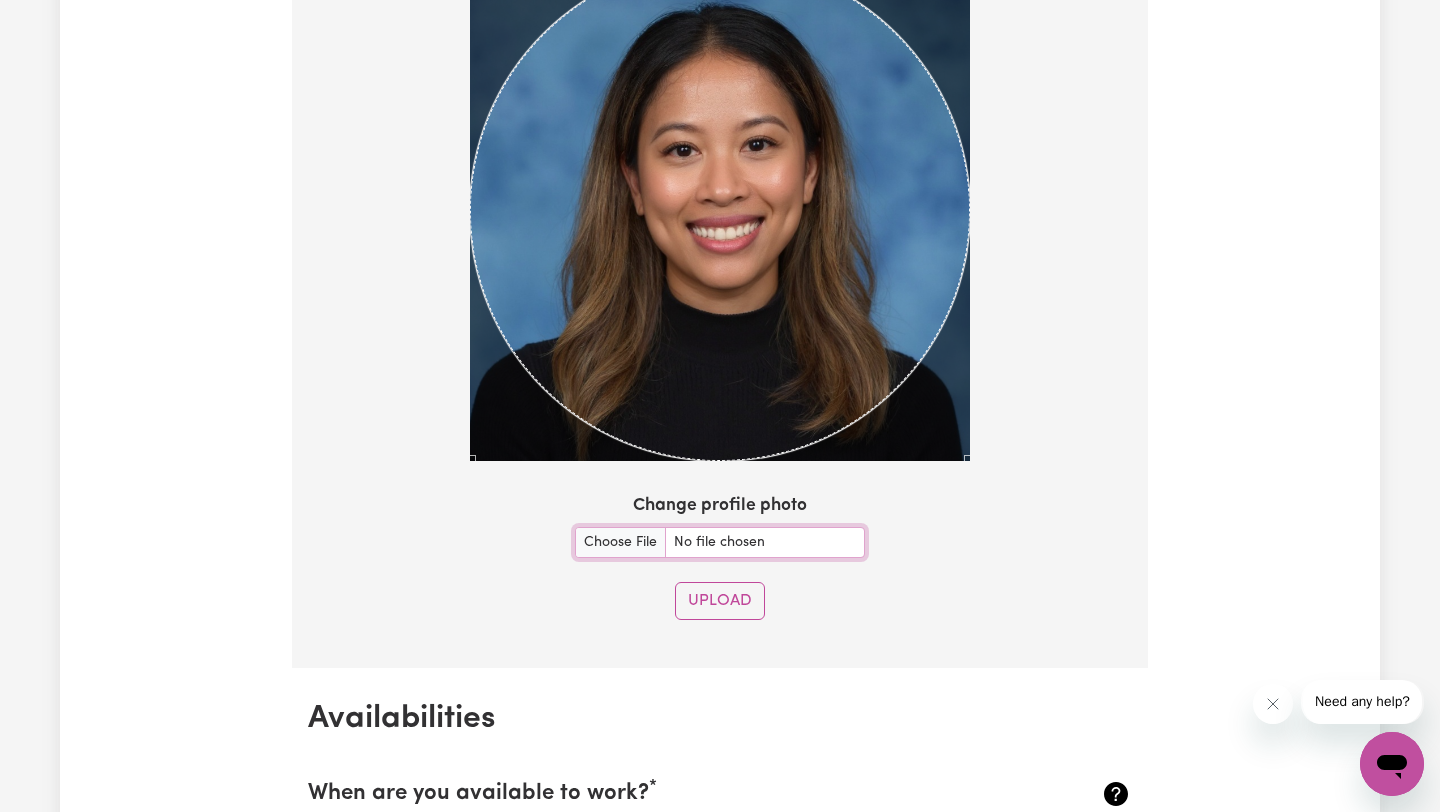 scroll, scrollTop: 1595, scrollLeft: 0, axis: vertical 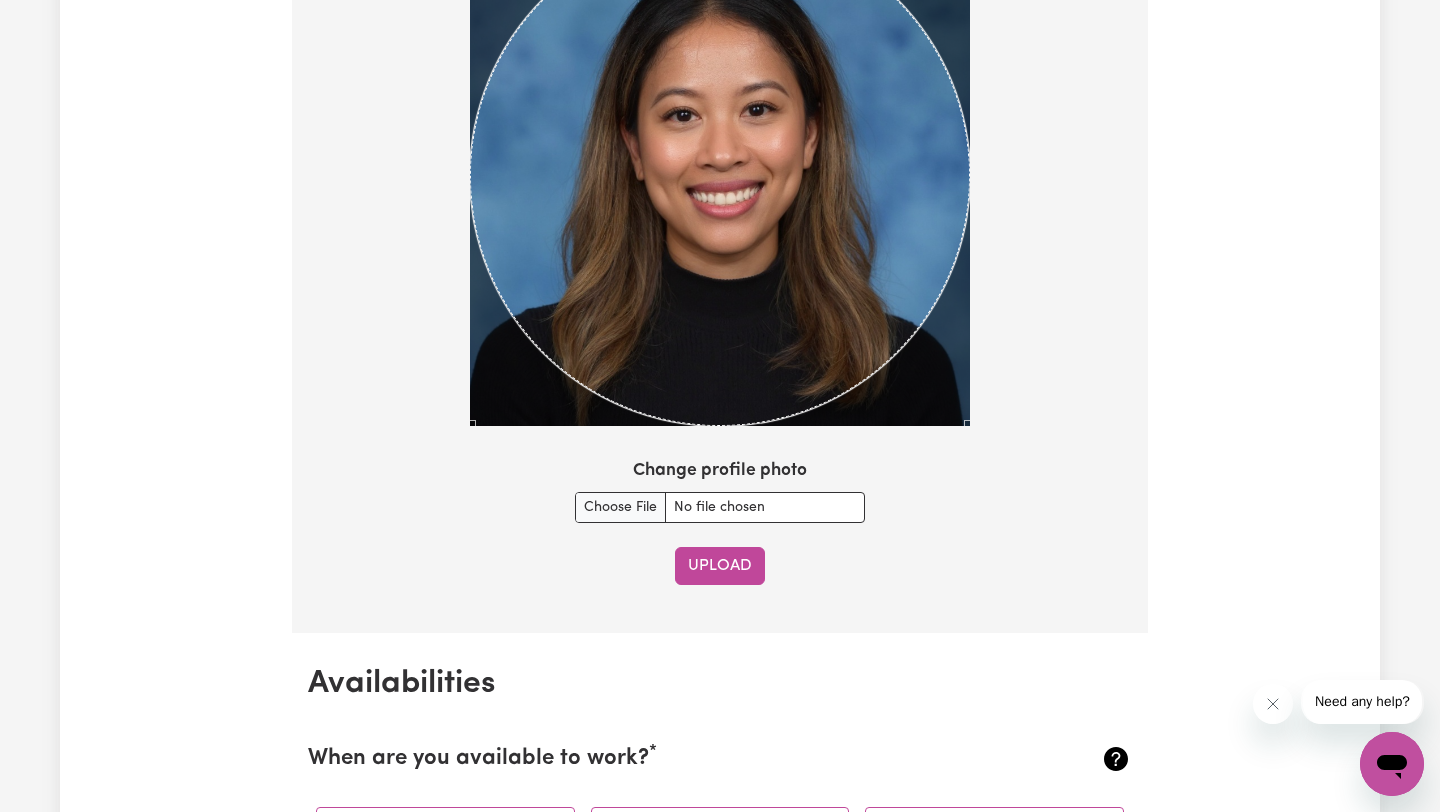 click on "Upload" at bounding box center [720, 566] 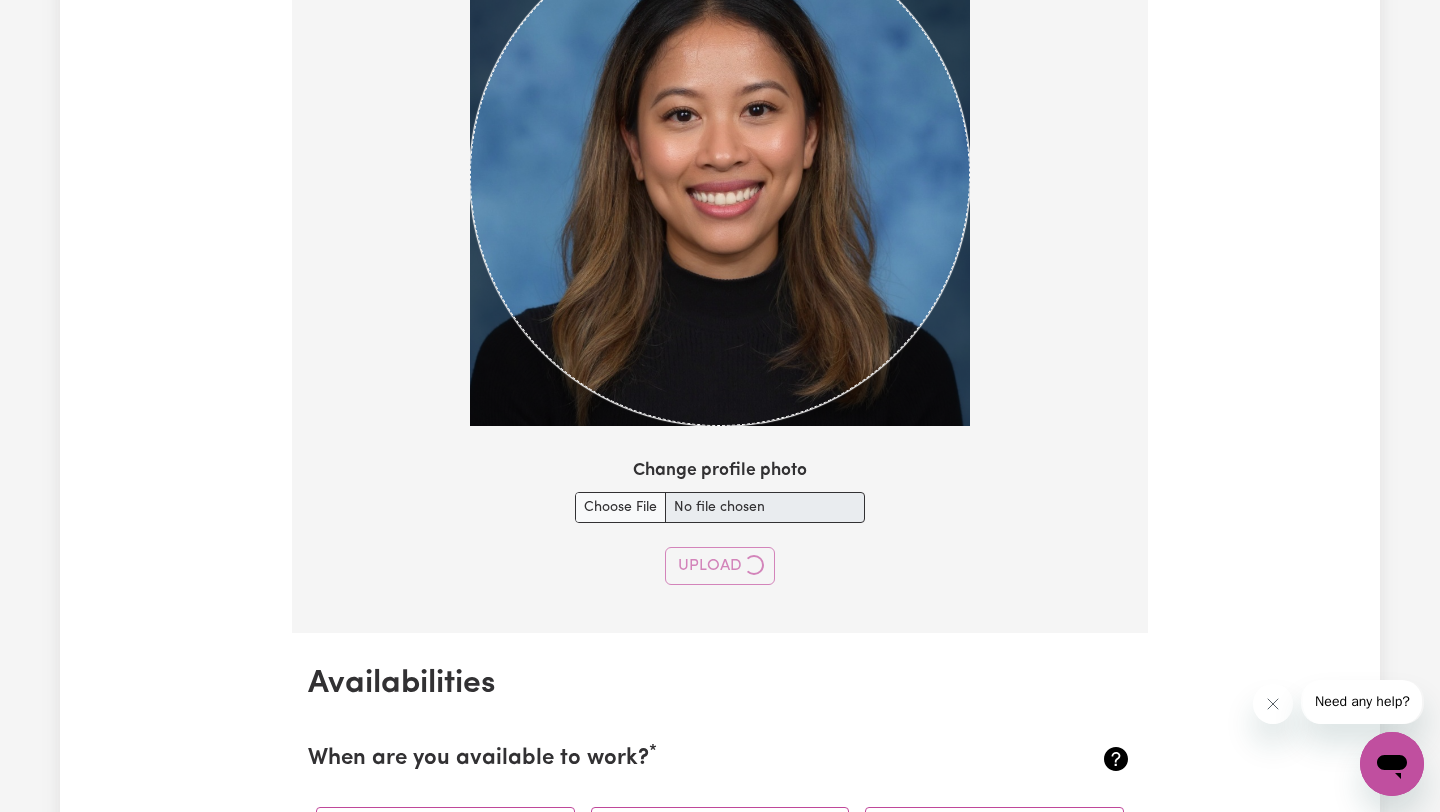 type 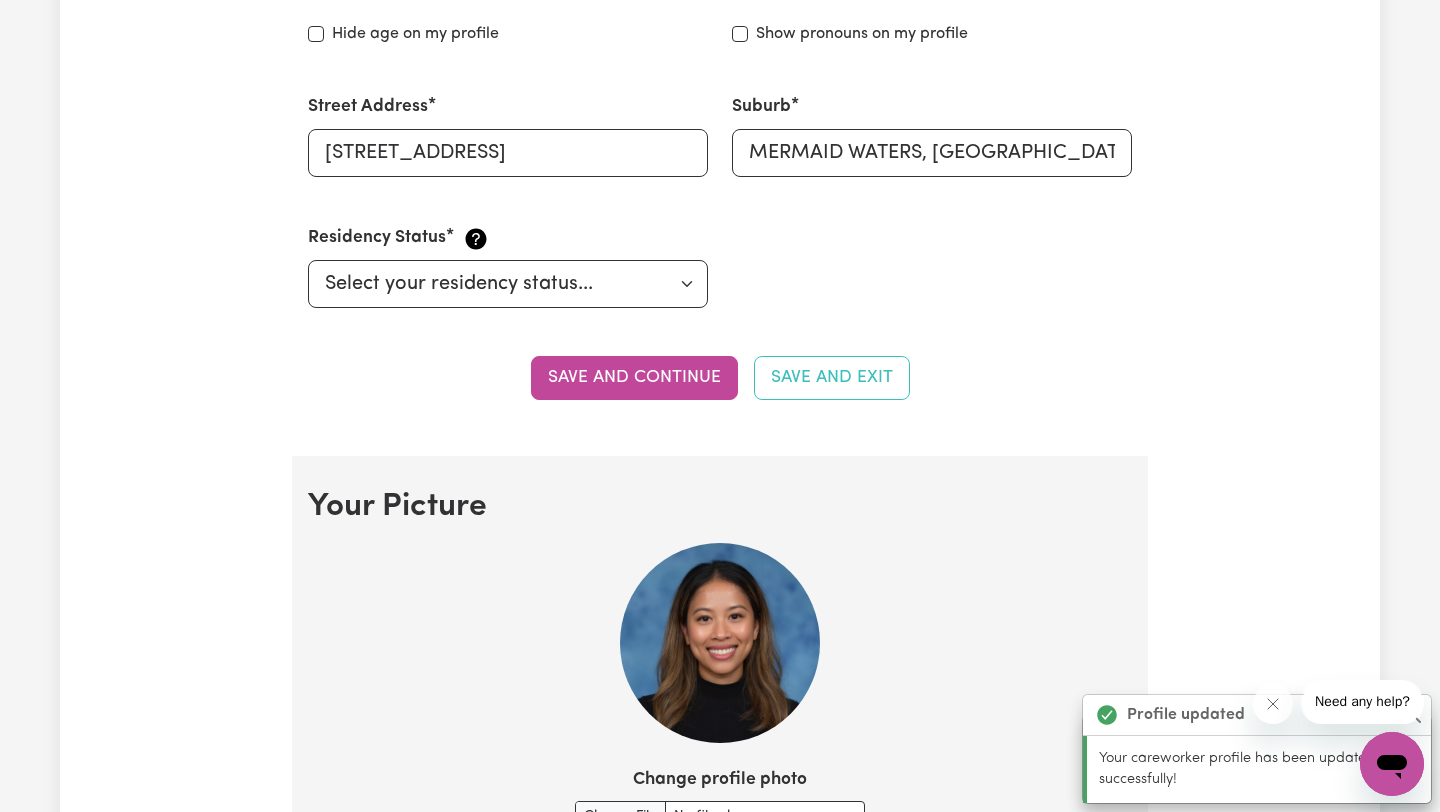scroll, scrollTop: 966, scrollLeft: 0, axis: vertical 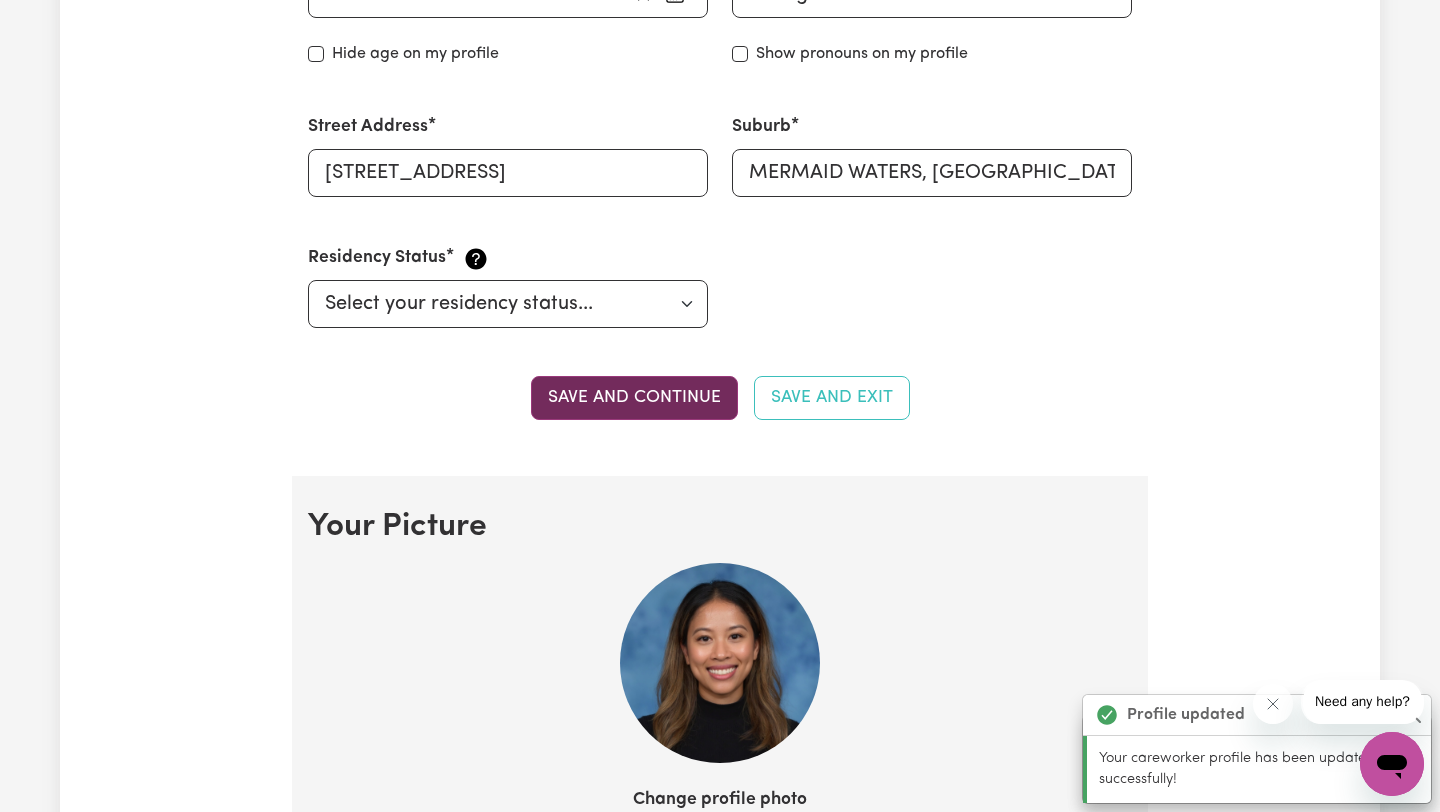 click on "Save and continue" at bounding box center [634, 398] 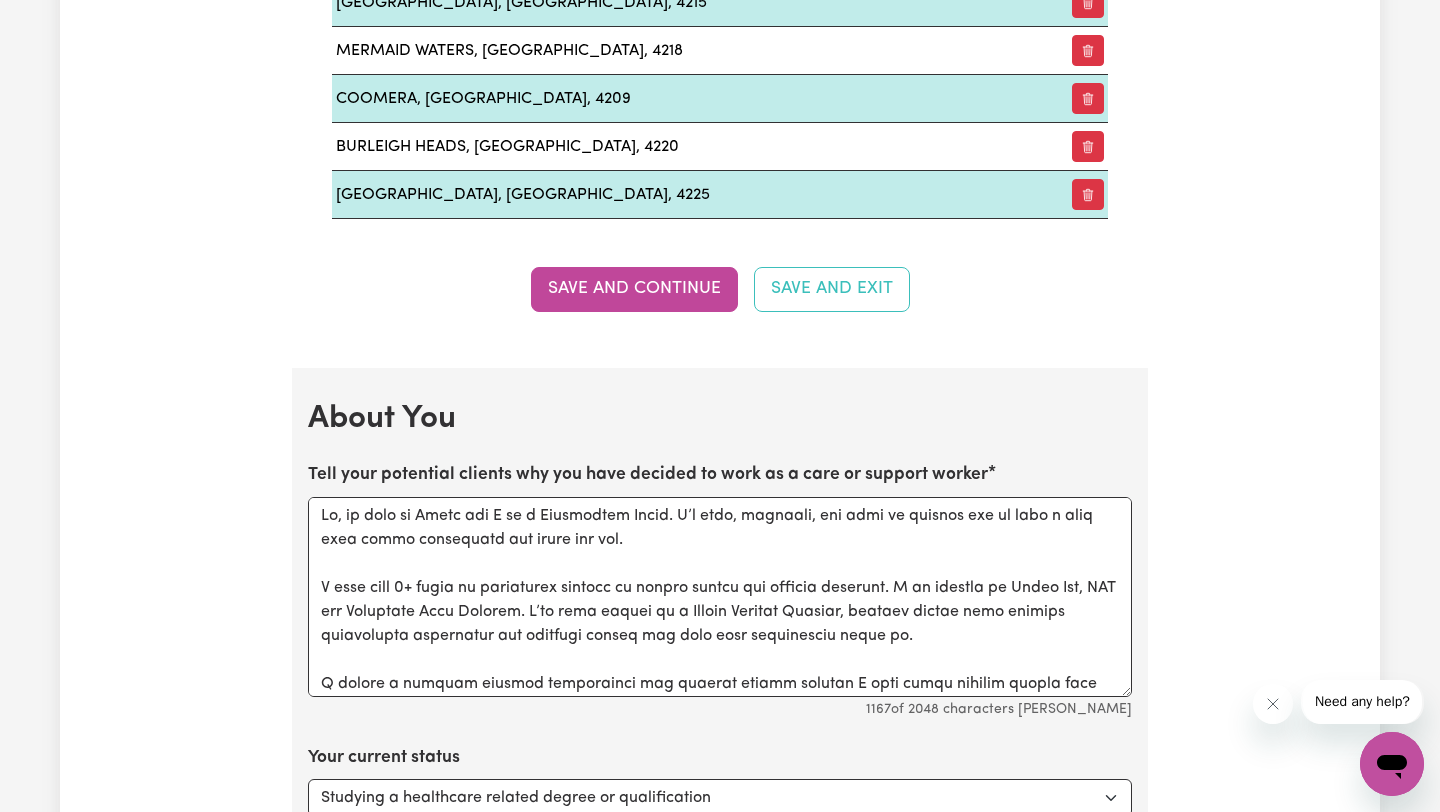 scroll, scrollTop: 2576, scrollLeft: 0, axis: vertical 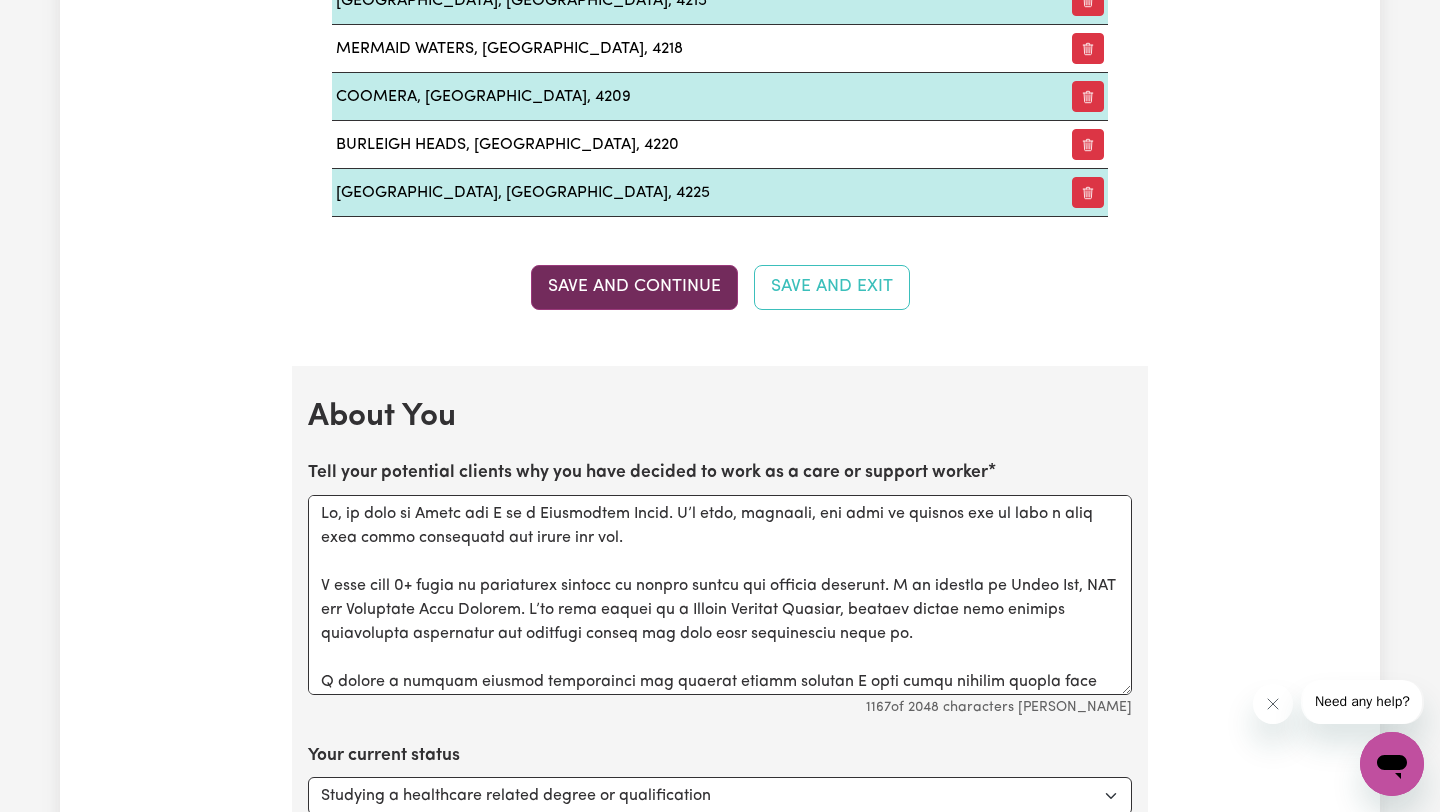 click on "Save and Continue" at bounding box center [634, 287] 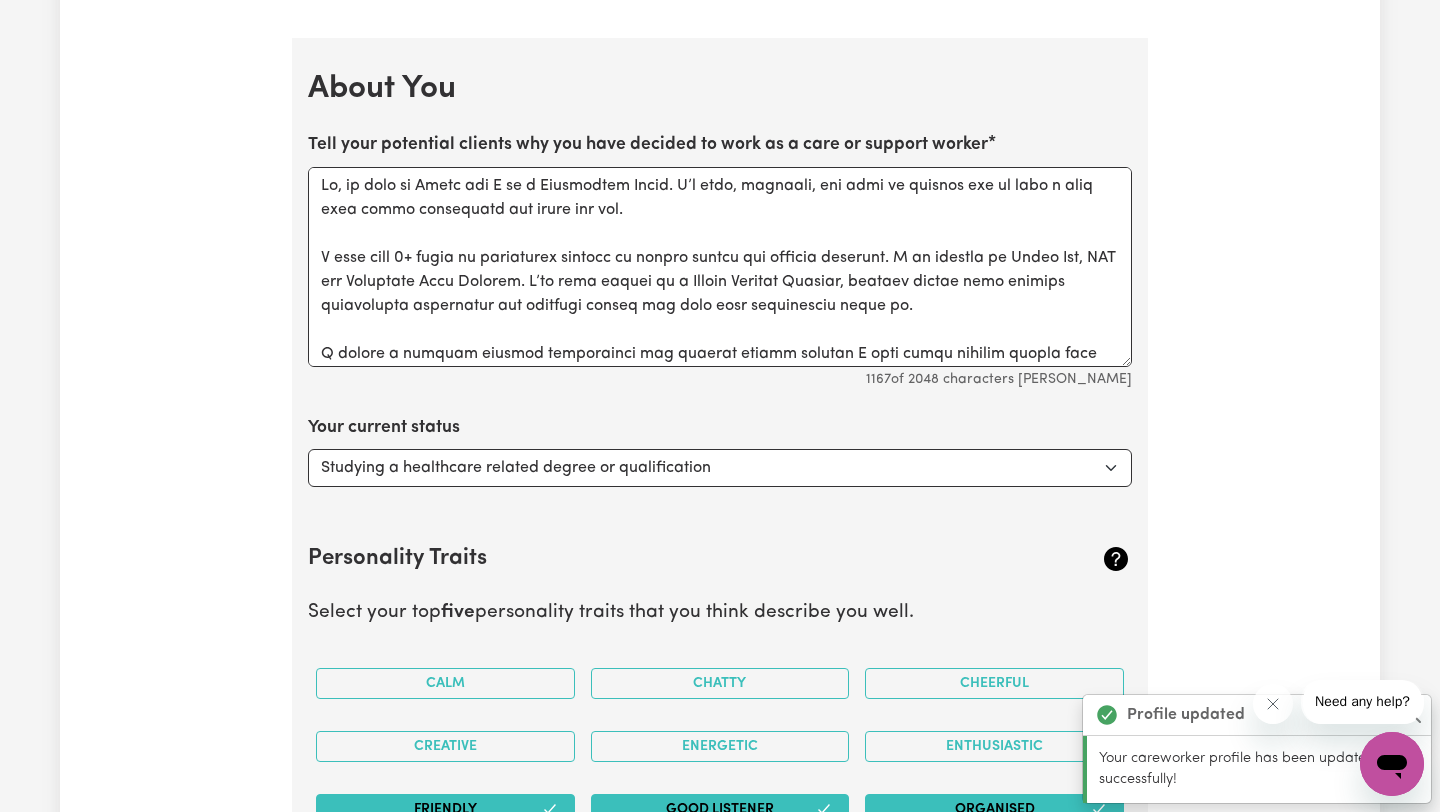 scroll, scrollTop: 2942, scrollLeft: 0, axis: vertical 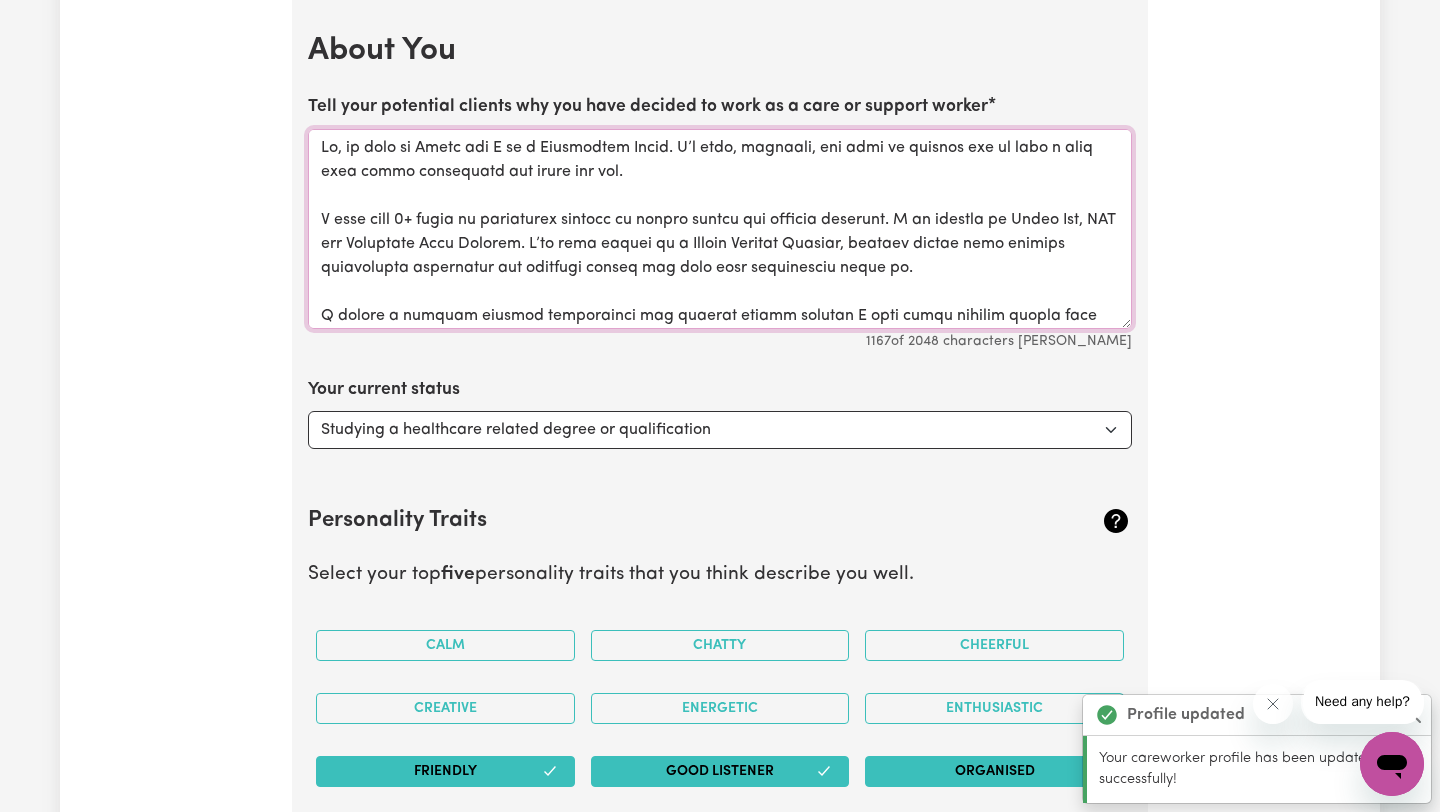 click on "Tell your potential clients why you have decided to work as a care or support worker" at bounding box center (720, 229) 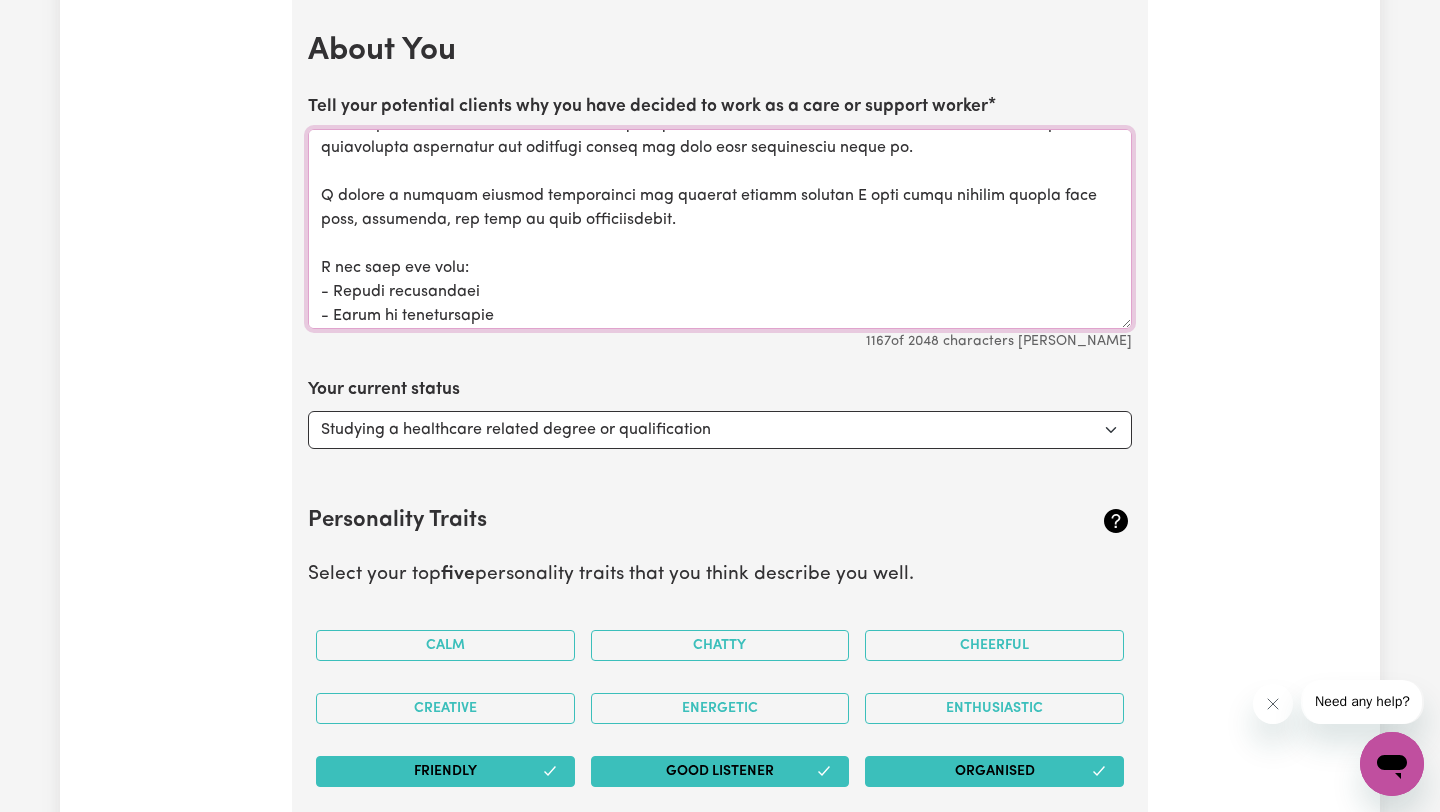 scroll, scrollTop: 95, scrollLeft: 0, axis: vertical 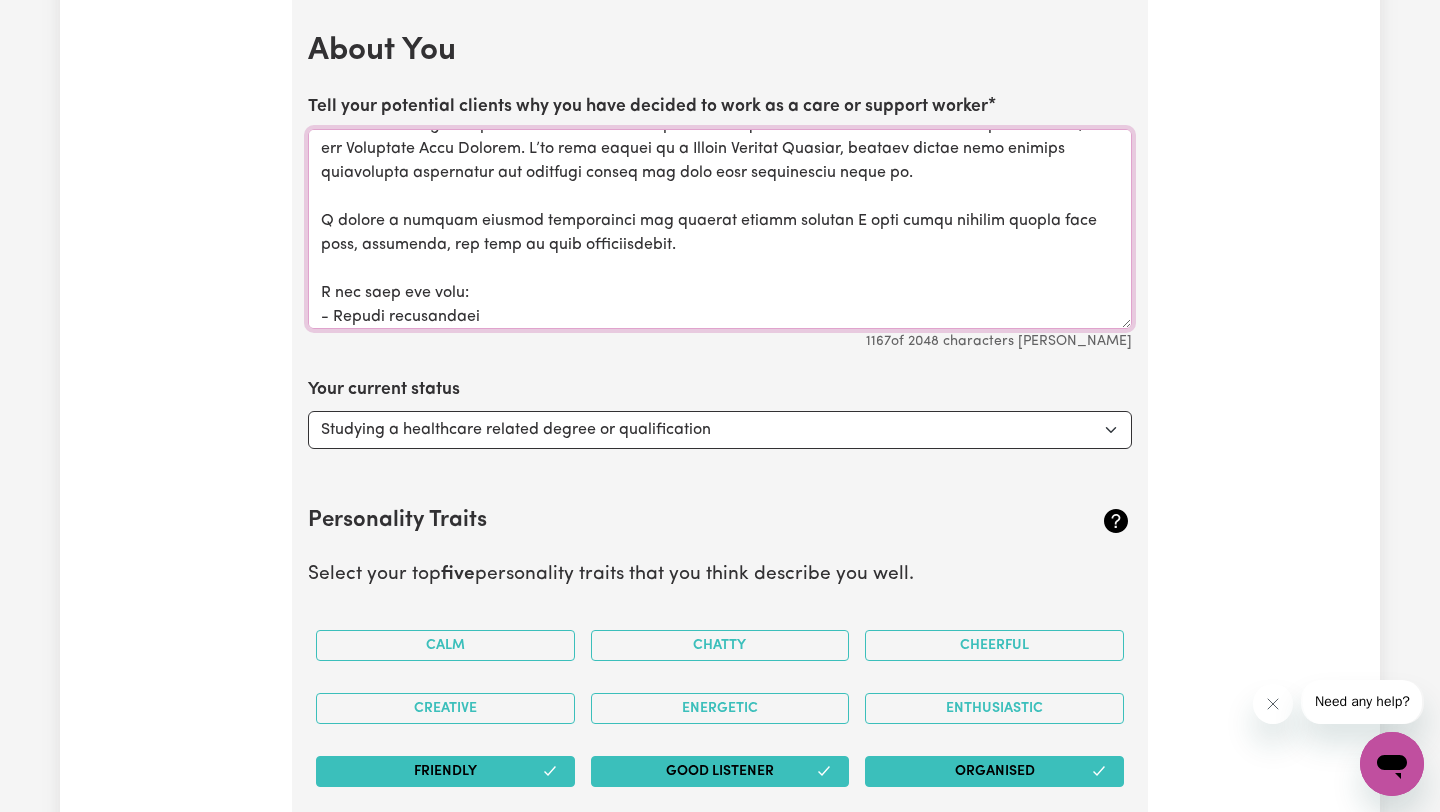 click on "Tell your potential clients why you have decided to work as a care or support worker" at bounding box center [720, 229] 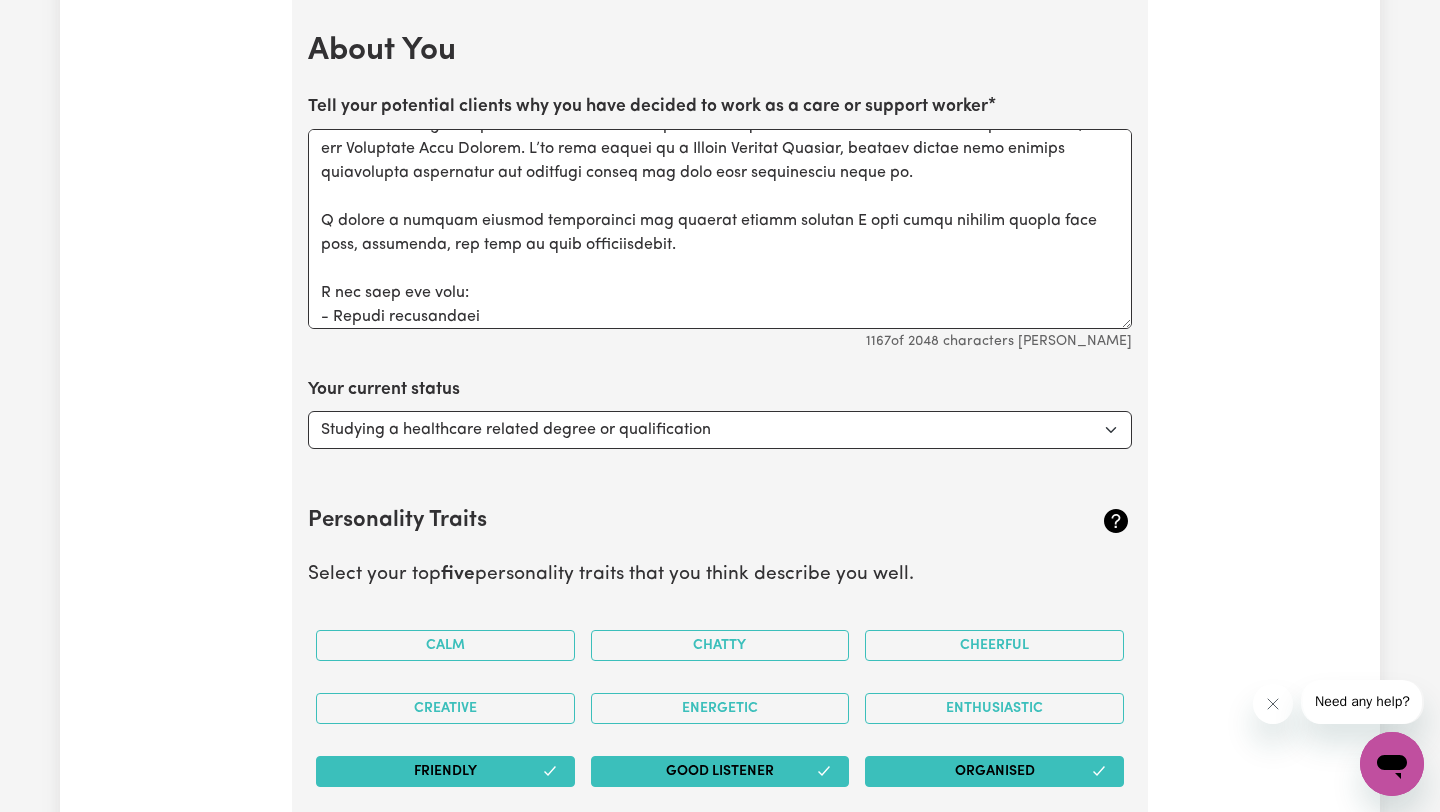 click on "Update Profile 1 2 3 4 5 Step  1 :  Personal Details Let potential clients know who you are, why they should engage you and when you are available to work. Personal Details We need to have your identification and contact details on file. Only your first name will appear on your public profile. First Name Nicky Last Name Panont Email nickypanont@outlook.com Phone Number 0455462065 Date of Birth 1998-01-13 13 / 0 1 / 1998 Hide age Hide age on my profile Gender Your gender... Female Male Non-binary Other Prefer not to say Show pronouns on my profile Show pronouns on my profile Street Address 24 The Lanes Boulevard Suburb MERMAID WATERS, Queensland, 4218 Residency Status Select your residency status... Australian citizen Australian PR Temporary Work Visa Student Visa Save and continue Save and Exit Your Picture Change profile photo Availabilities When are you available to work?  * Monday Tuesday Wednesday Thursday Friday Saturday Sunday What suburbs are you available to work in? Suburb Add Your preferred suburbs" at bounding box center [720, -102] 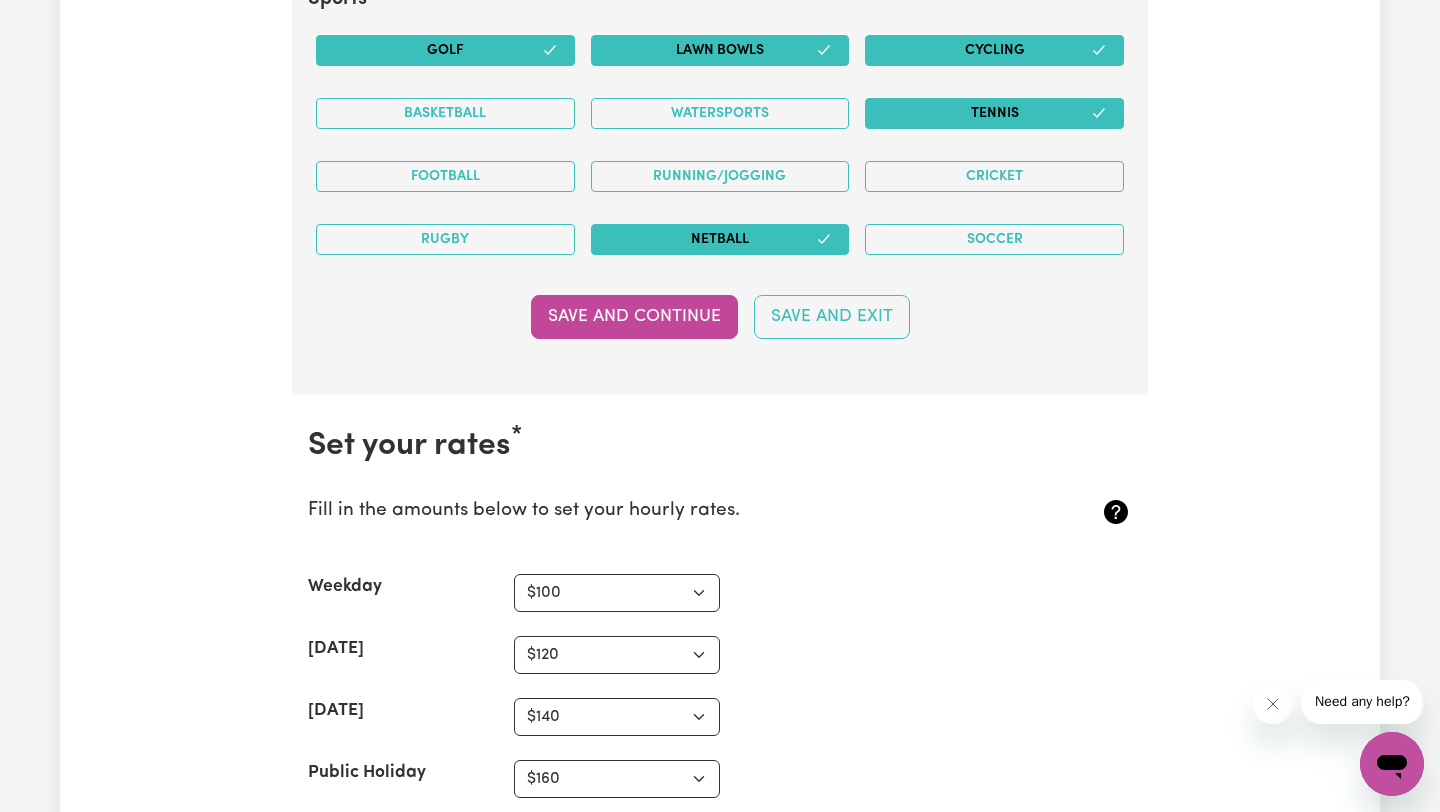 scroll, scrollTop: 4468, scrollLeft: 0, axis: vertical 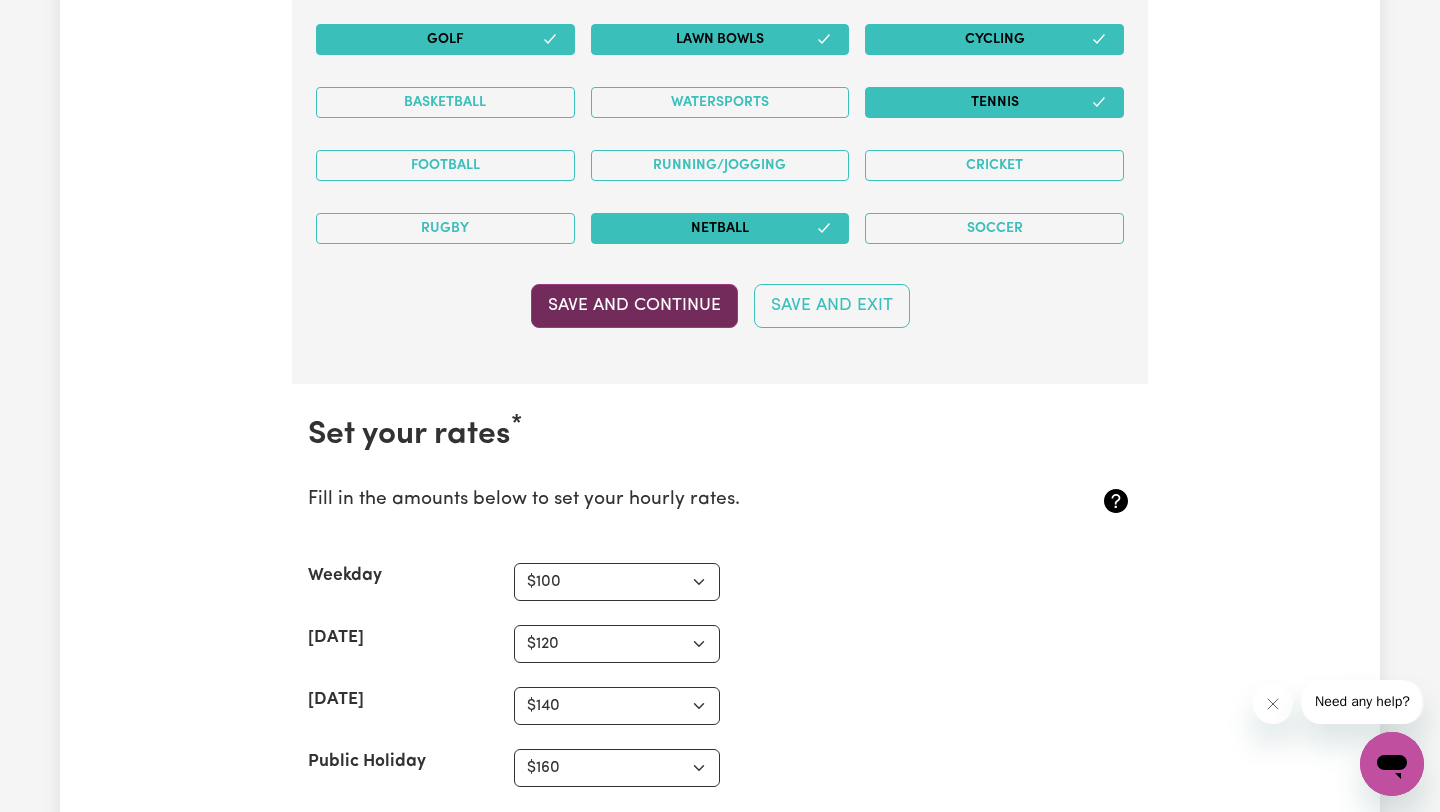 click on "Save and Continue" at bounding box center [634, 306] 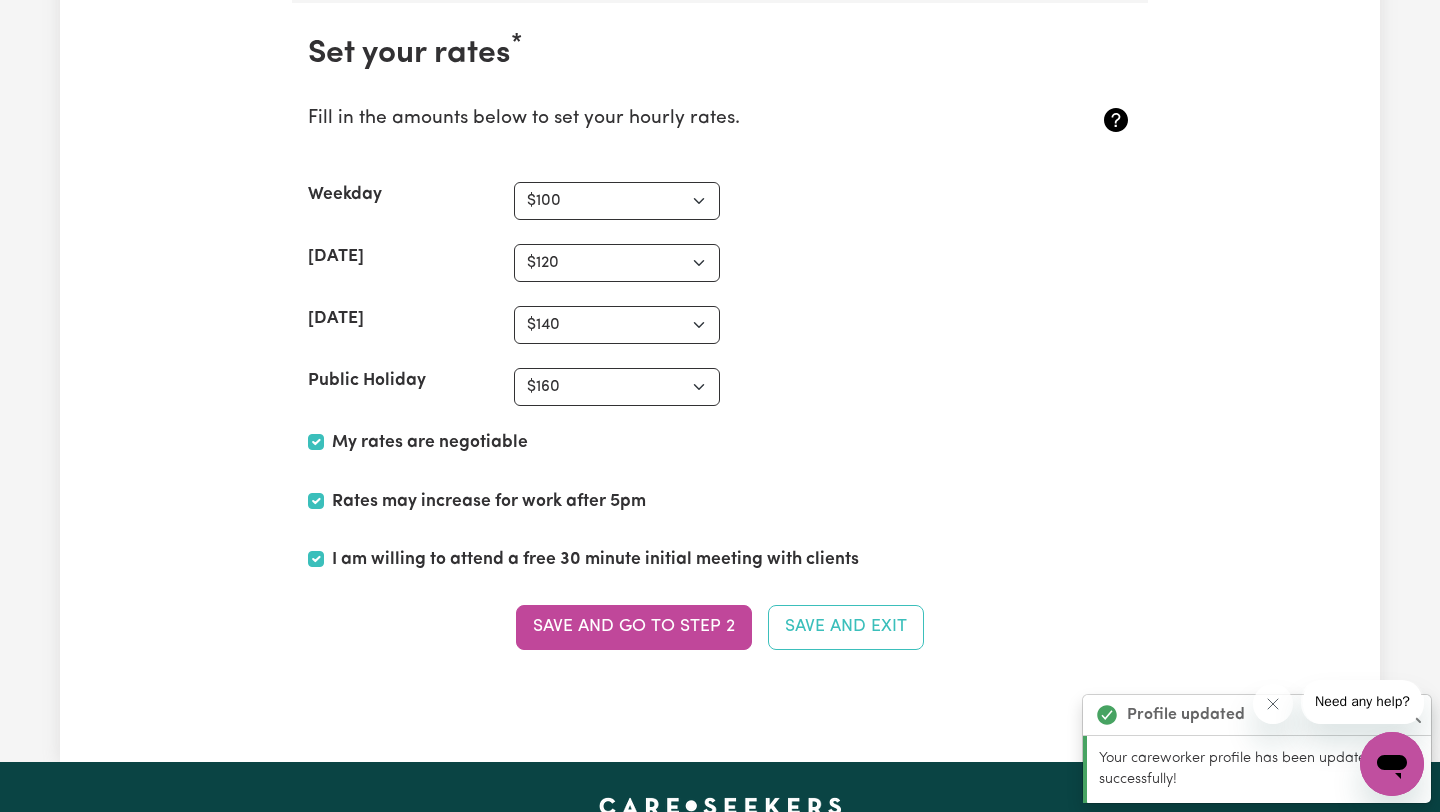 scroll, scrollTop: 4852, scrollLeft: 0, axis: vertical 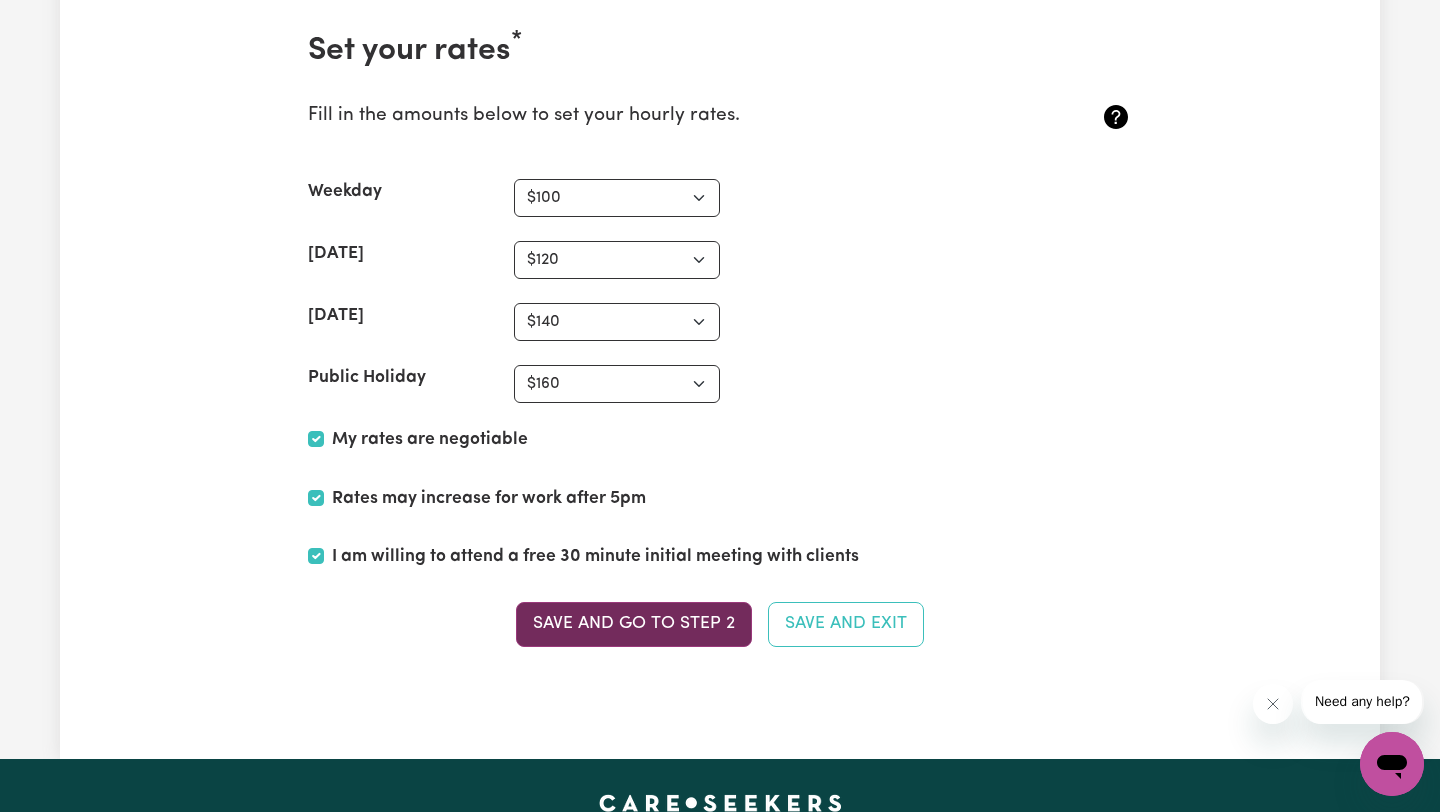 click on "Save and go to Step 2" at bounding box center [634, 624] 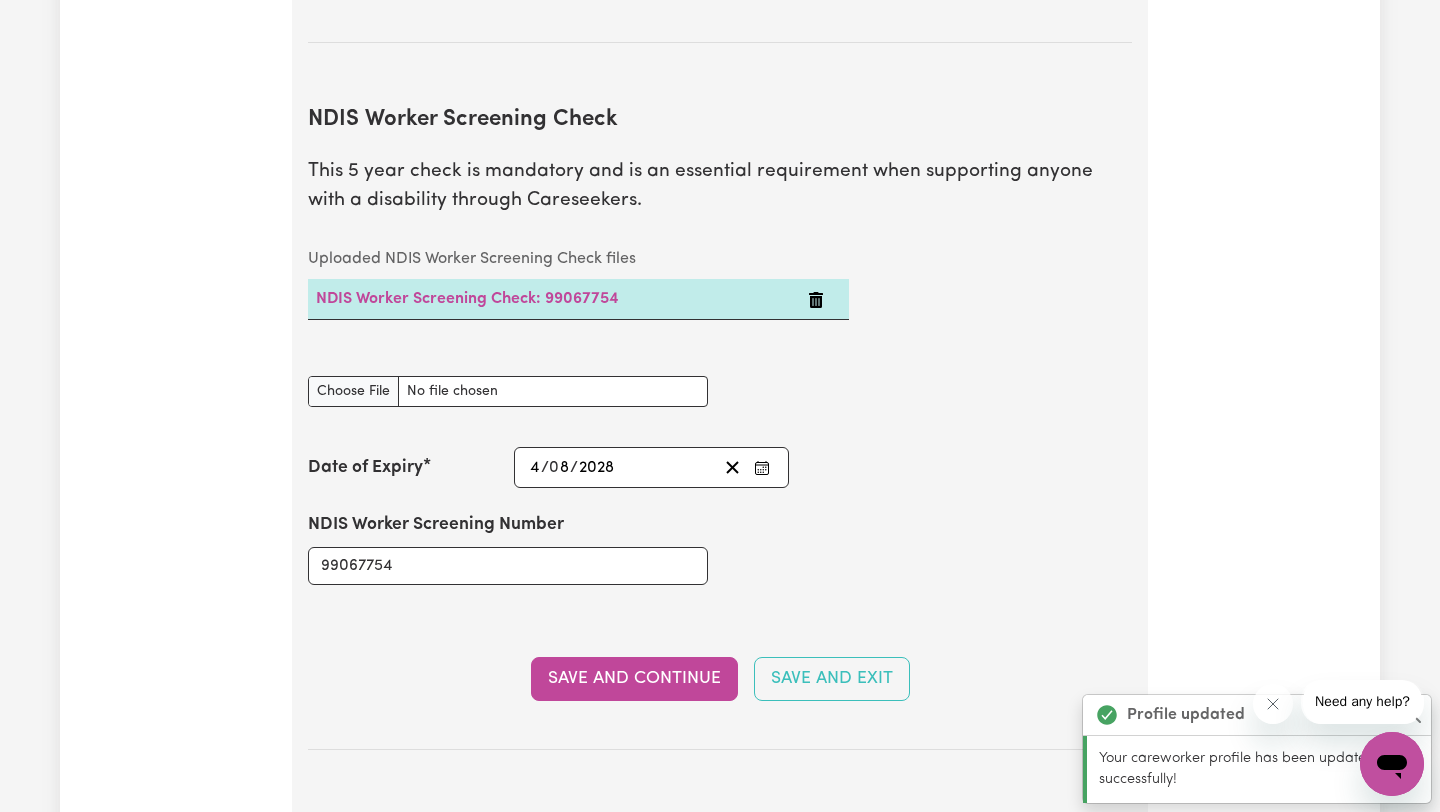 scroll, scrollTop: 2652, scrollLeft: 0, axis: vertical 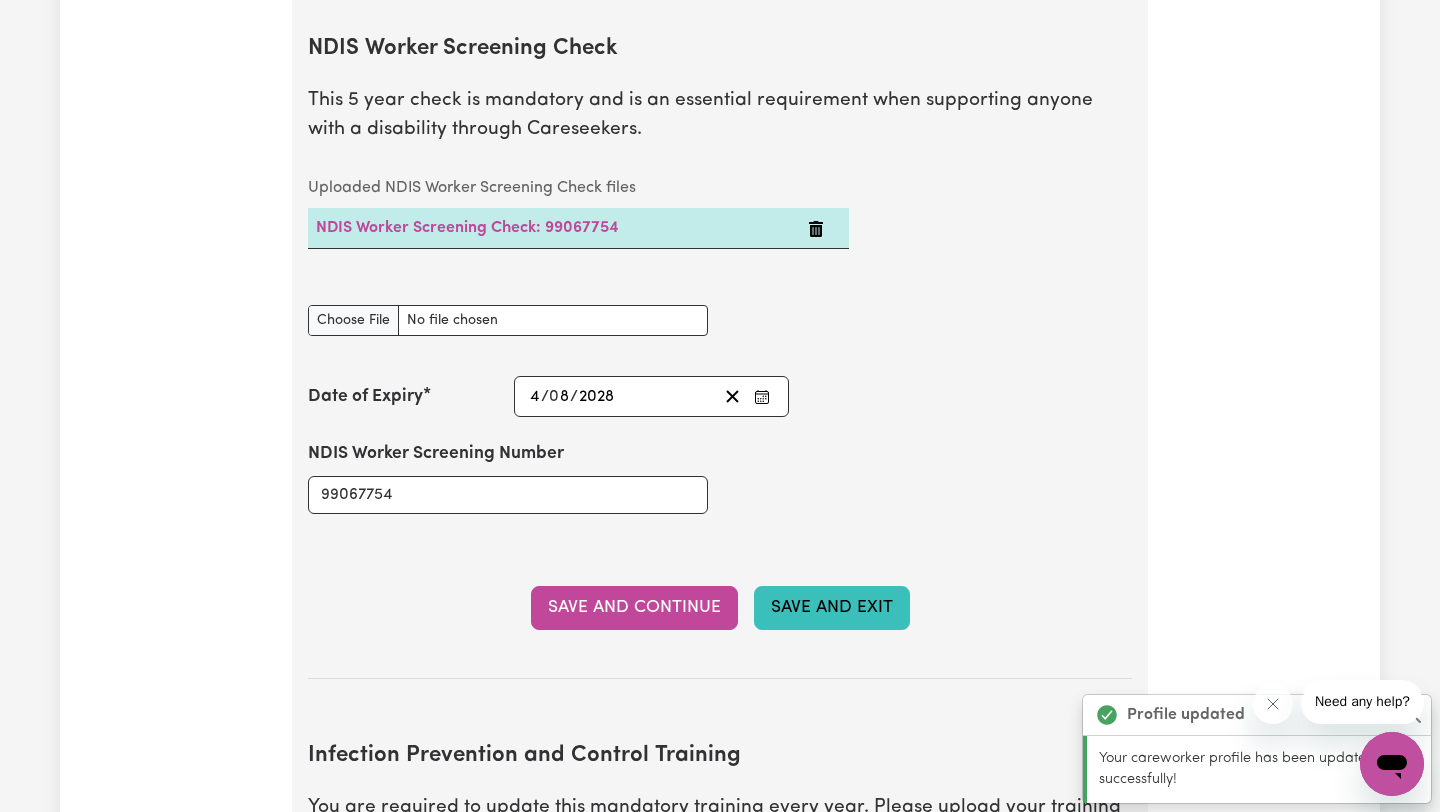 click on "Save and Exit" at bounding box center (832, 608) 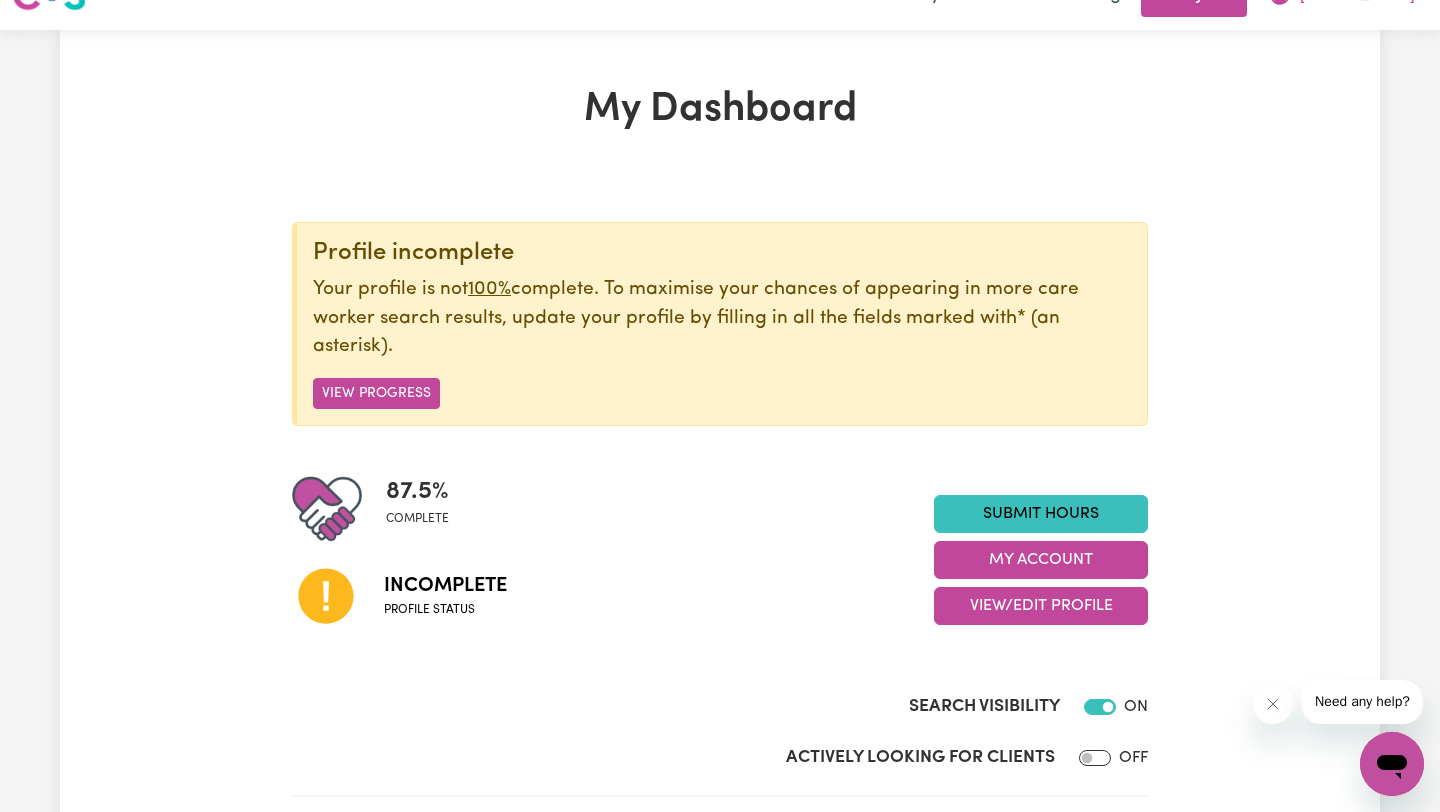 scroll, scrollTop: 0, scrollLeft: 0, axis: both 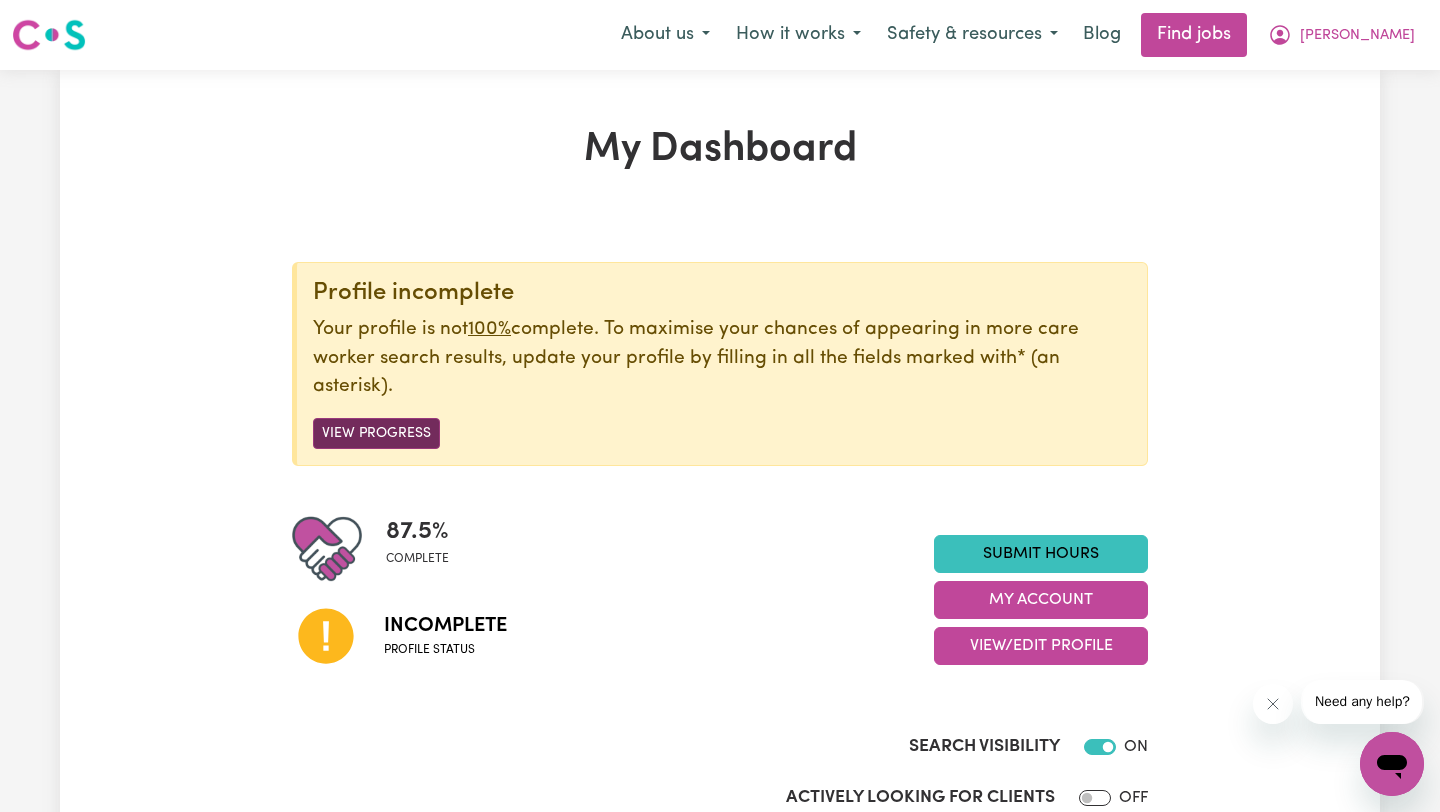 click on "View Progress" at bounding box center [376, 433] 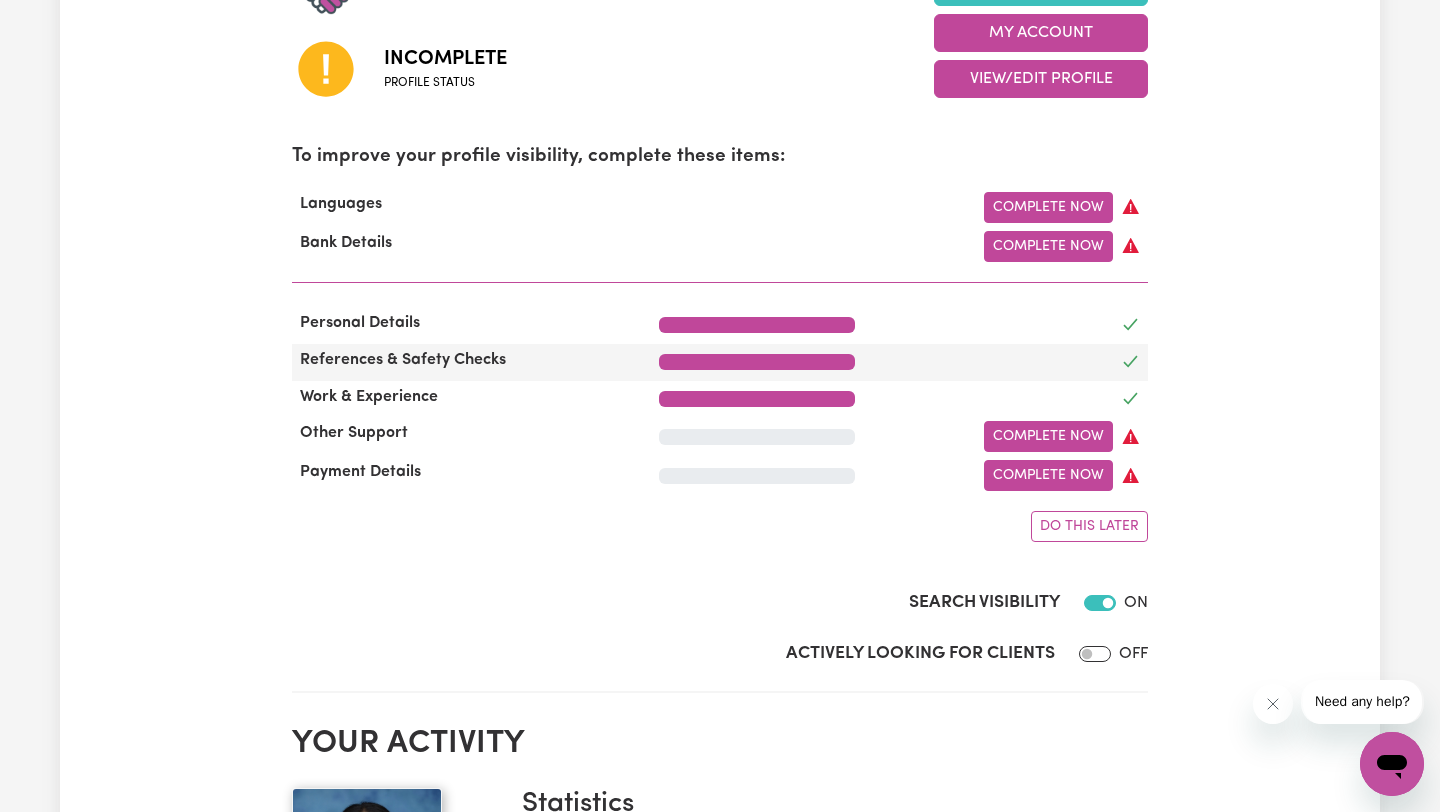 scroll, scrollTop: 575, scrollLeft: 0, axis: vertical 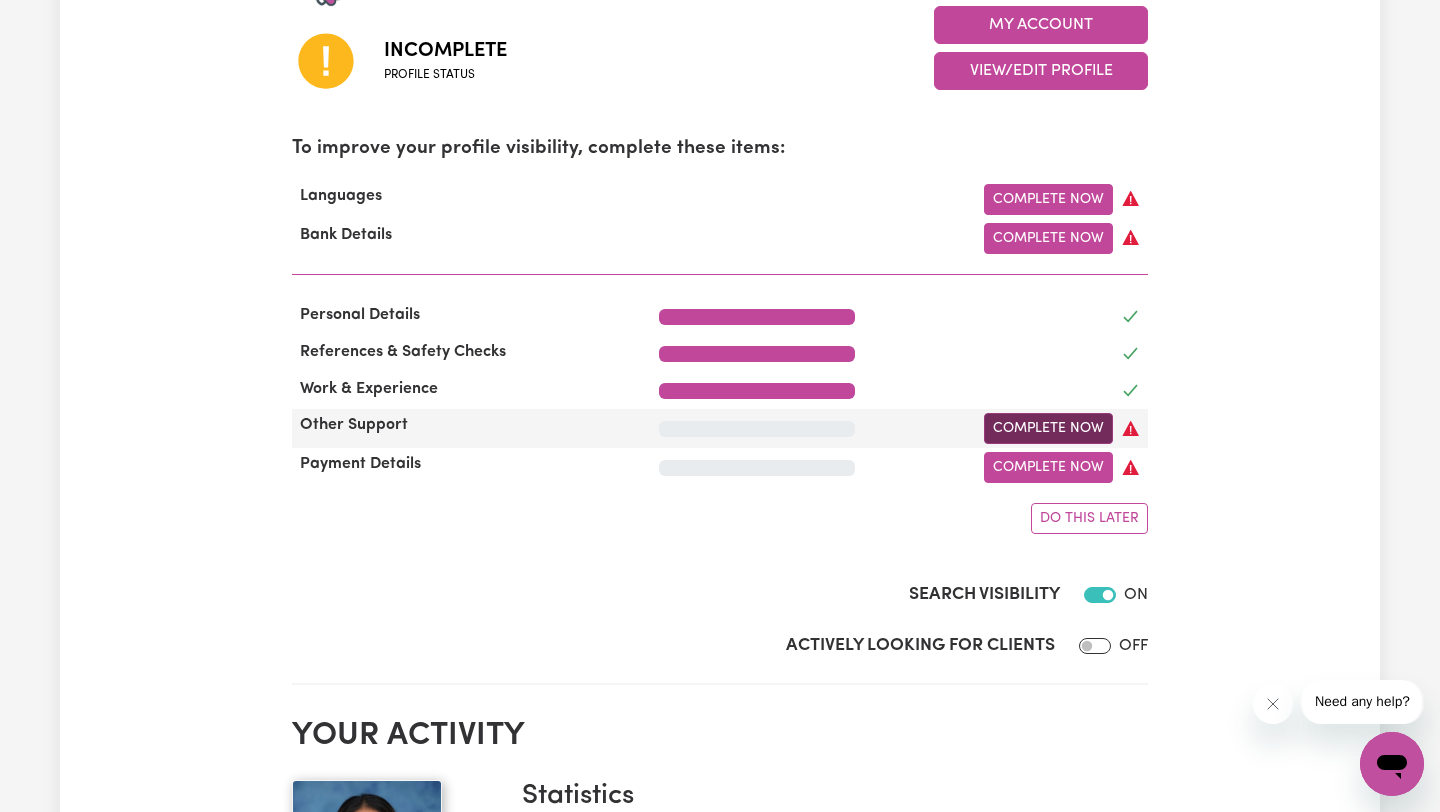 click on "Complete Now" at bounding box center [1048, 428] 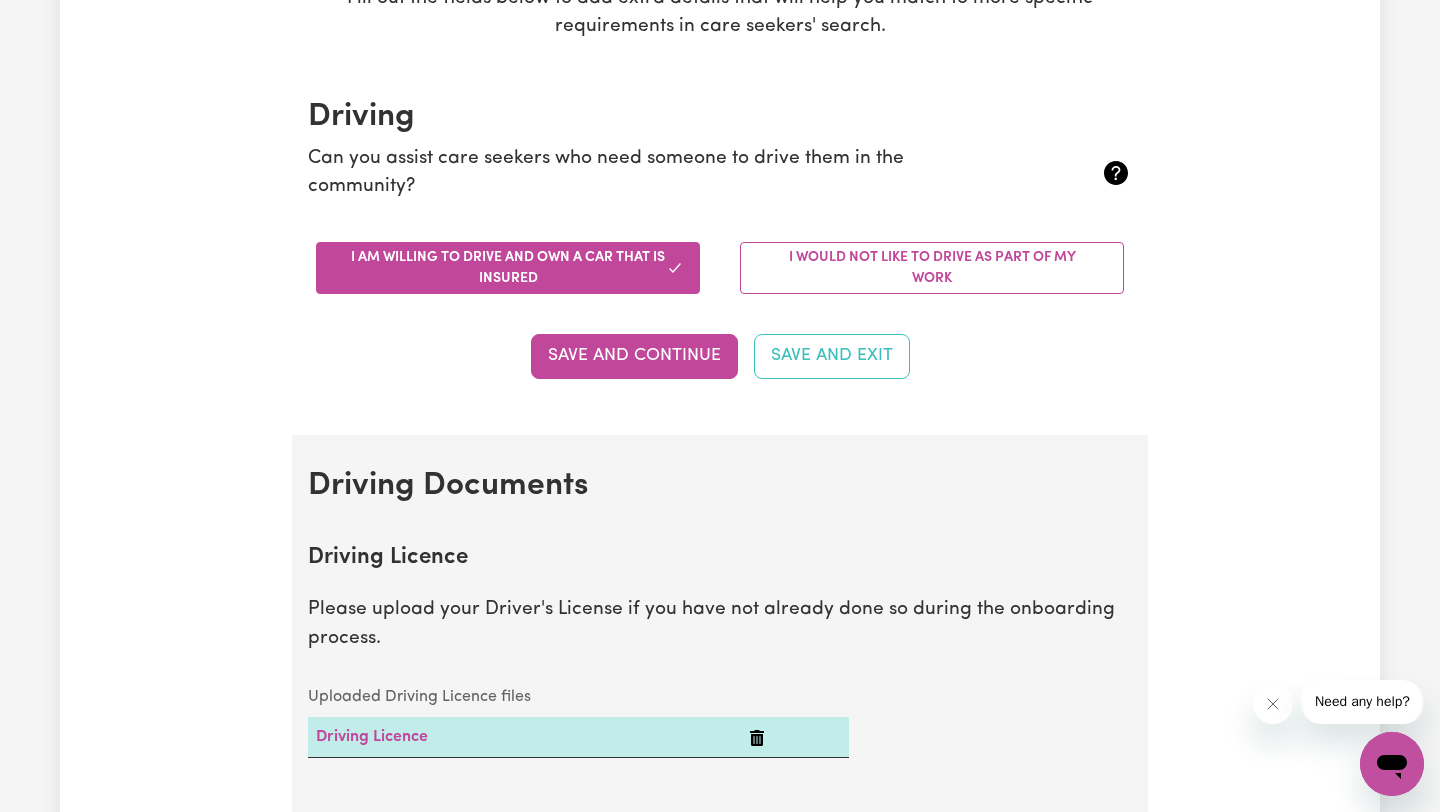 scroll, scrollTop: 403, scrollLeft: 0, axis: vertical 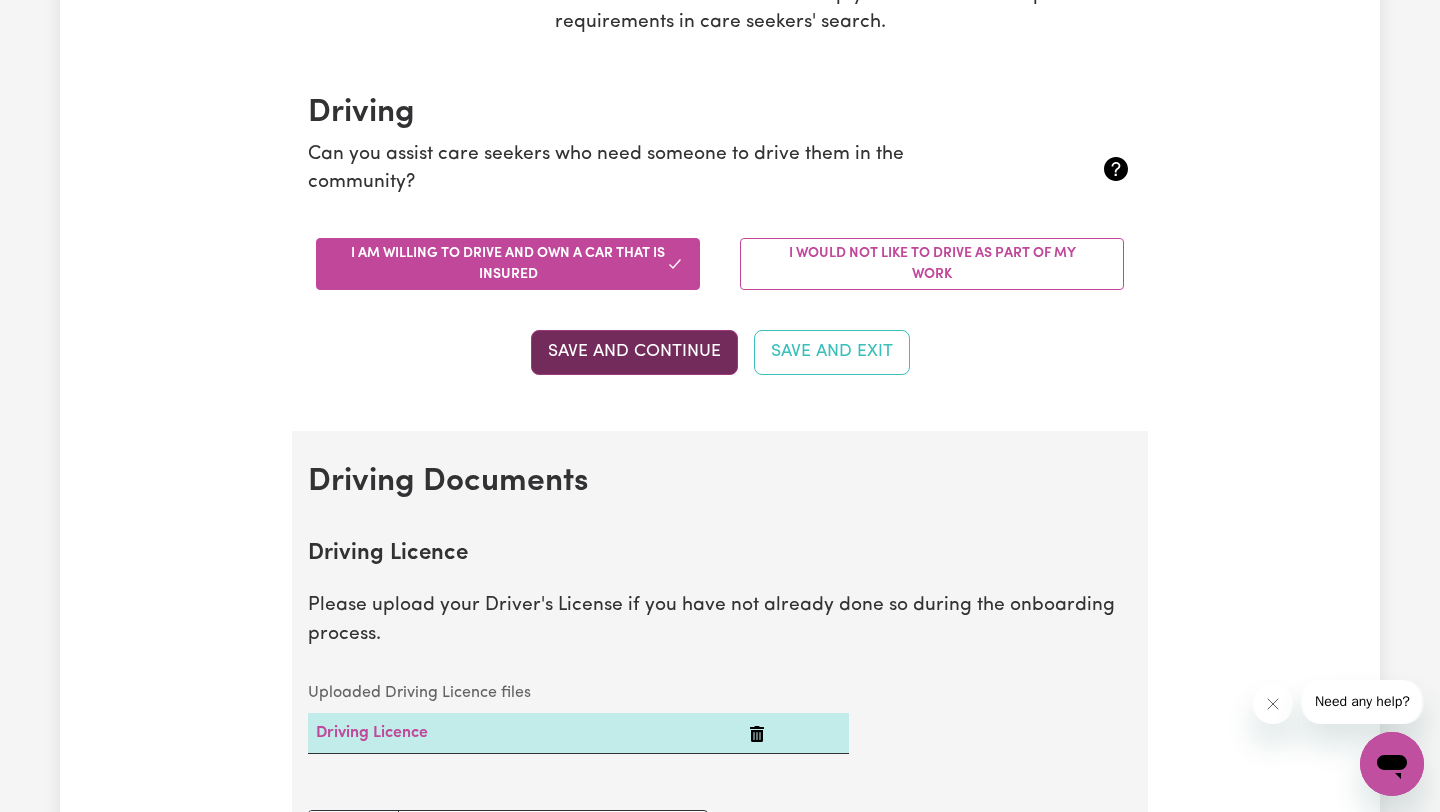 click on "Save and Continue" at bounding box center [634, 352] 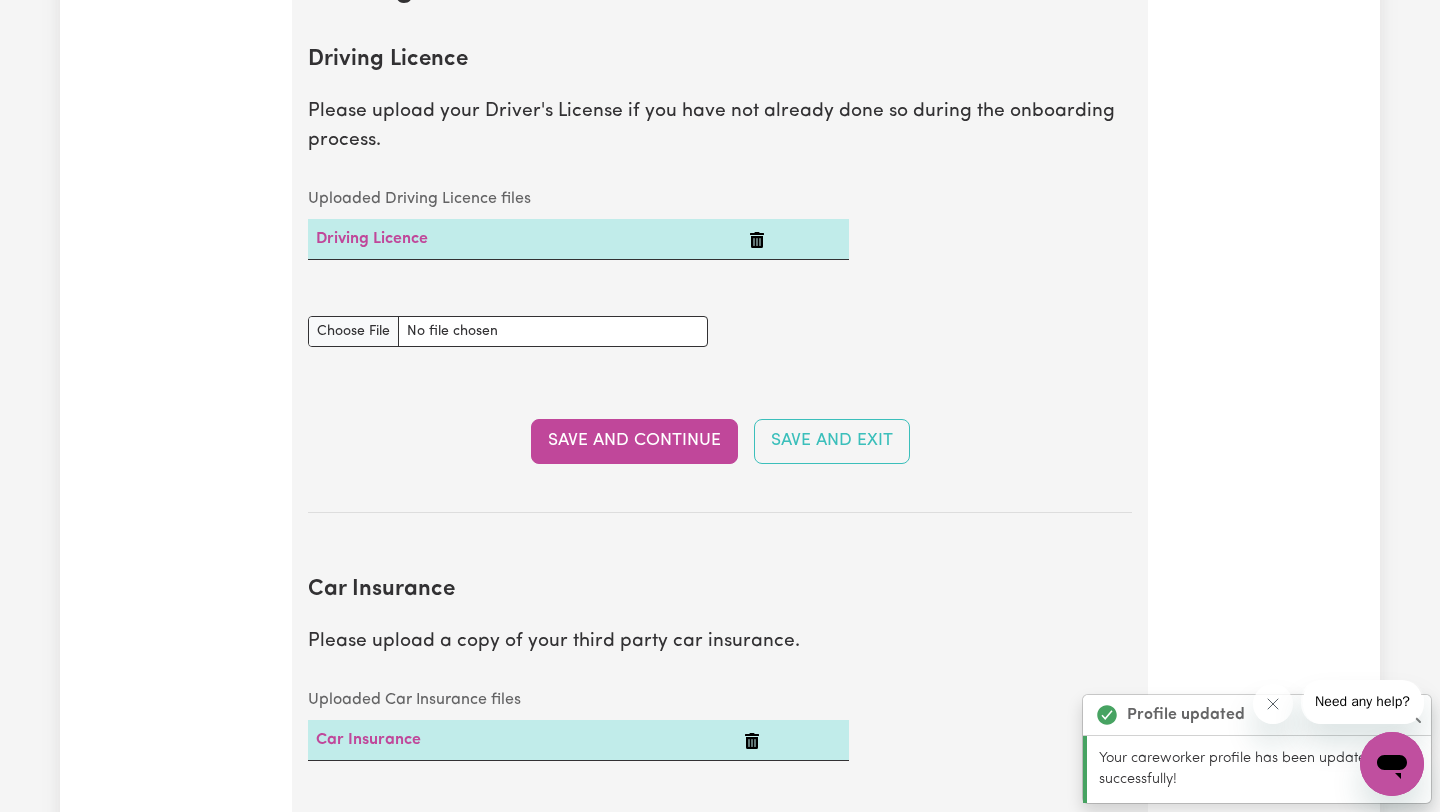 scroll, scrollTop: 912, scrollLeft: 0, axis: vertical 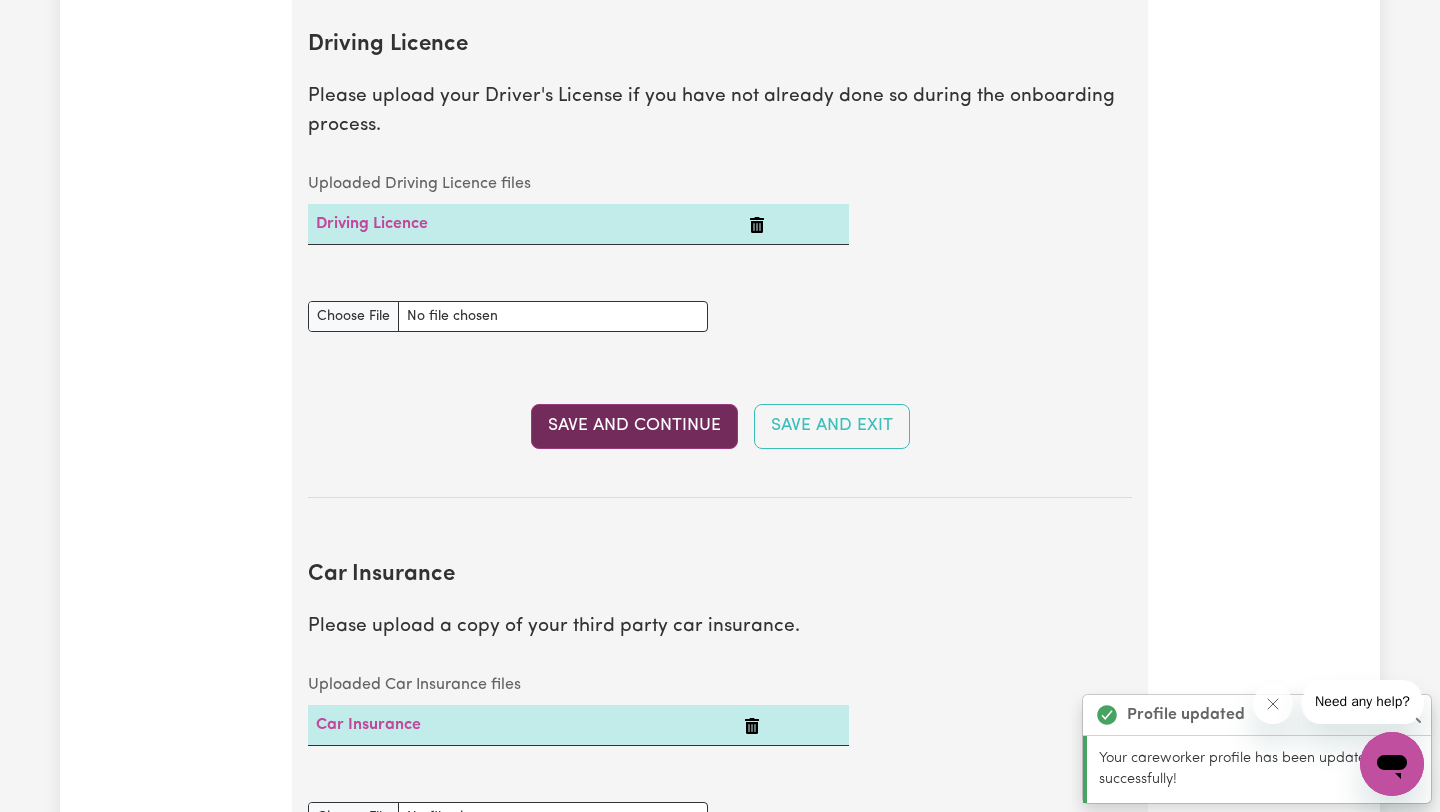 click on "Save and Continue" at bounding box center (634, 426) 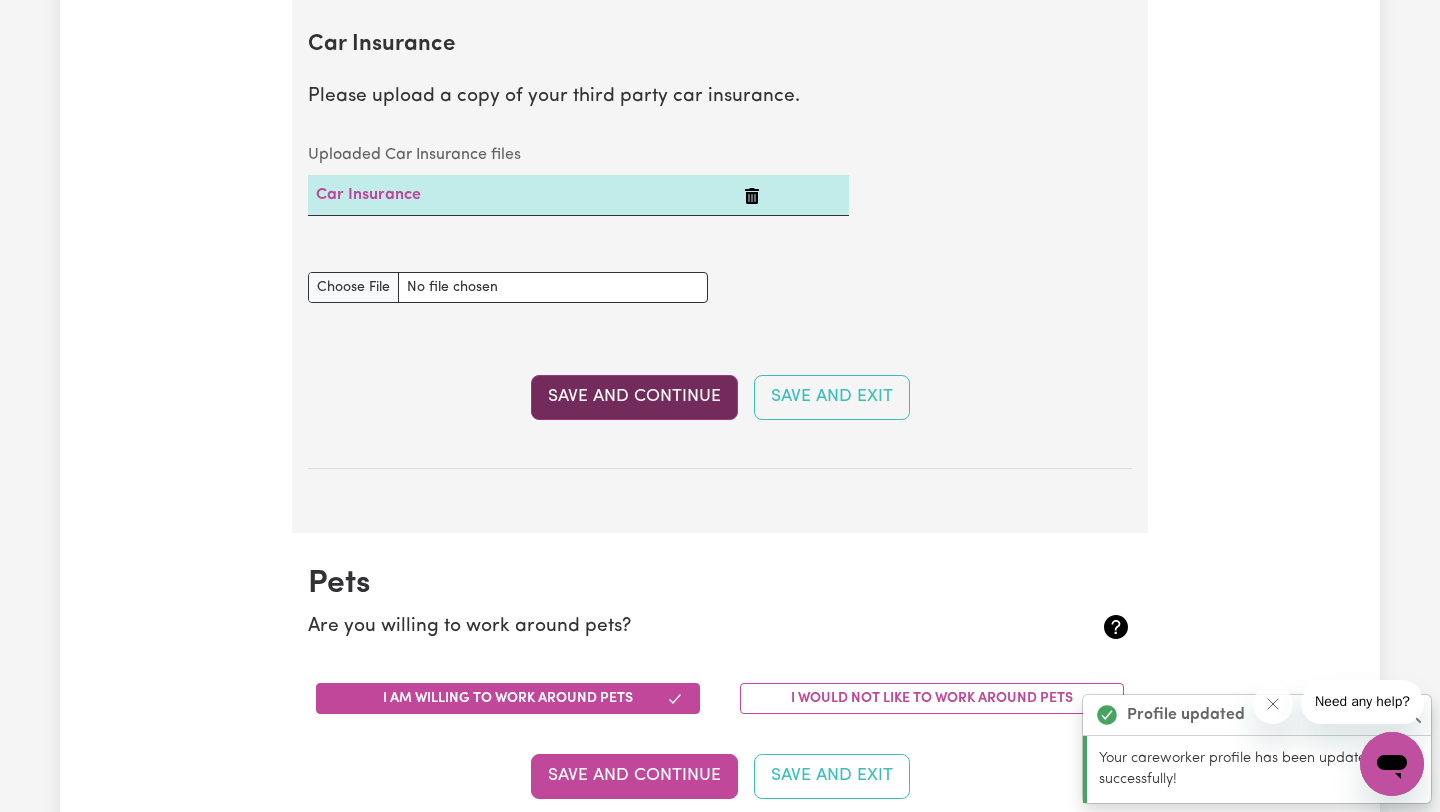 click on "Save and Continue" at bounding box center [634, 397] 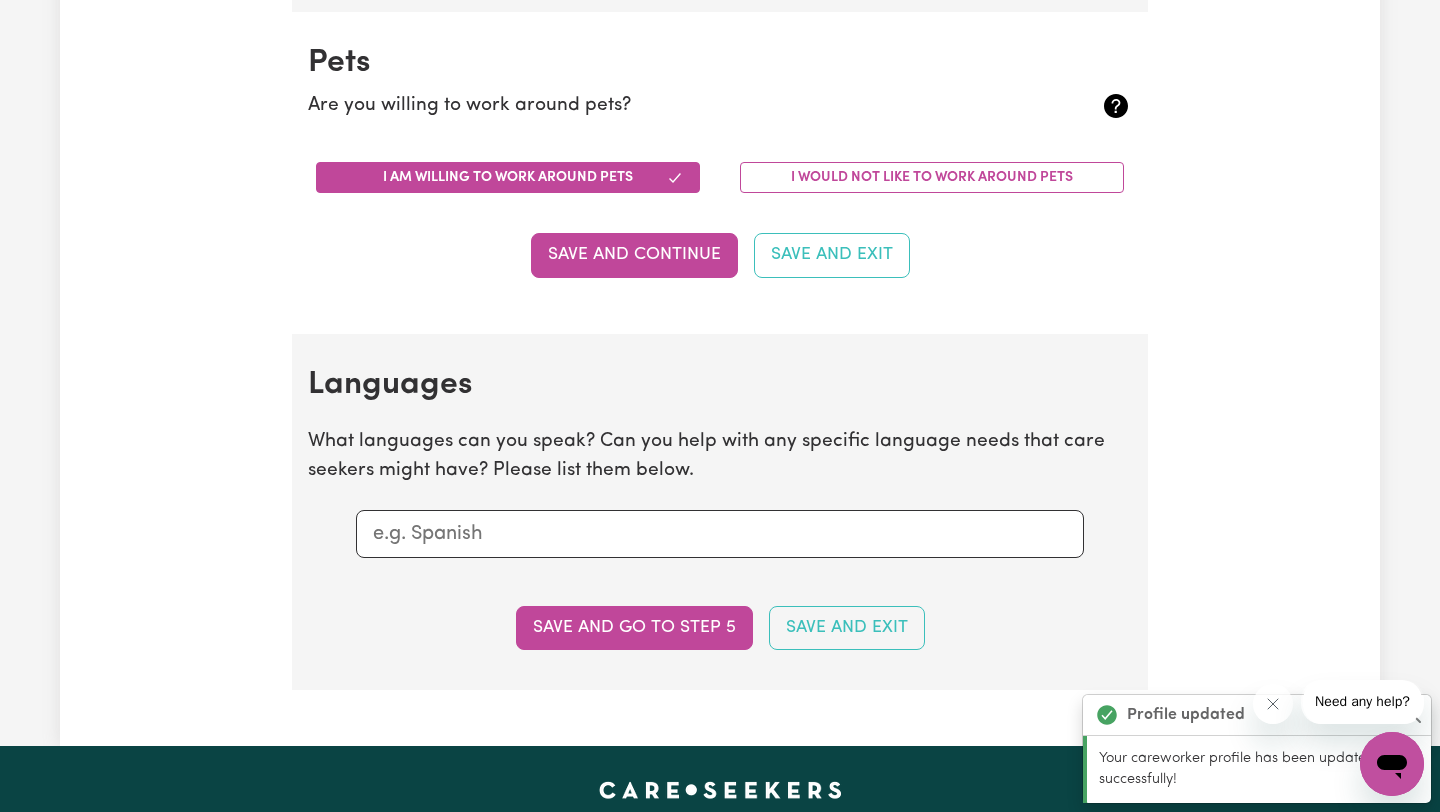 scroll, scrollTop: 1975, scrollLeft: 0, axis: vertical 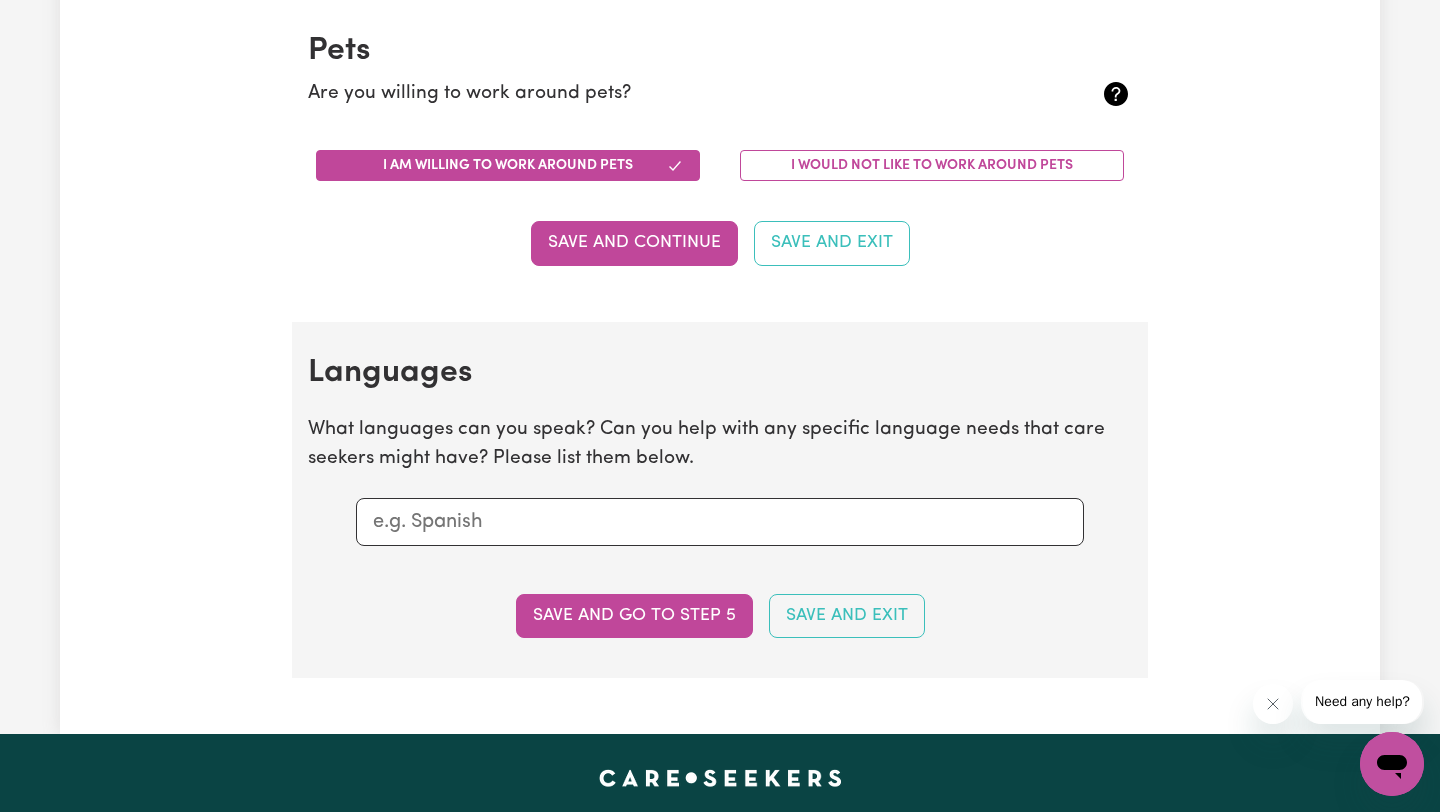 click at bounding box center [720, 522] 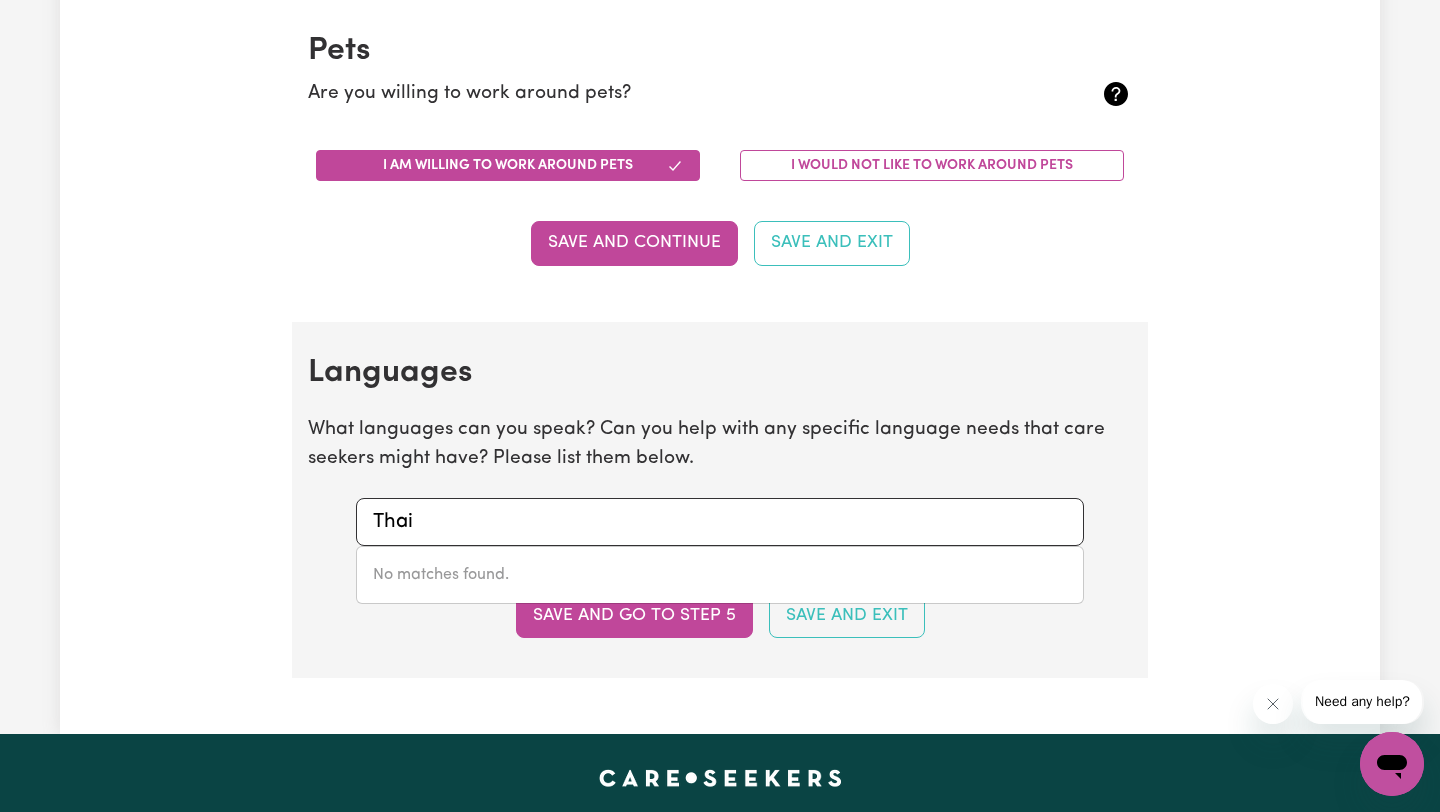 drag, startPoint x: 481, startPoint y: 503, endPoint x: 343, endPoint y: 499, distance: 138.05795 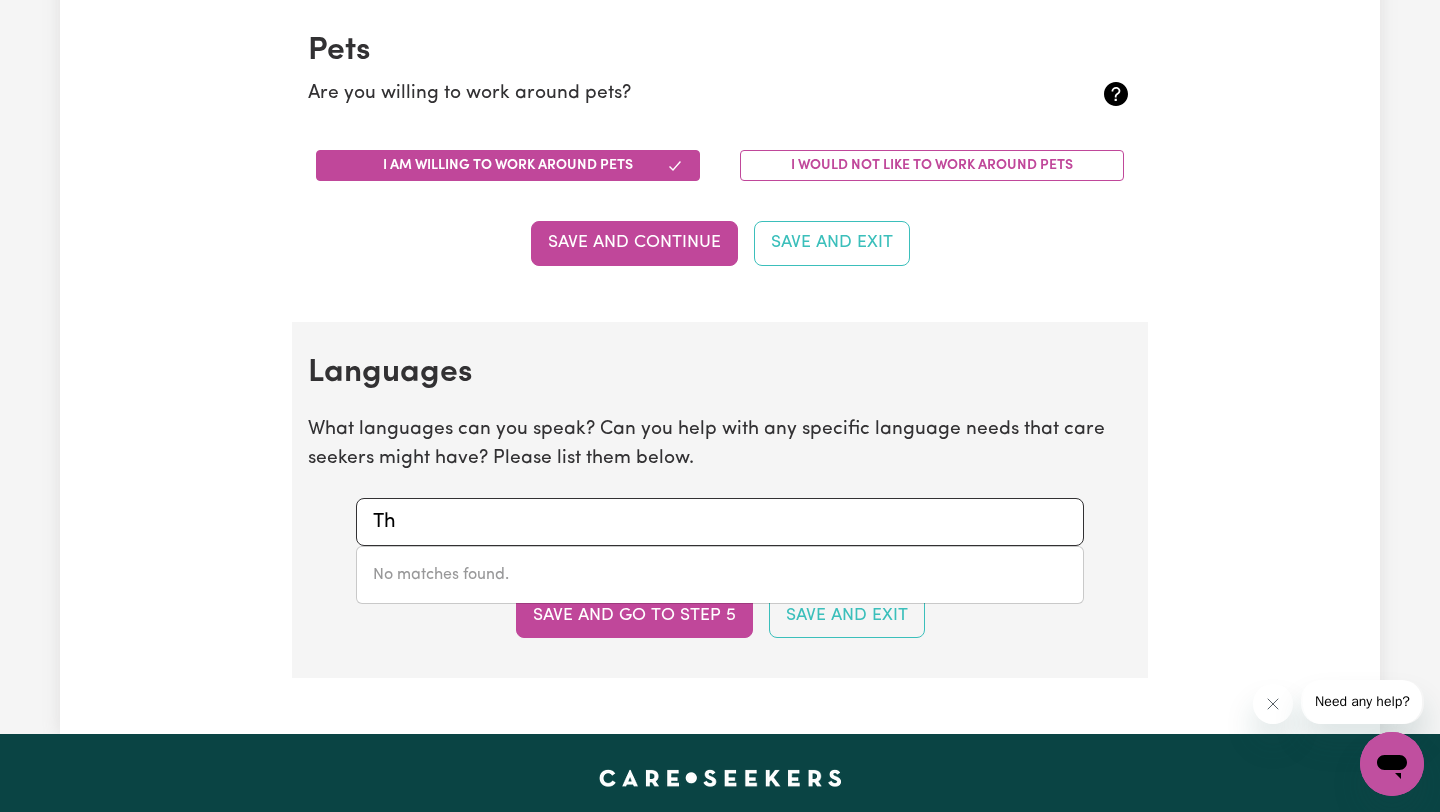type on "T" 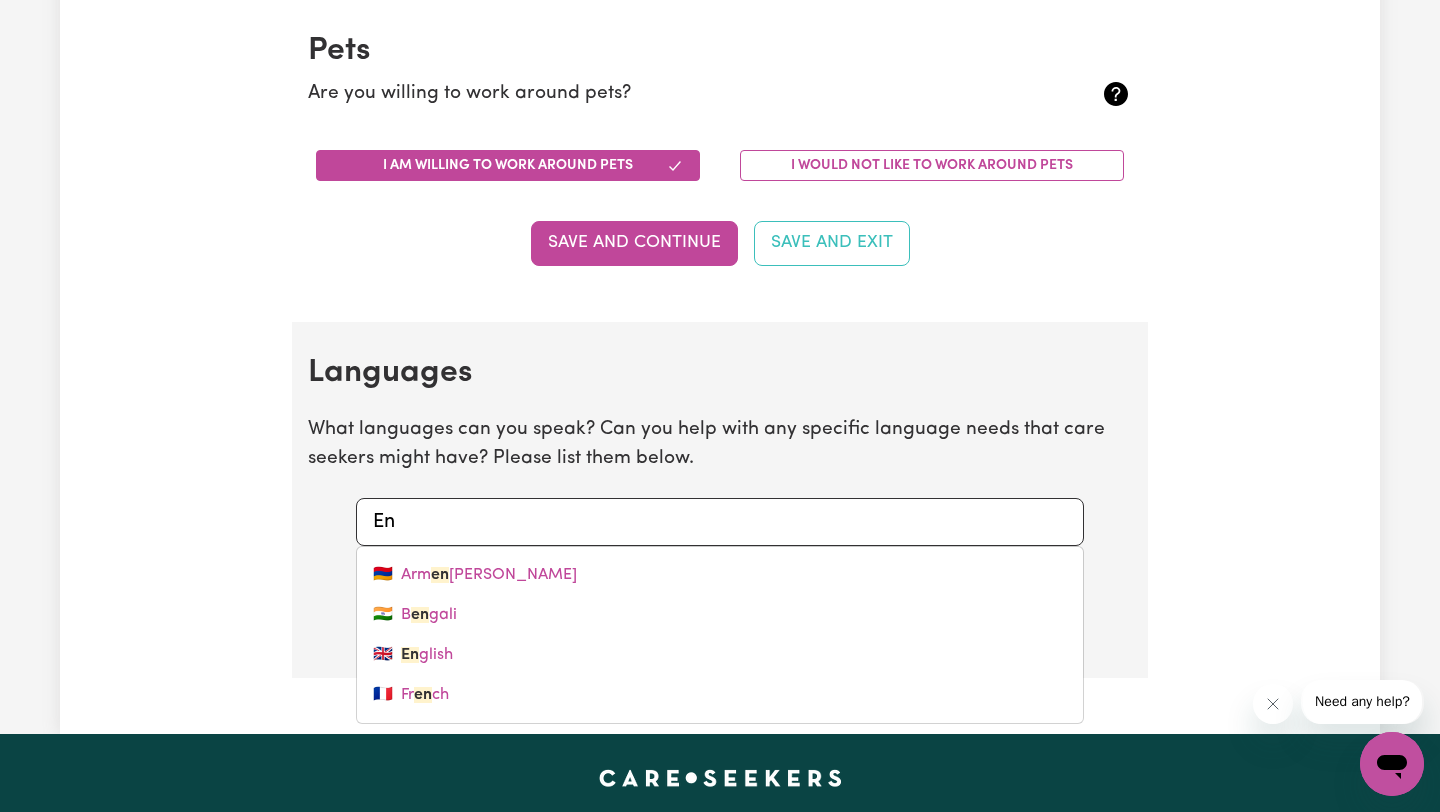 type on "Eng" 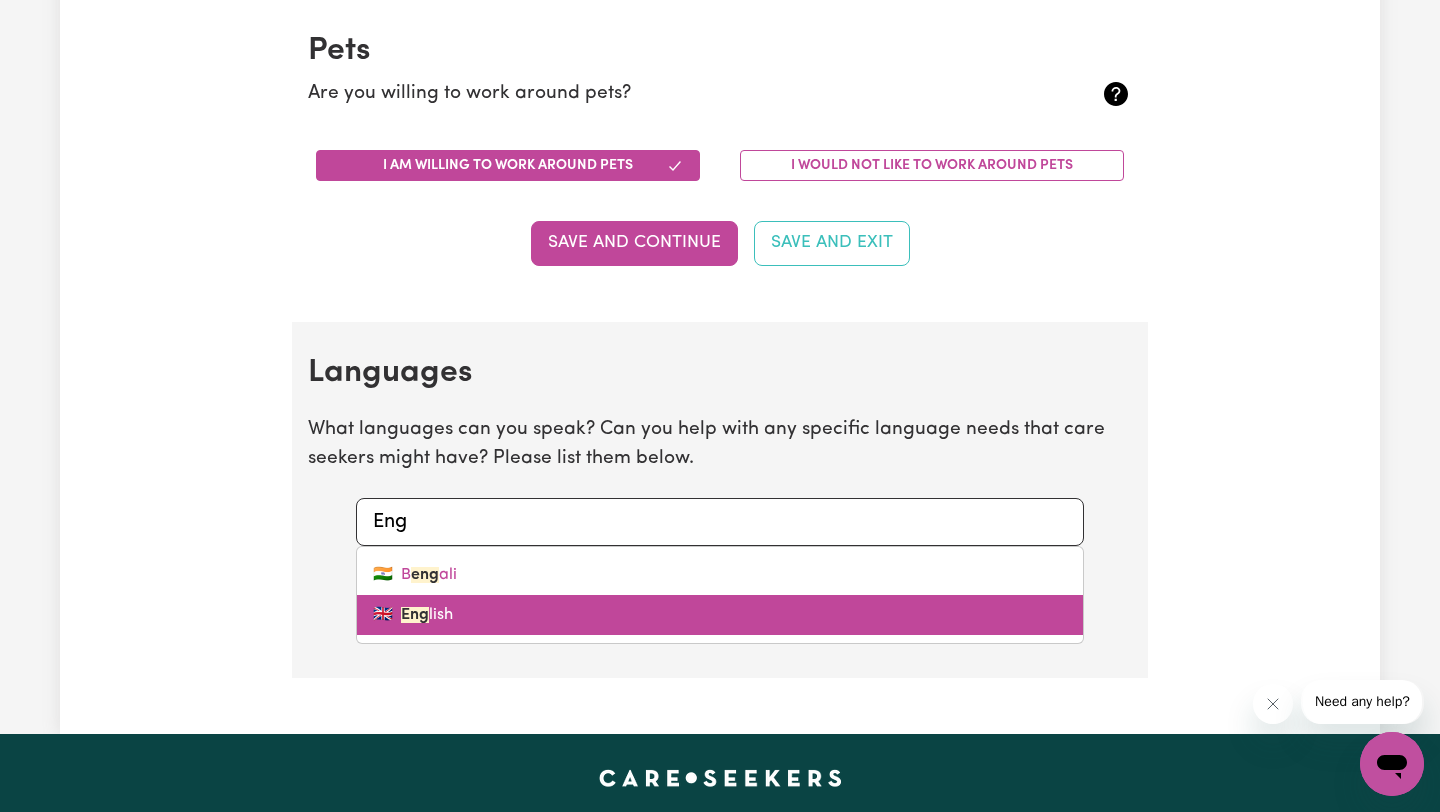 click on "🇬🇧 Eng lish" at bounding box center (720, 615) 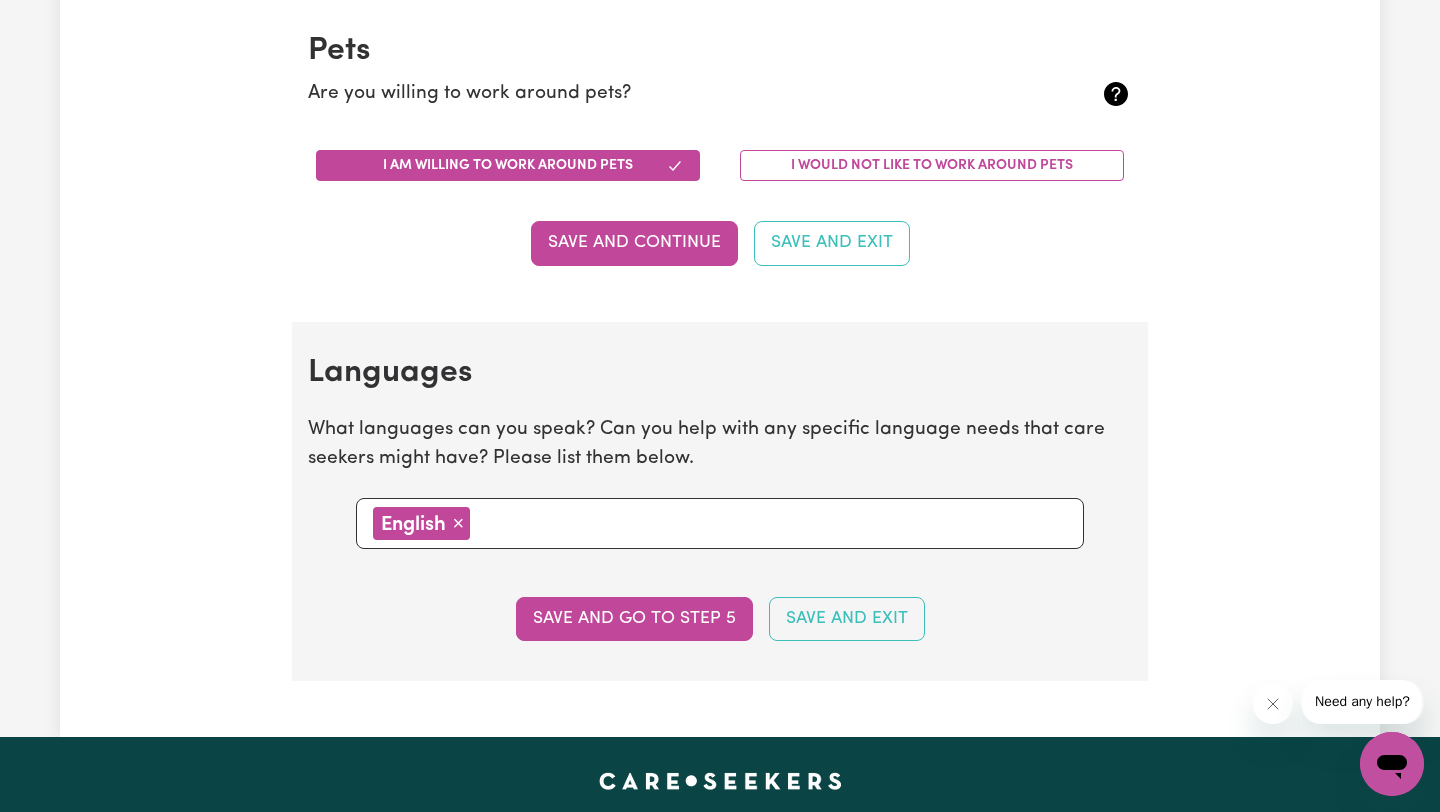 type 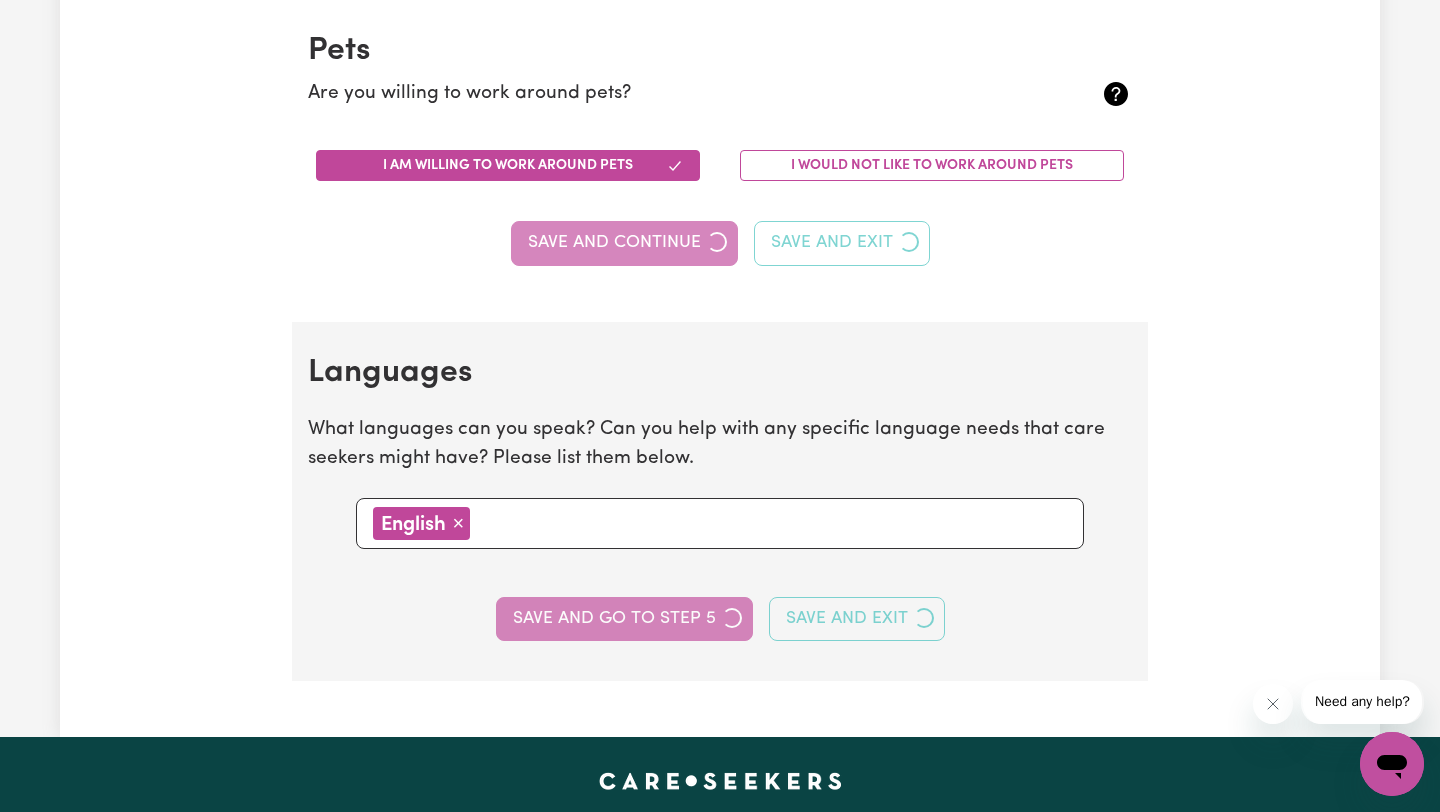 select on "I am providing services privately on my own" 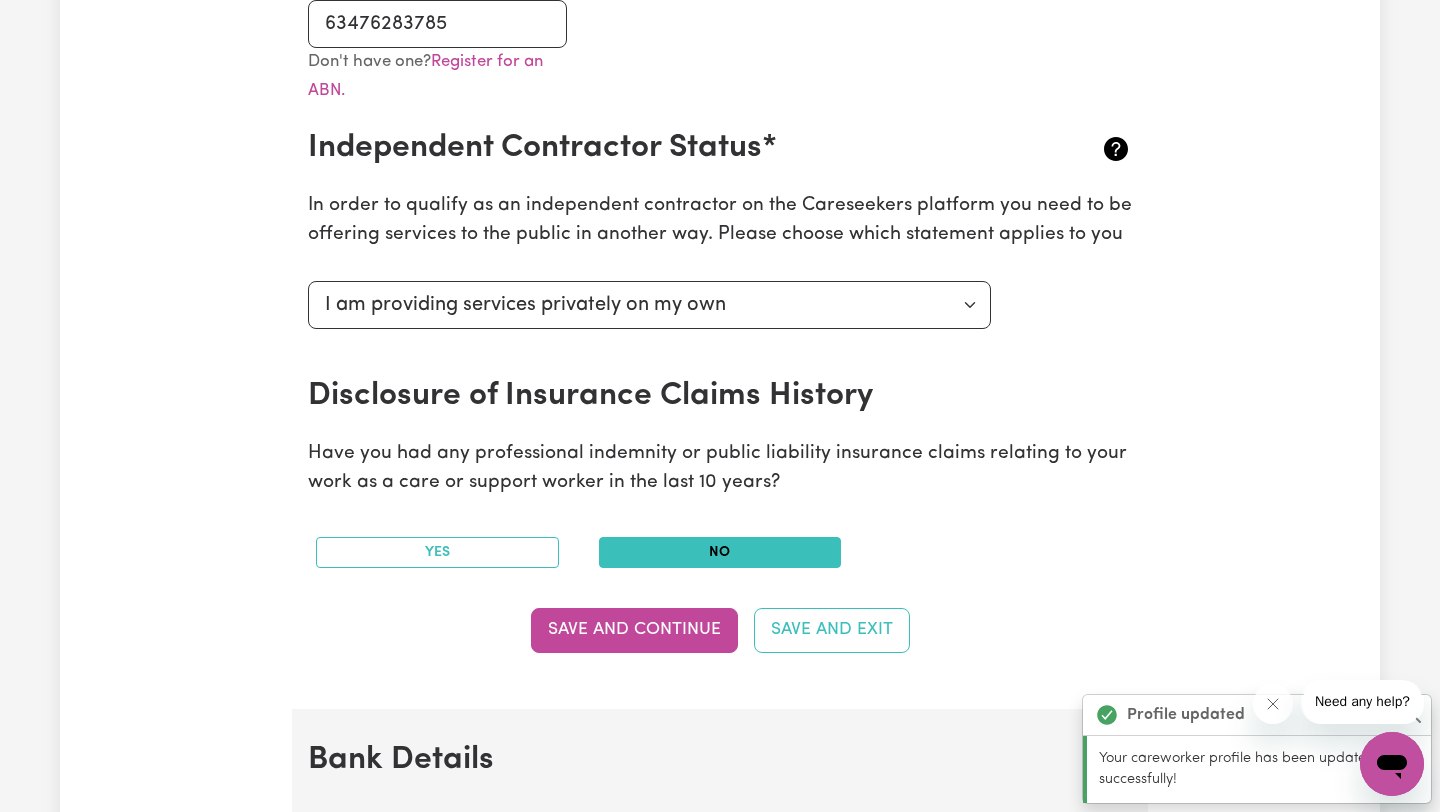 scroll, scrollTop: 737, scrollLeft: 0, axis: vertical 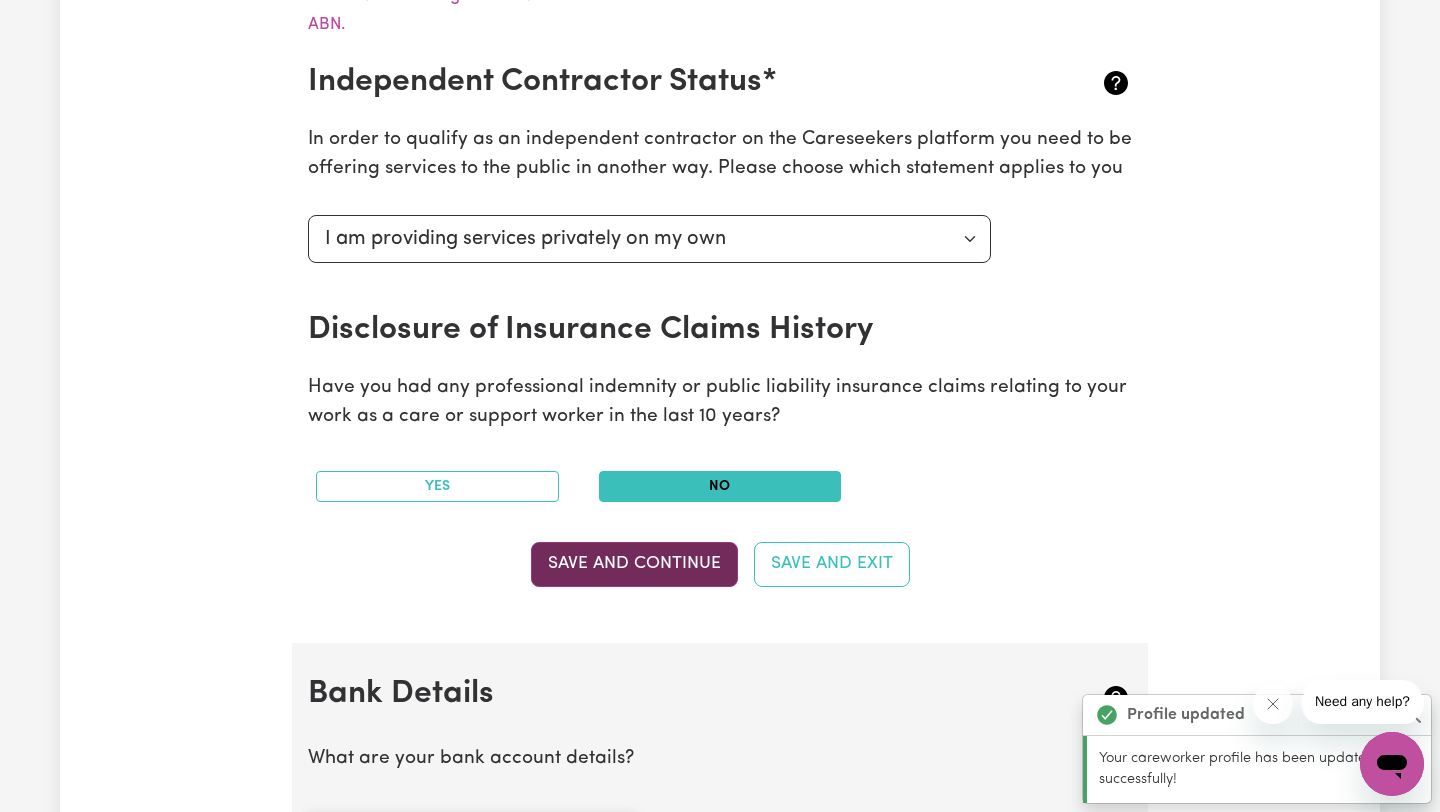 click on "Save and Continue" at bounding box center (634, 564) 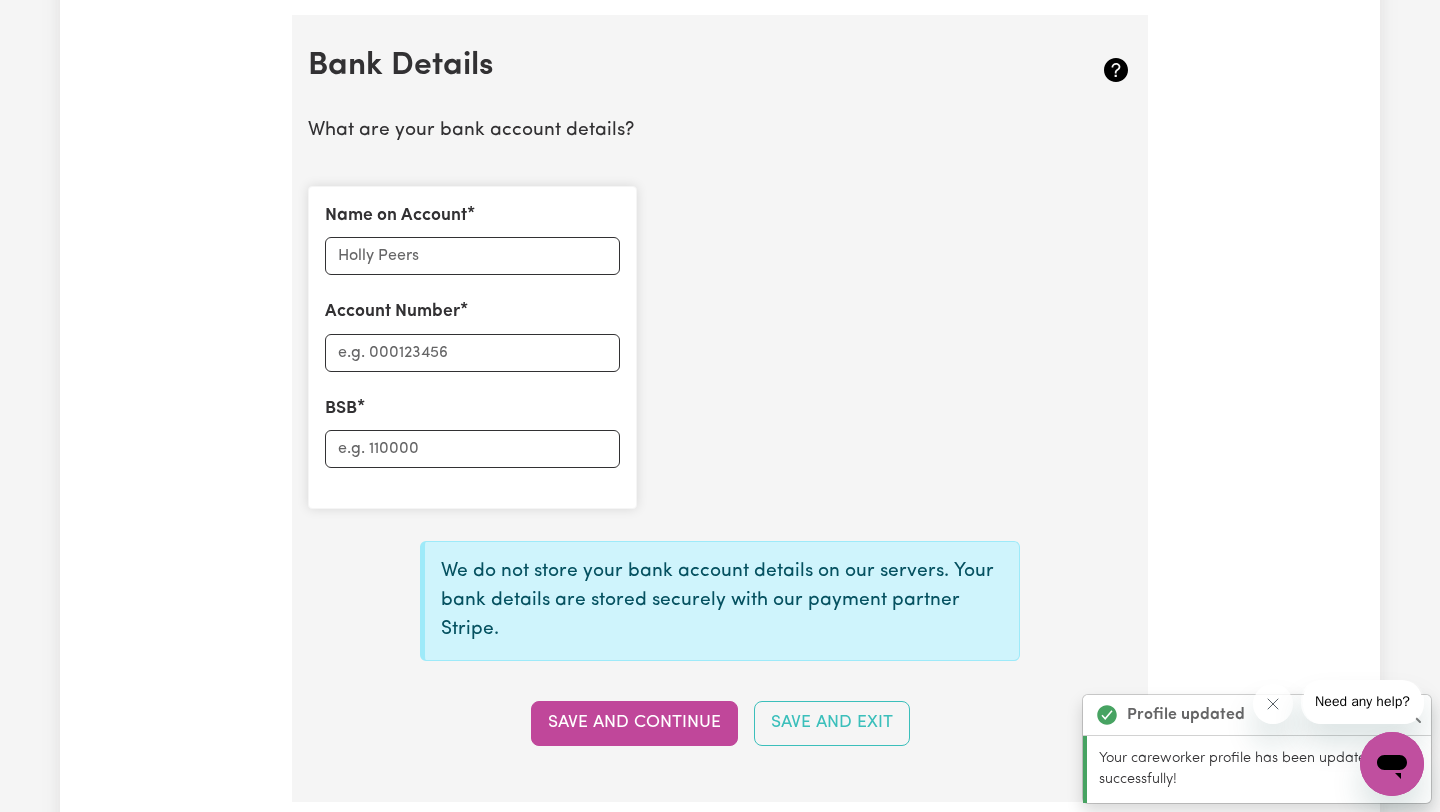 scroll, scrollTop: 1380, scrollLeft: 0, axis: vertical 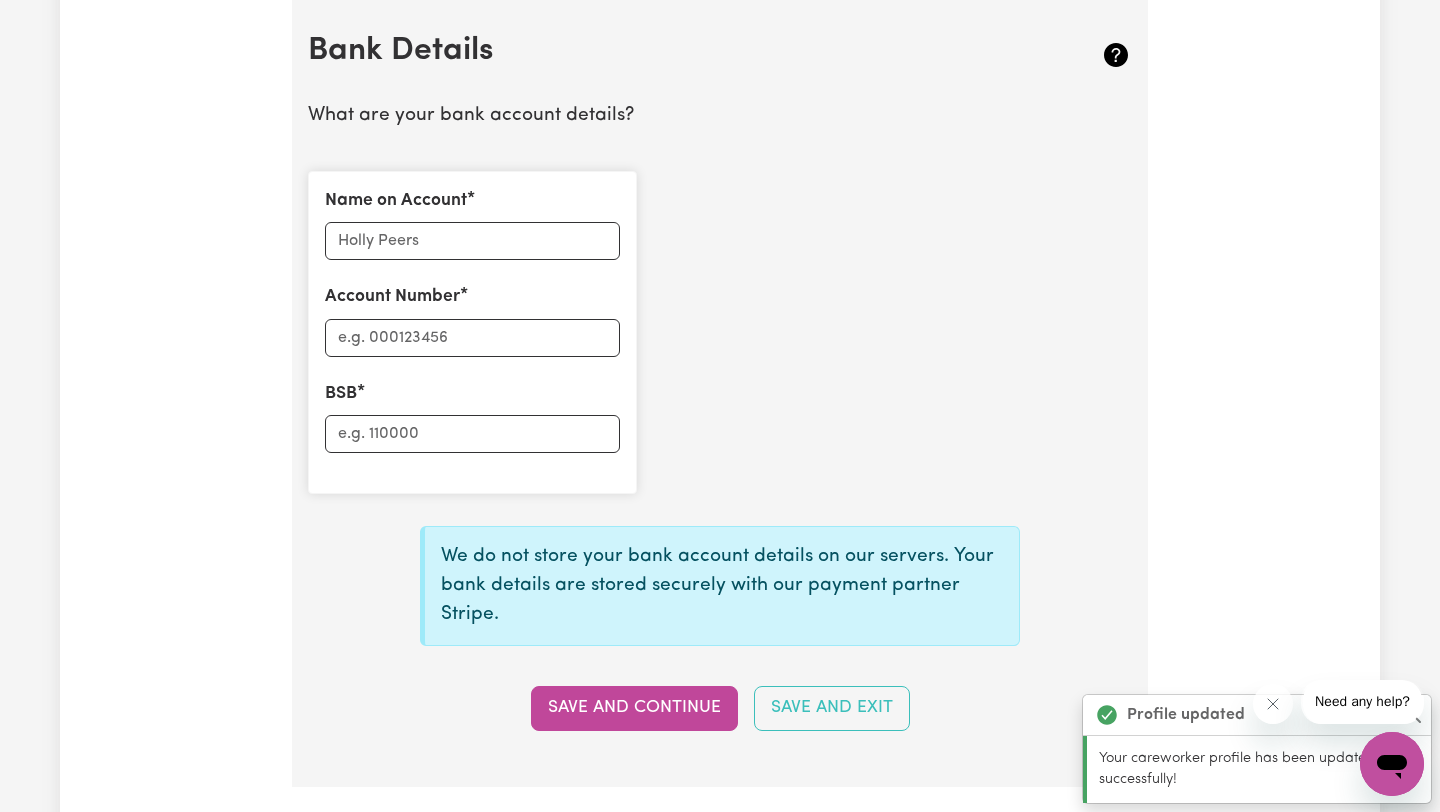 click on "Name on Account Account Number BSB" at bounding box center (472, 332) 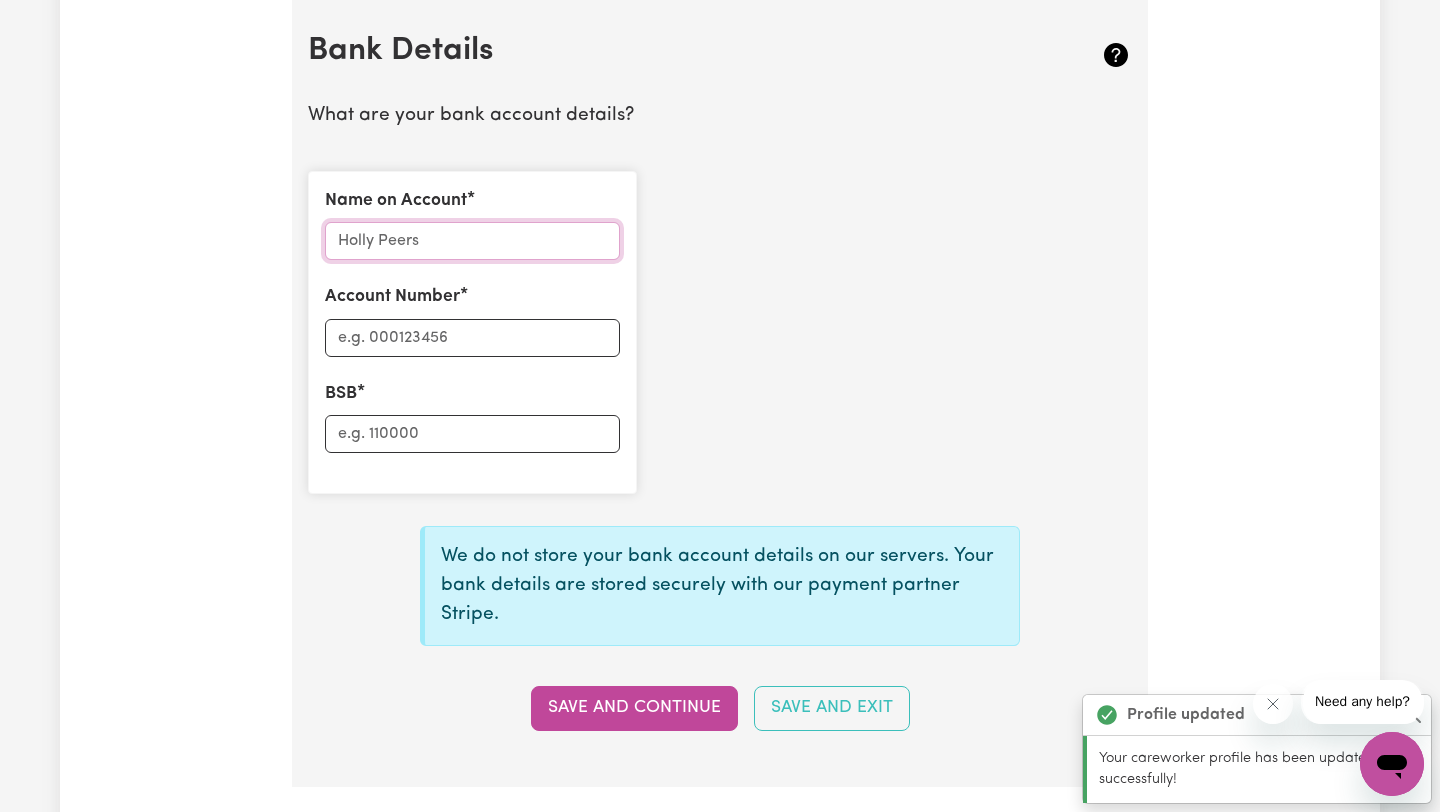 click on "Name on Account" at bounding box center [472, 241] 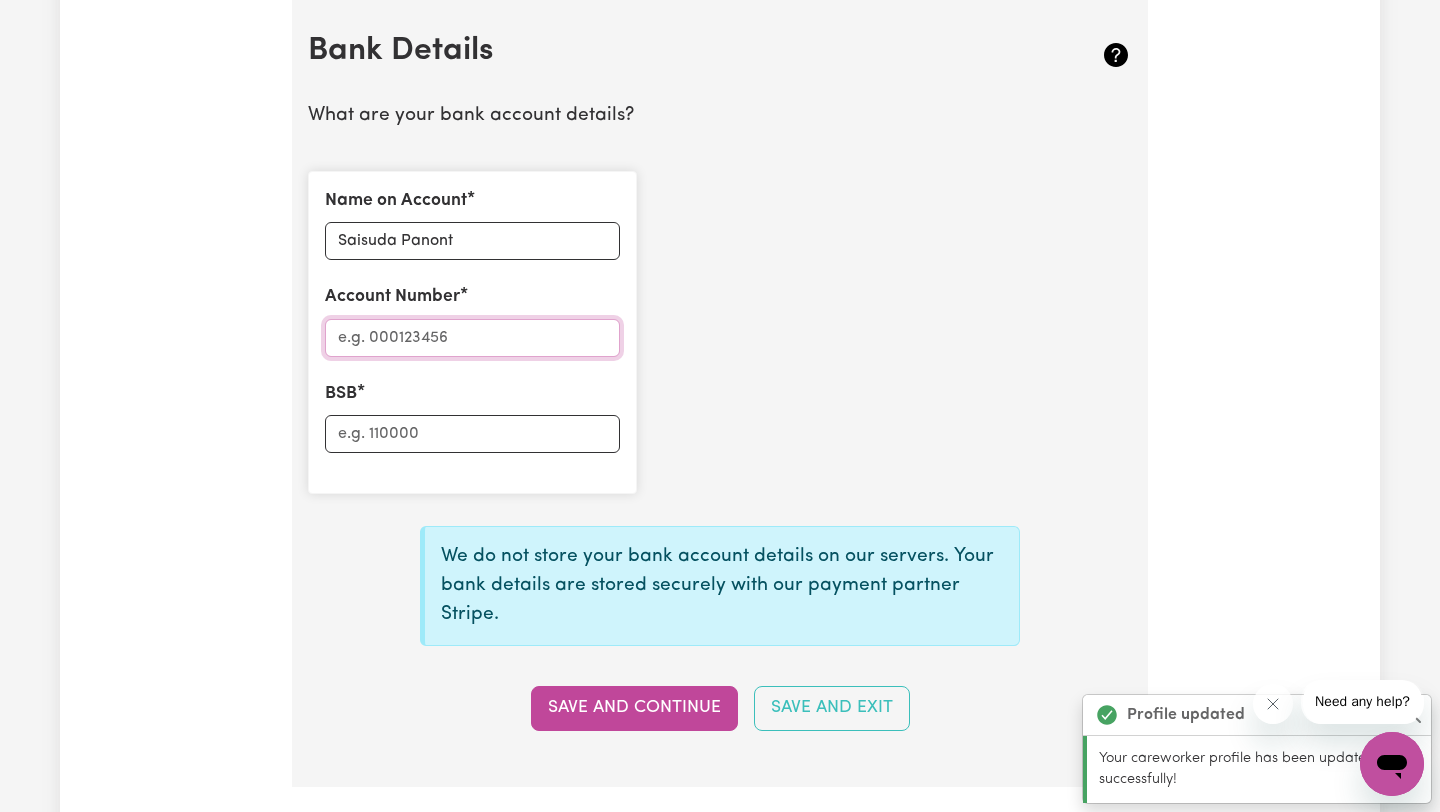 click on "Account Number" at bounding box center (472, 338) 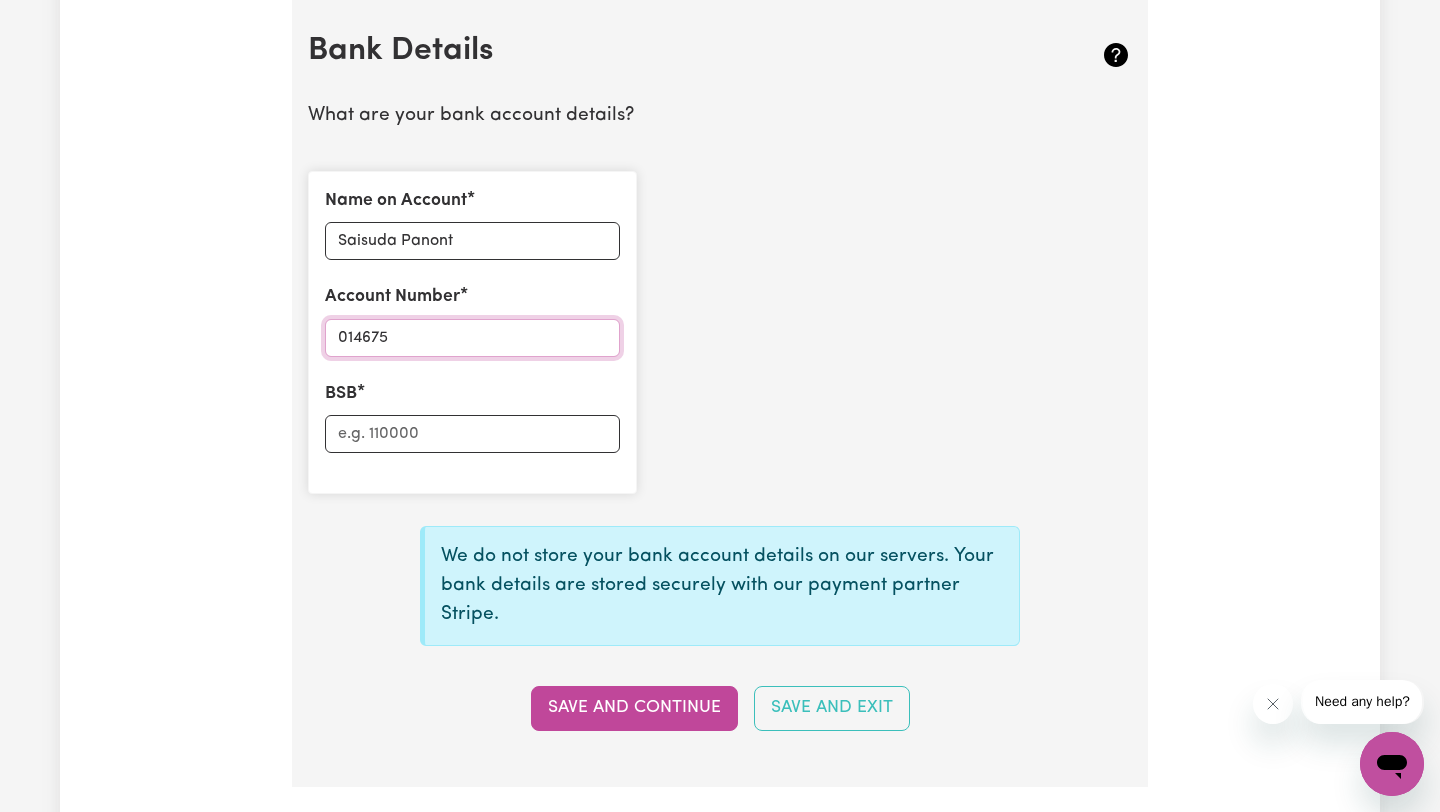 type on "014675" 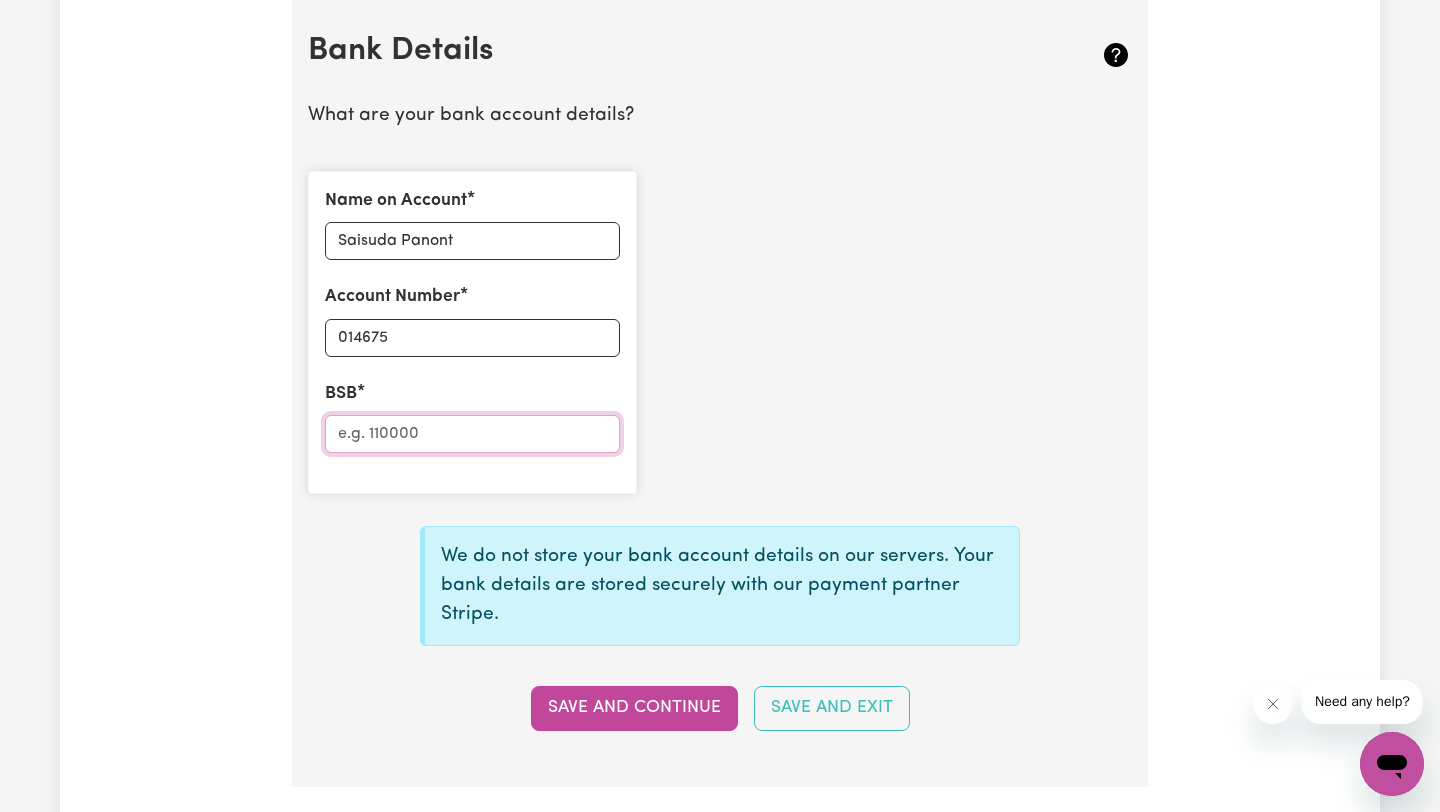 click on "BSB" at bounding box center [472, 434] 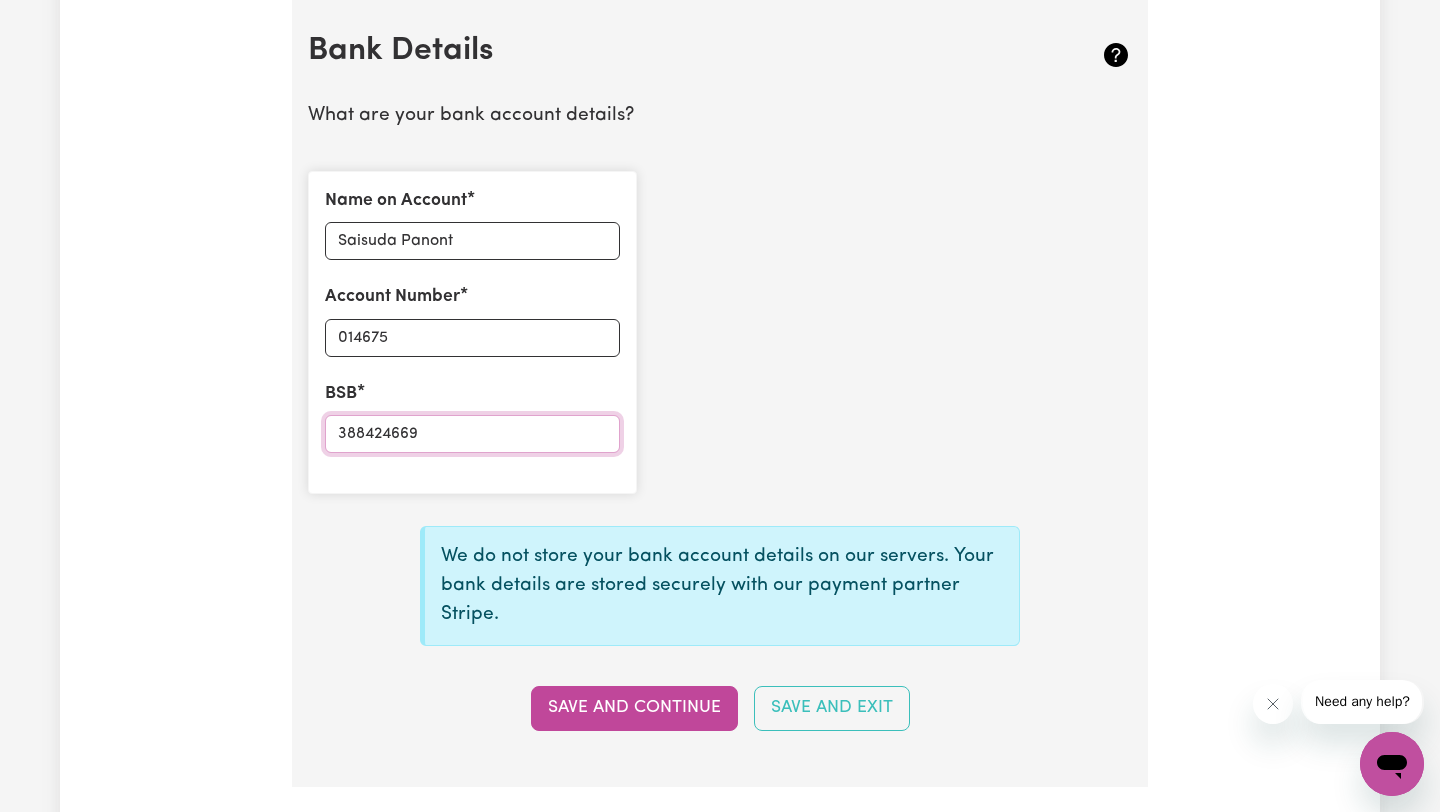 type on "388424669" 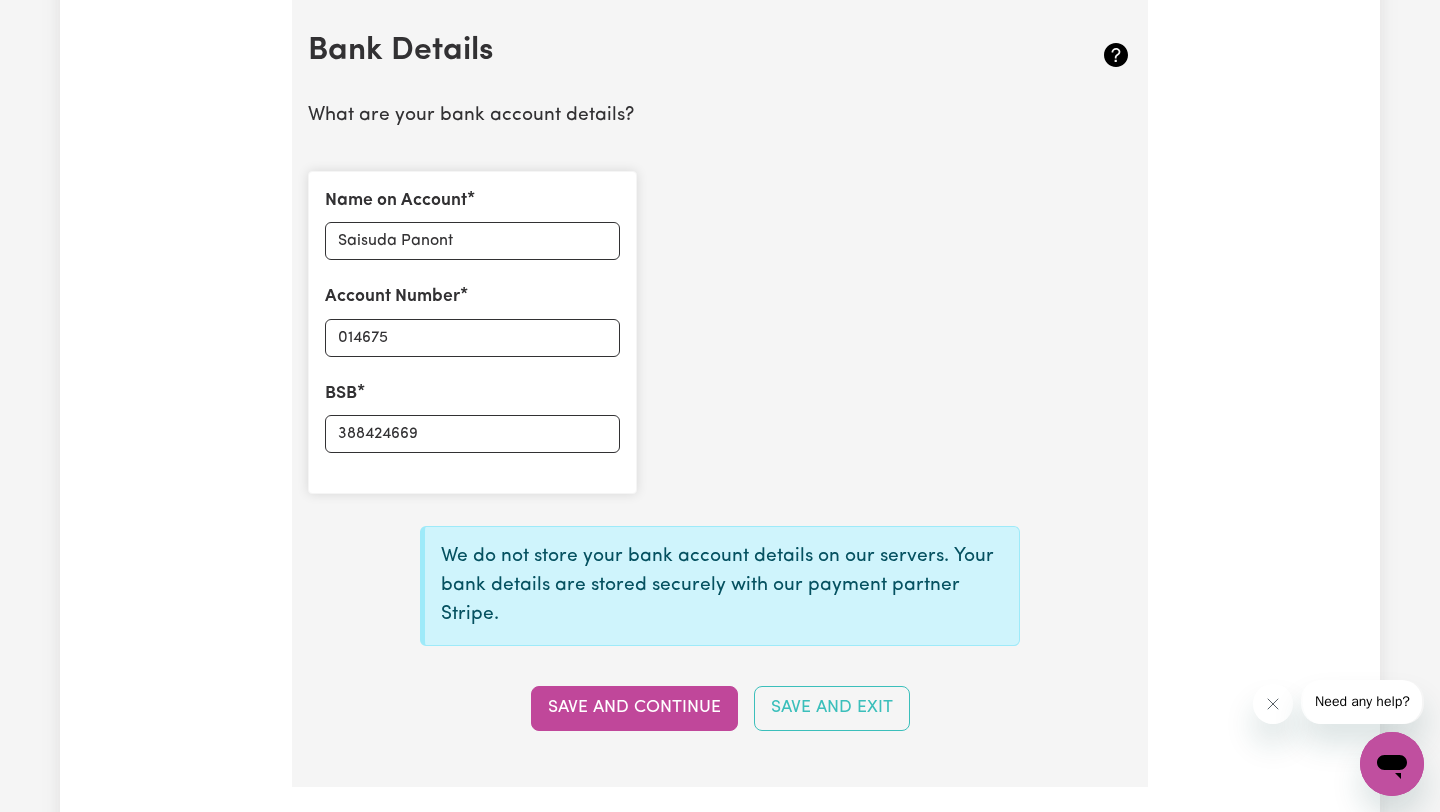 click on "Bank Details What are your bank account details? Name on Account Saisuda Panont Account Number 014675 BSB 388424669 We do not store your bank account details on our servers. Your bank details are stored securely with our payment partner Stripe. Save and Continue Save and Exit" at bounding box center [720, 393] 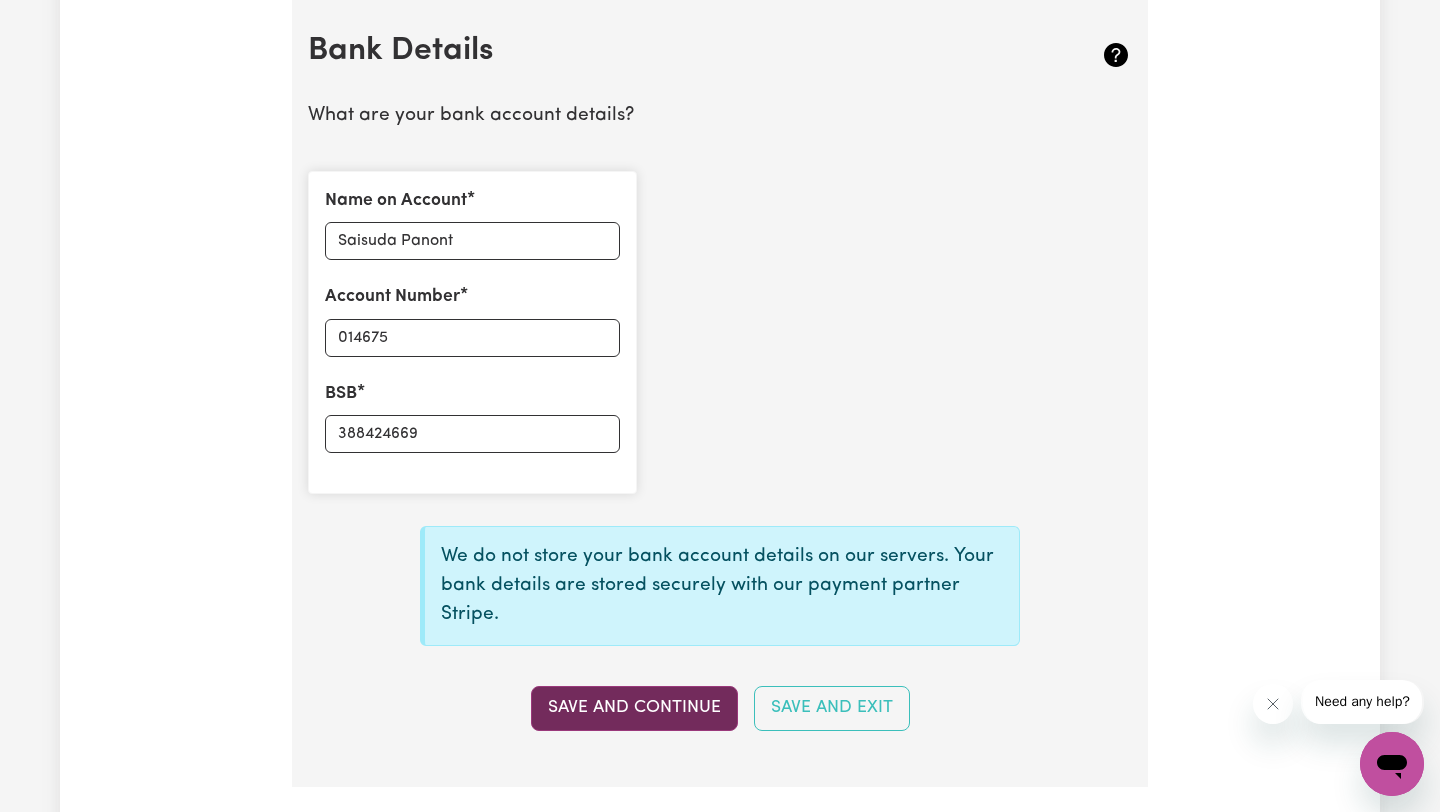 click on "Save and Continue" at bounding box center [634, 708] 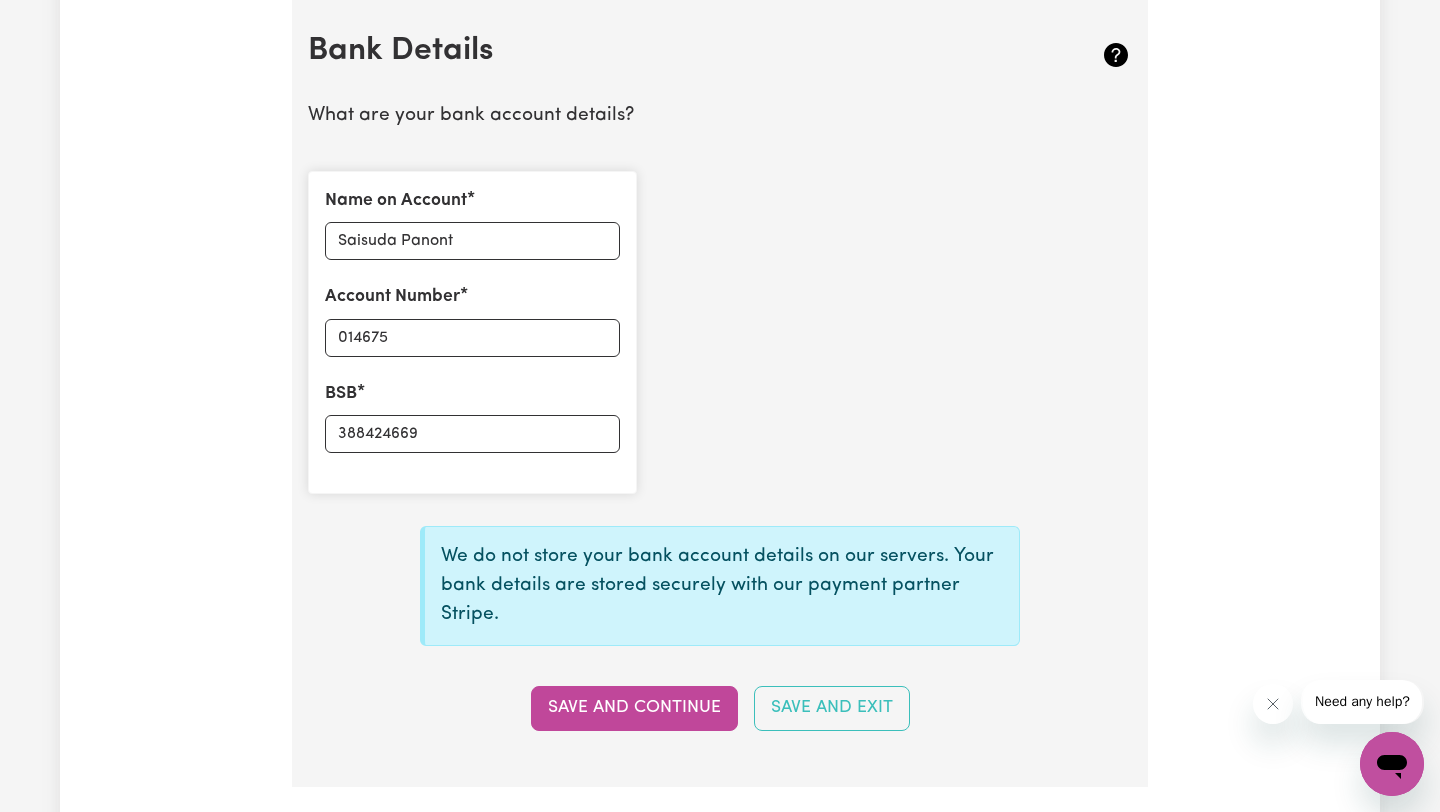 click 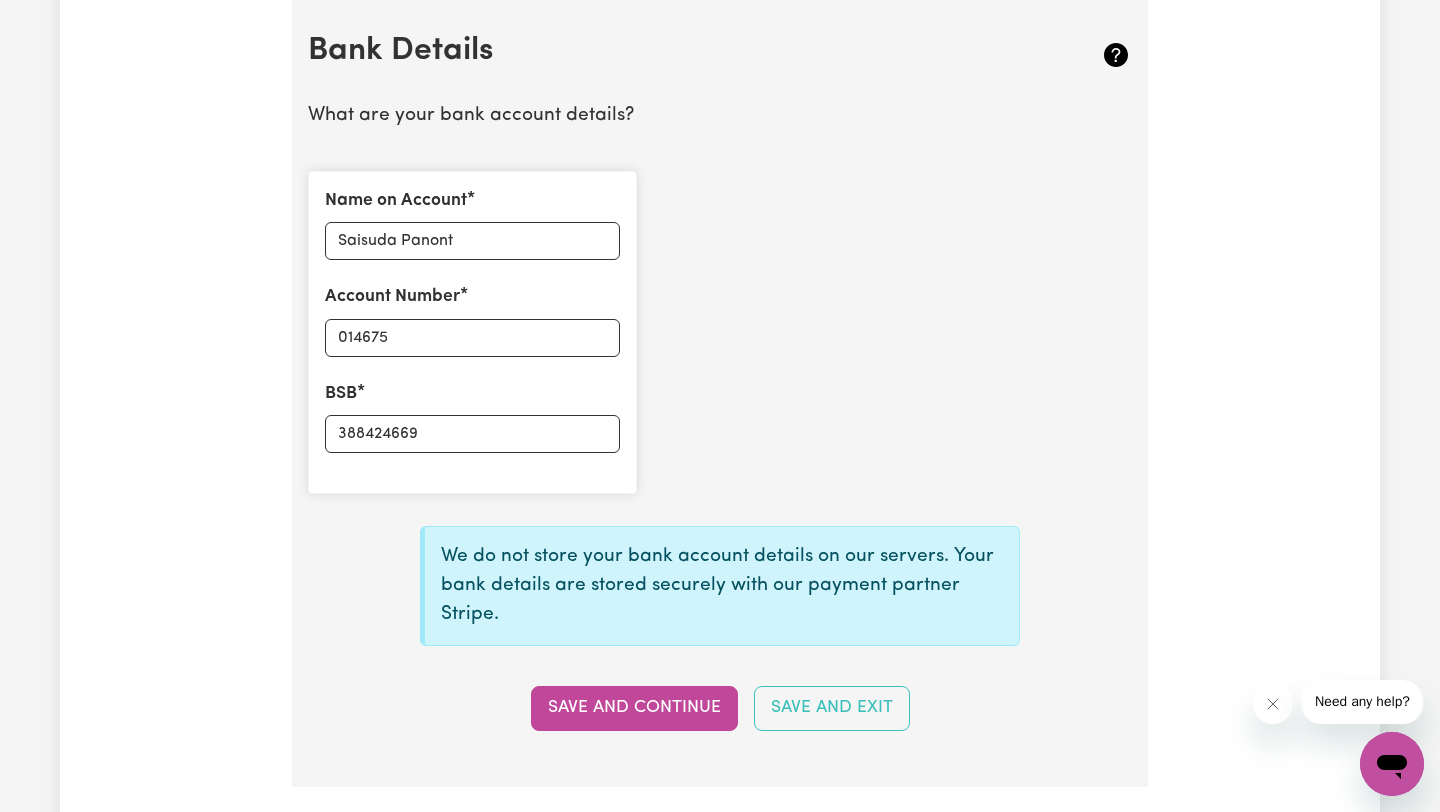 click 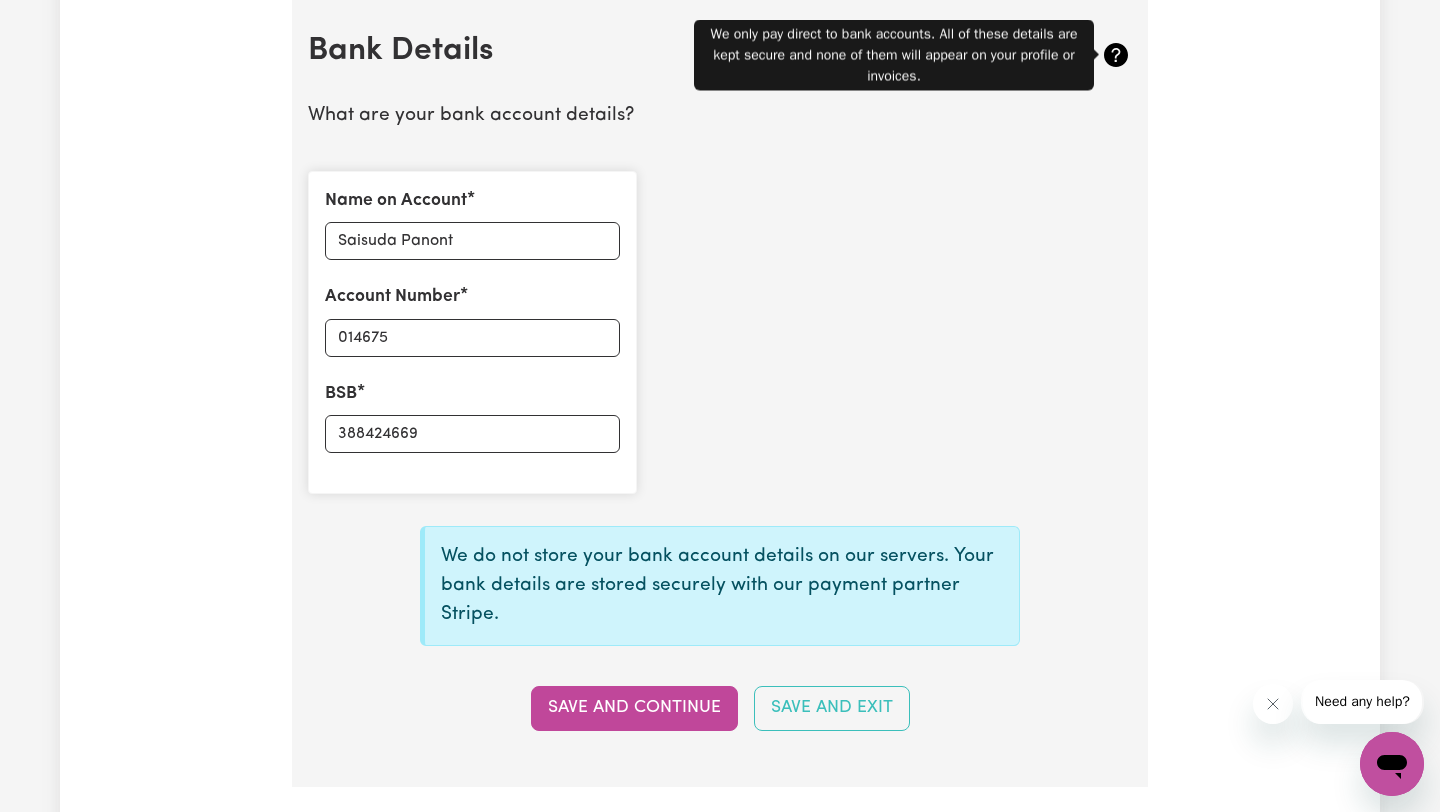 click on "Name on Account Saisuda Panont Account Number 014675 BSB 388424669" at bounding box center [720, 332] 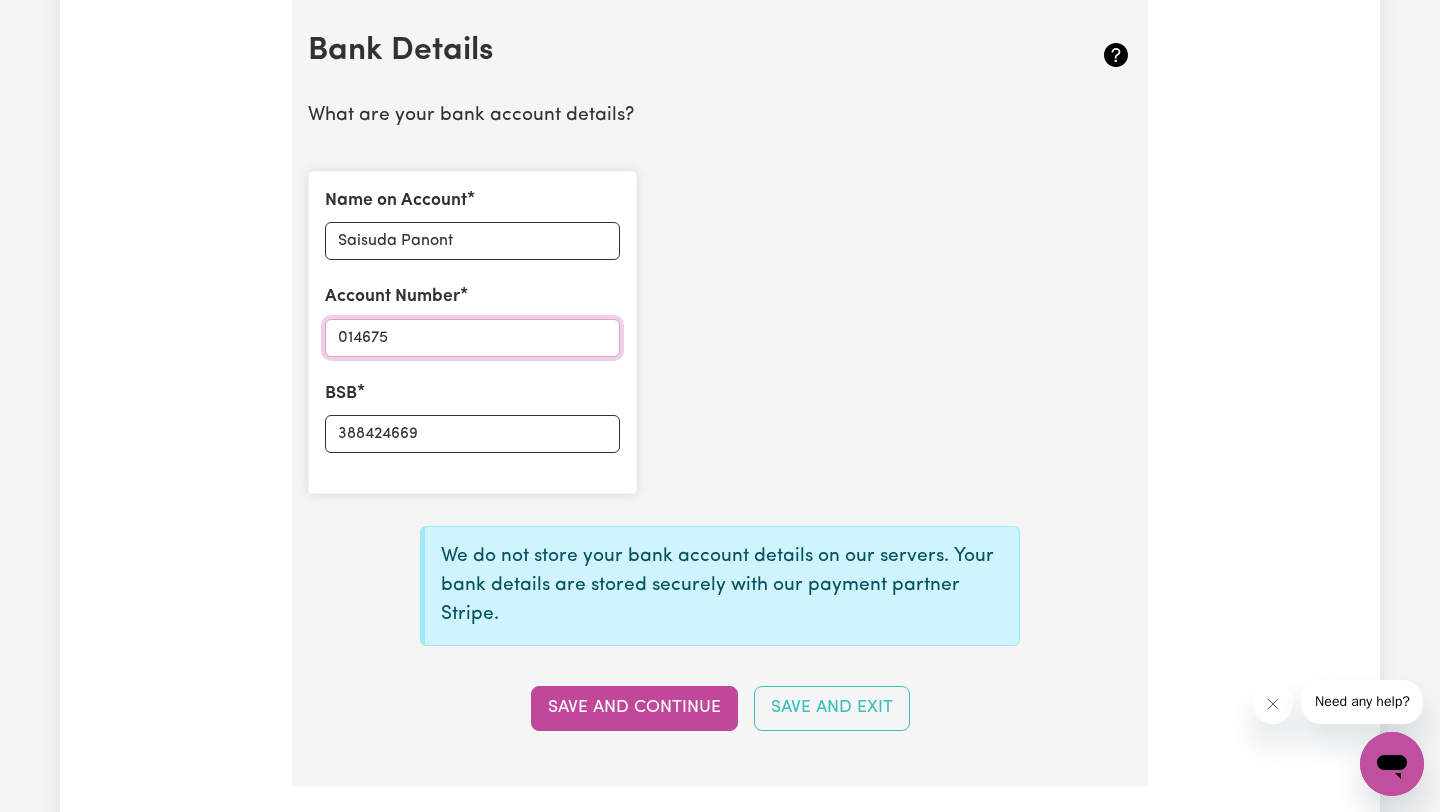 click on "014675" at bounding box center (472, 338) 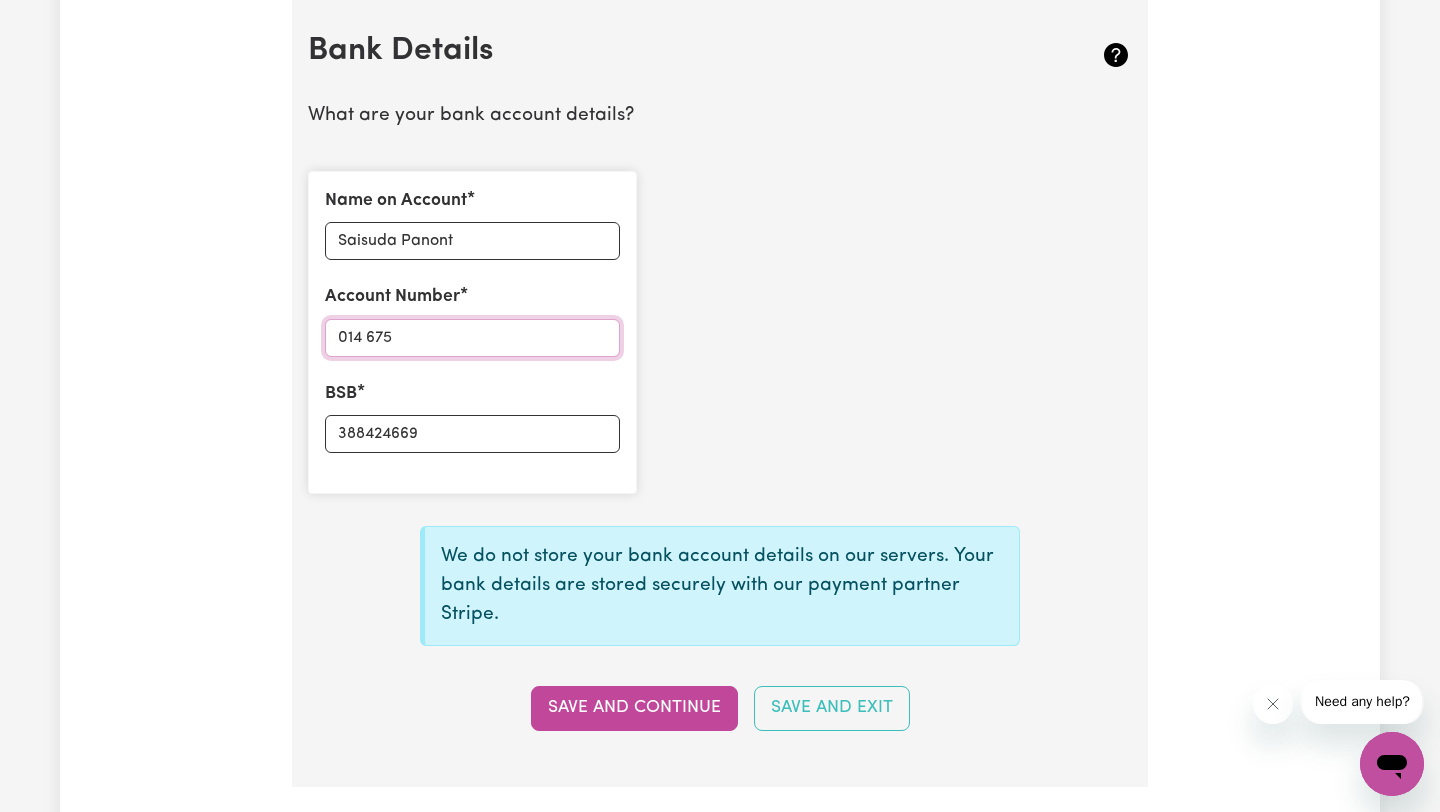 type on "014 675" 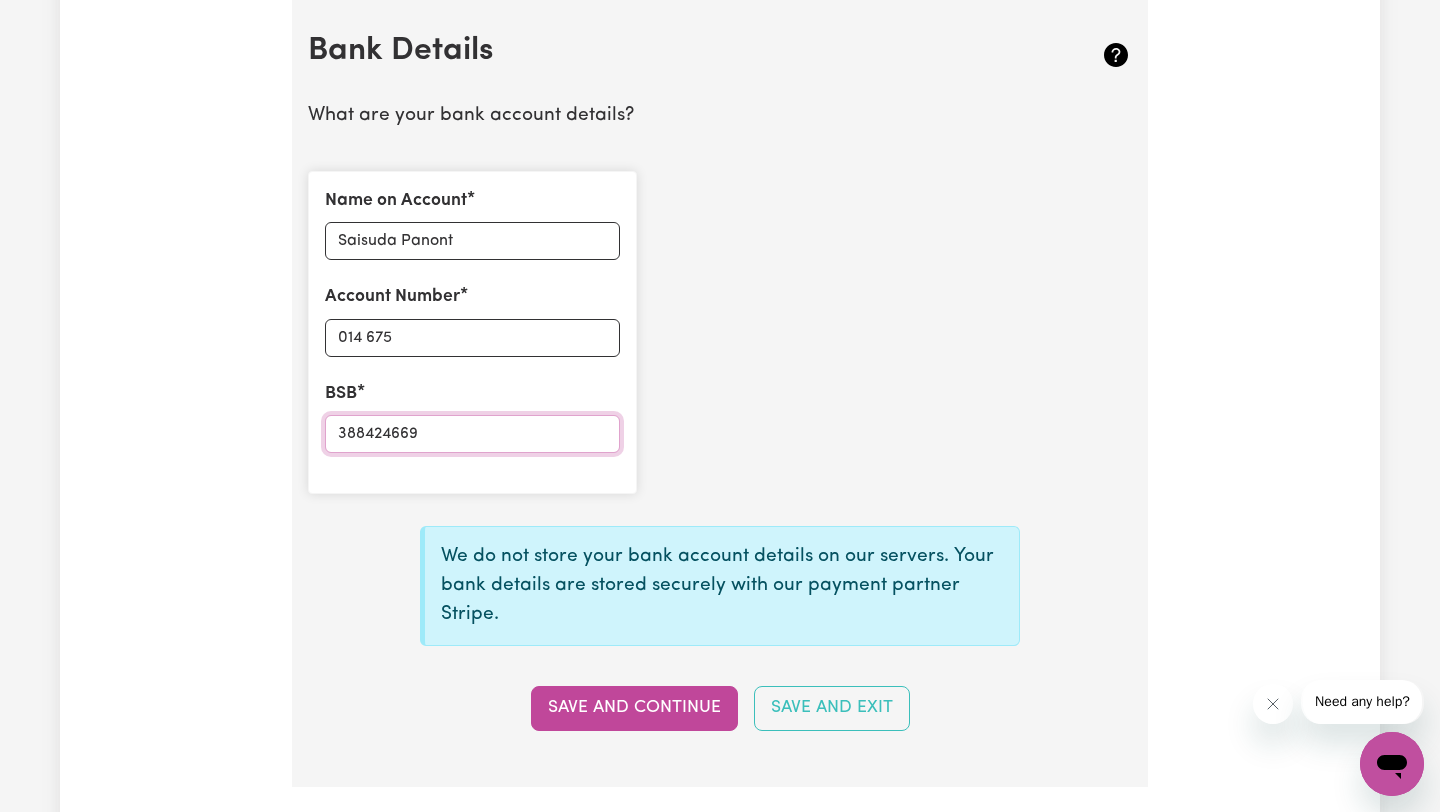 click on "388424669" at bounding box center (472, 434) 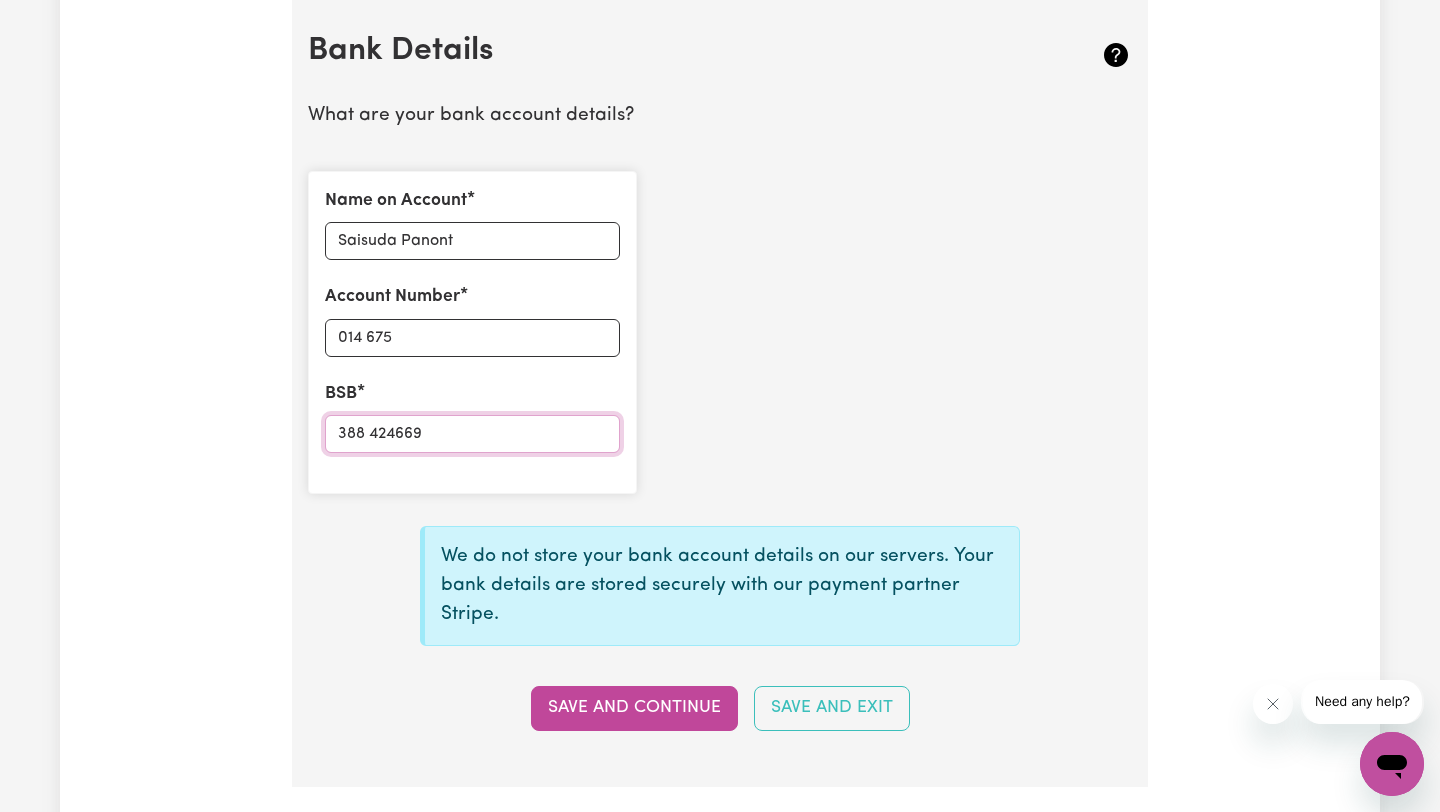 click on "388 424669" at bounding box center [472, 434] 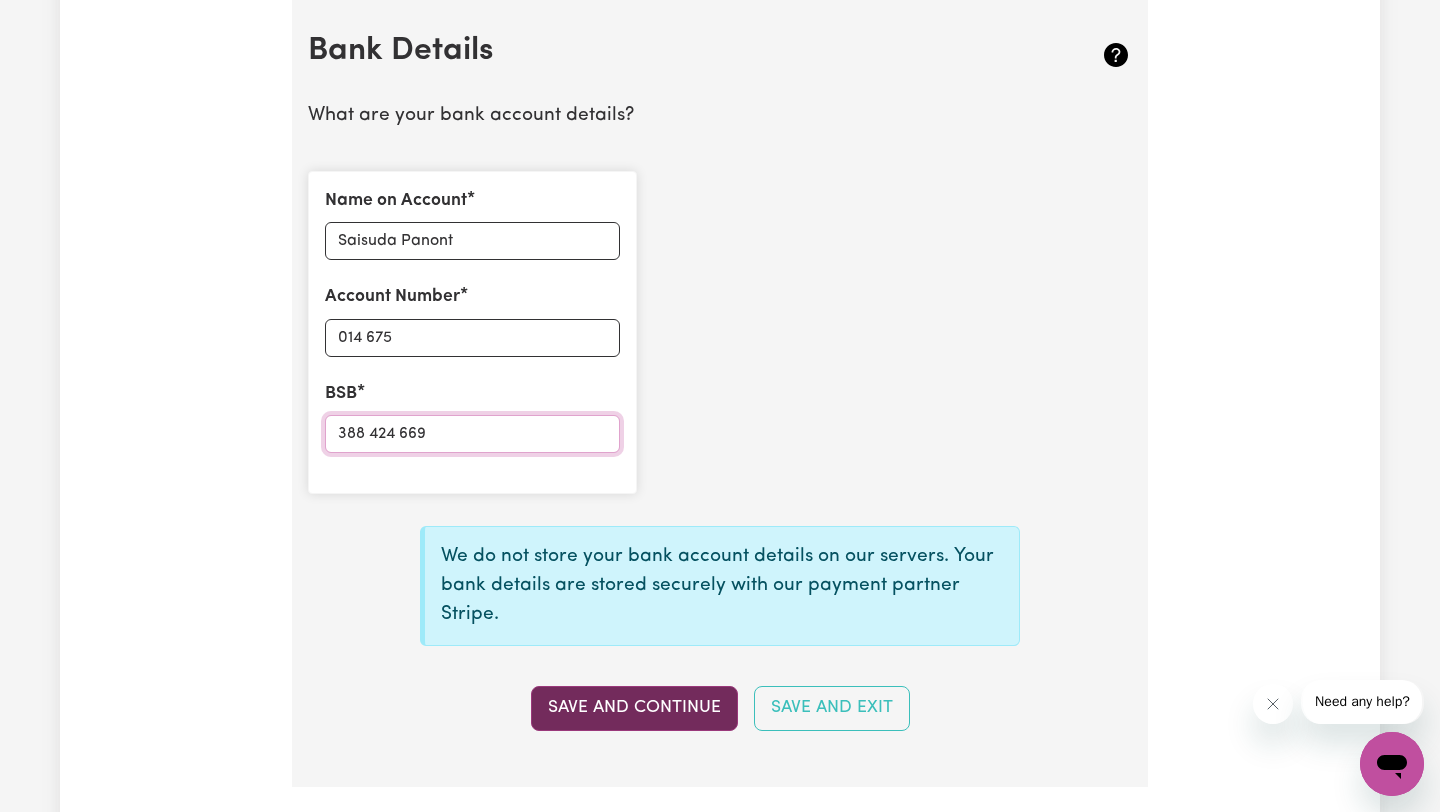 type on "388 424 669" 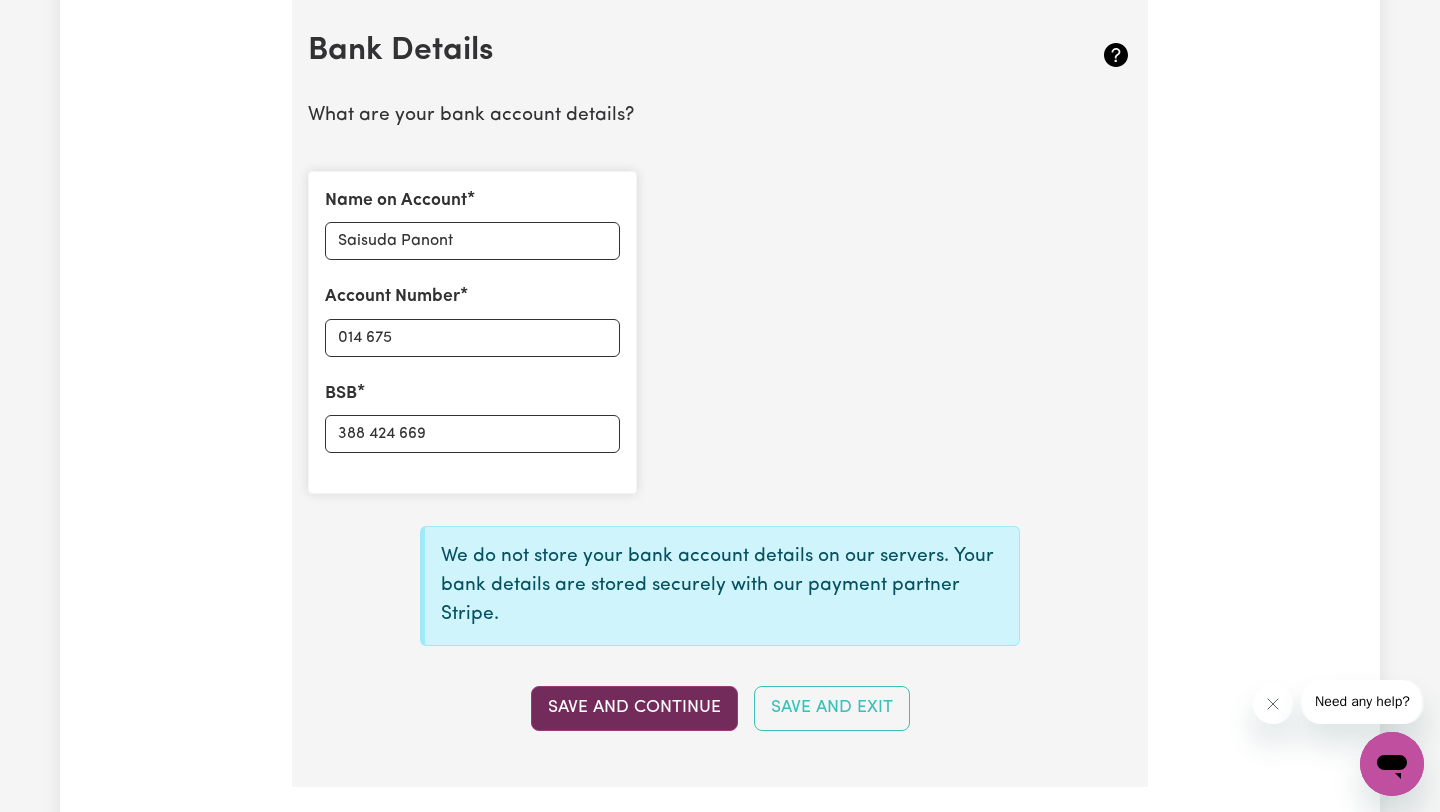 click on "Save and Continue" at bounding box center [634, 708] 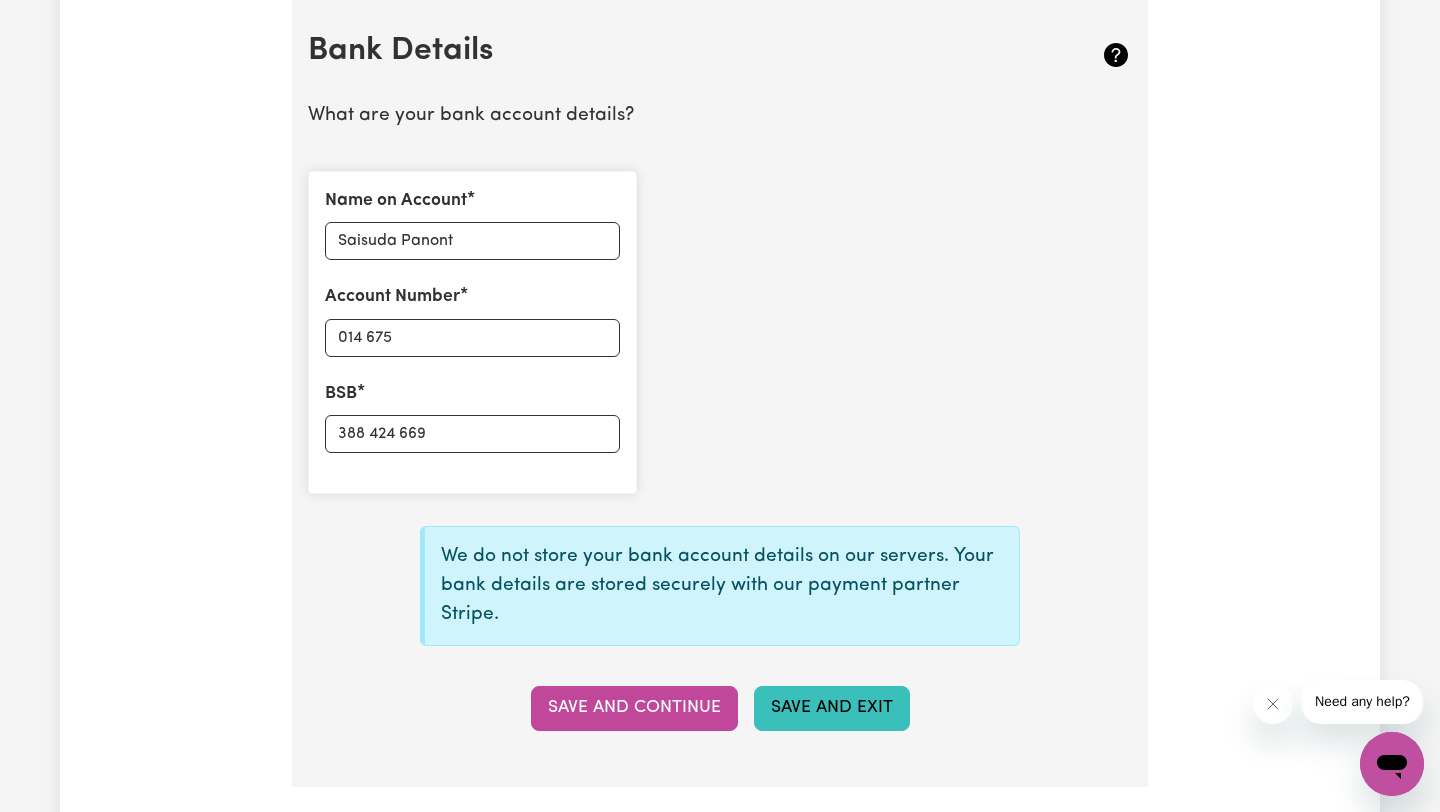 click on "Save and Exit" at bounding box center (832, 708) 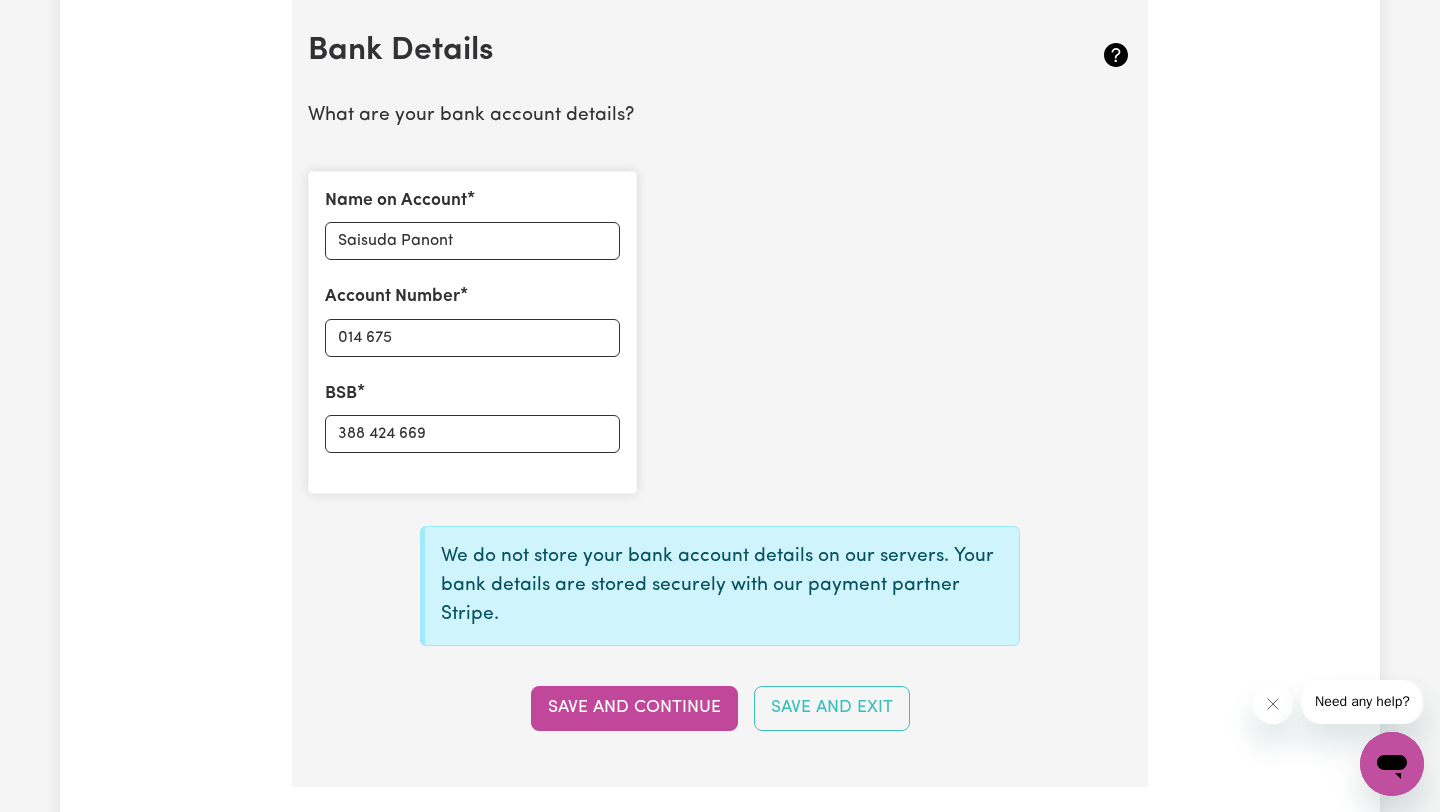 click on "Save and Exit" at bounding box center (832, 708) 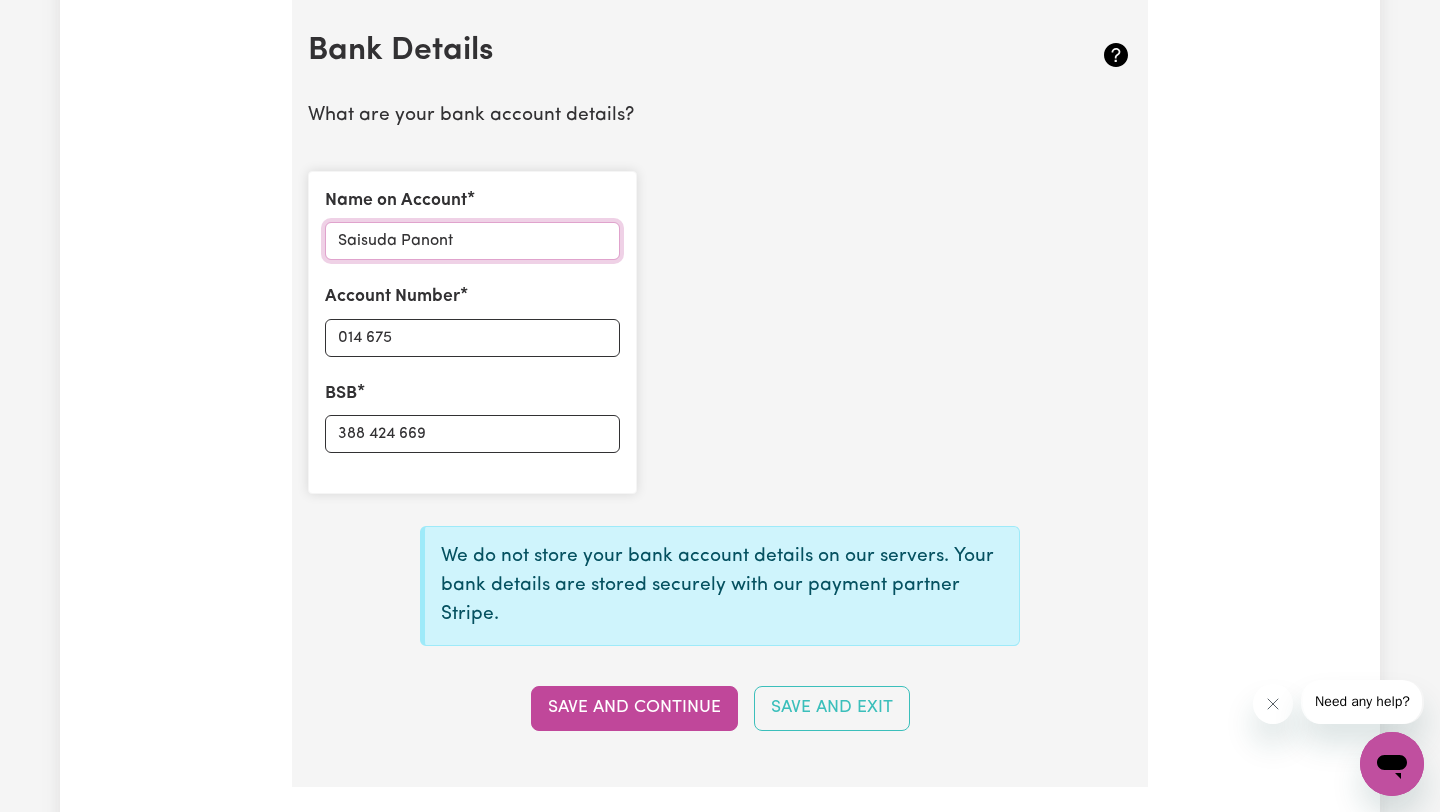 click on "Saisuda Panont" at bounding box center (472, 241) 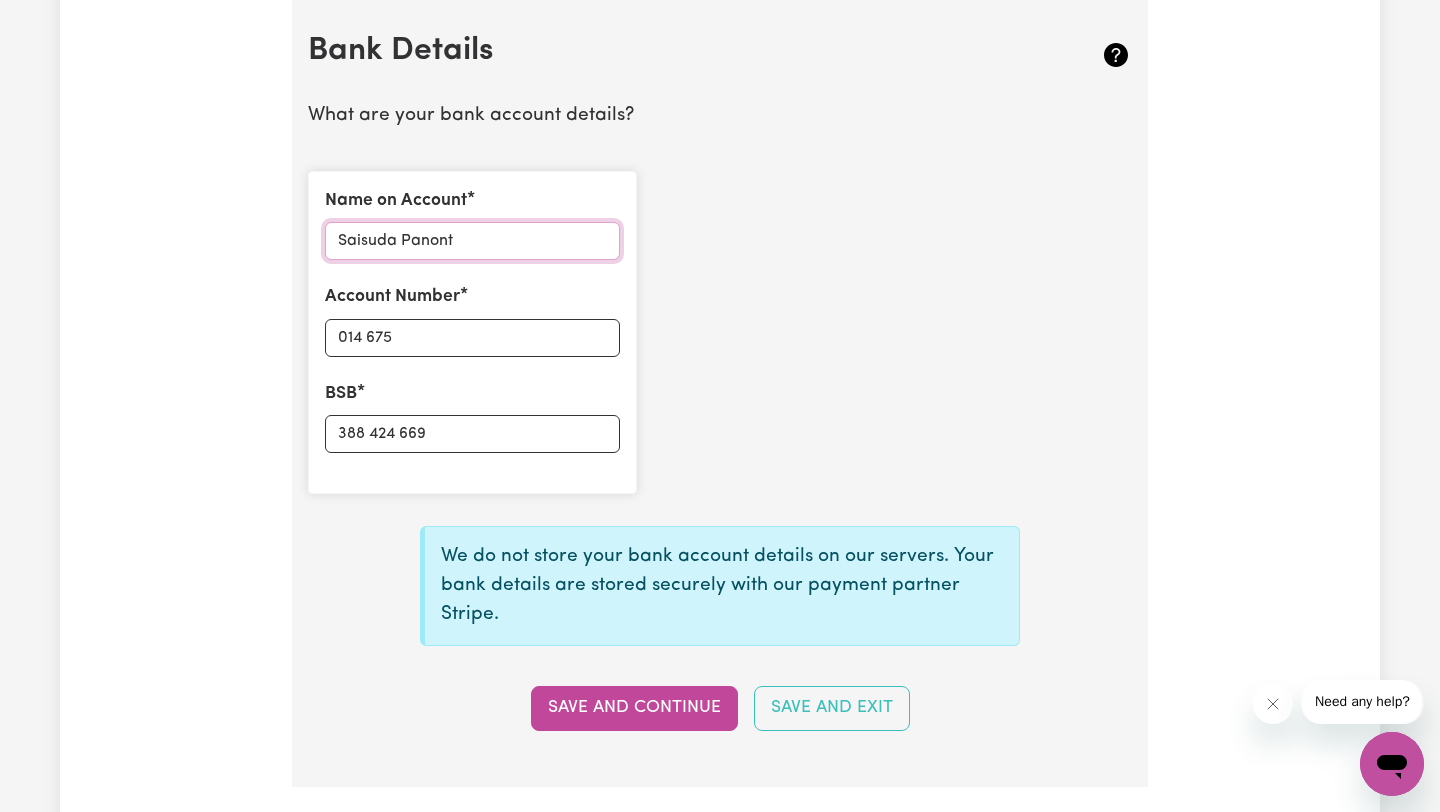 drag, startPoint x: 459, startPoint y: 245, endPoint x: 253, endPoint y: 229, distance: 206.62042 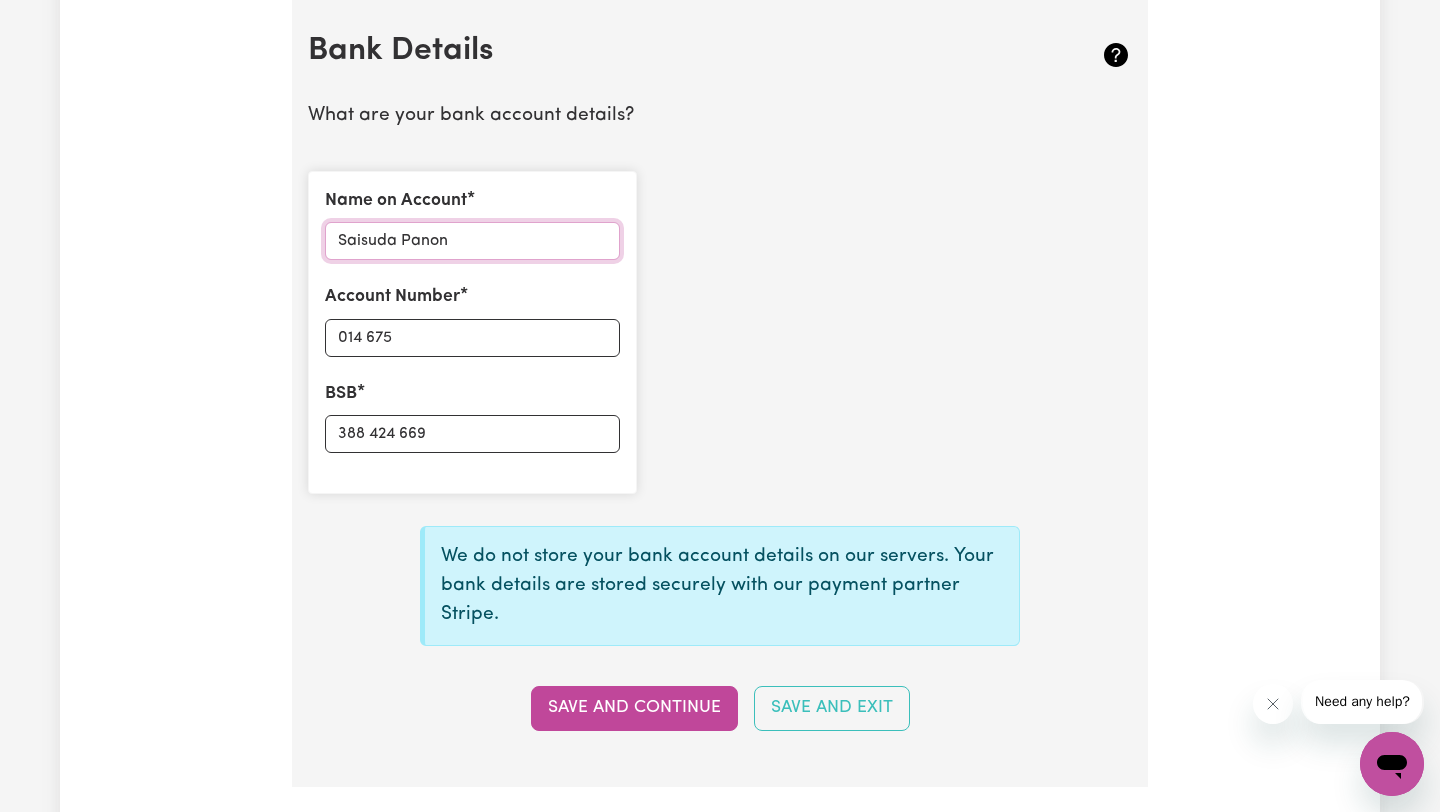 type on "Saisuda Panont" 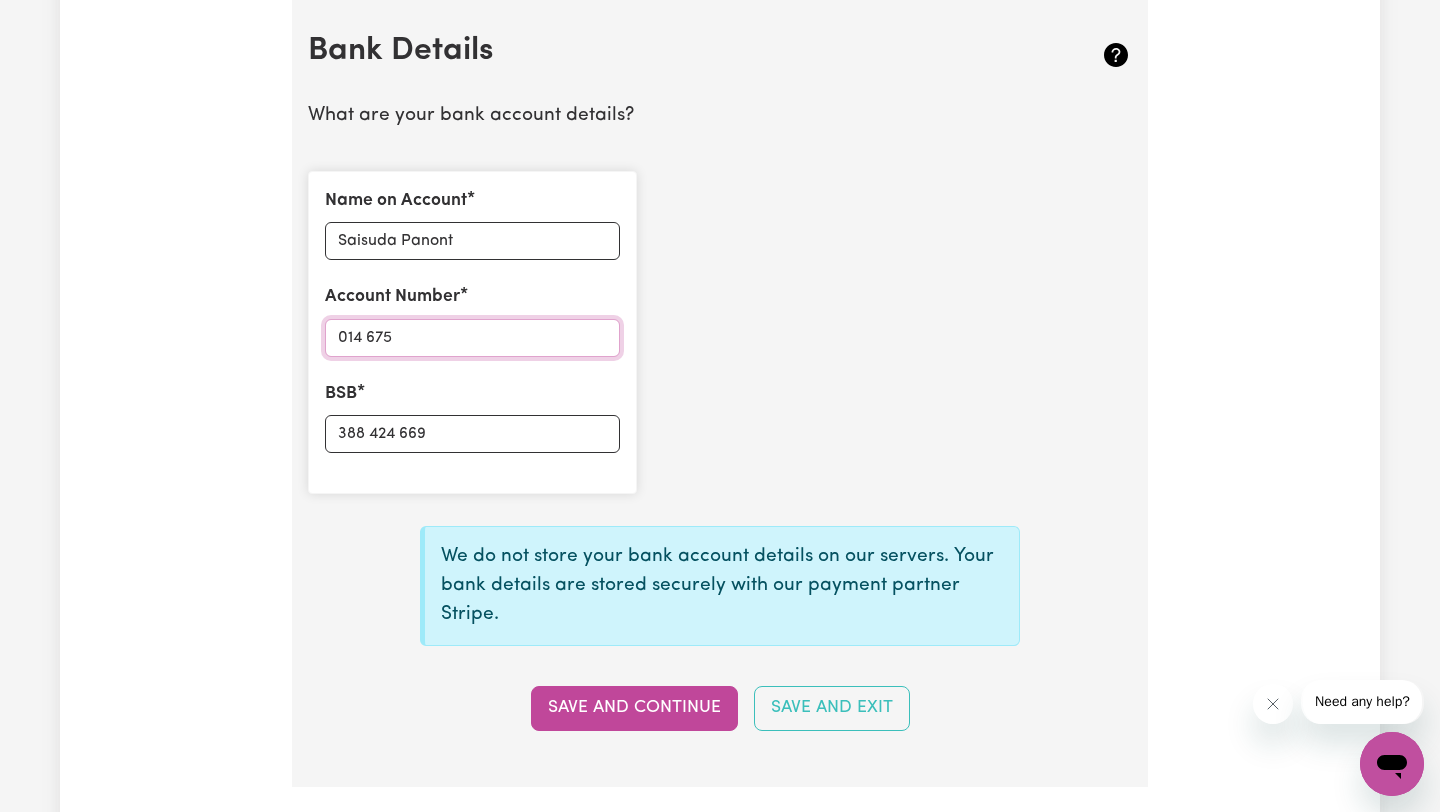 click on "014 675" at bounding box center (472, 338) 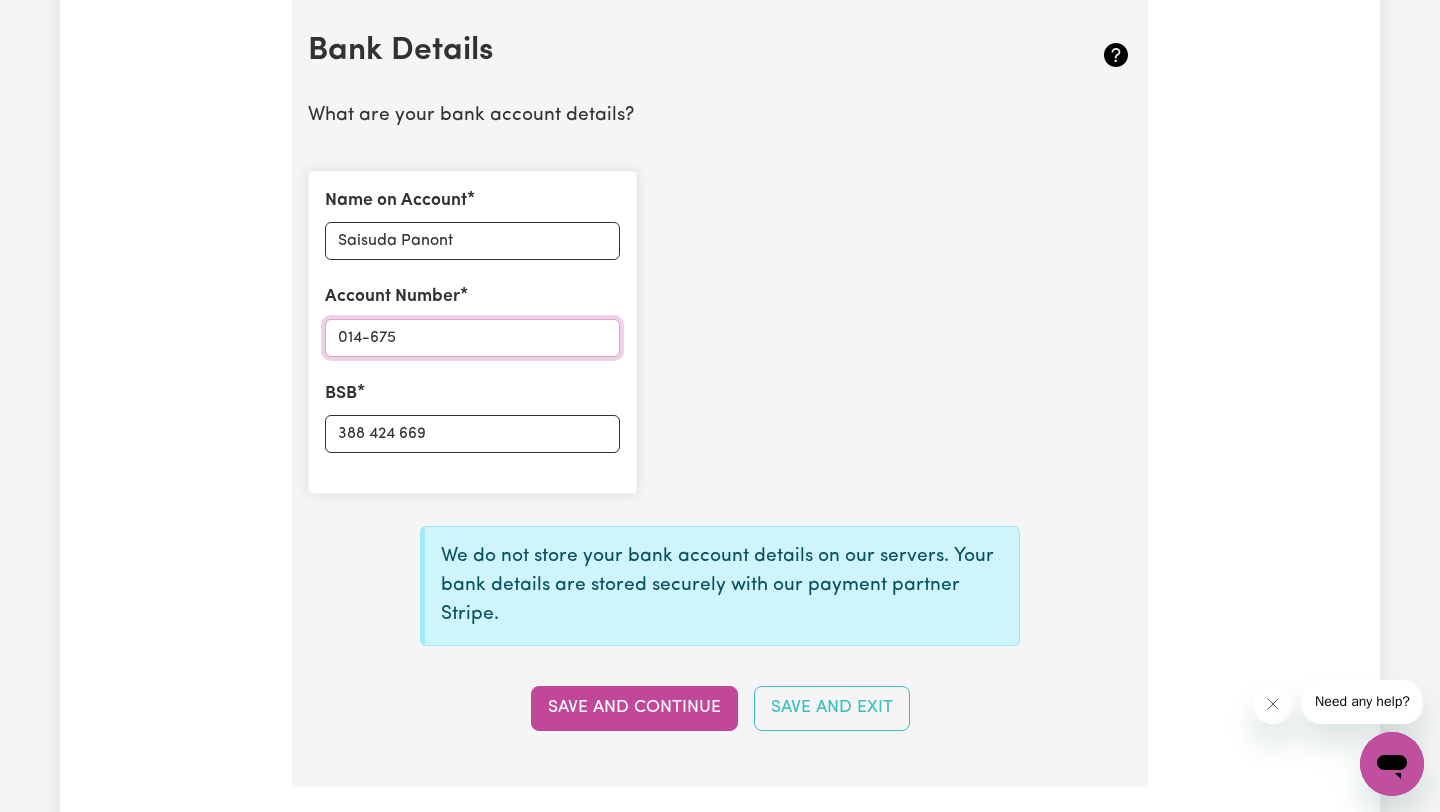 type on "014-675" 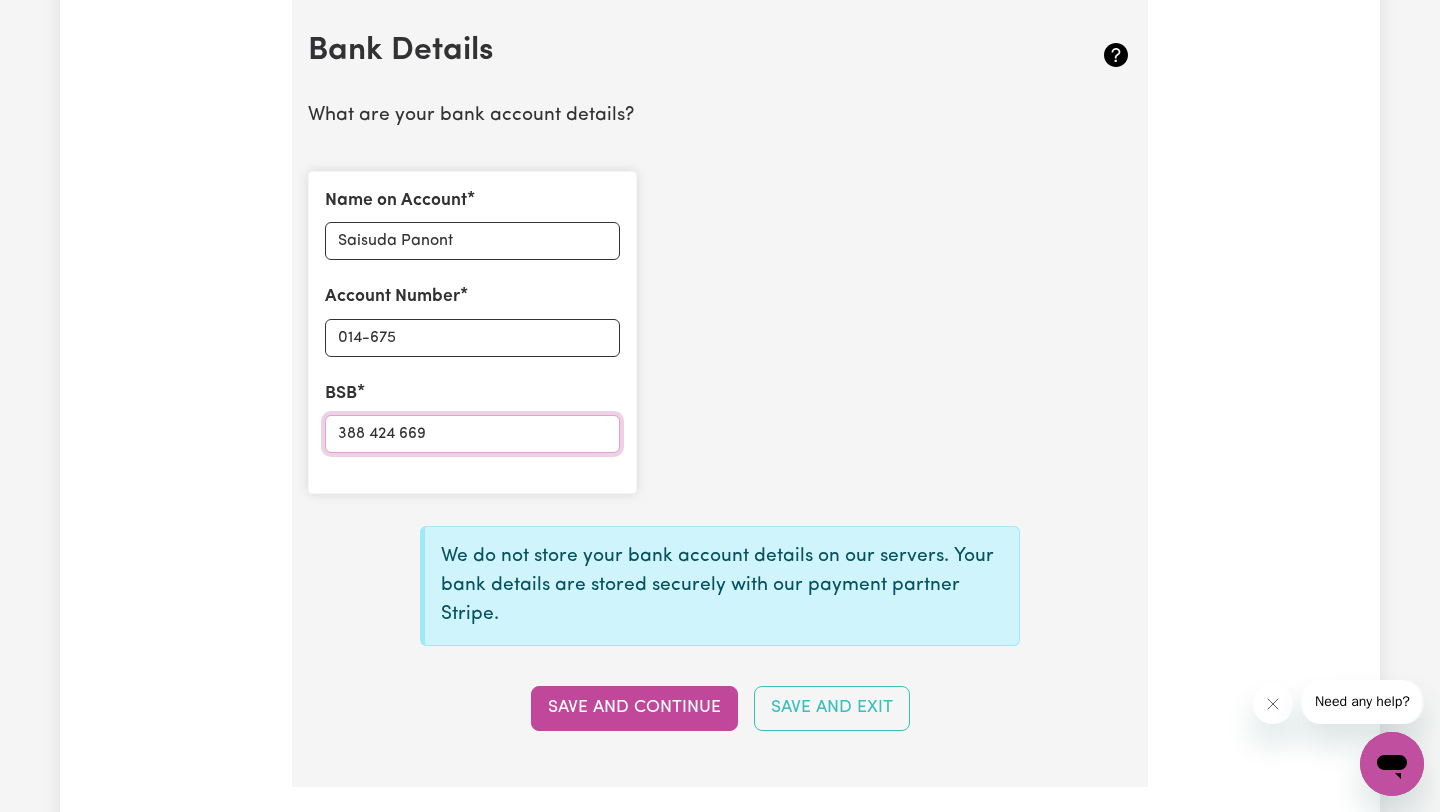 click on "388 424 669" at bounding box center (472, 434) 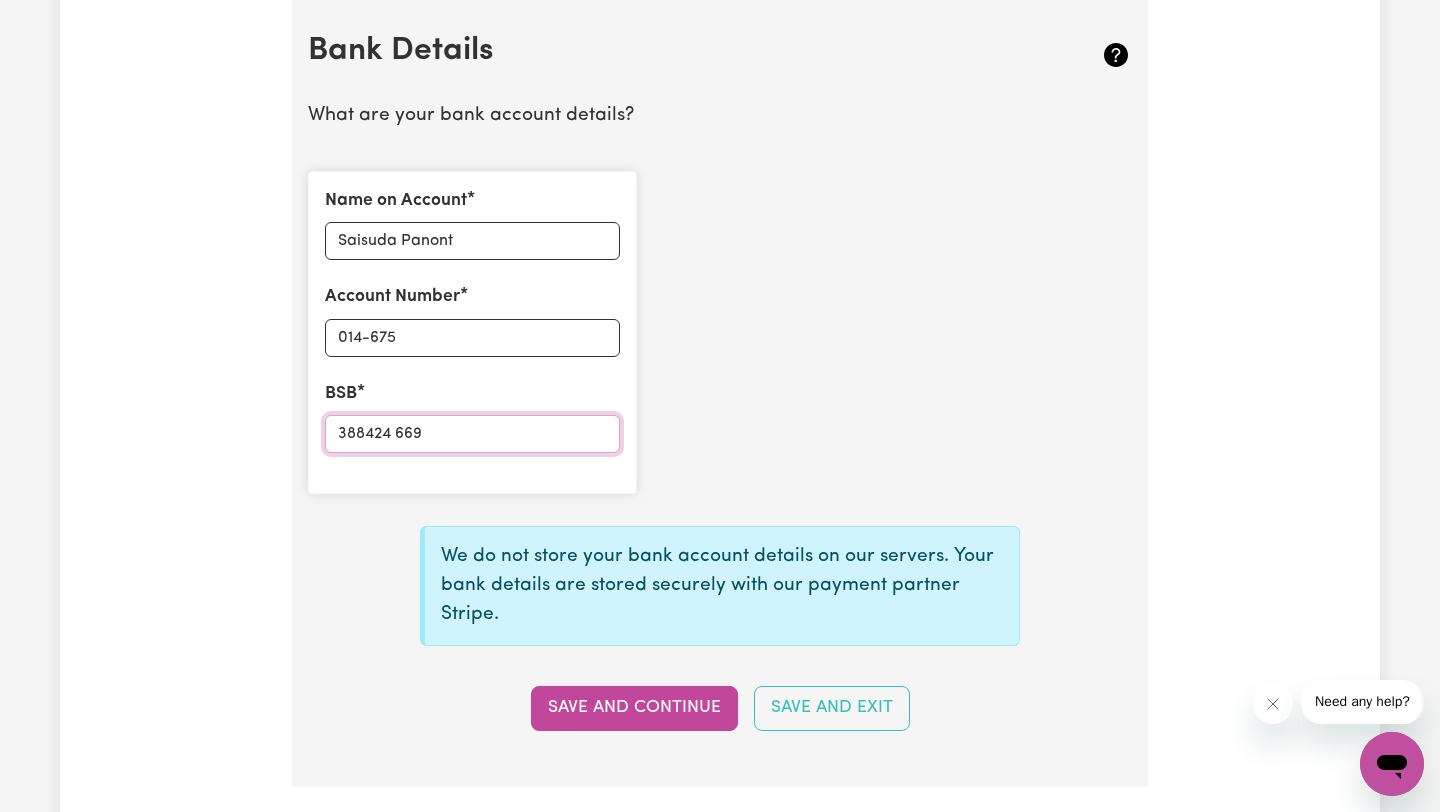 click on "388424 669" at bounding box center [472, 434] 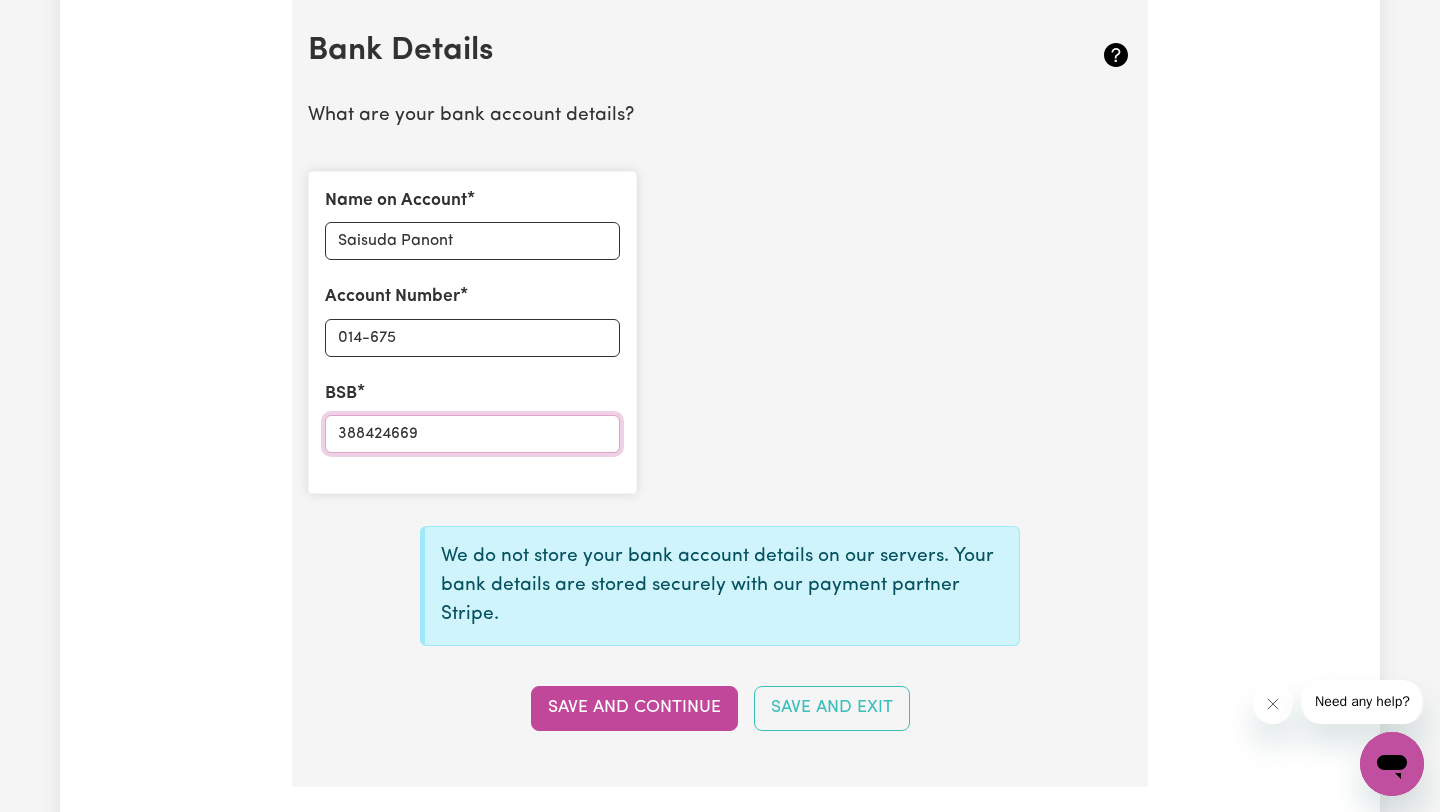 type on "388424669" 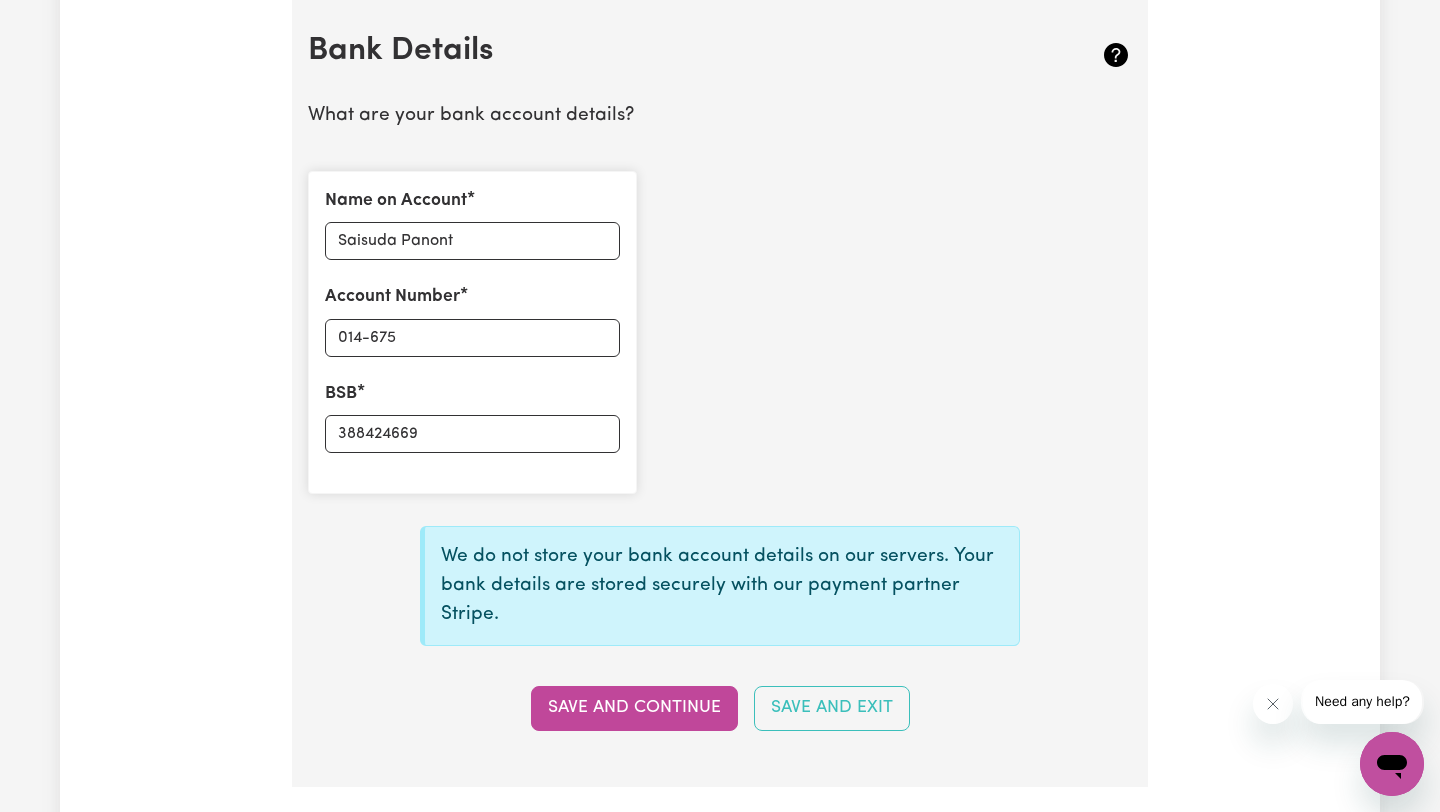 click on "Name on Account Saisuda Panont Account Number 014-675 BSB 388424669" at bounding box center (720, 332) 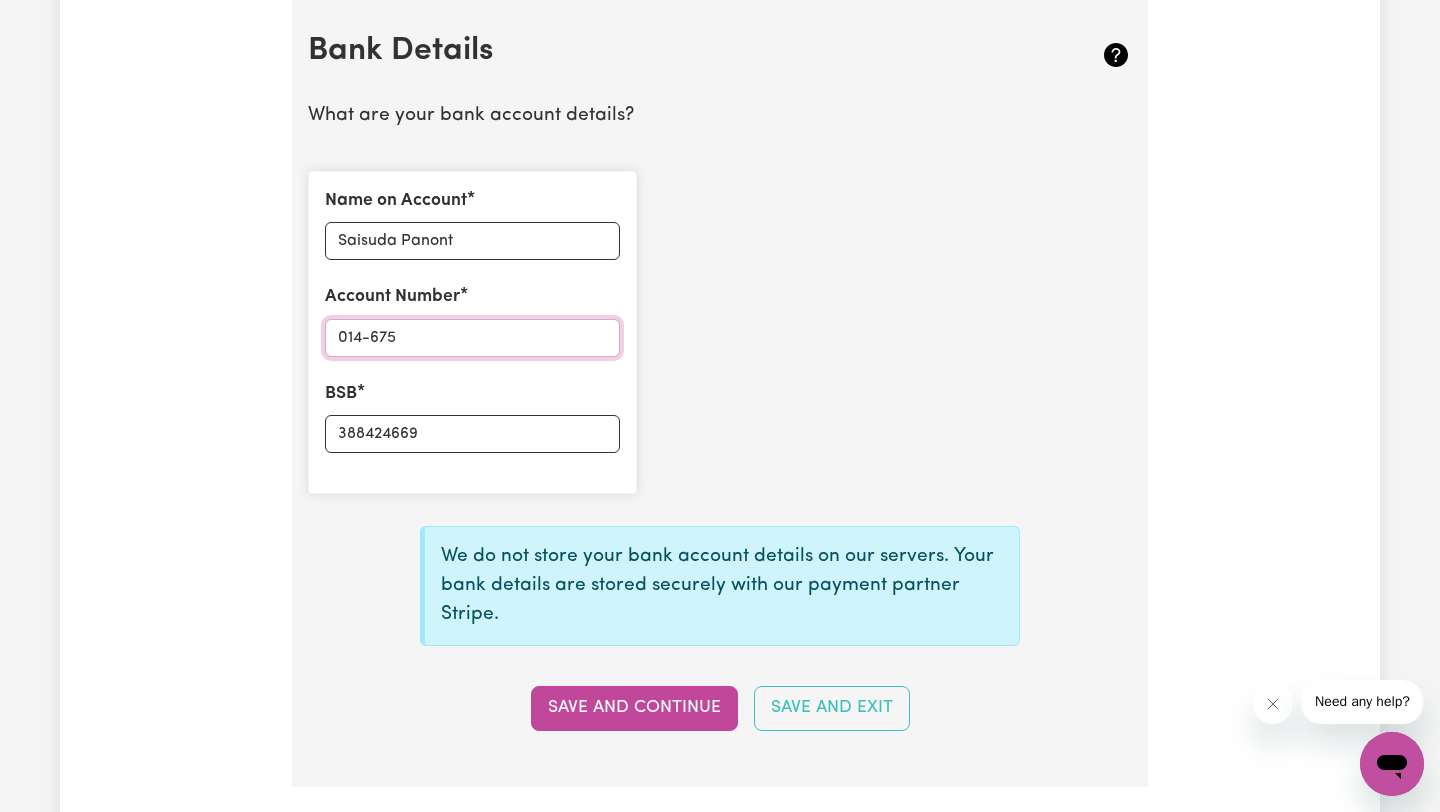 click on "014-675" at bounding box center [472, 338] 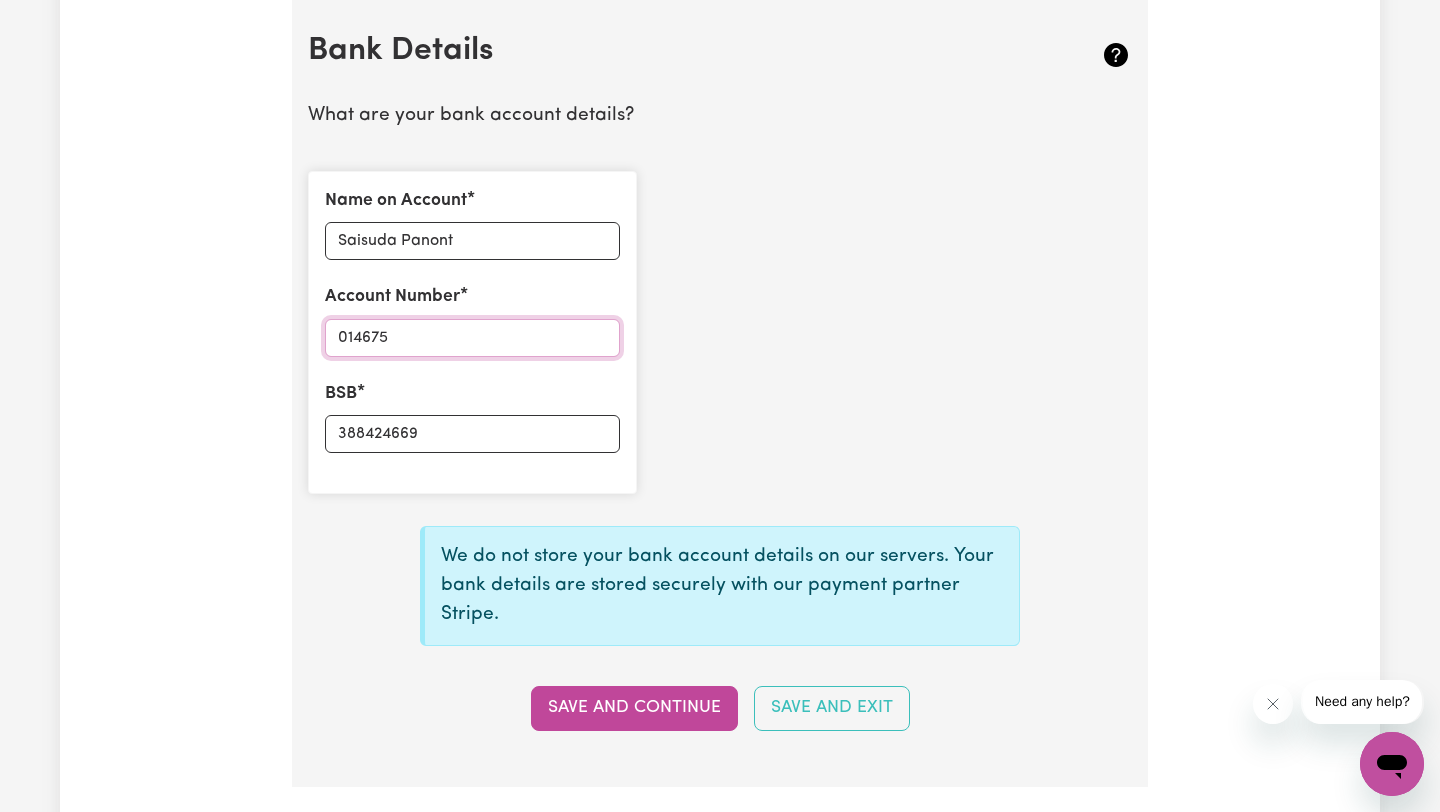 type on "014675" 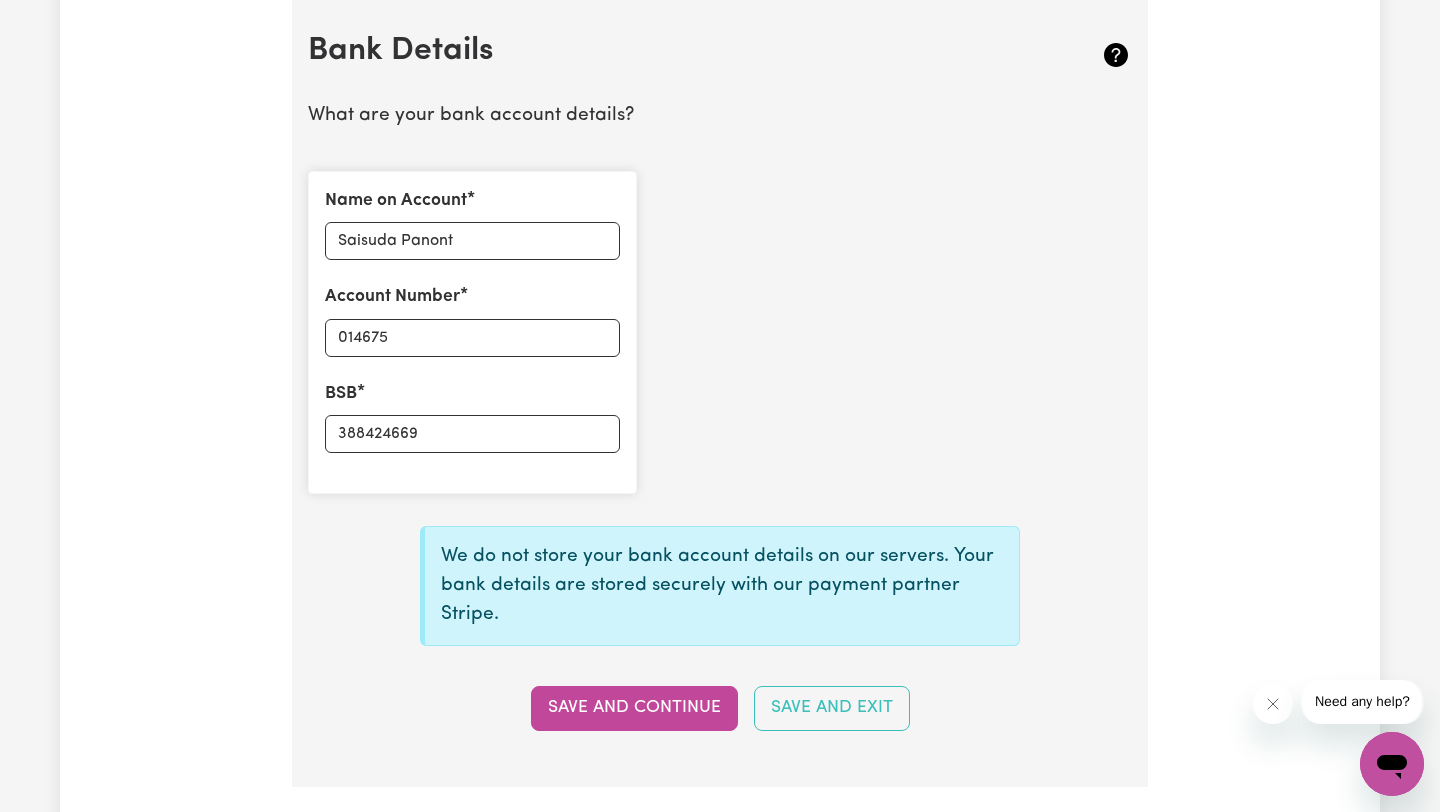 click on "Name on Account Saisuda Panont Account Number 014675 BSB 388424669" at bounding box center (720, 332) 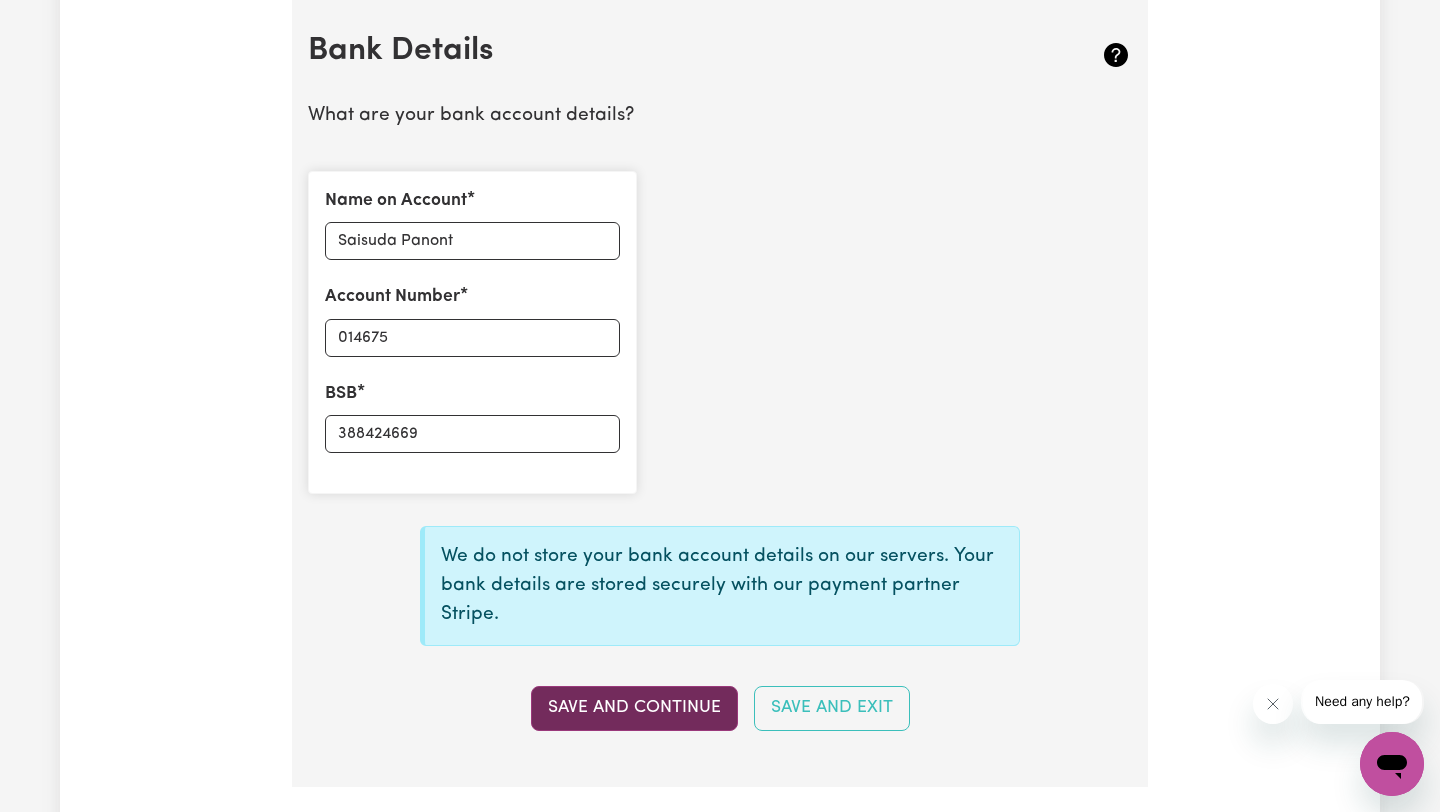 click on "Save and Continue" at bounding box center [634, 708] 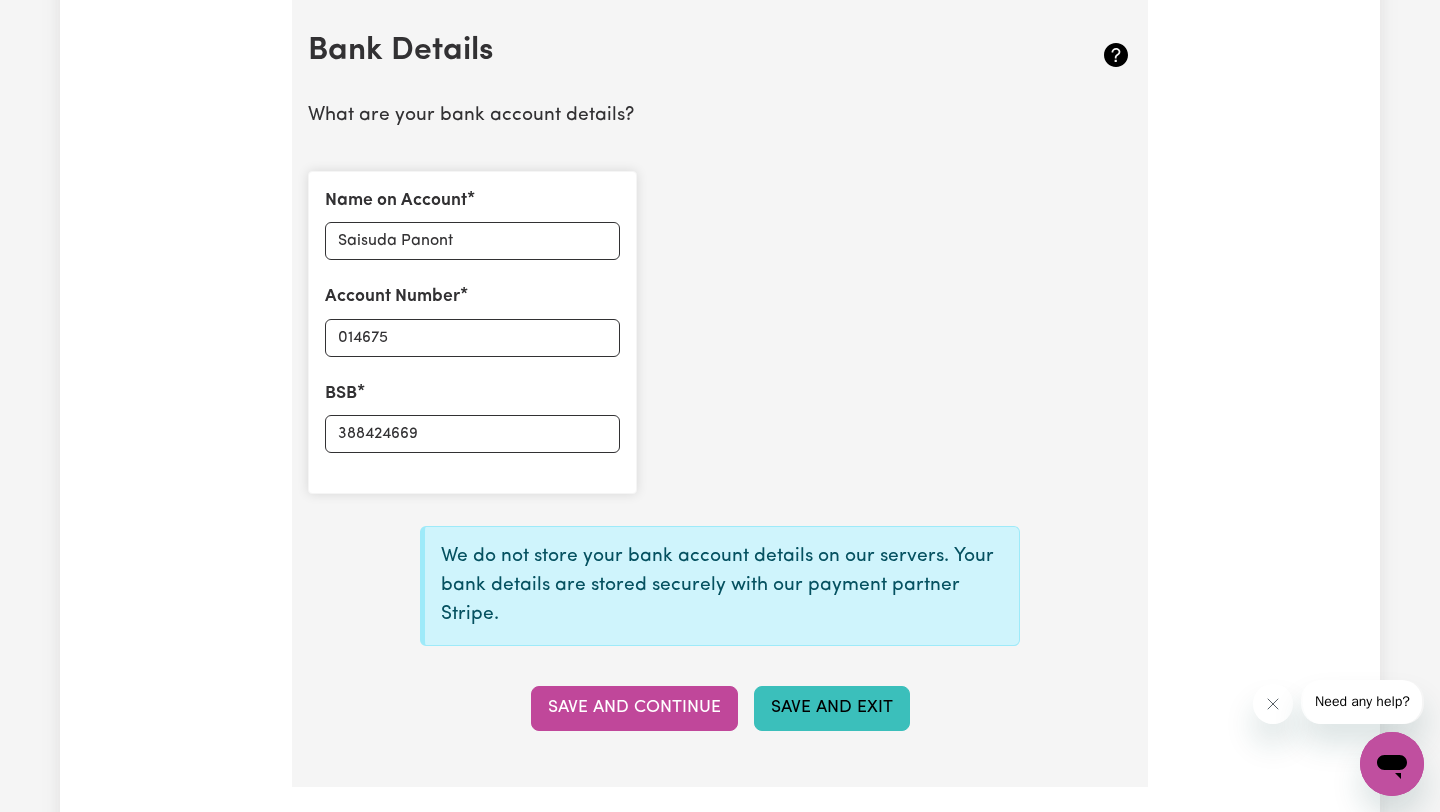 click on "Save and Exit" at bounding box center (832, 708) 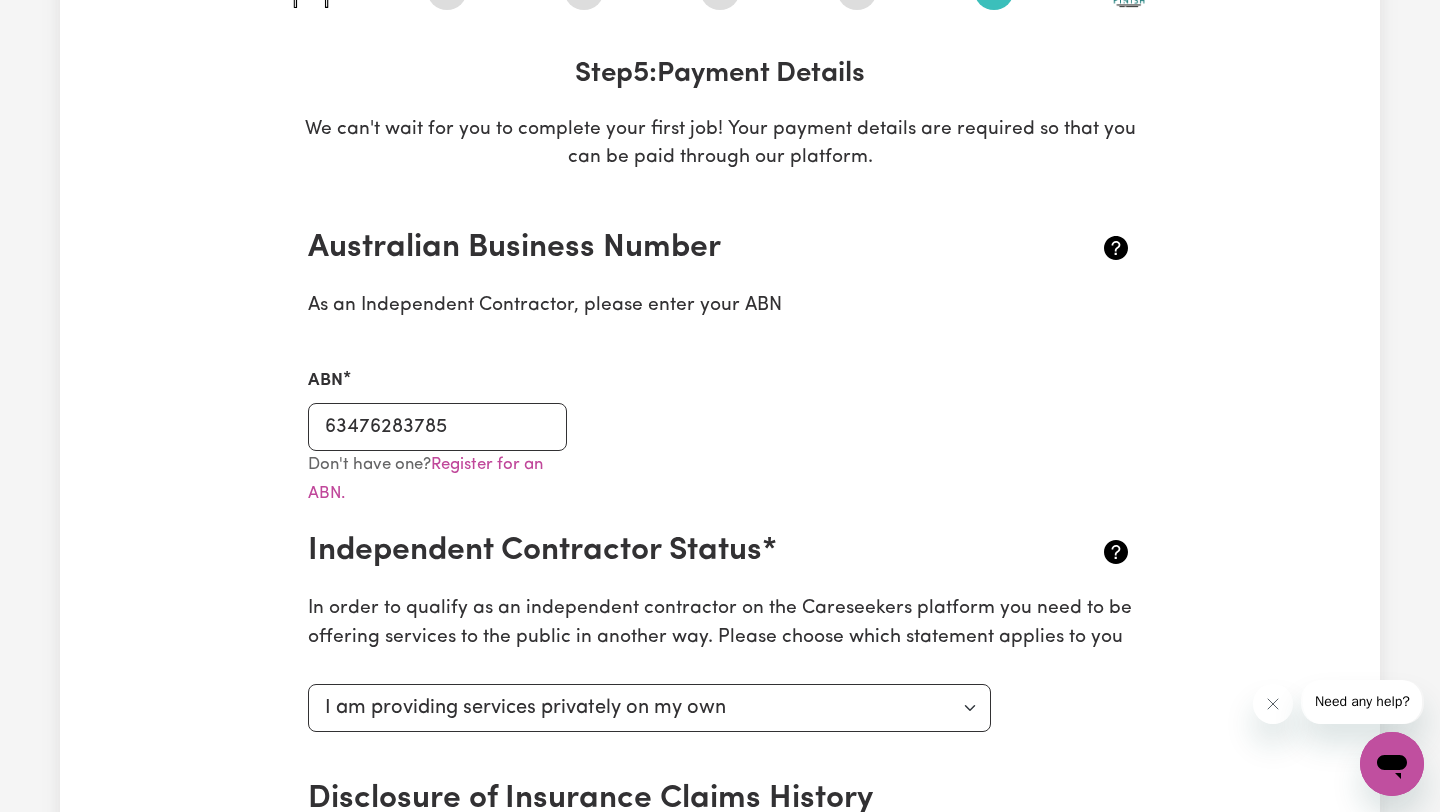 scroll, scrollTop: 0, scrollLeft: 0, axis: both 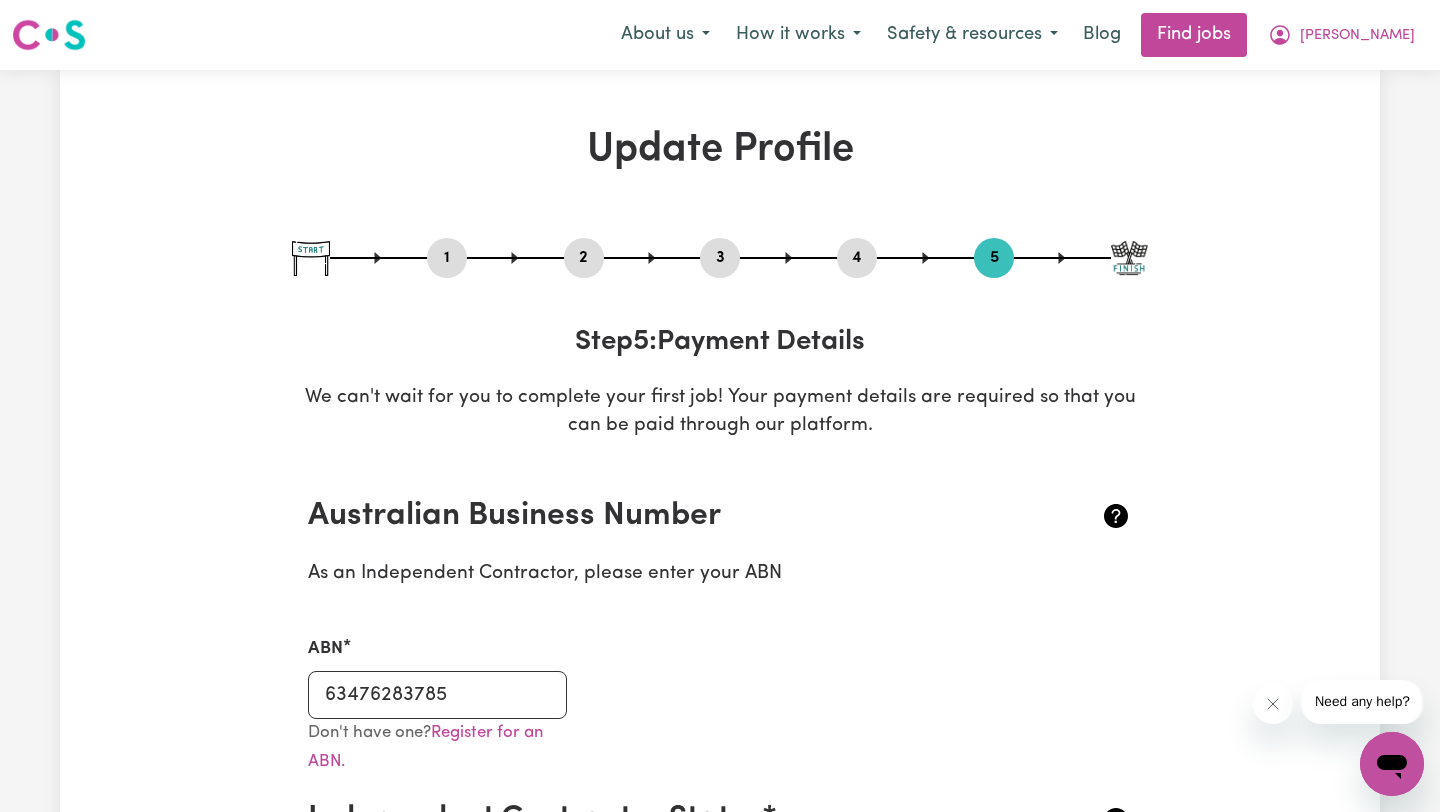click at bounding box center (1129, 258) 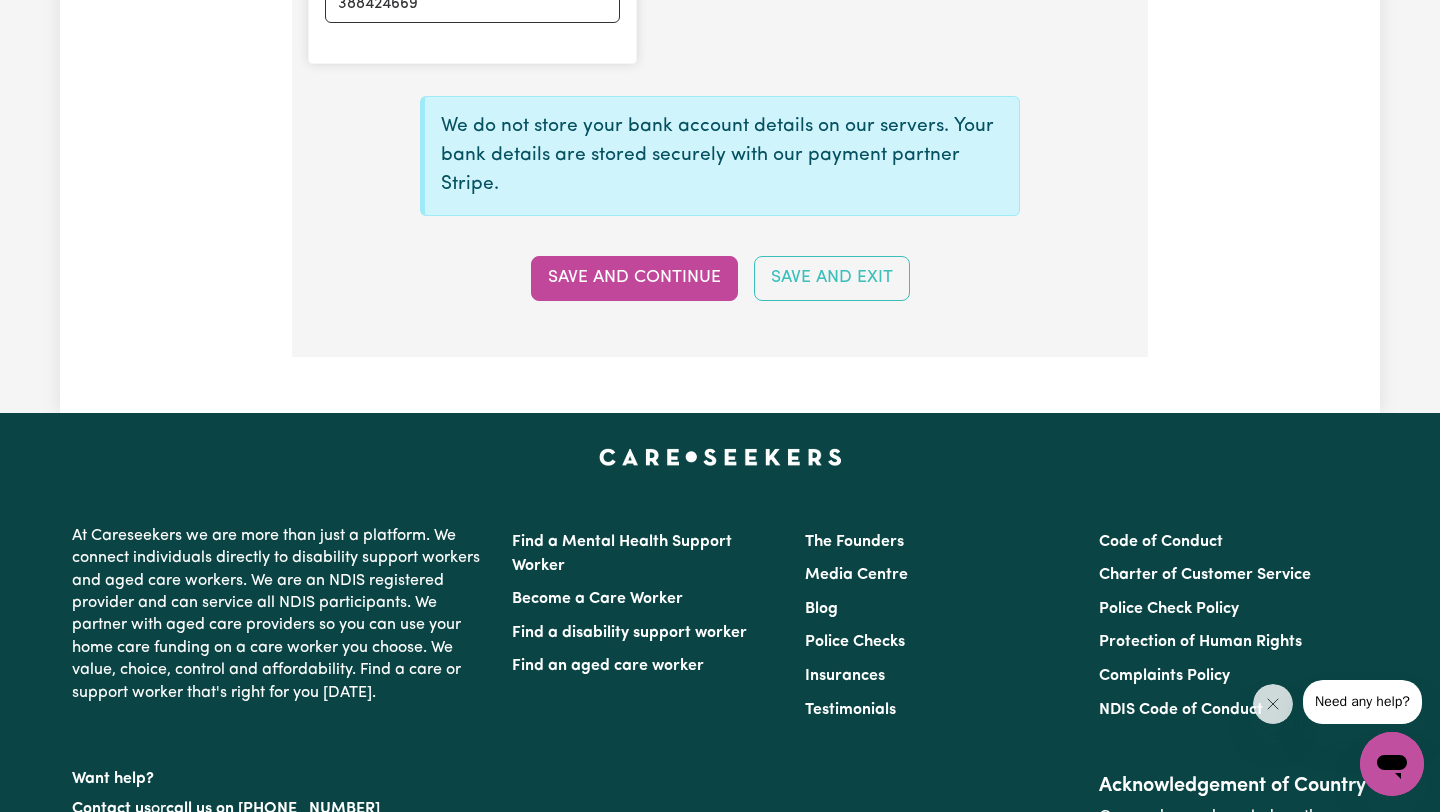 scroll, scrollTop: 1739, scrollLeft: 0, axis: vertical 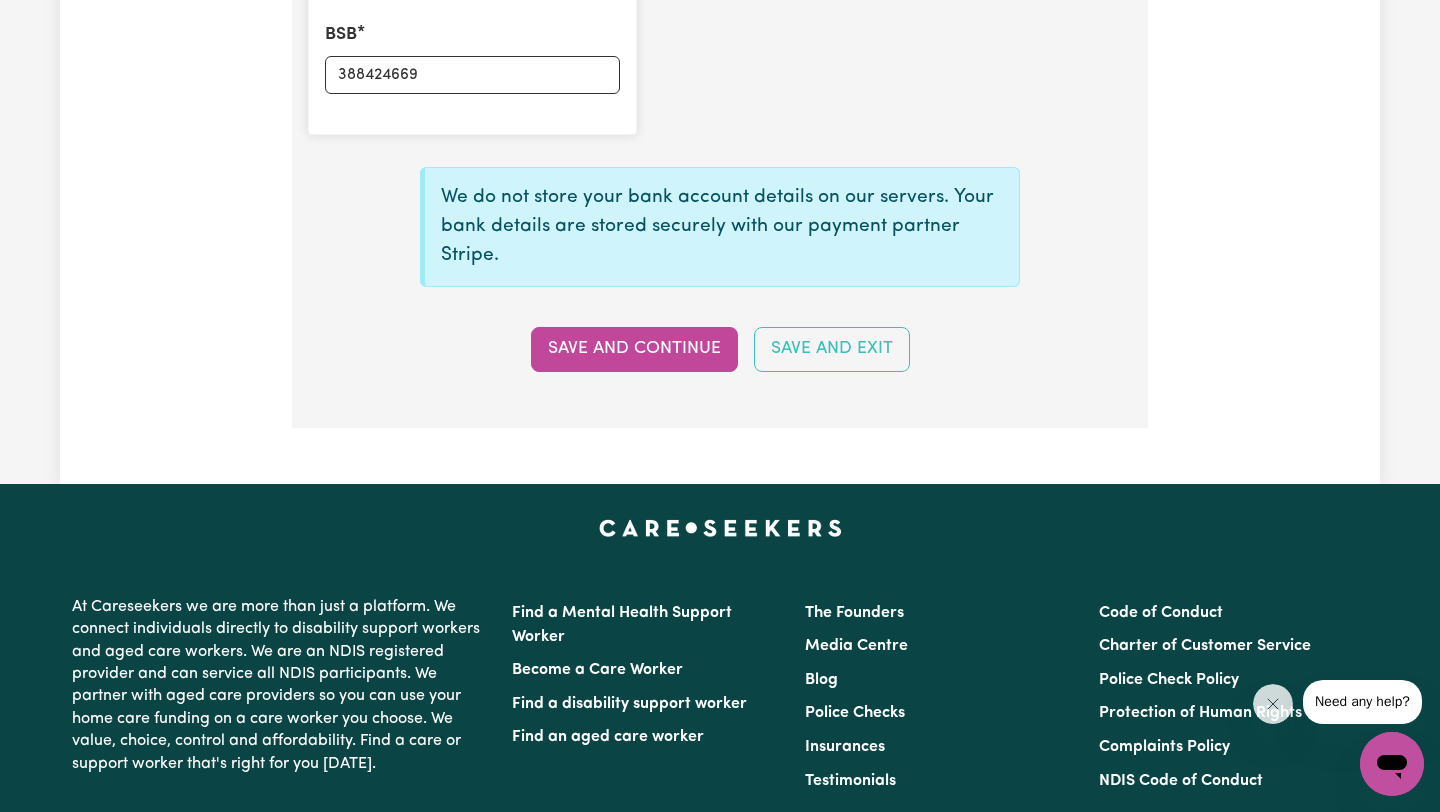 click on "Save and Exit" at bounding box center [832, 349] 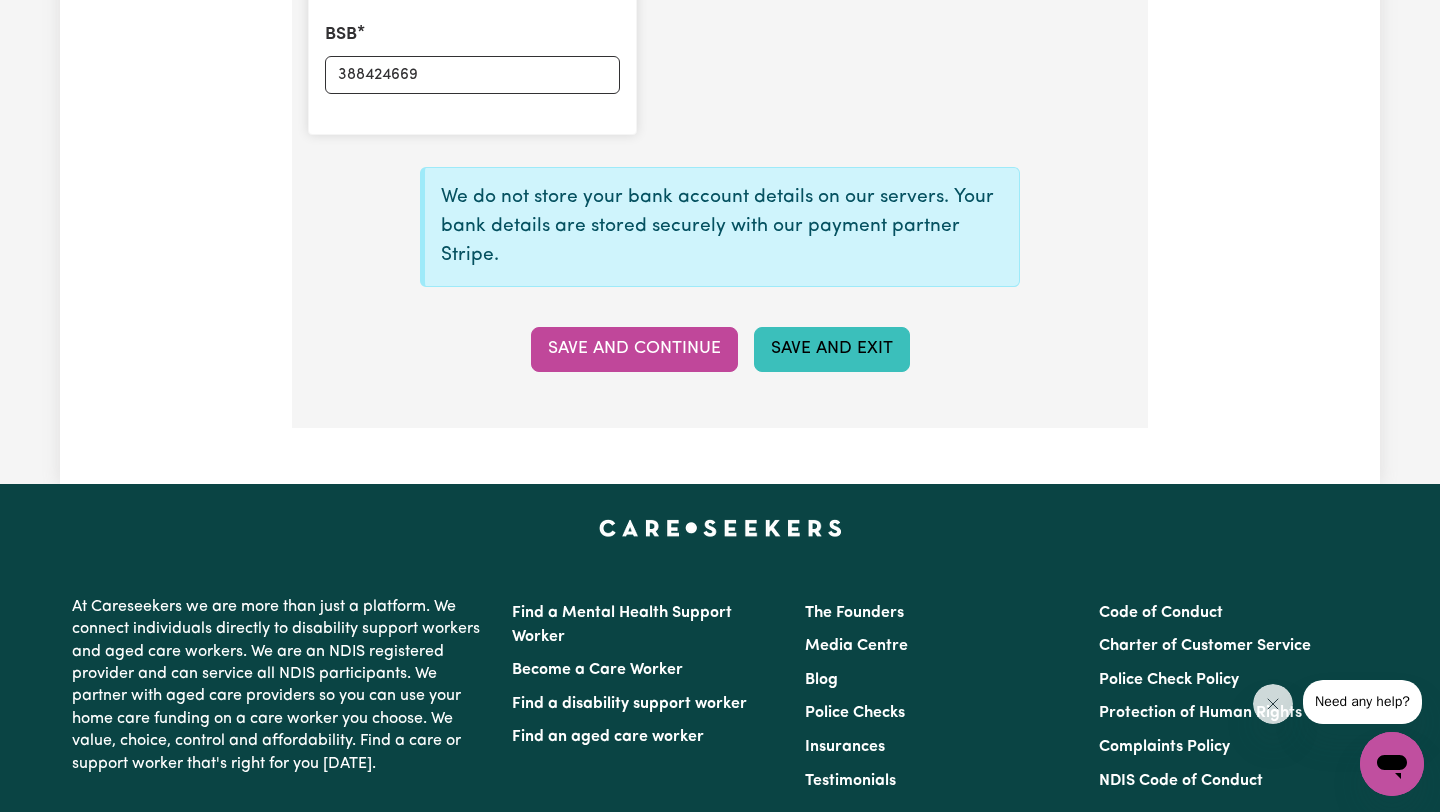 click on "Save and Exit" at bounding box center [832, 349] 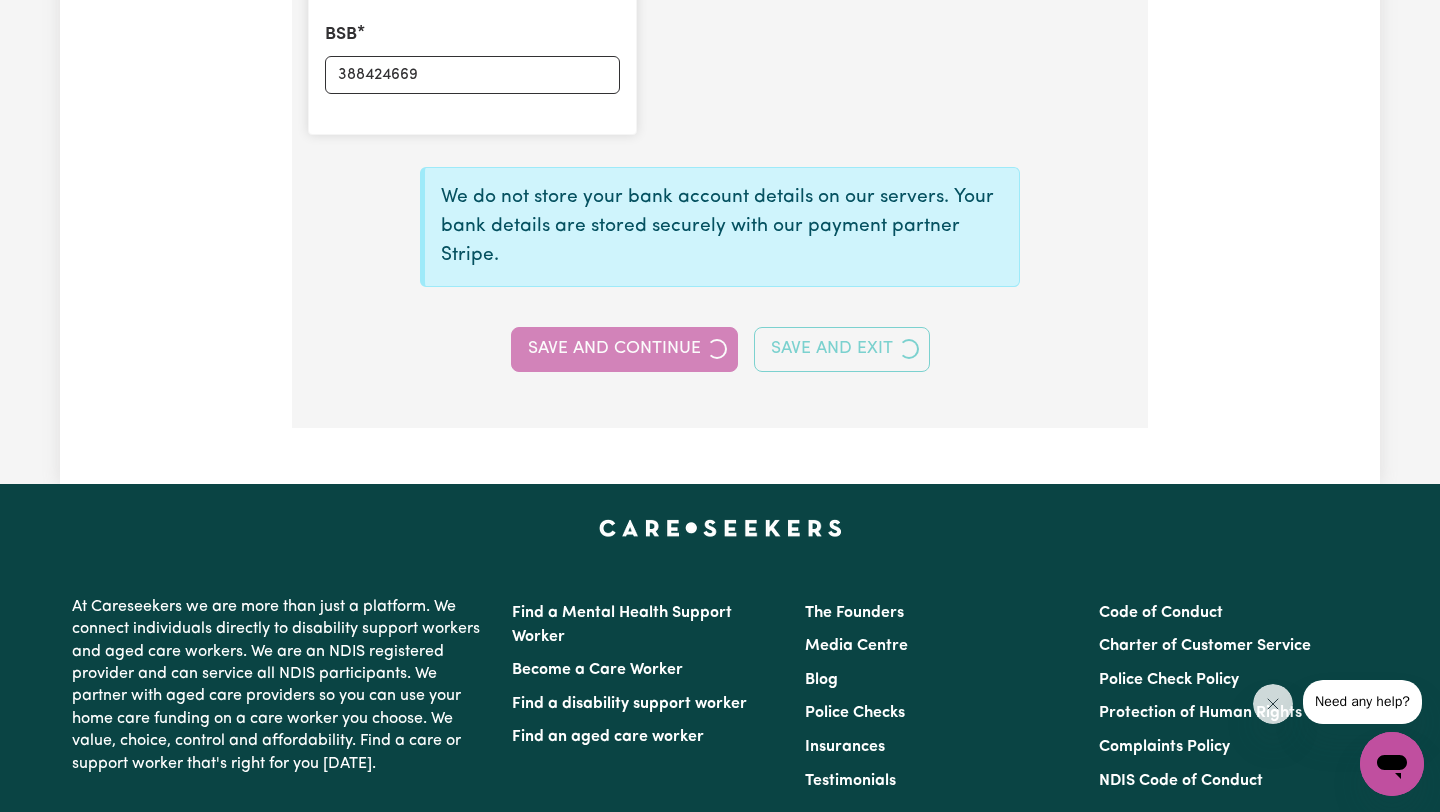 click on "Save and Continue Save and Exit" at bounding box center [720, 349] 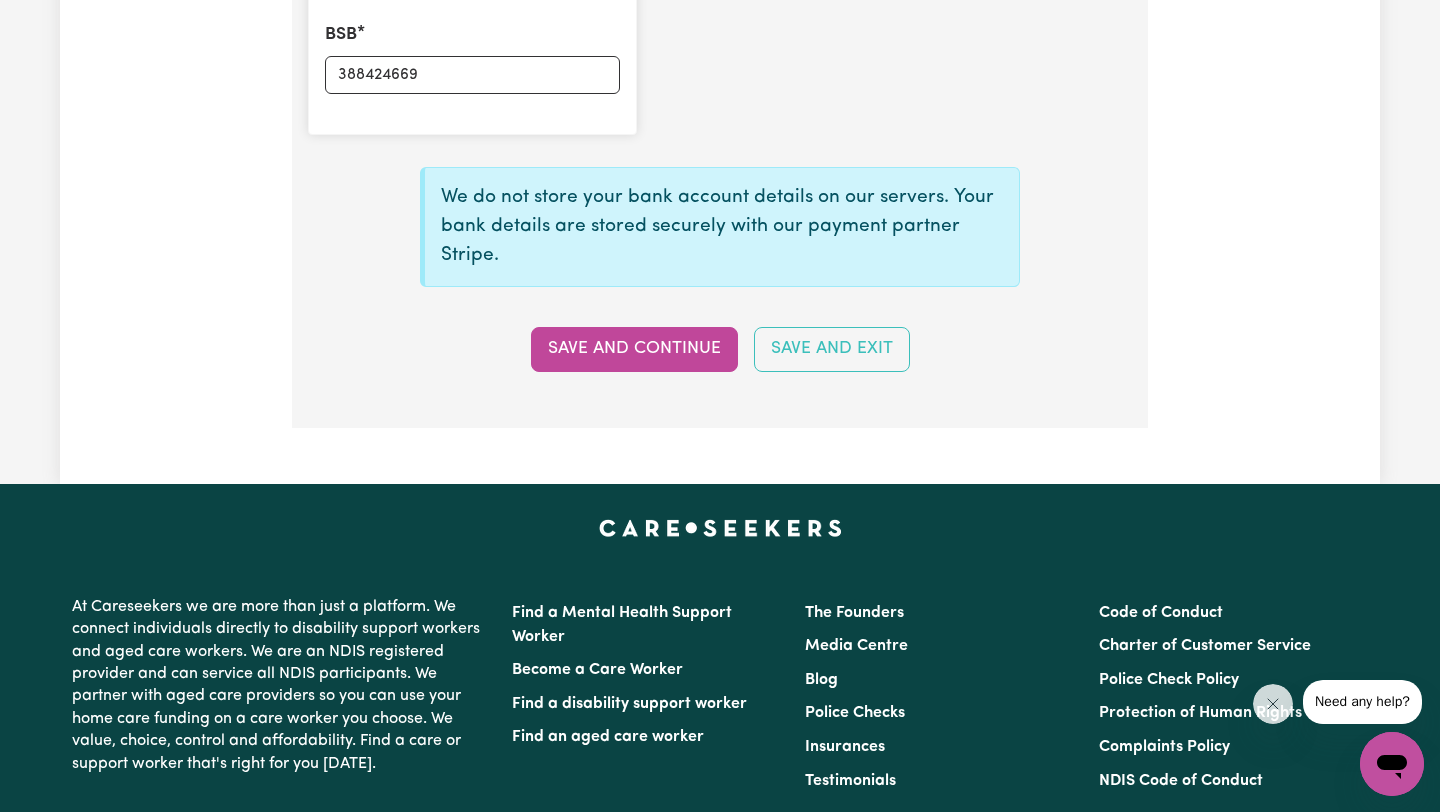 click on "Save and Exit" at bounding box center (832, 349) 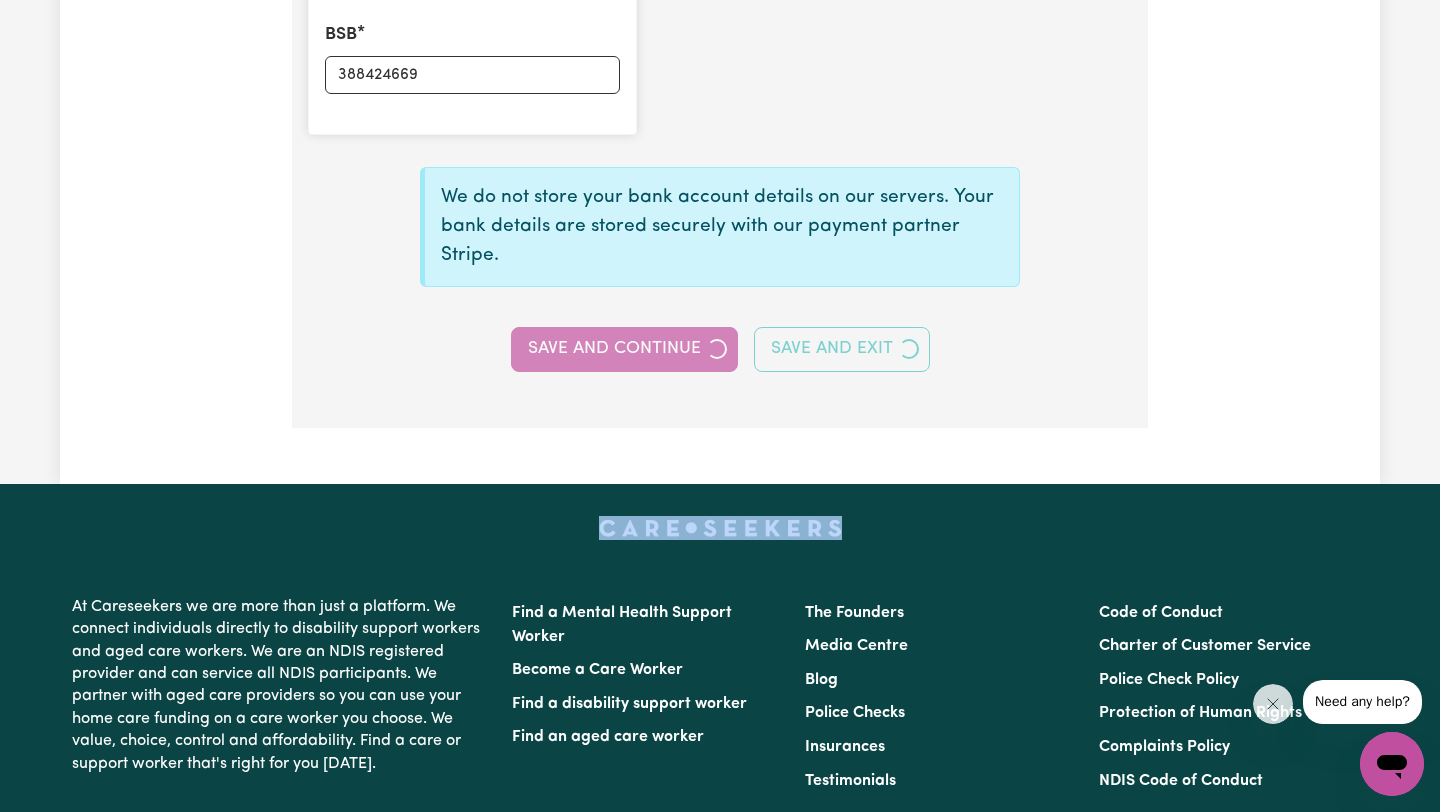 click on "Save and Continue Save and Exit" at bounding box center [720, 349] 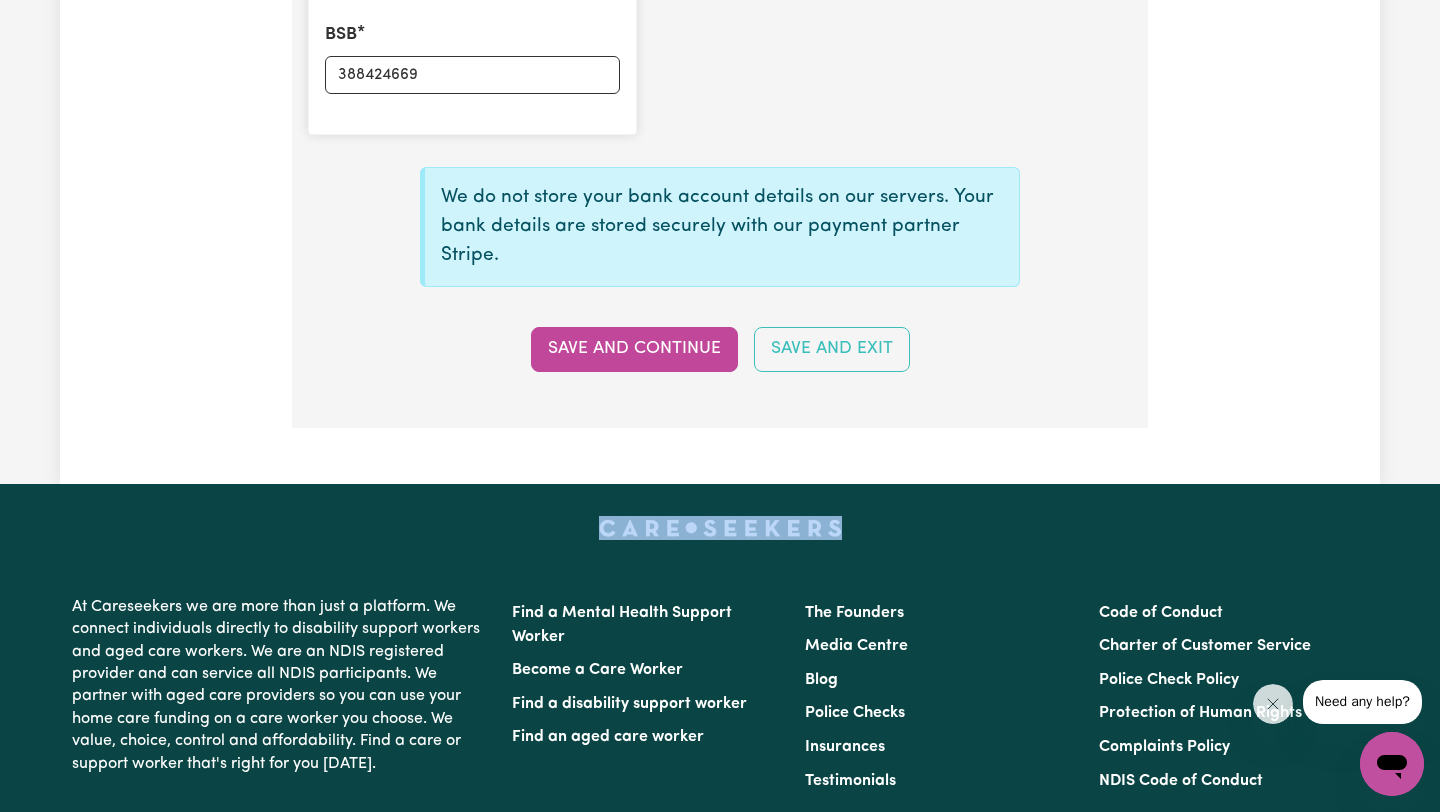 click on "Save and Exit" at bounding box center (832, 349) 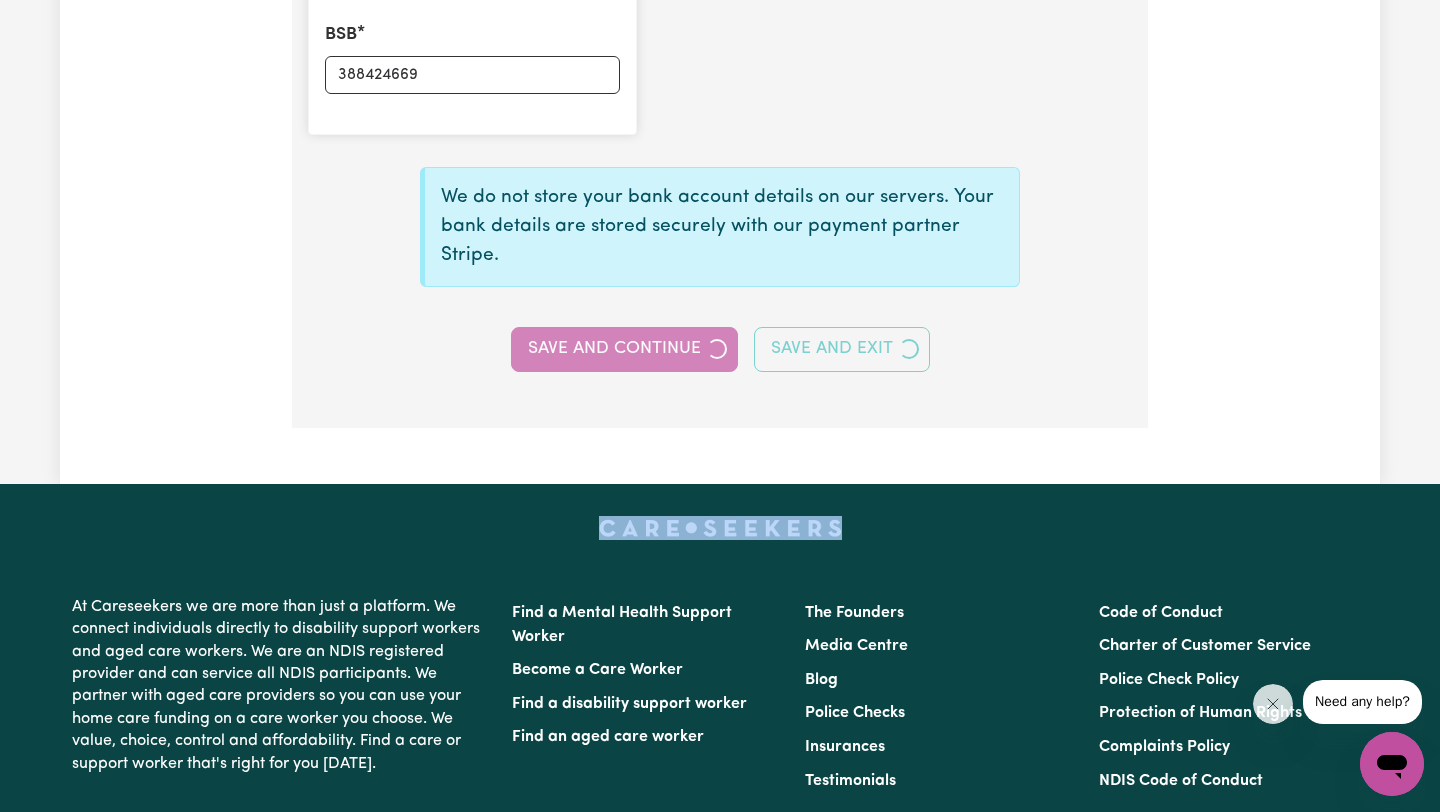 click on "Save and Continue Save and Exit" at bounding box center (720, 349) 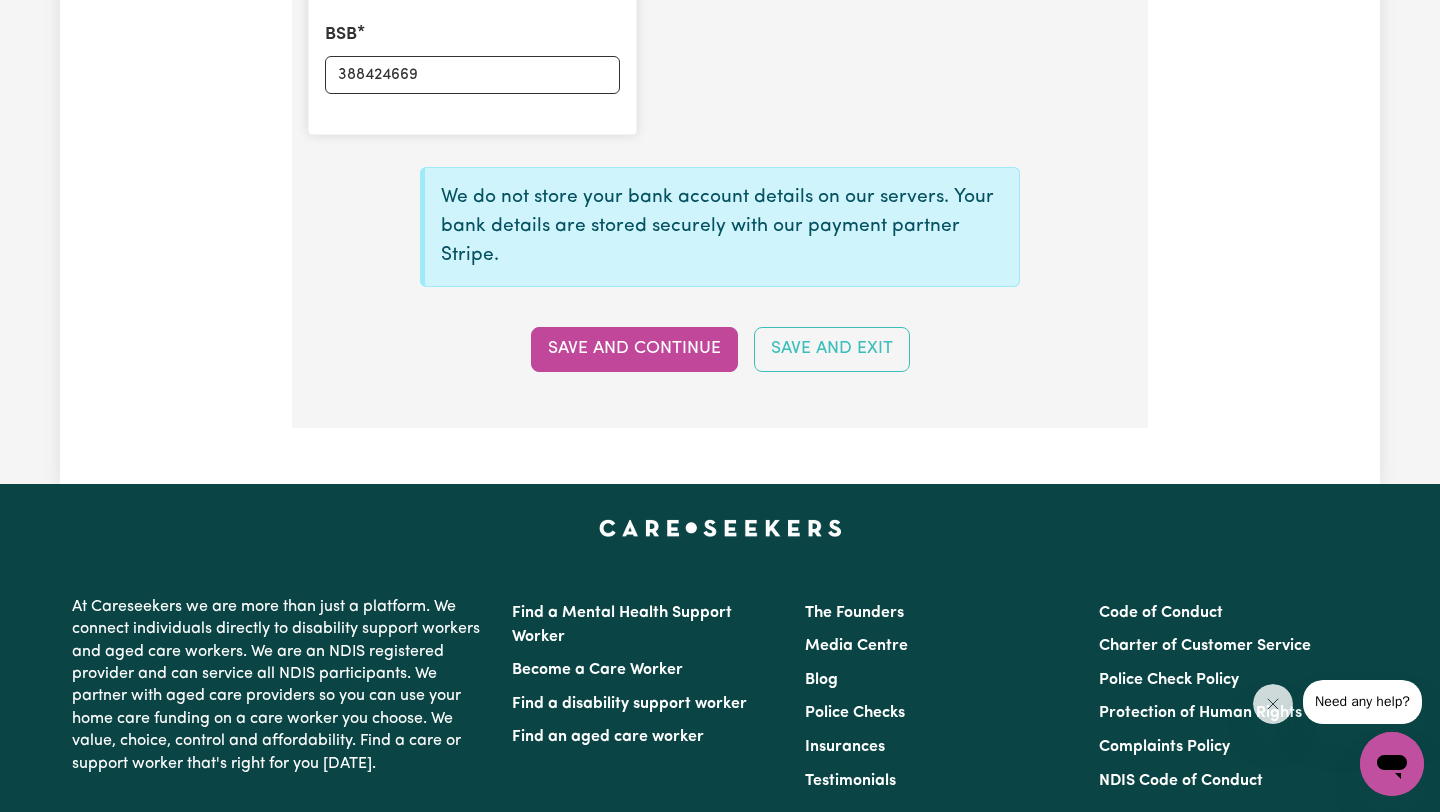 click on "We do not store your bank account details on our servers. Your bank details are stored securely with our payment partner Stripe. Save and Continue Save and Exit" at bounding box center [720, 261] 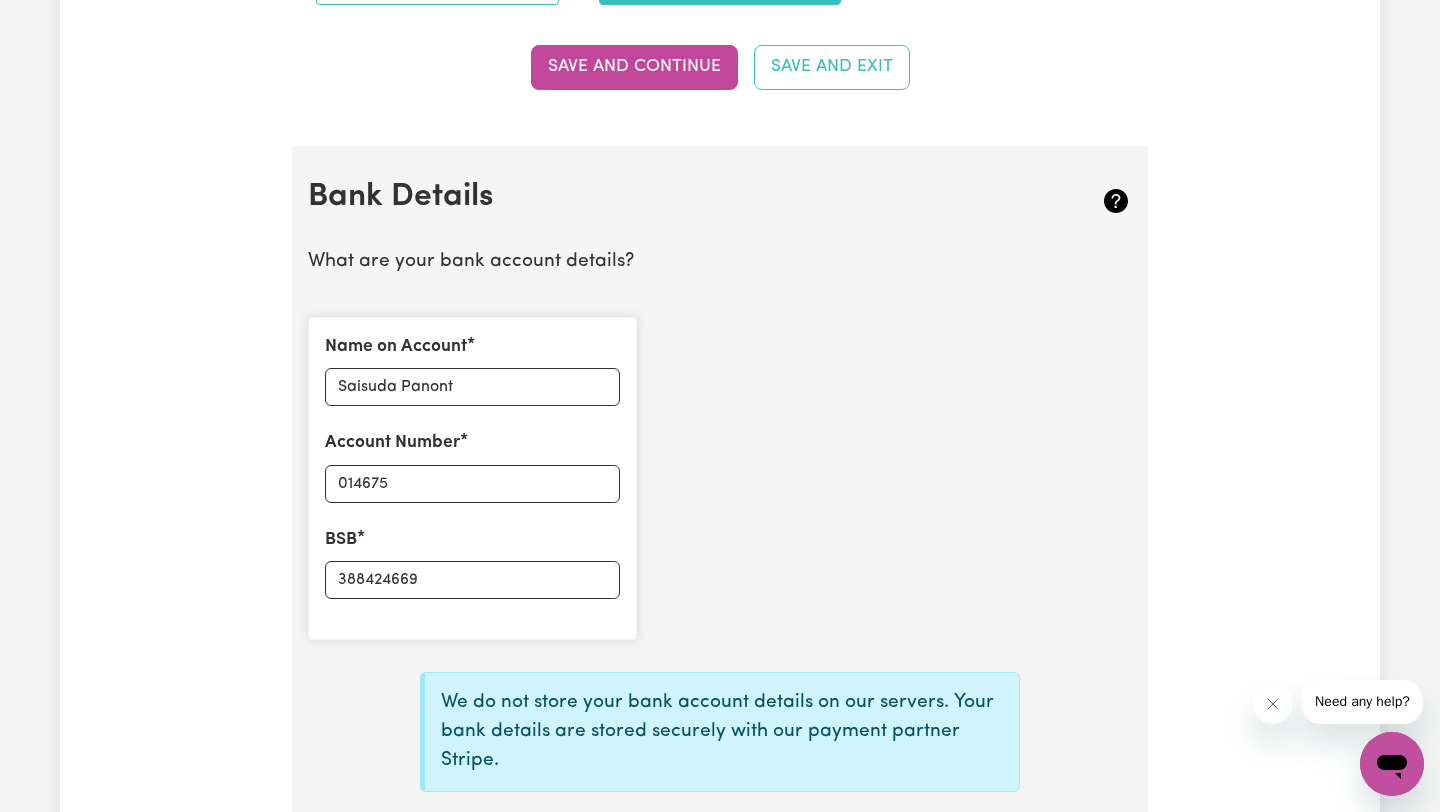 scroll, scrollTop: 1184, scrollLeft: 0, axis: vertical 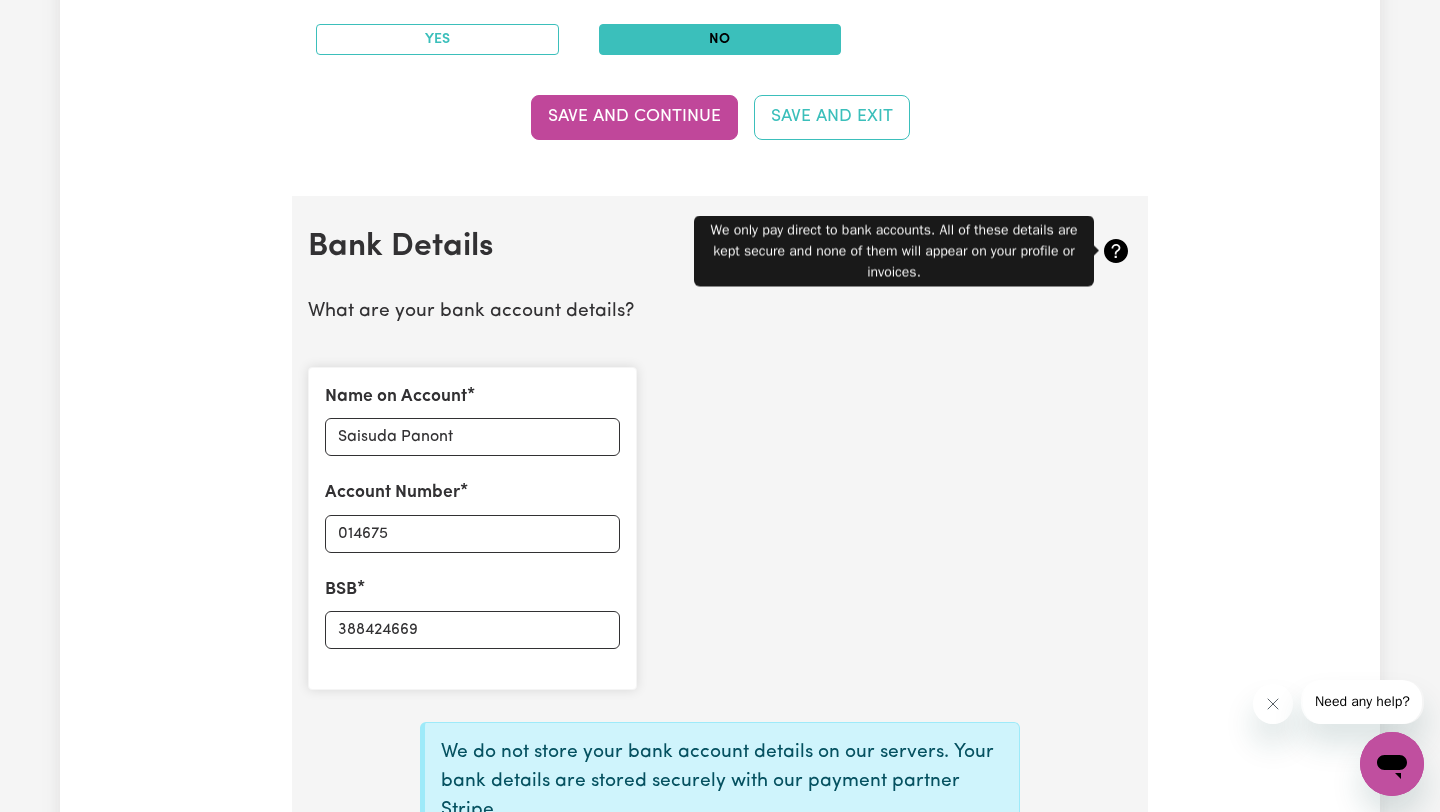 click 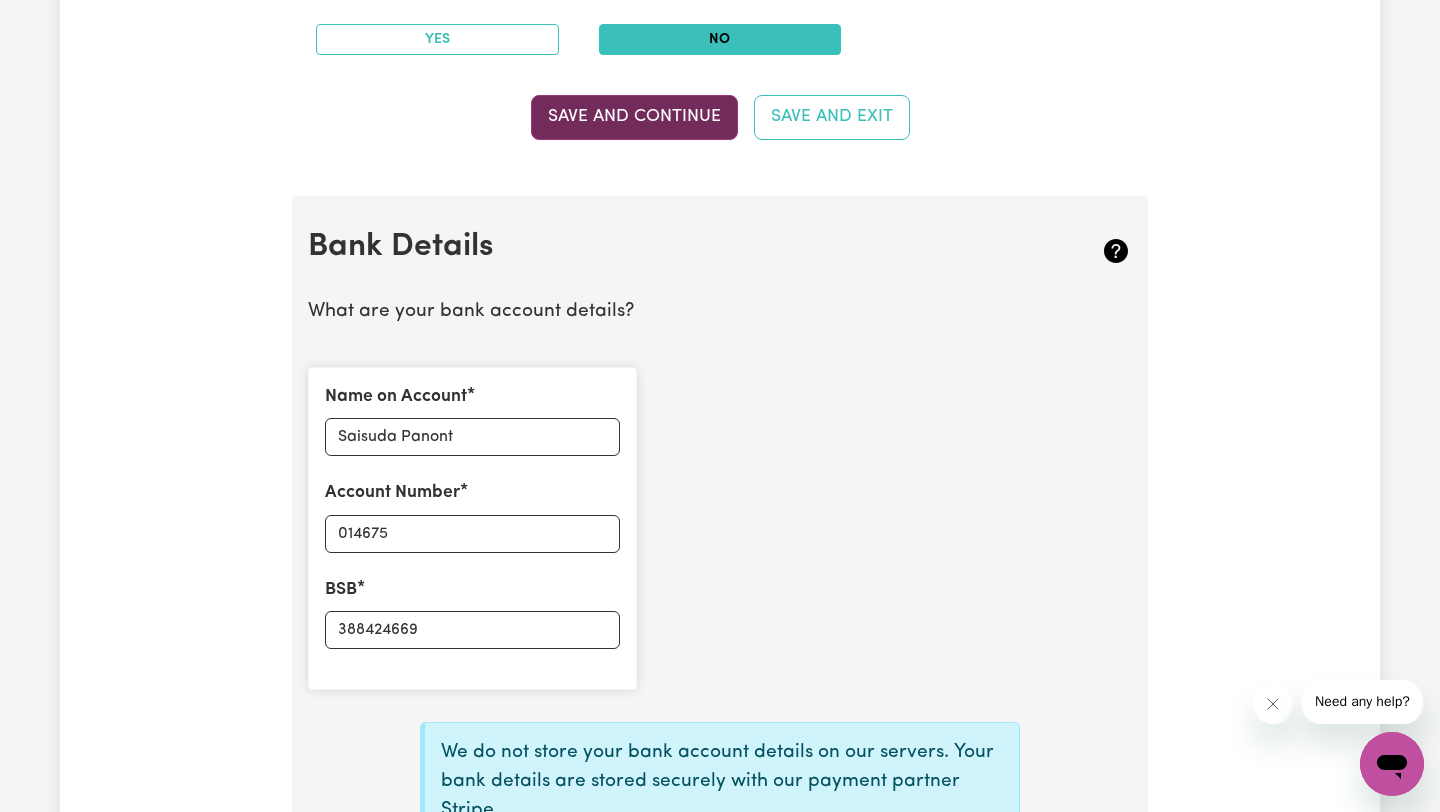 click on "Save and Continue" at bounding box center [634, 117] 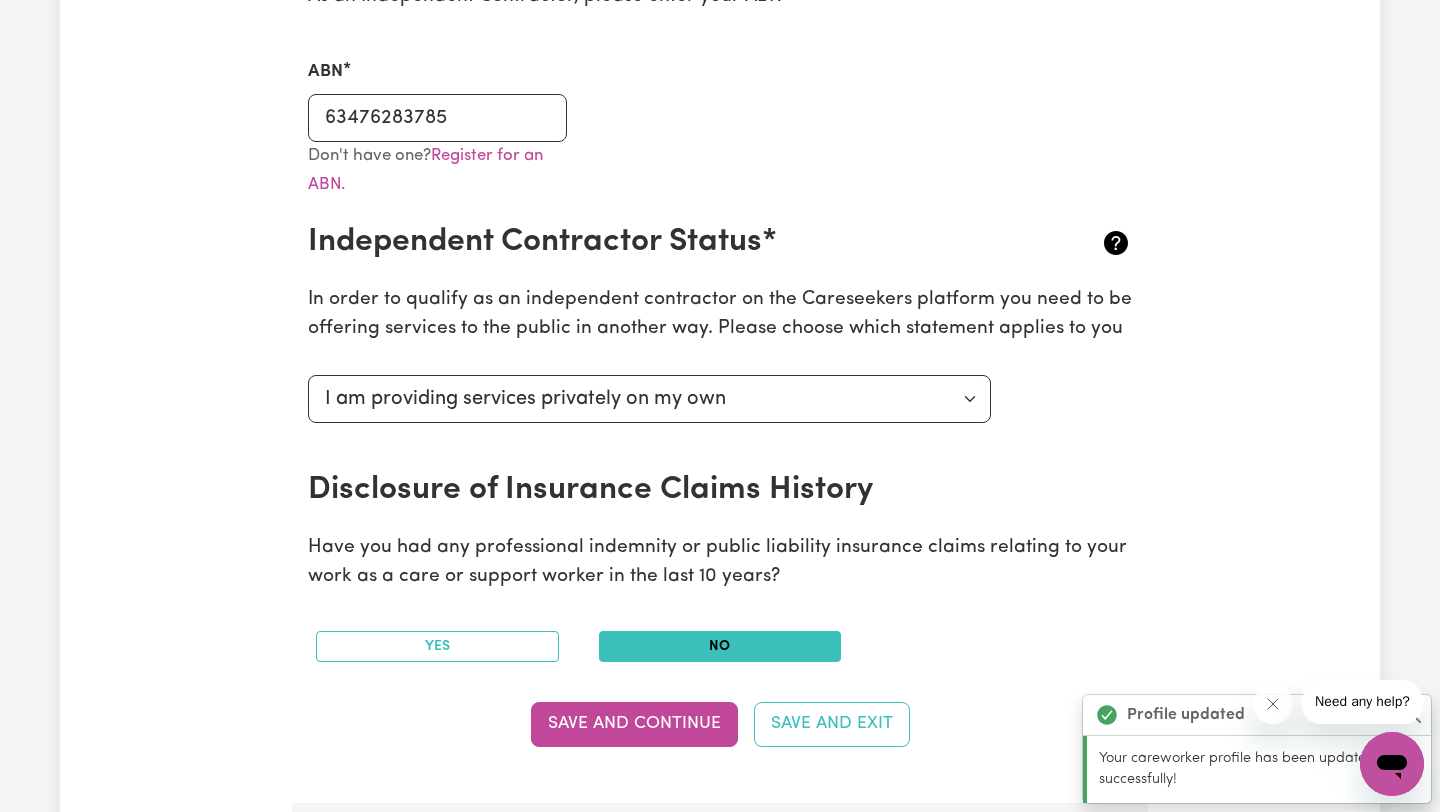 scroll, scrollTop: 0, scrollLeft: 0, axis: both 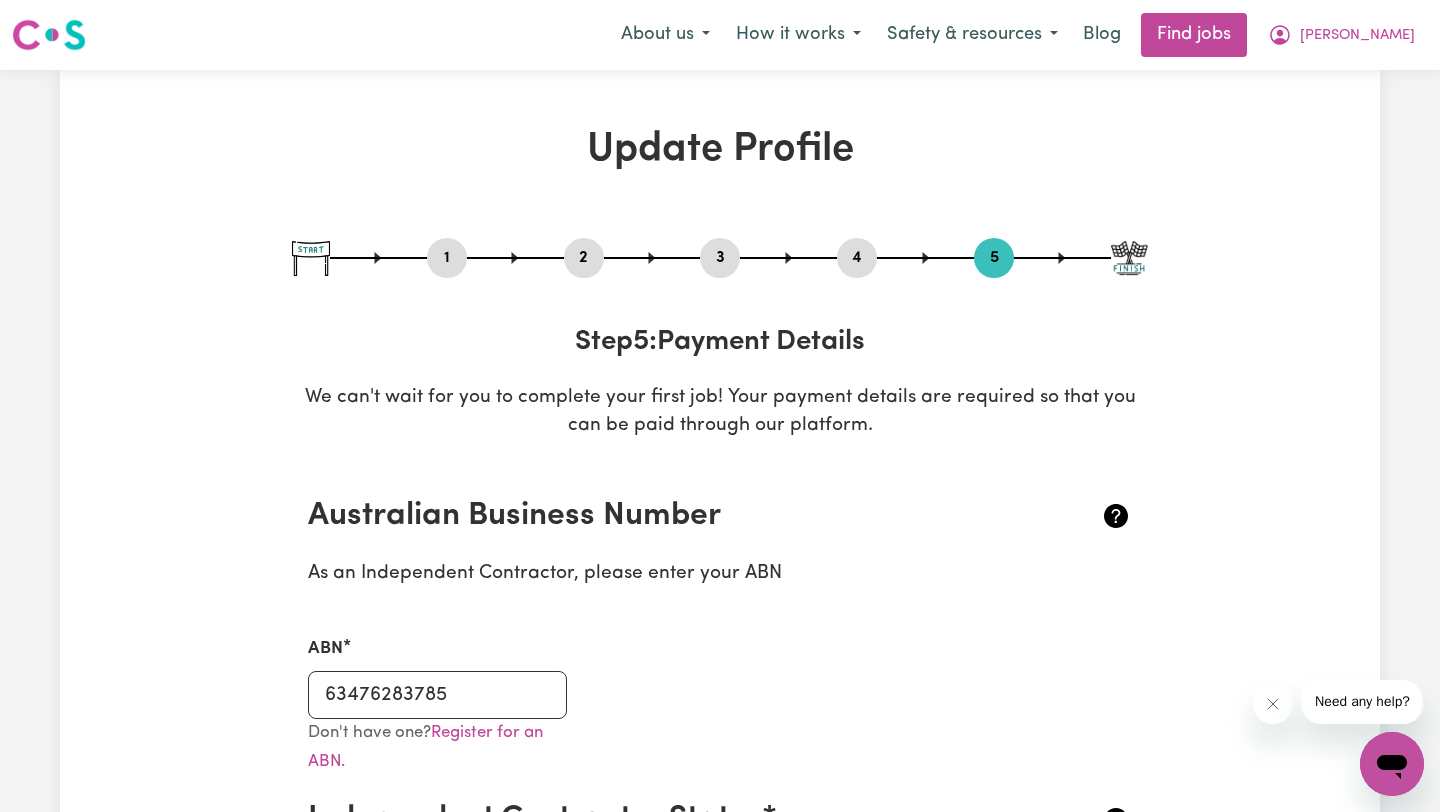click at bounding box center (1129, 258) 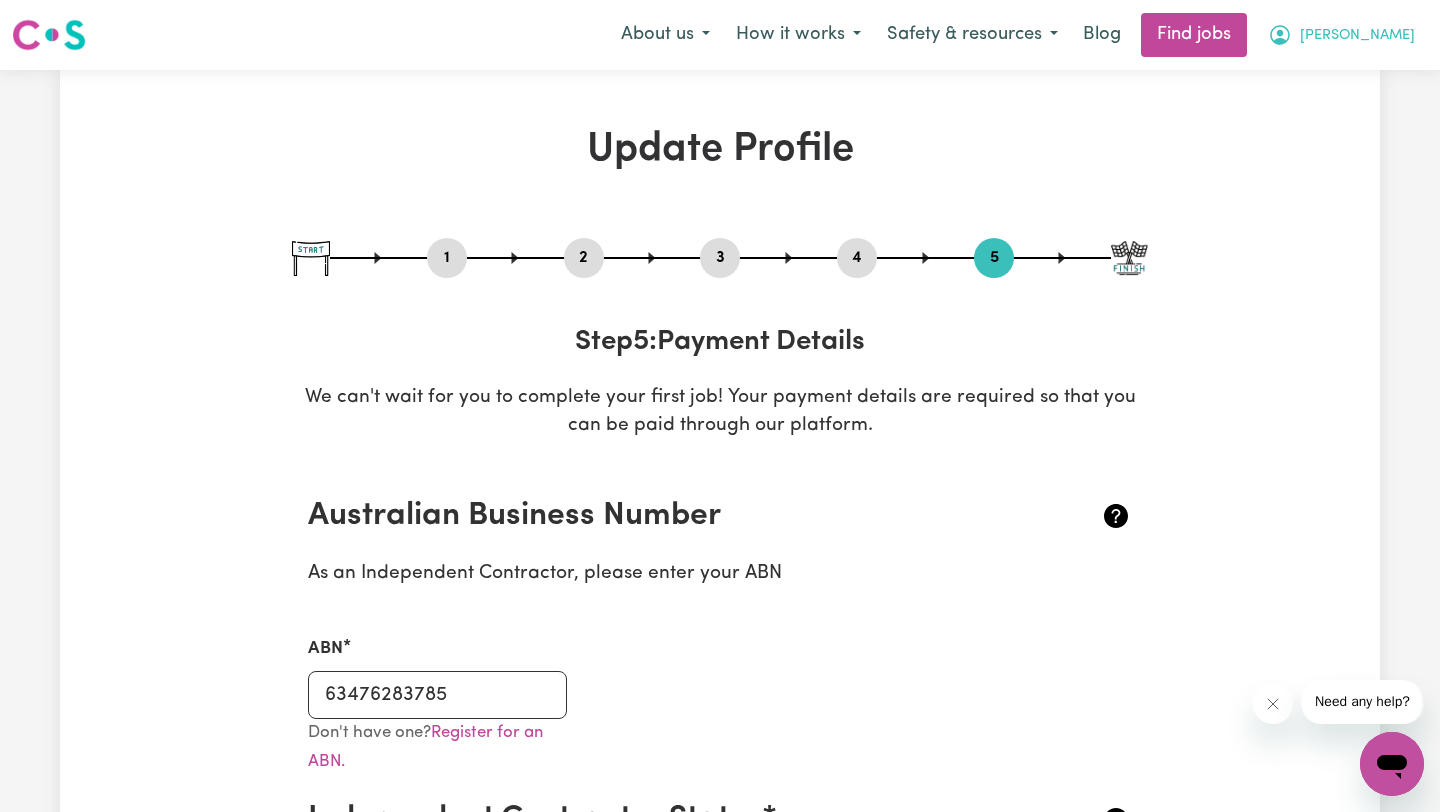 click 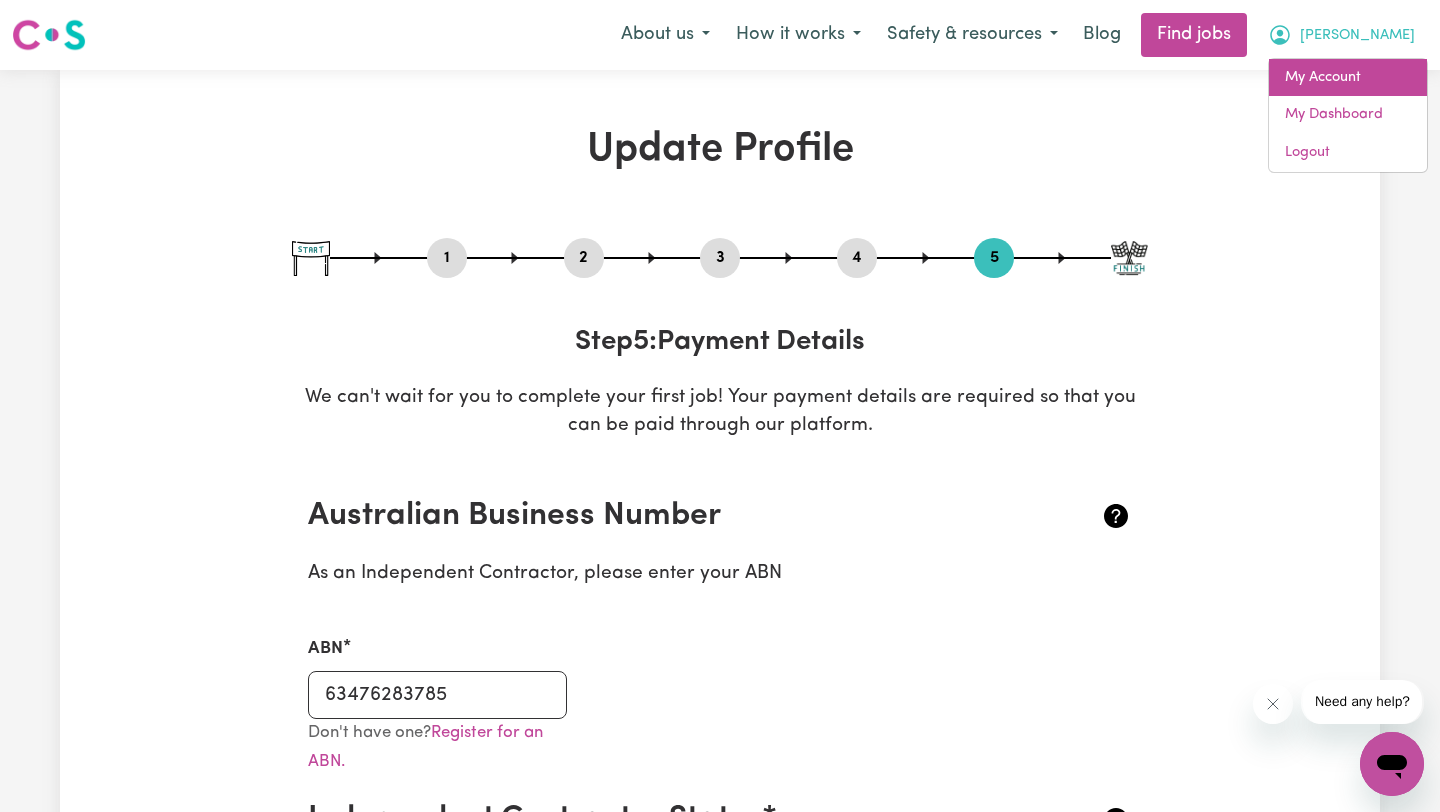 click on "My Account" at bounding box center [1348, 78] 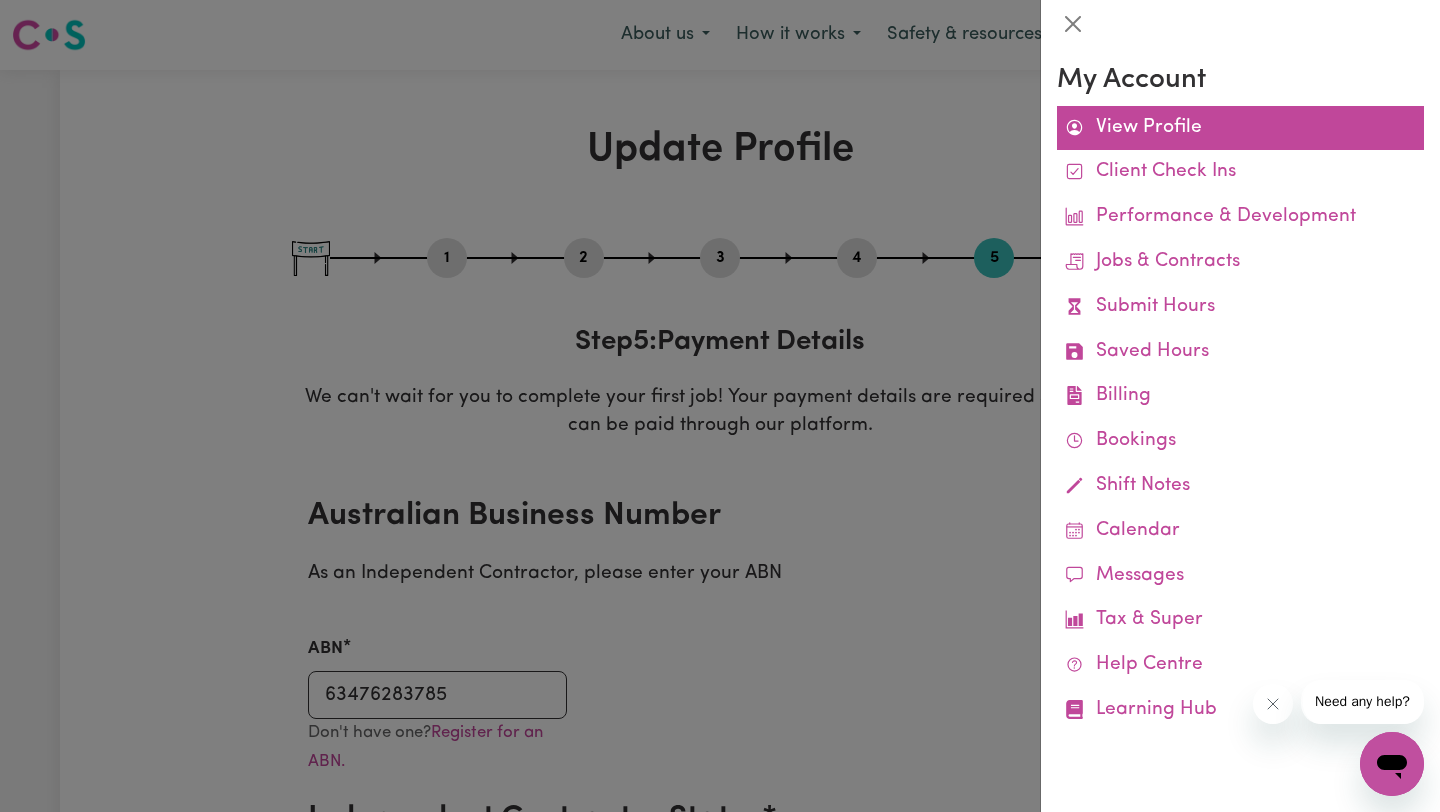 click on "View Profile" at bounding box center (1240, 128) 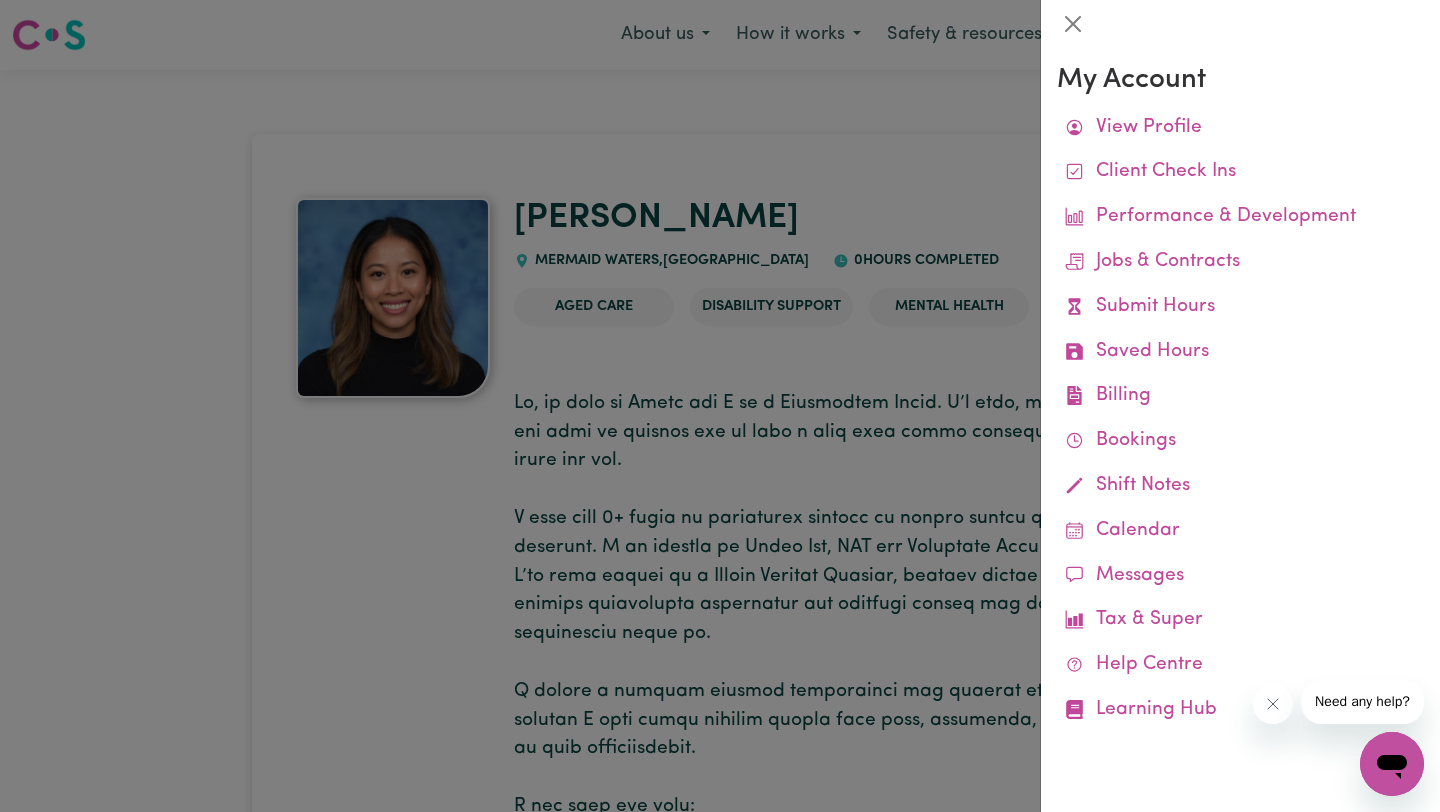 click at bounding box center [720, 406] 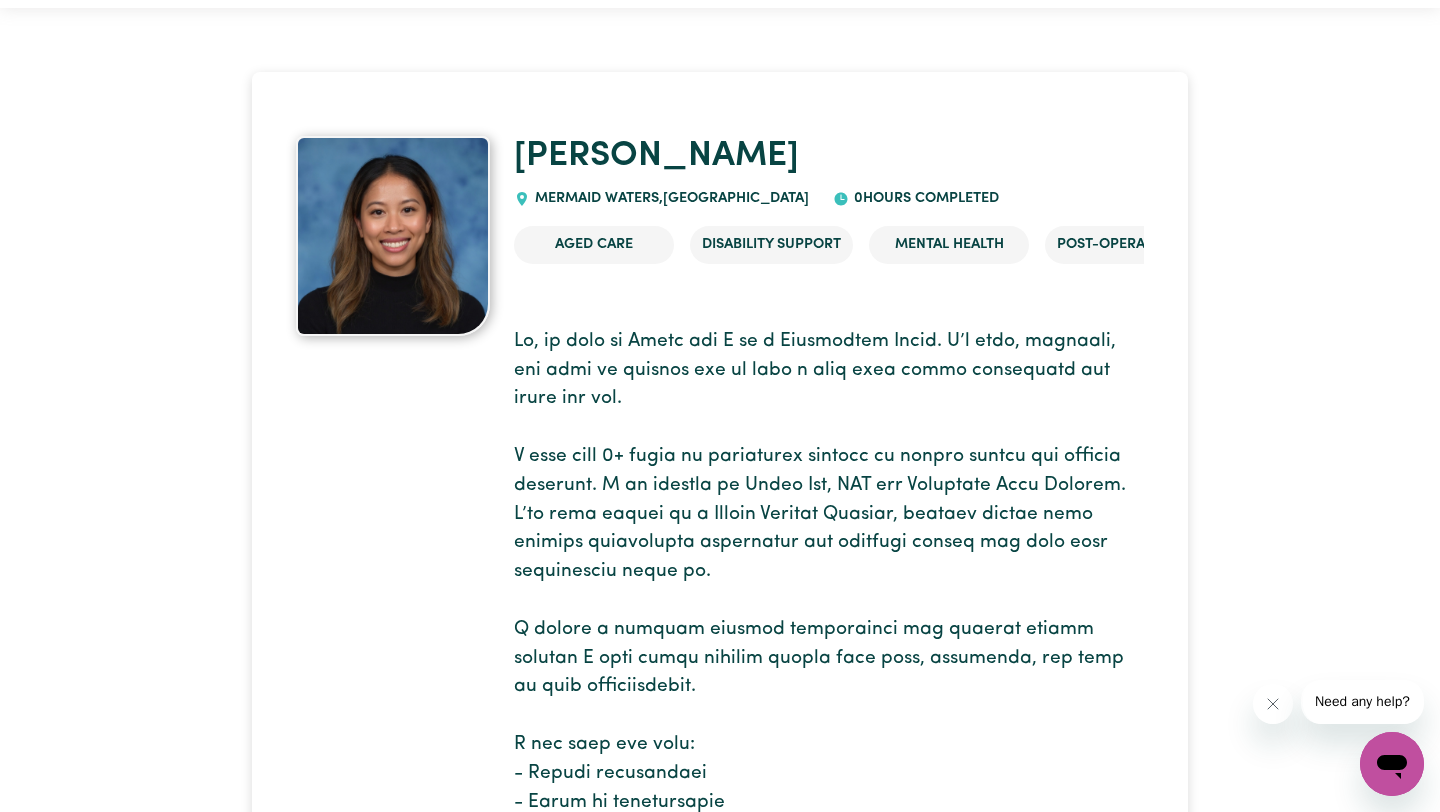 scroll, scrollTop: 63, scrollLeft: 0, axis: vertical 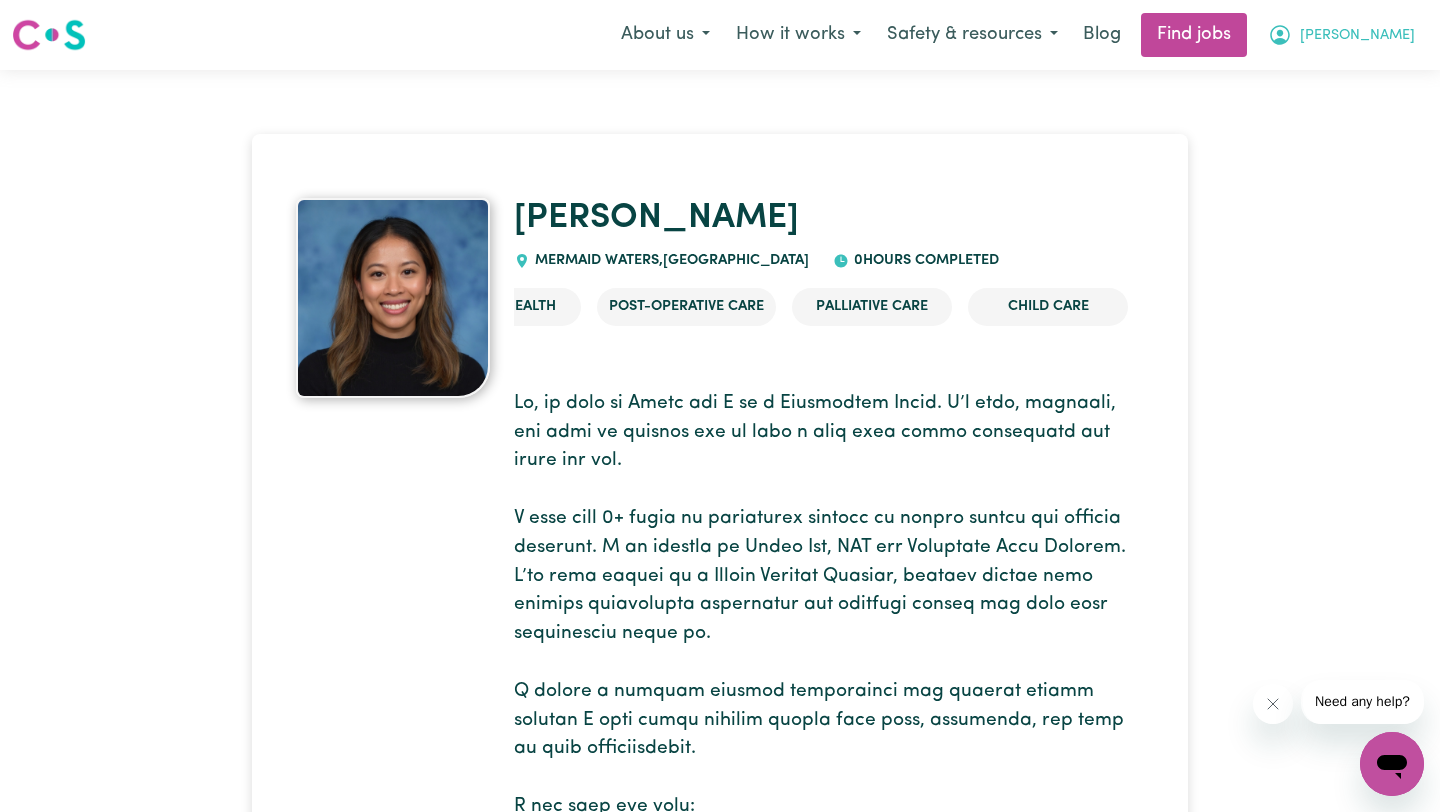 click on "[PERSON_NAME]" at bounding box center (1357, 36) 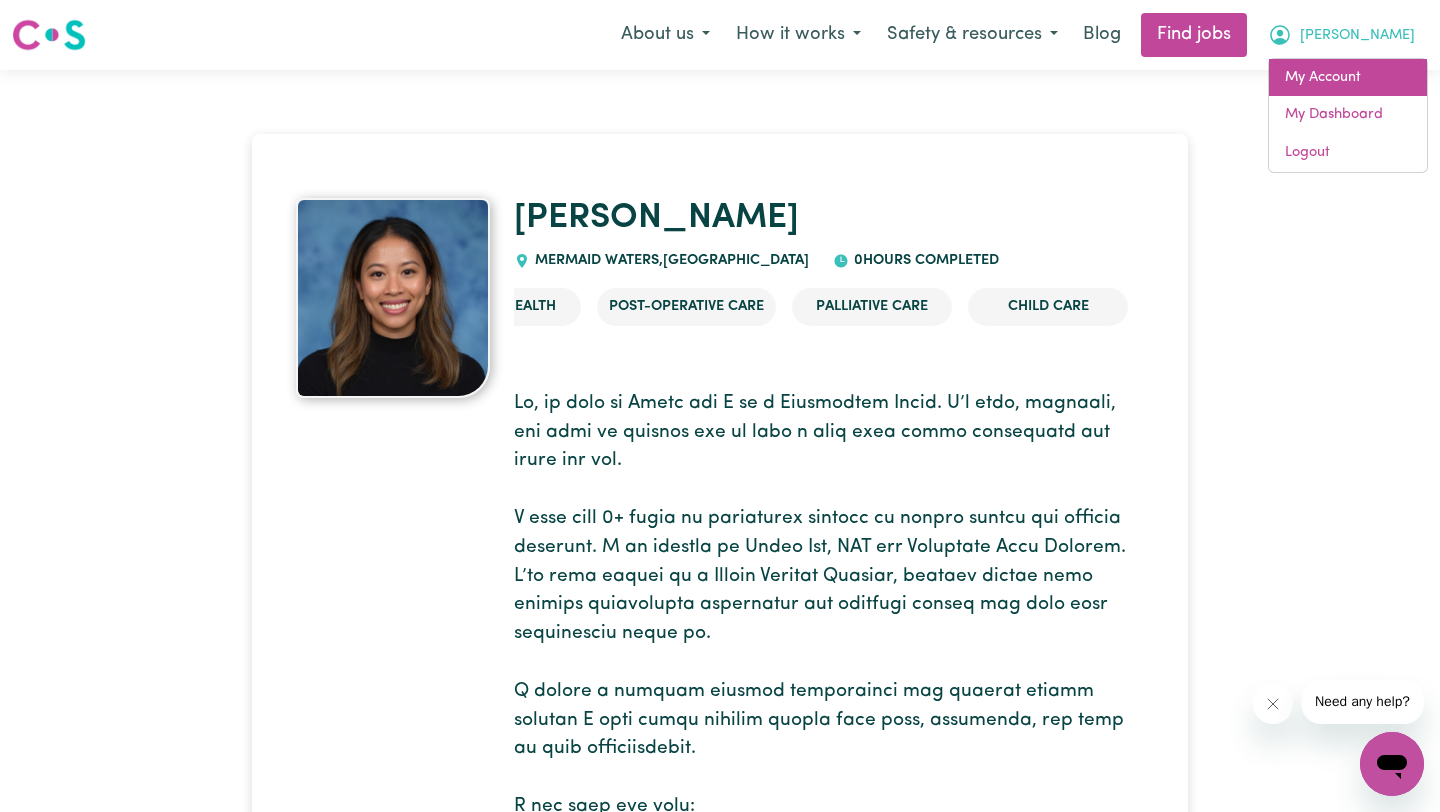 click on "My Account" at bounding box center [1348, 78] 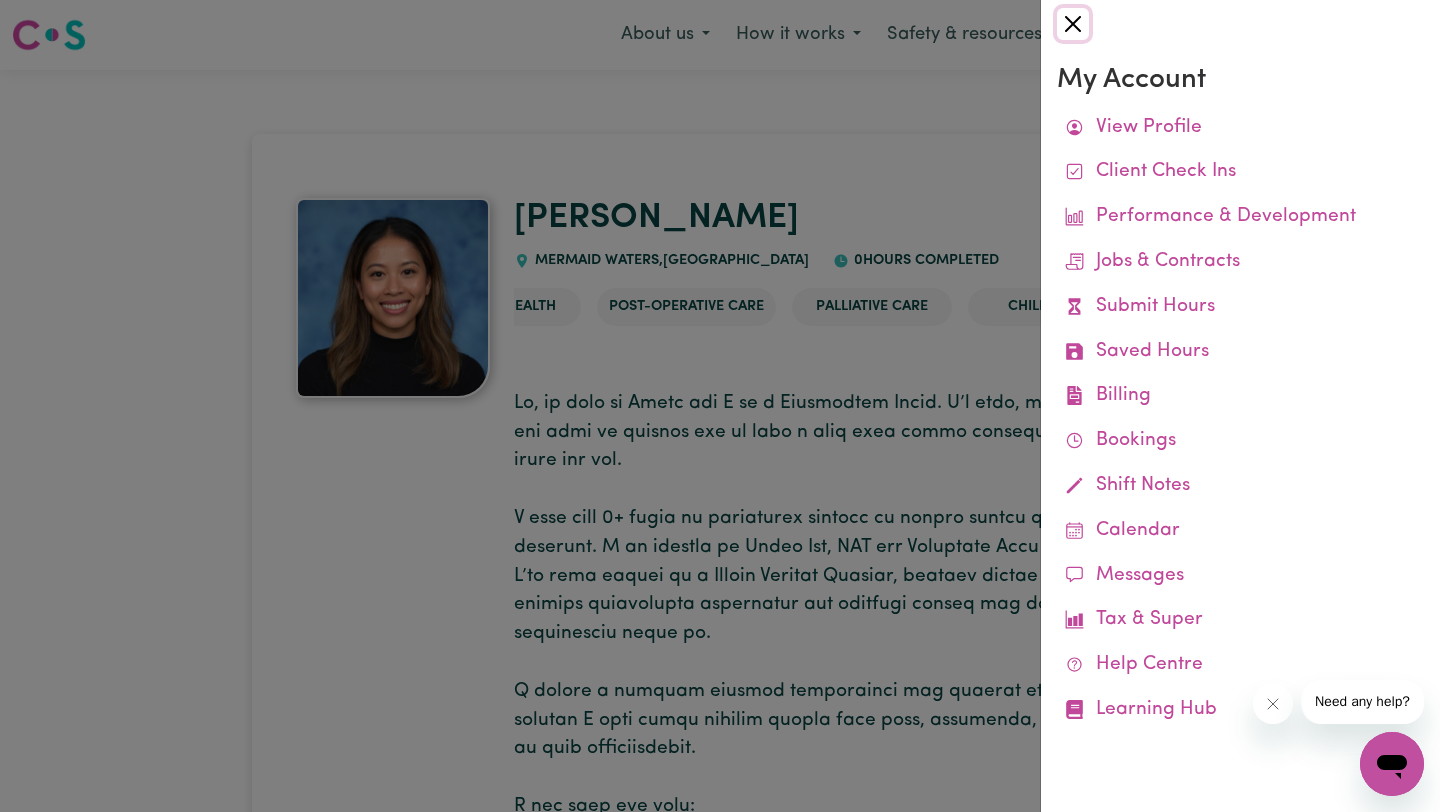 click at bounding box center (1073, 24) 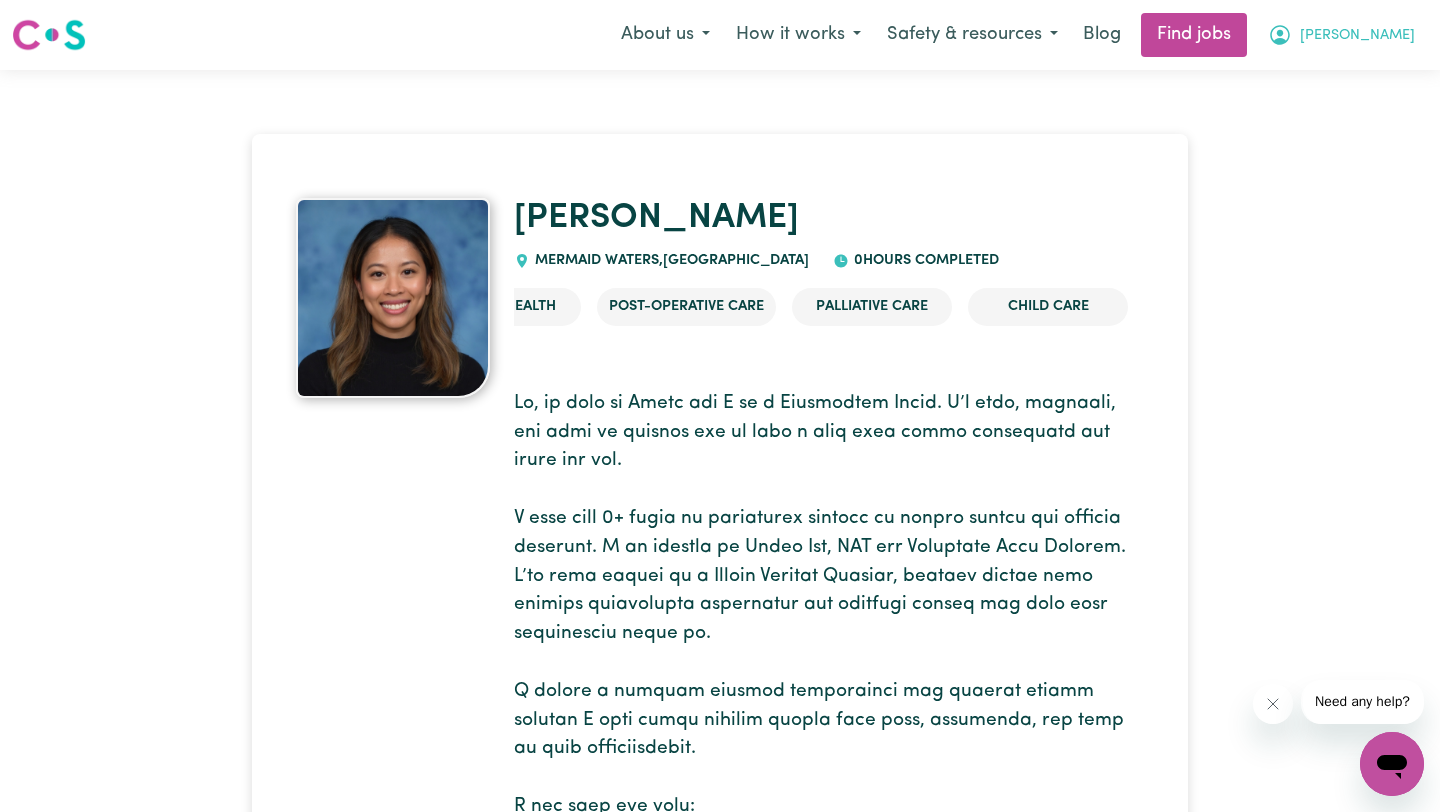 click 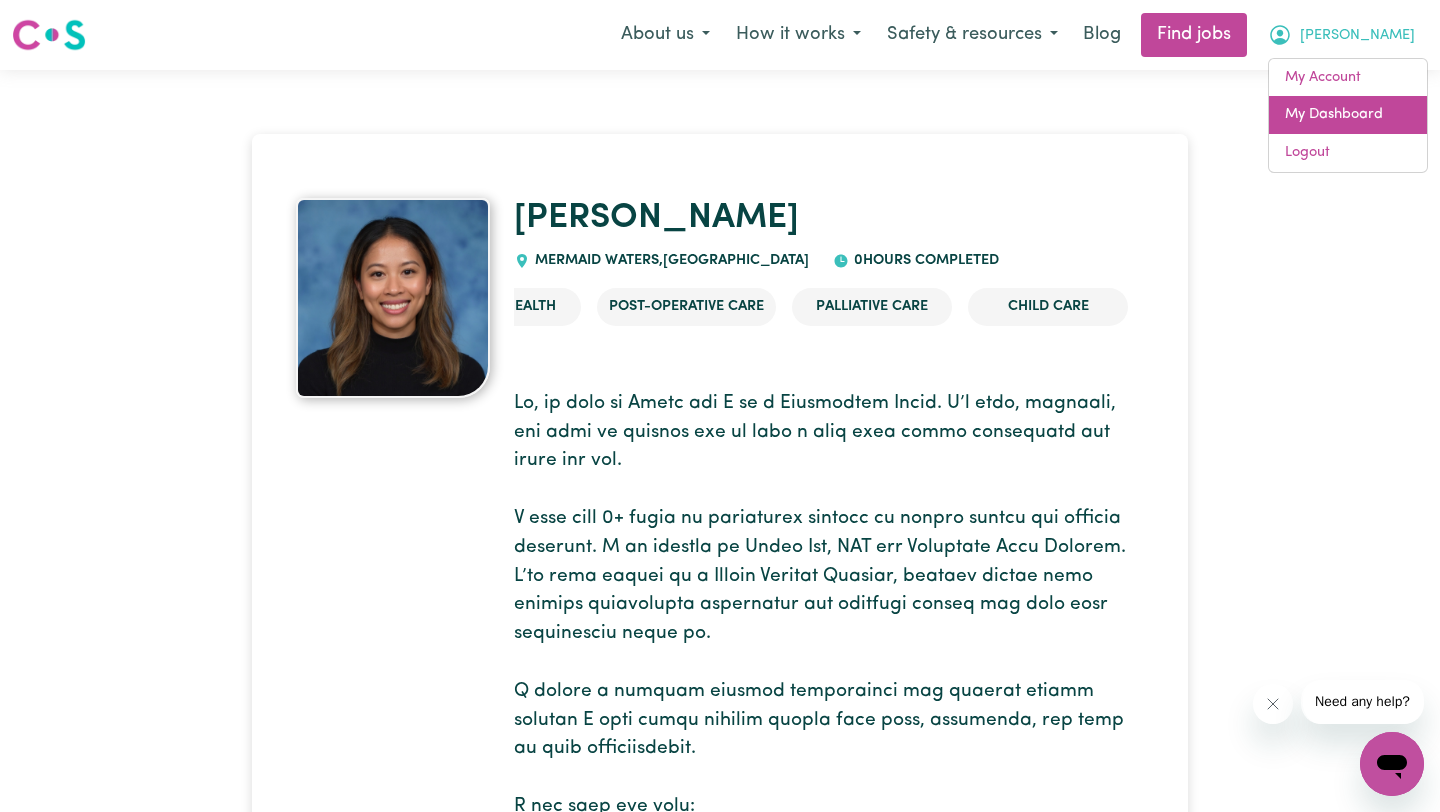 click on "My Dashboard" at bounding box center (1348, 115) 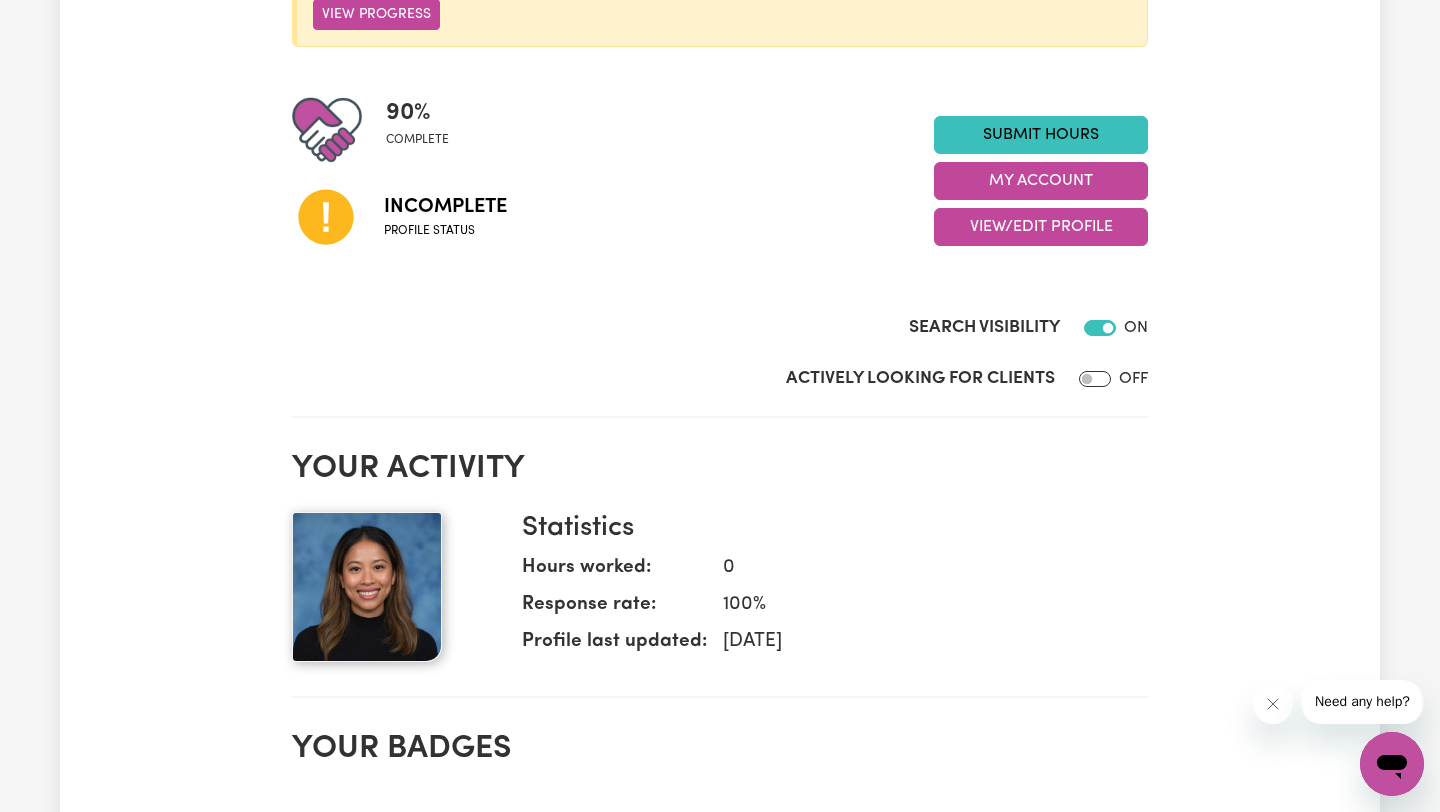 scroll, scrollTop: 420, scrollLeft: 0, axis: vertical 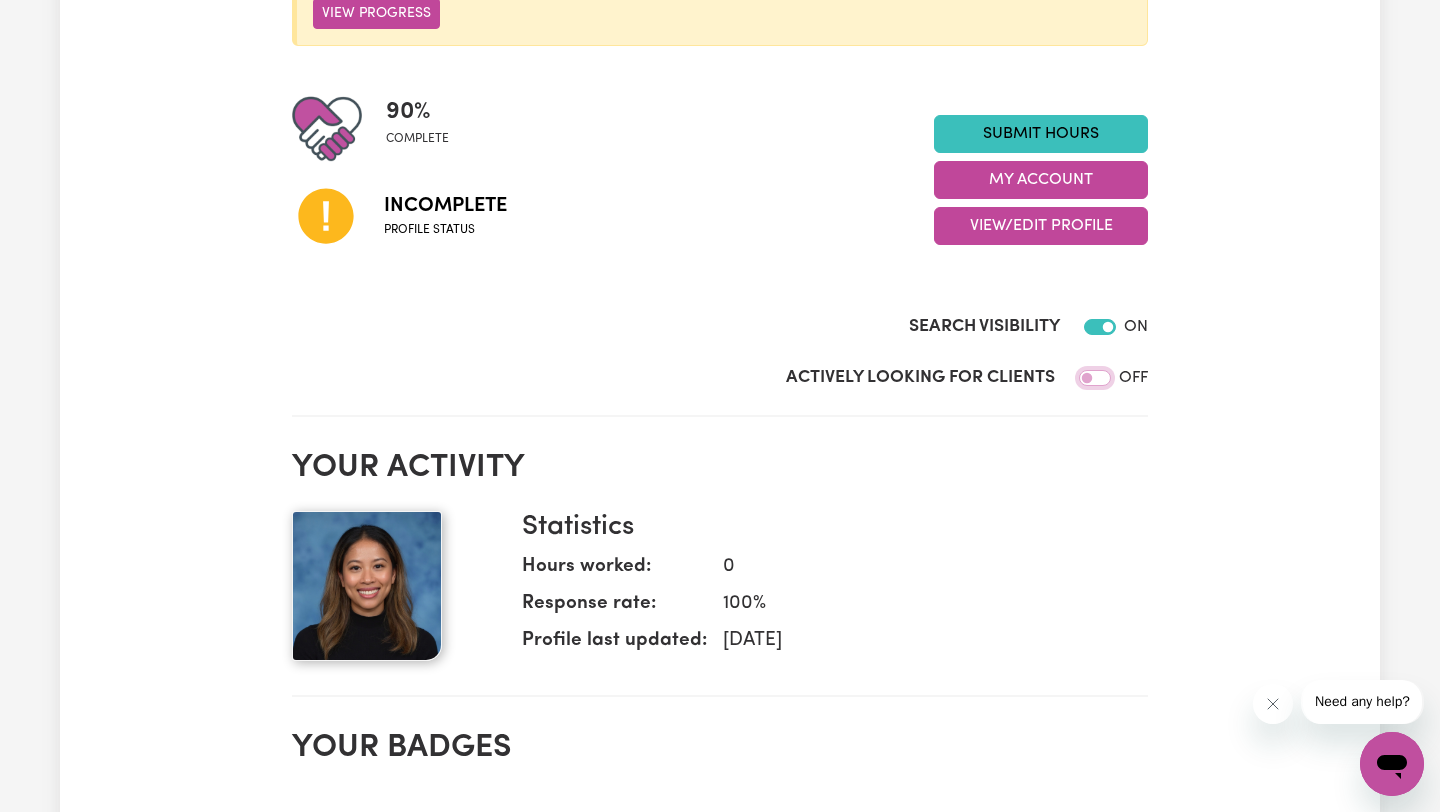 click on "Actively Looking for Clients" at bounding box center (1095, 378) 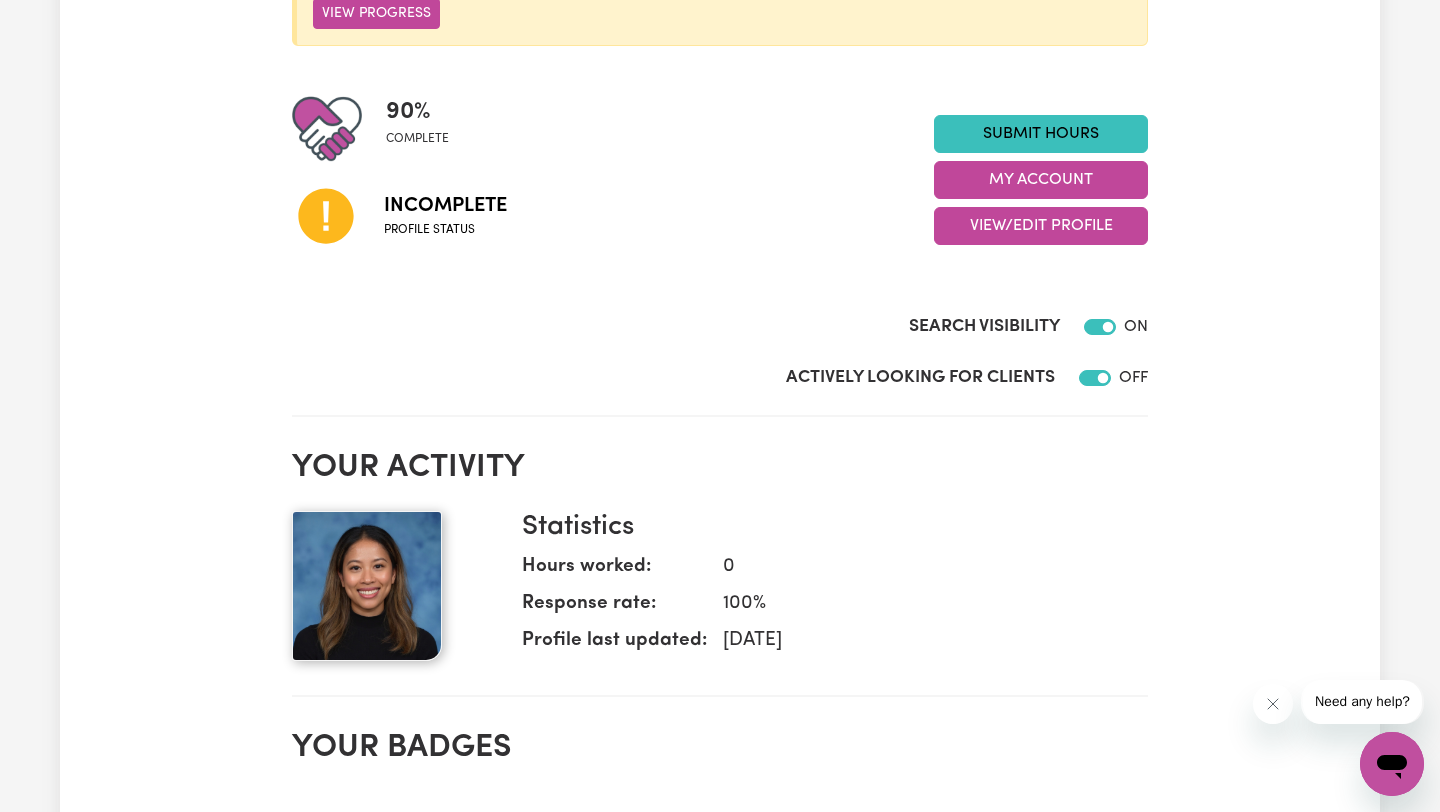 checkbox on "true" 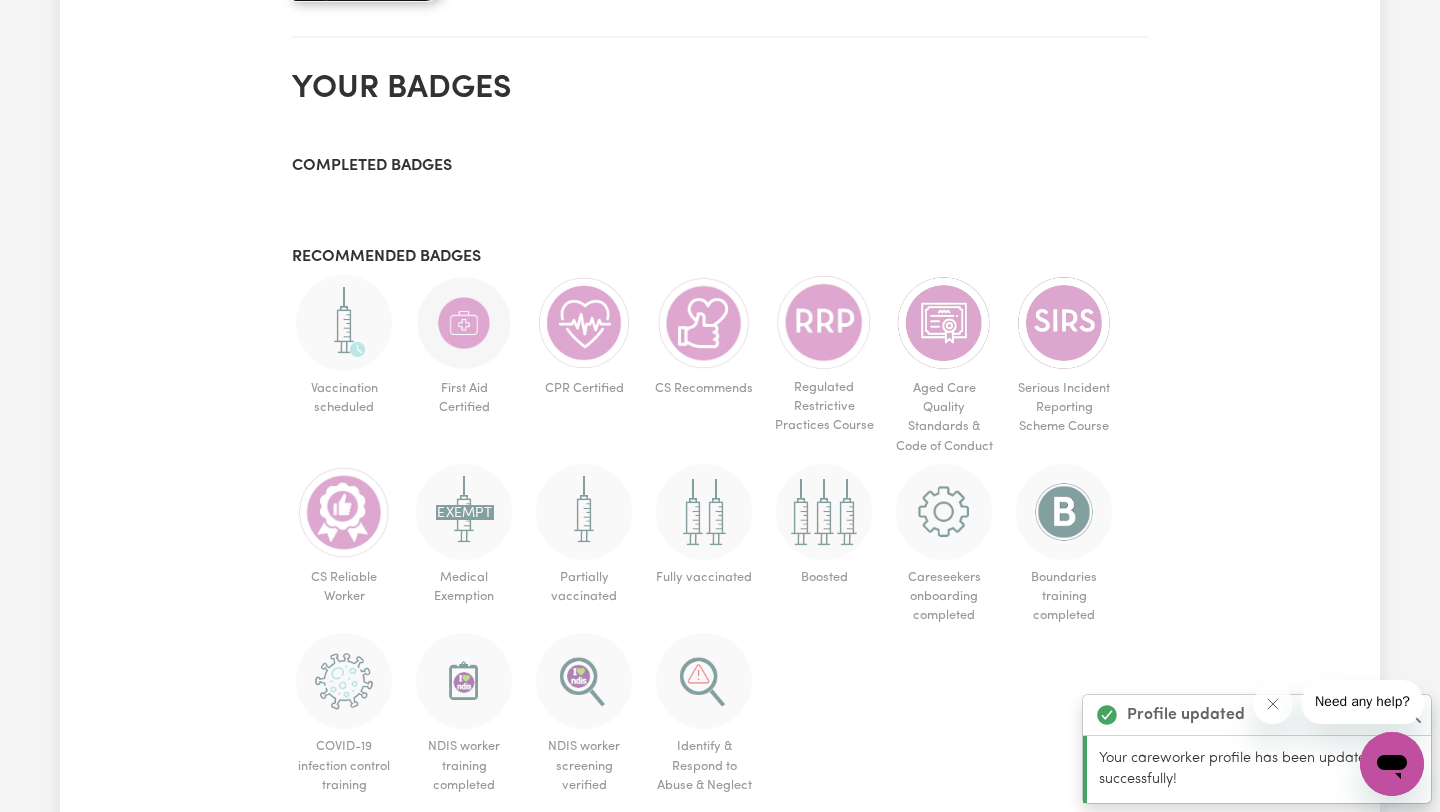 scroll, scrollTop: 1095, scrollLeft: 0, axis: vertical 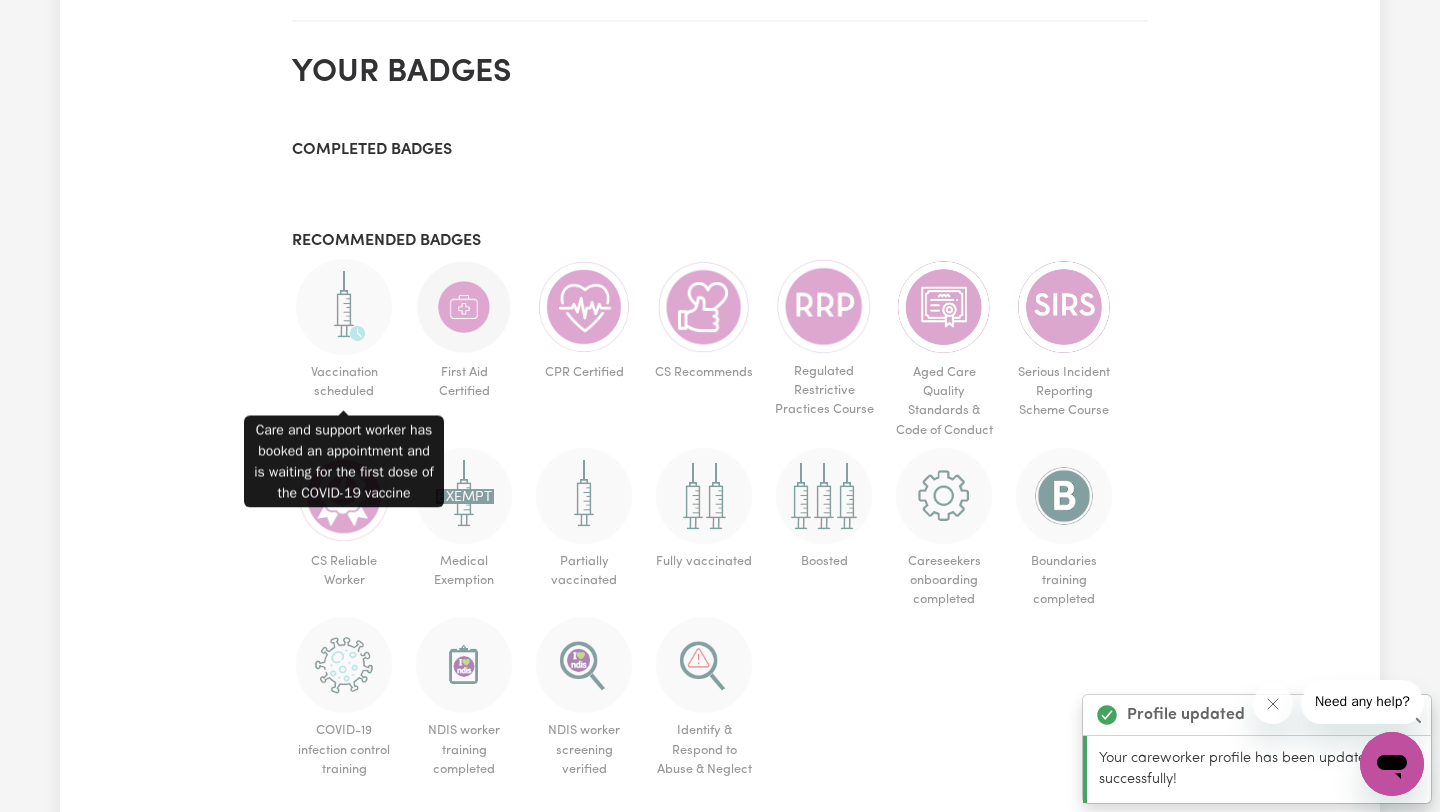click at bounding box center [344, 307] 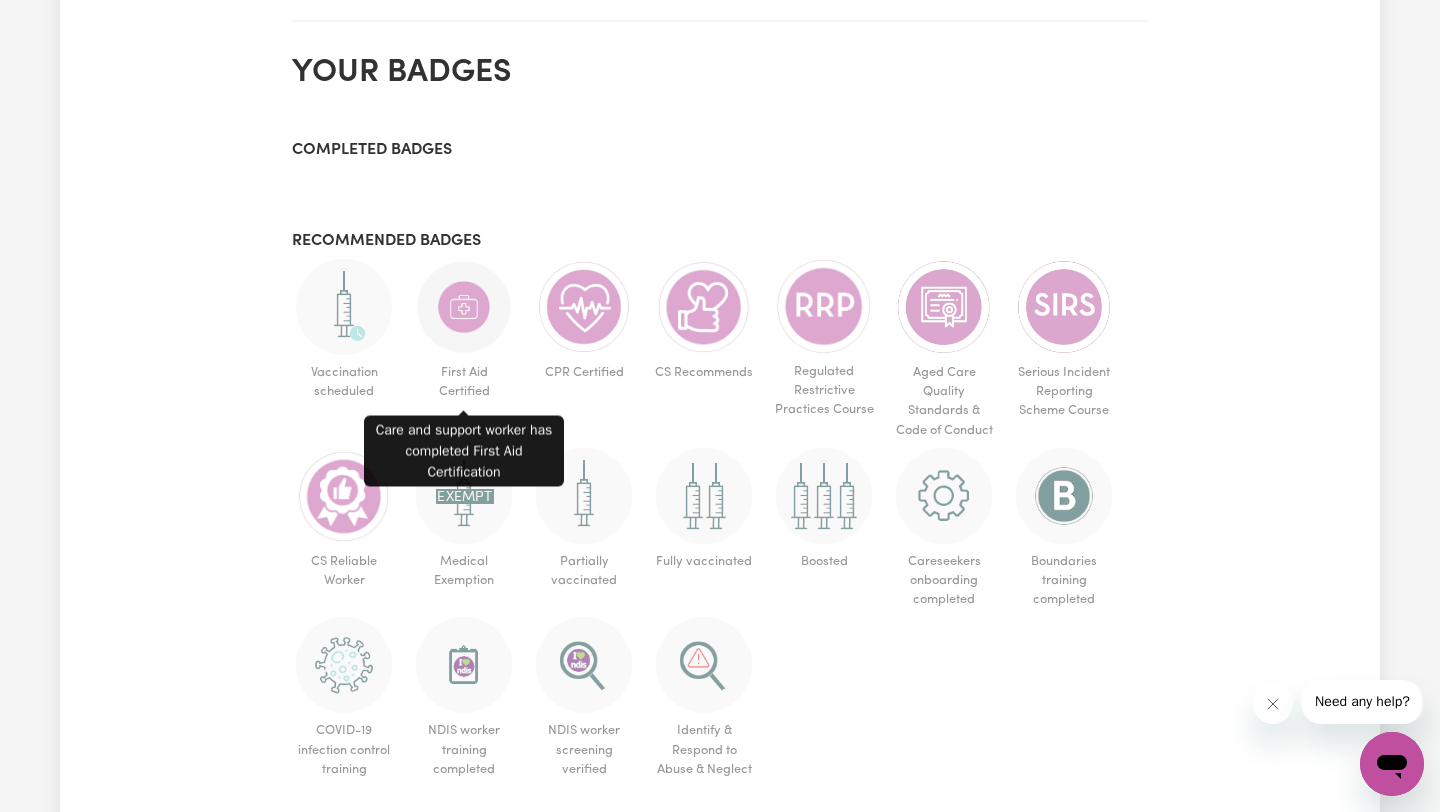 click at bounding box center [464, 307] 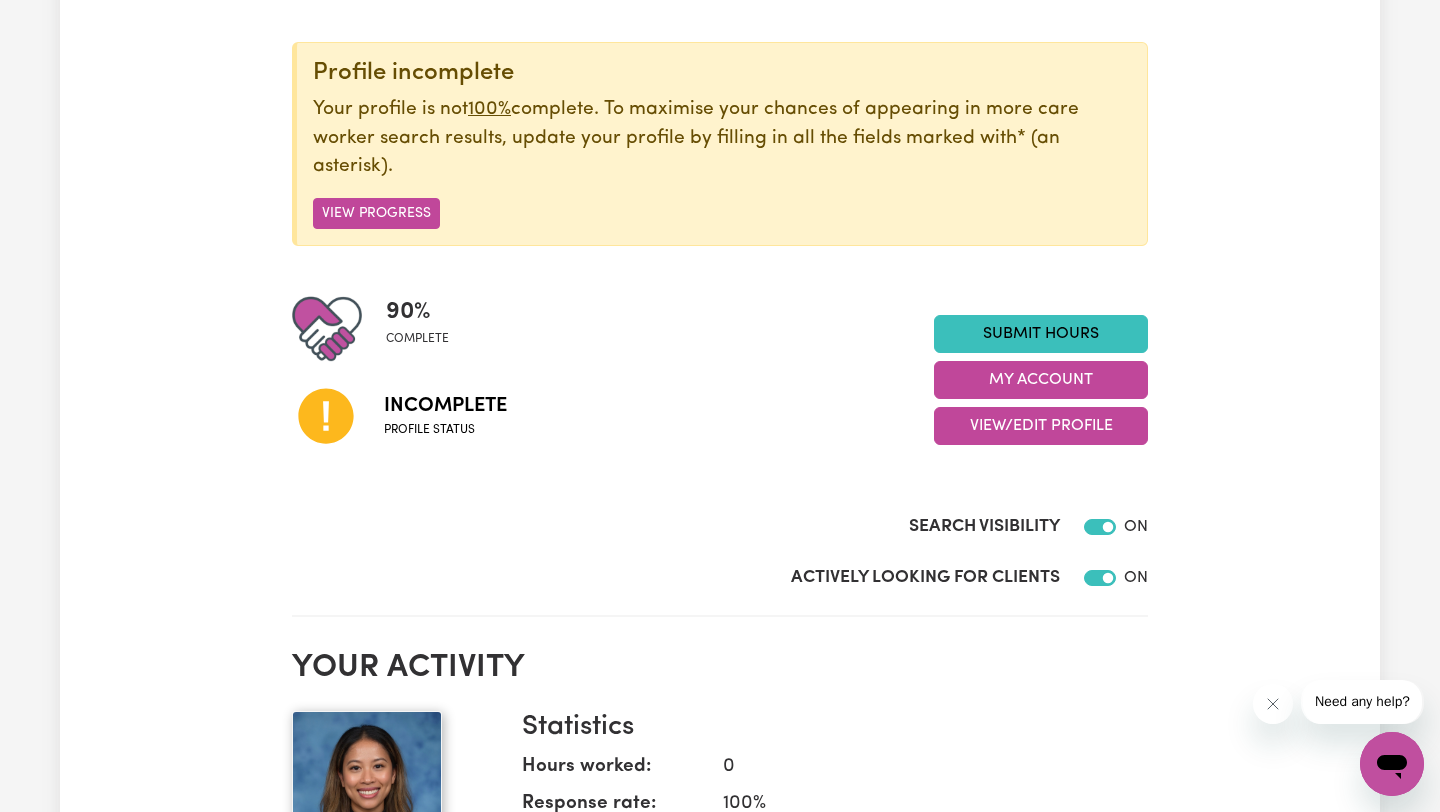 scroll, scrollTop: 0, scrollLeft: 0, axis: both 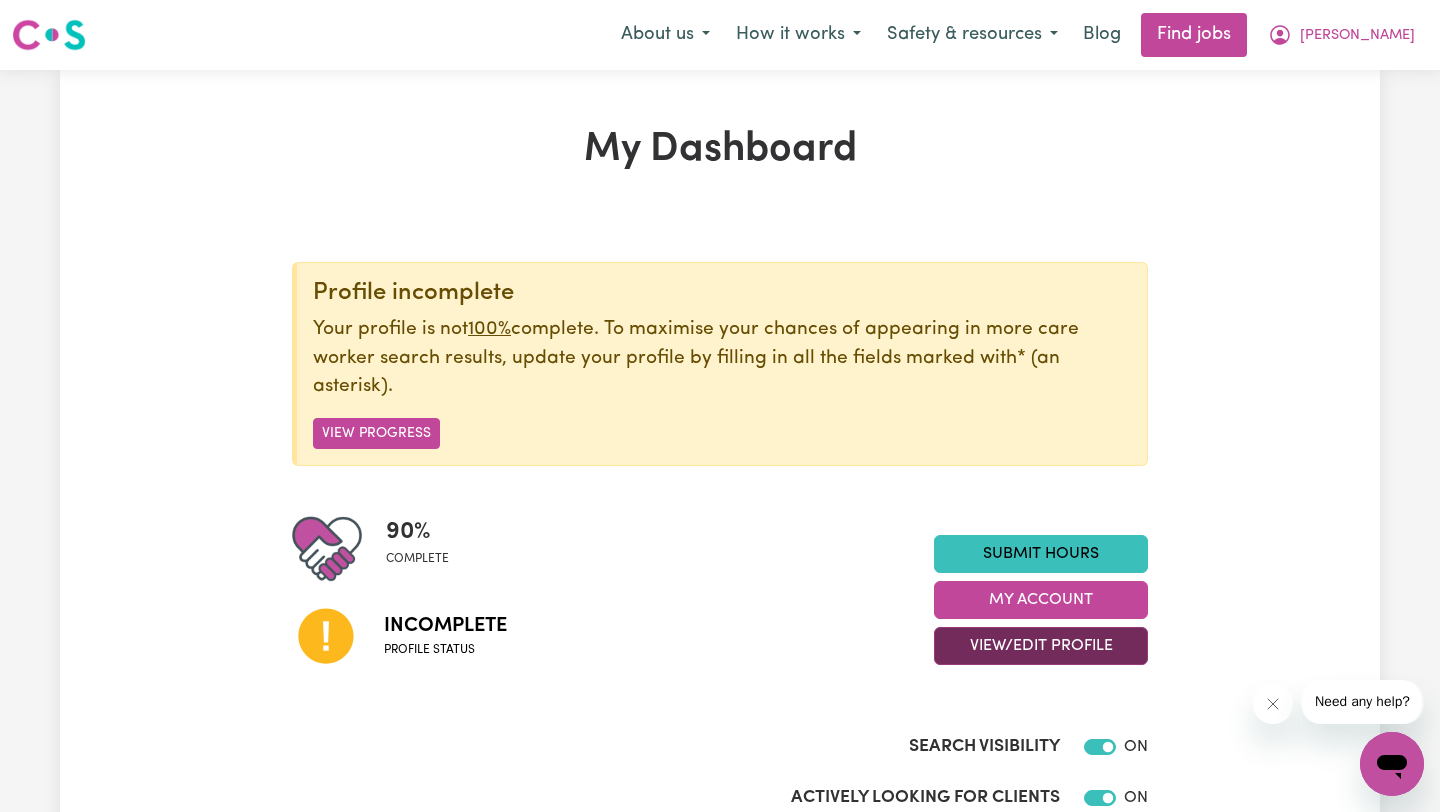 click on "View/Edit Profile" at bounding box center (1041, 646) 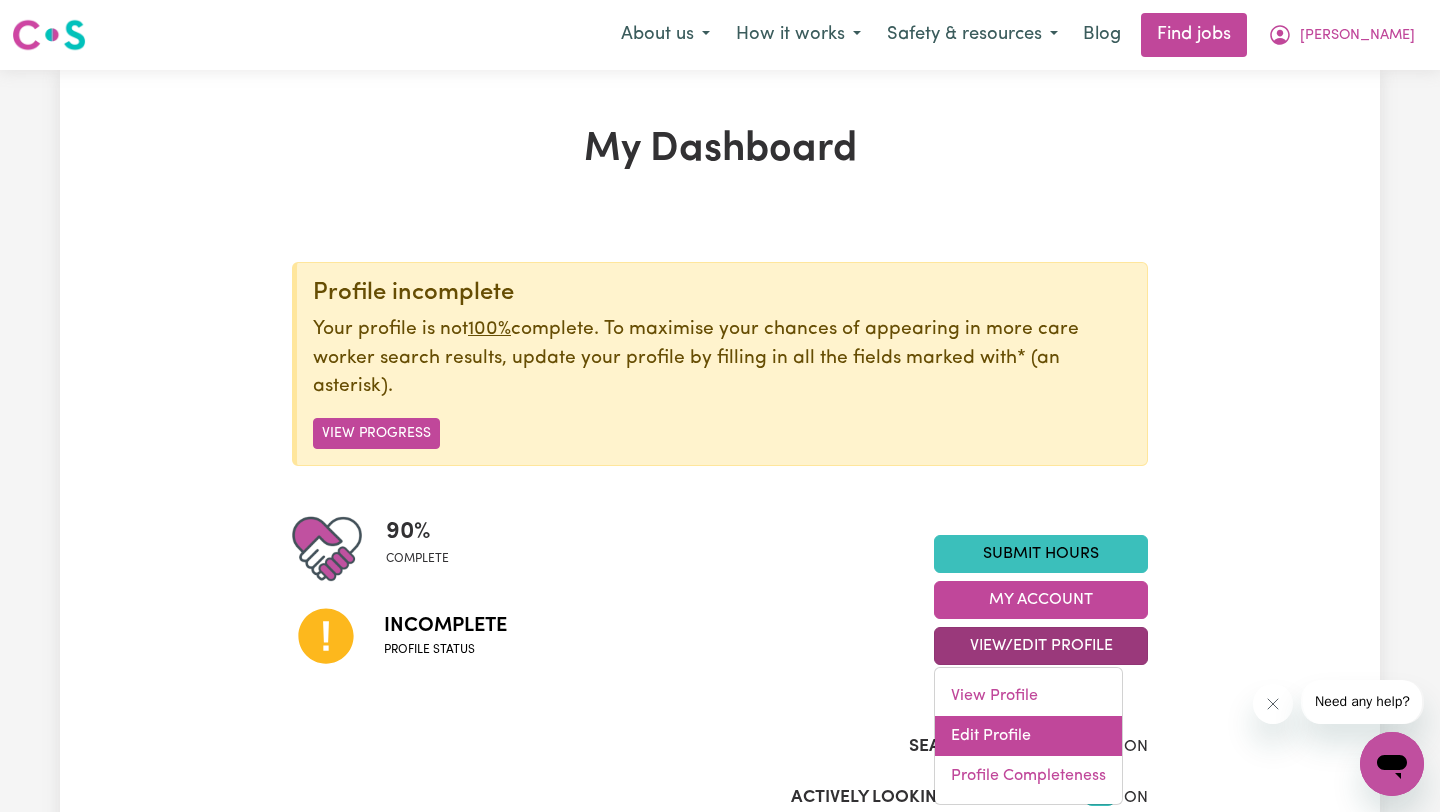 click on "Edit Profile" at bounding box center (1028, 736) 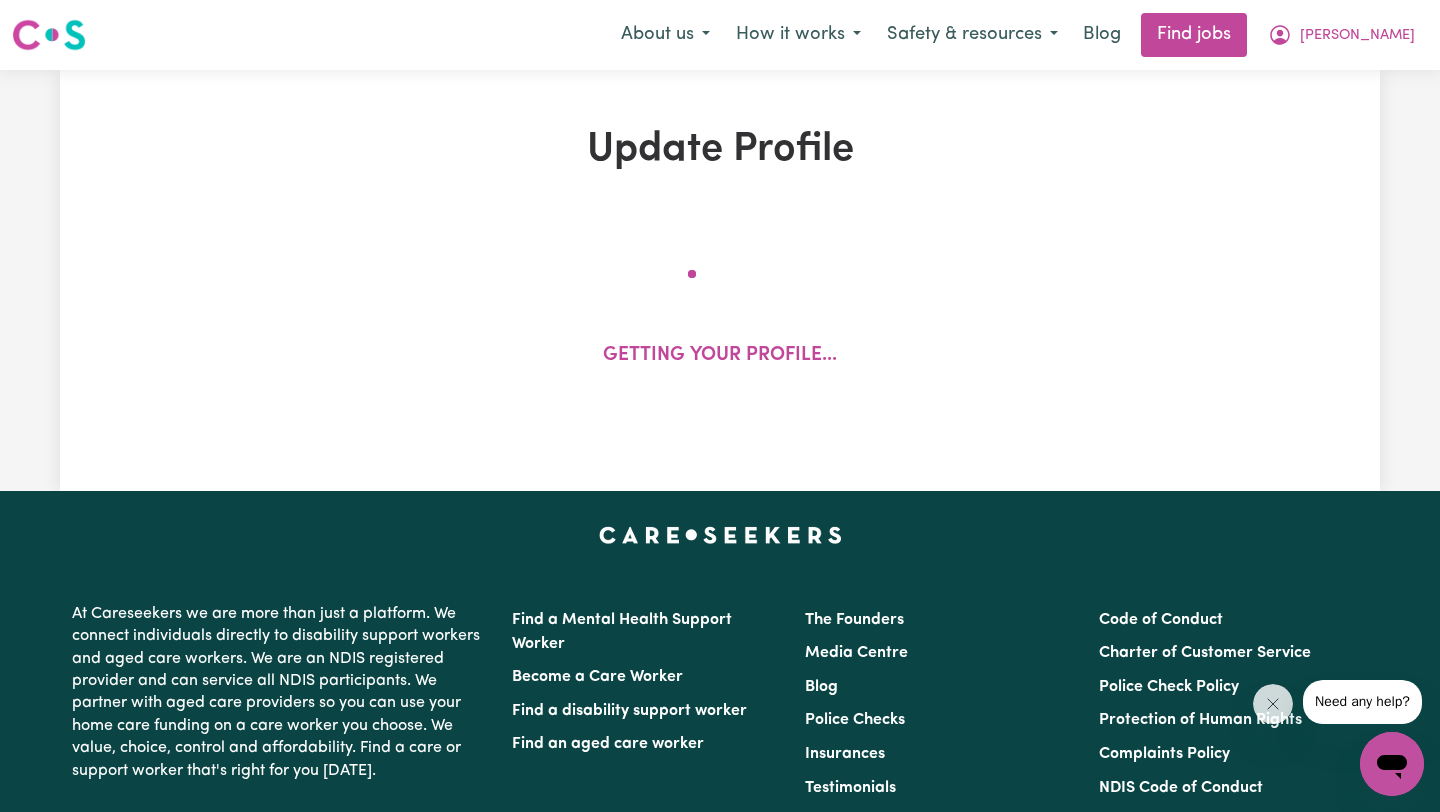 select on "[DEMOGRAPHIC_DATA]" 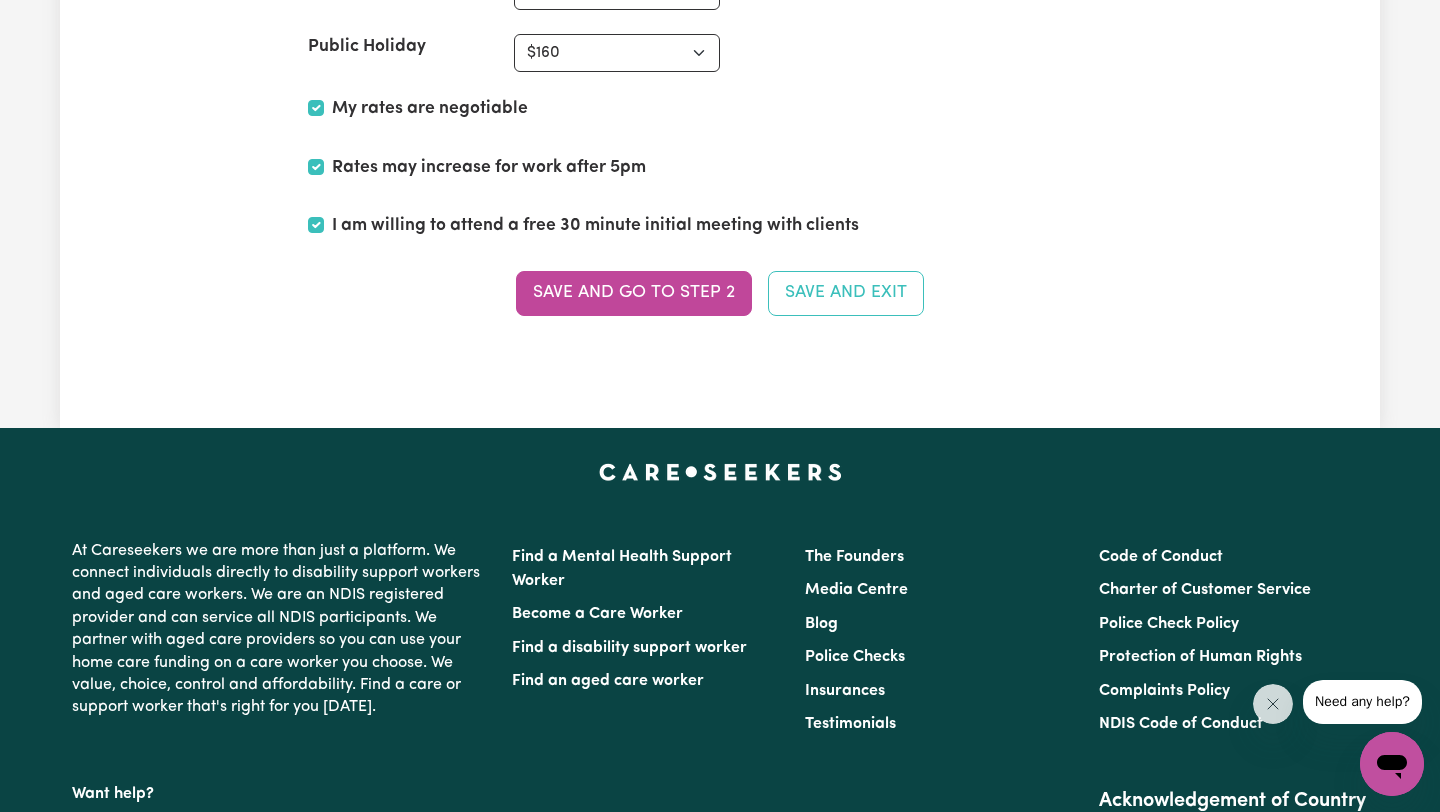 scroll, scrollTop: 5187, scrollLeft: 0, axis: vertical 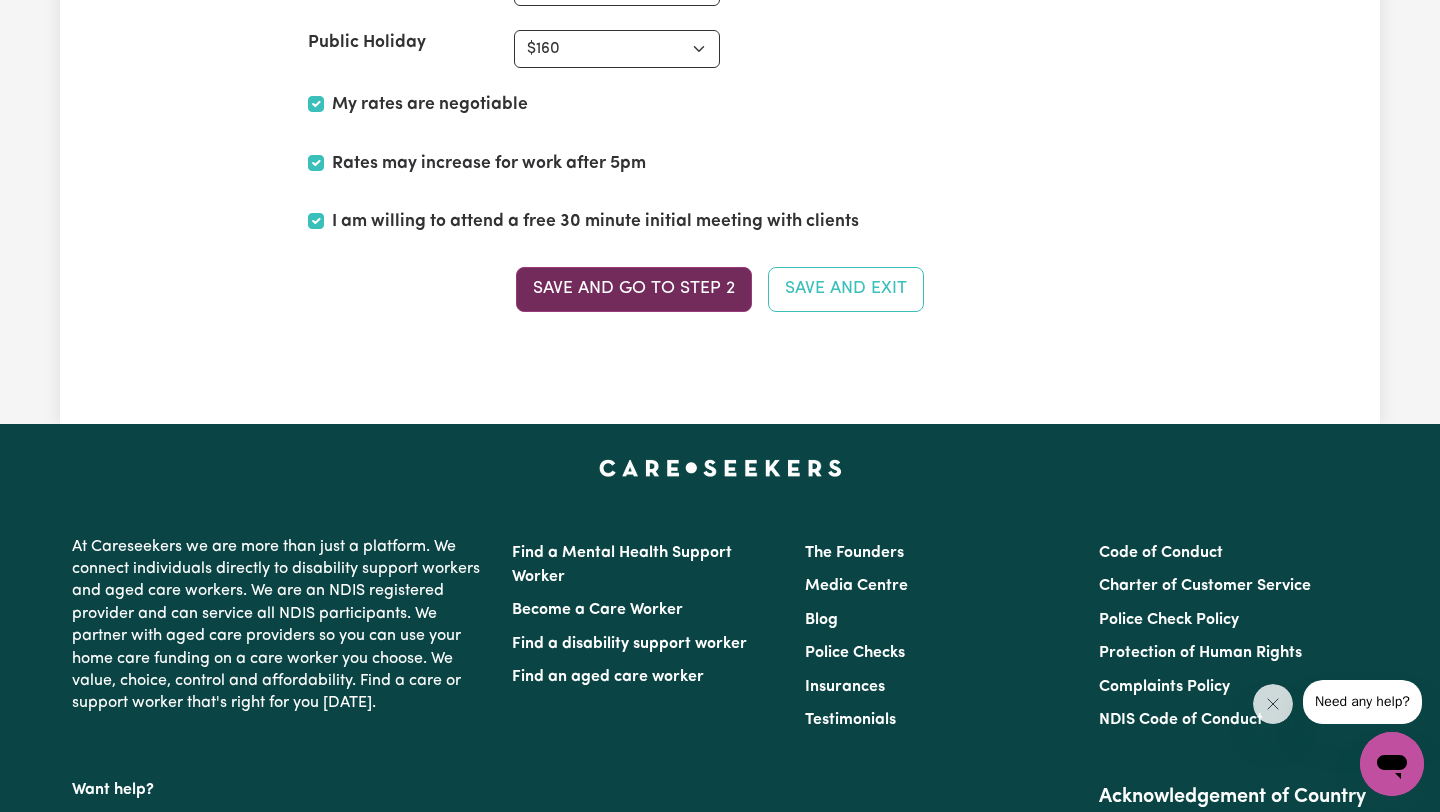 click on "Save and go to Step 2" at bounding box center [634, 289] 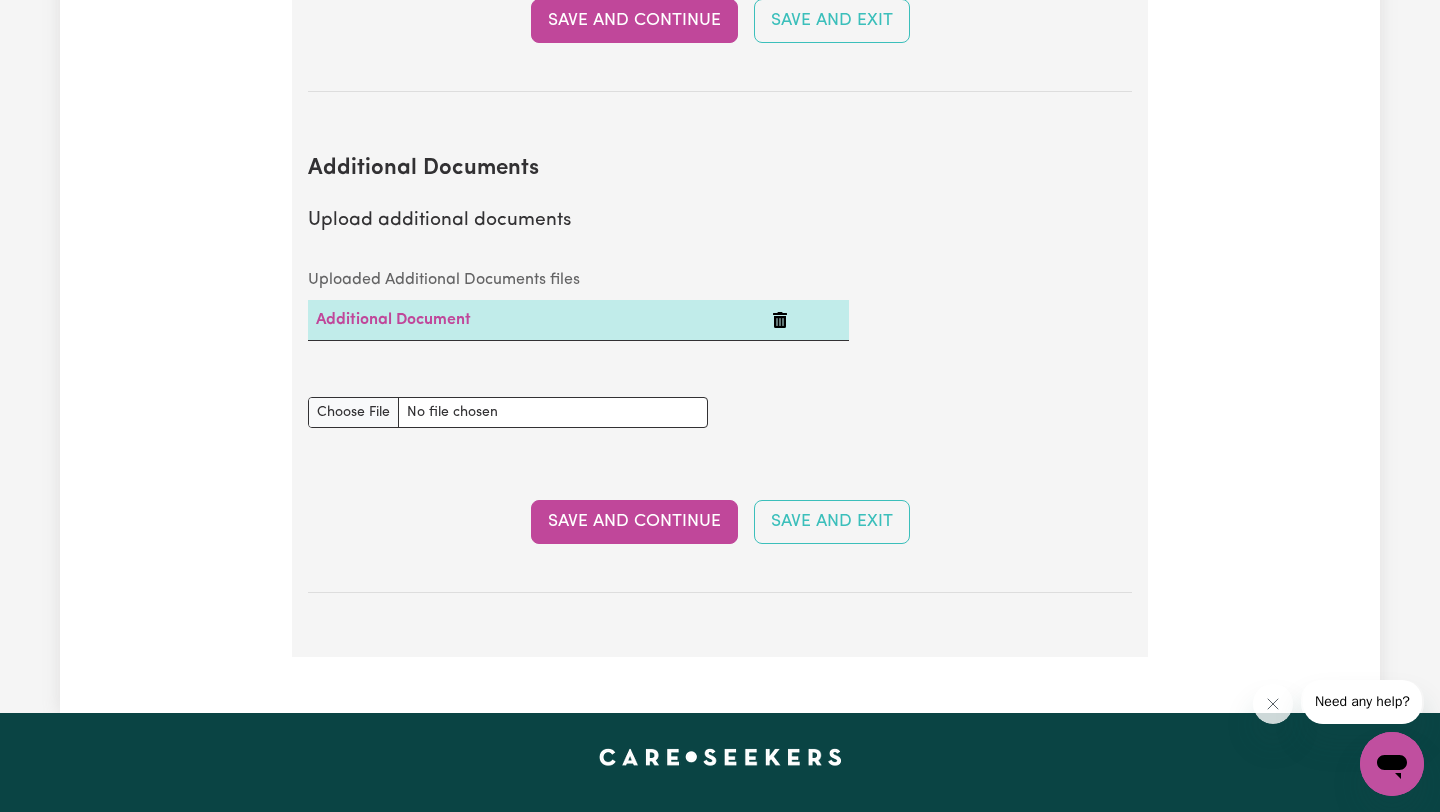 scroll, scrollTop: 3875, scrollLeft: 0, axis: vertical 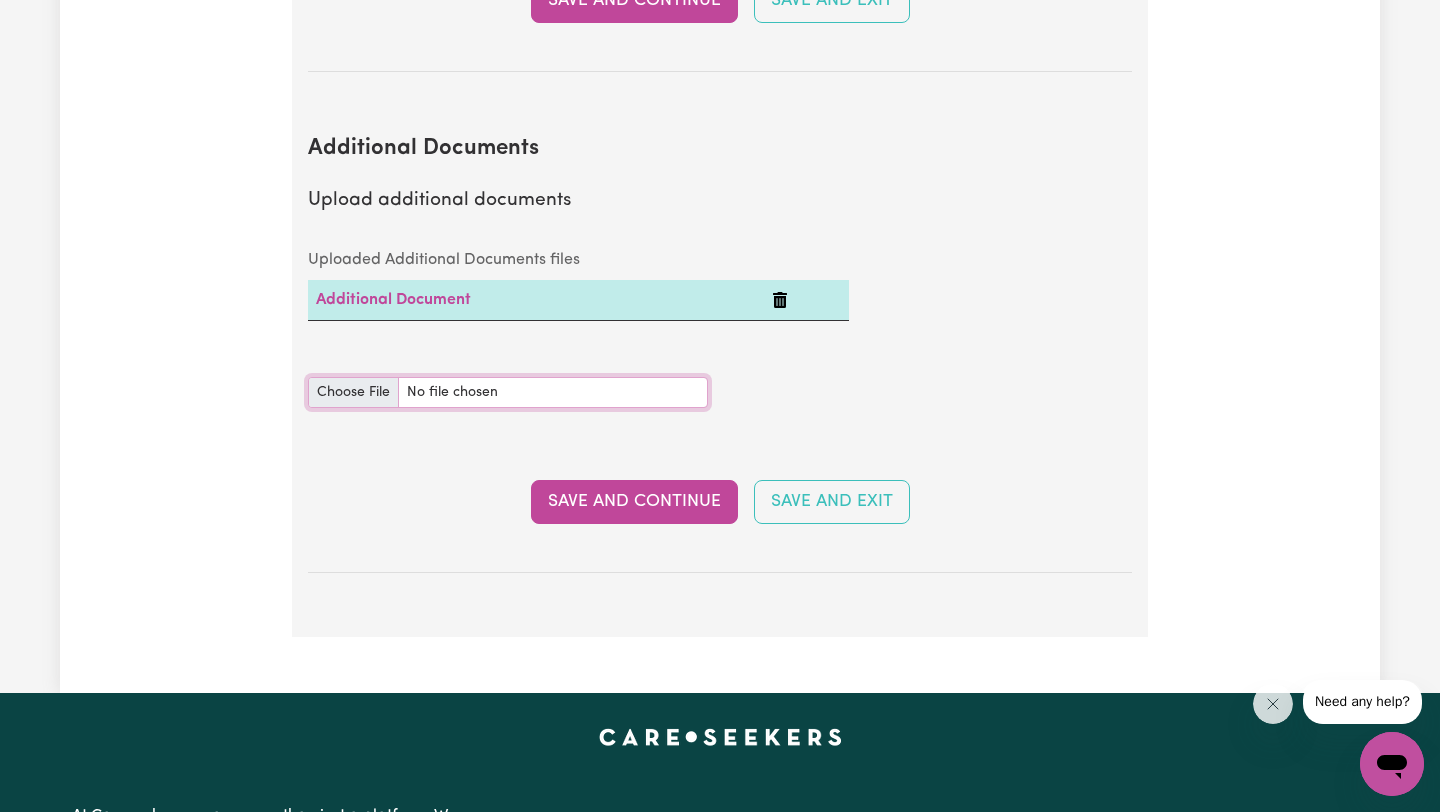 click on "Additional Documents  document" at bounding box center (508, 392) 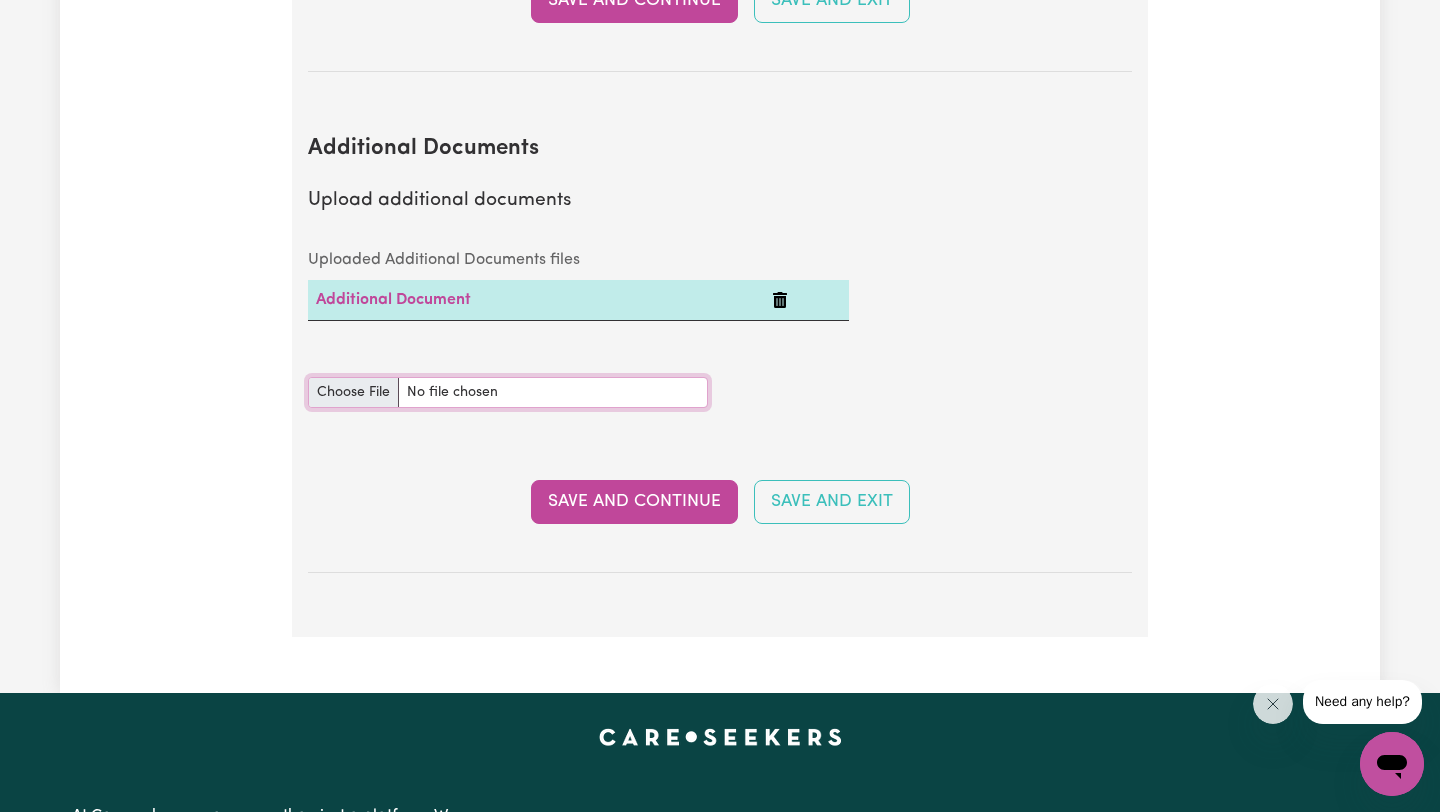 type on "C:\fakepath\NDIS Training.pdf" 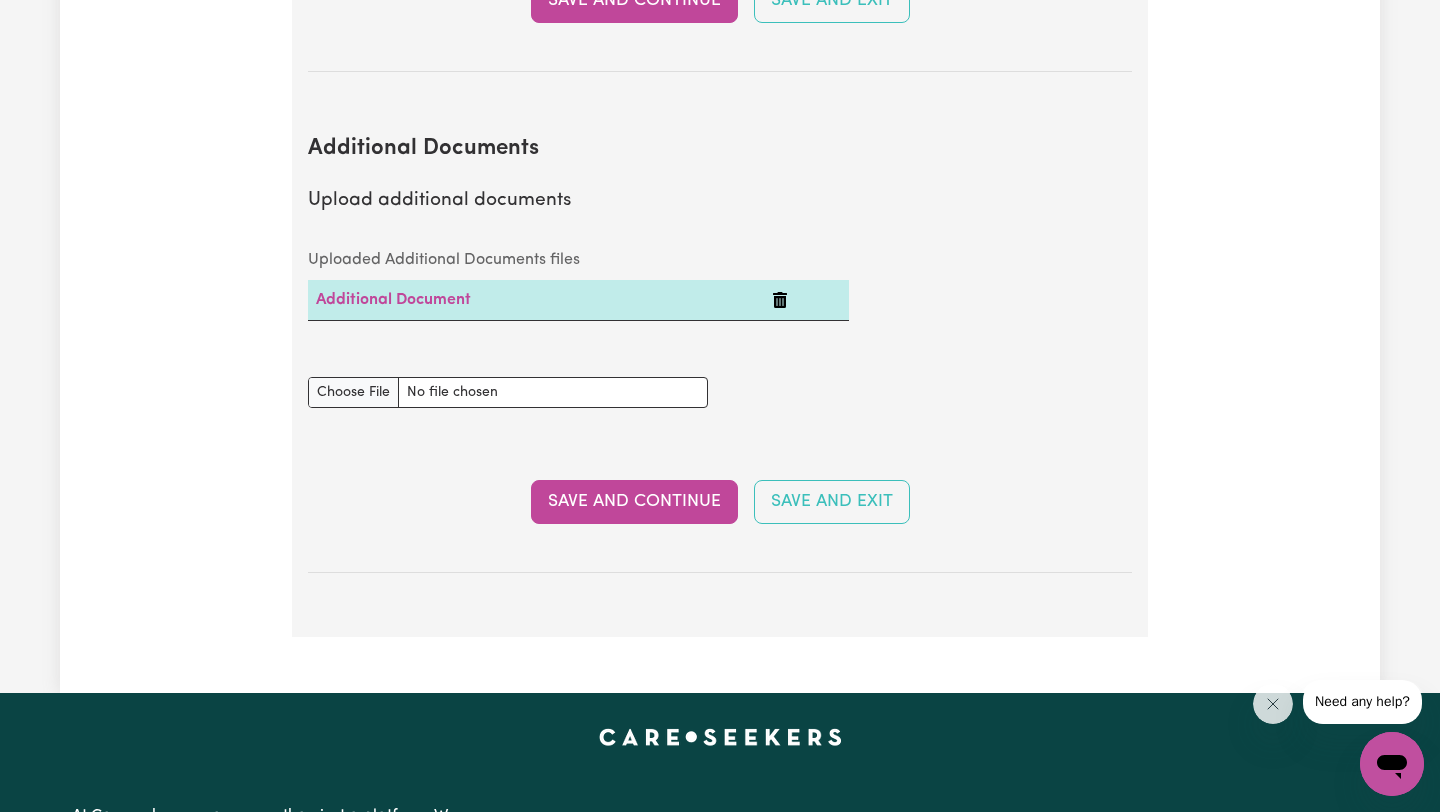 click on "Save and Continue" at bounding box center [634, 502] 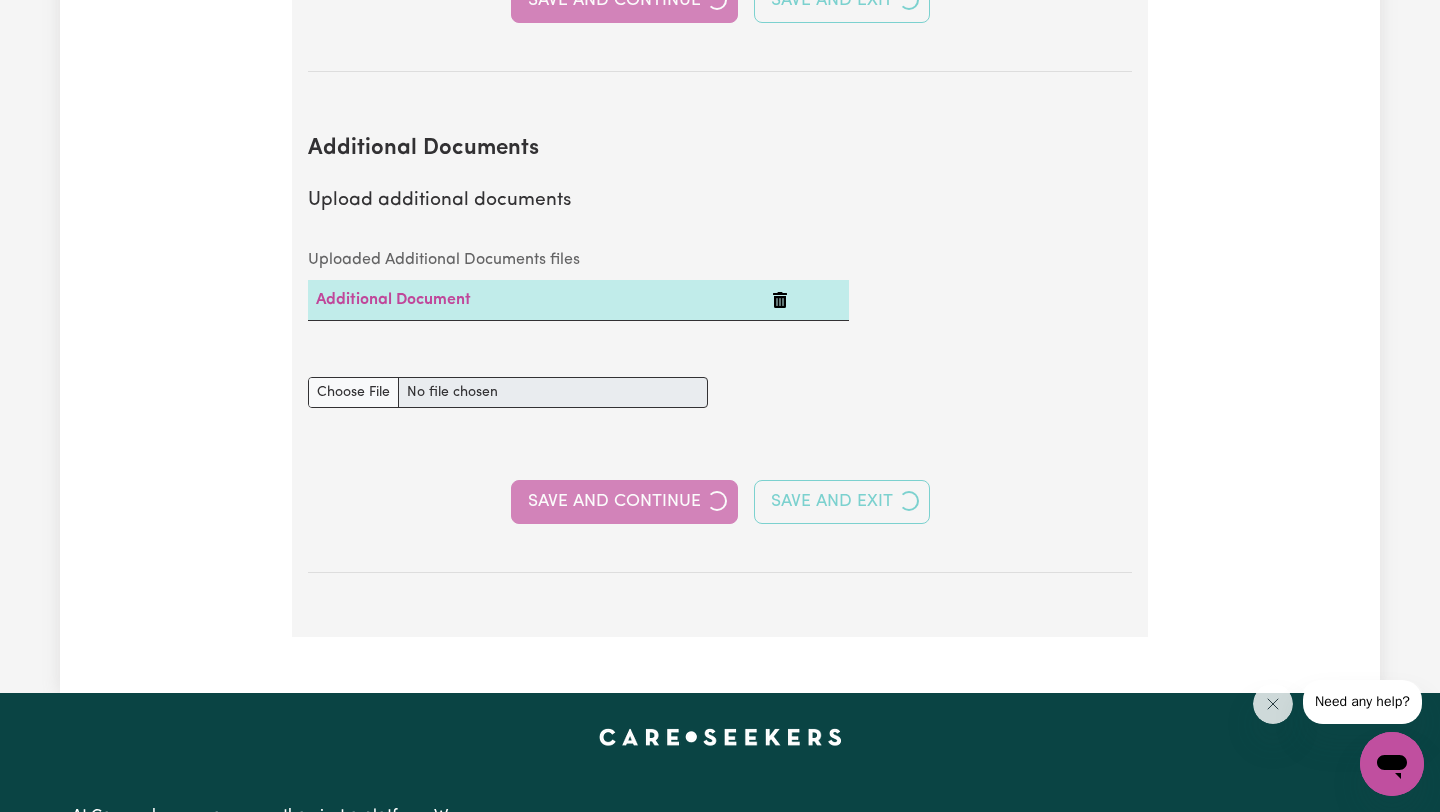 select on "2025" 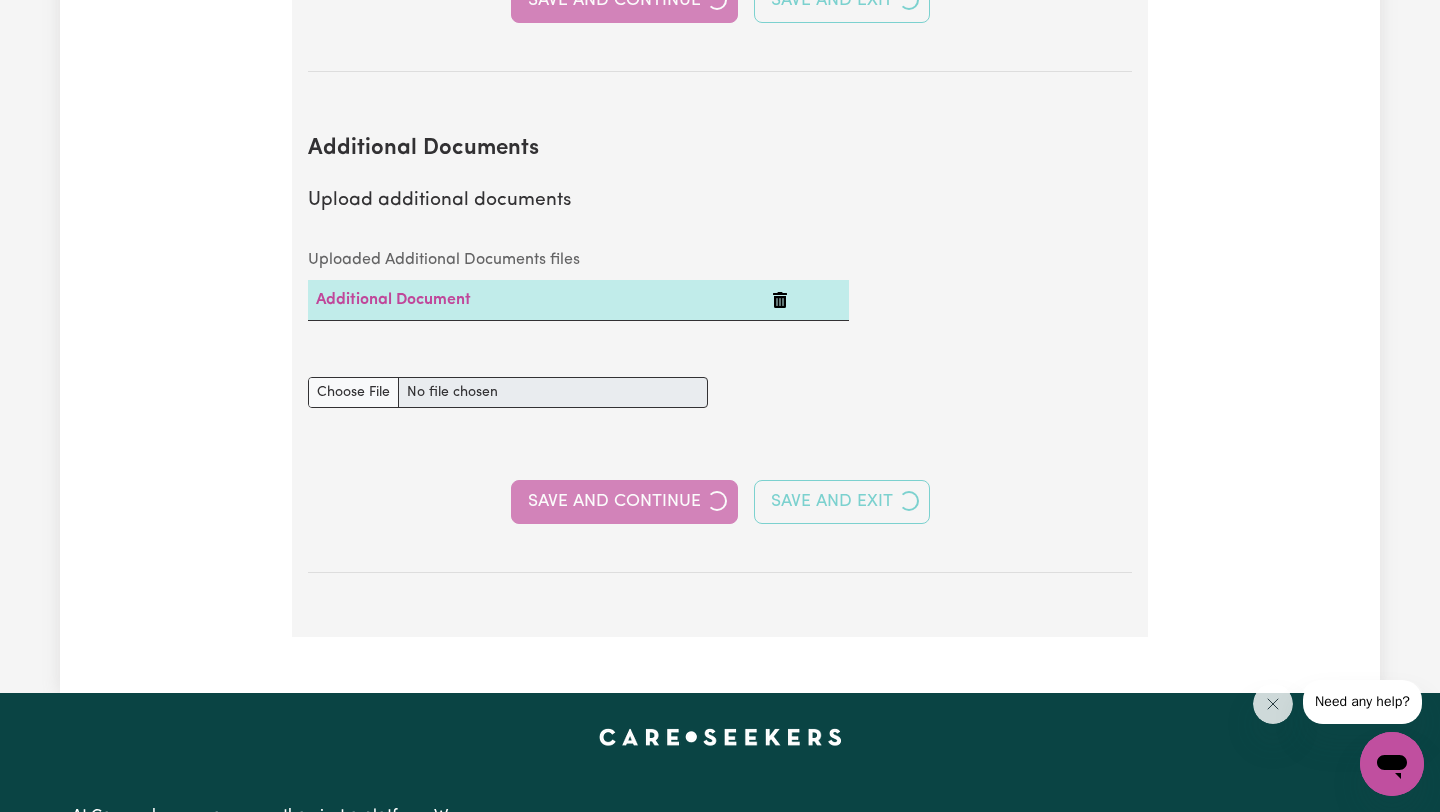 select on "2020" 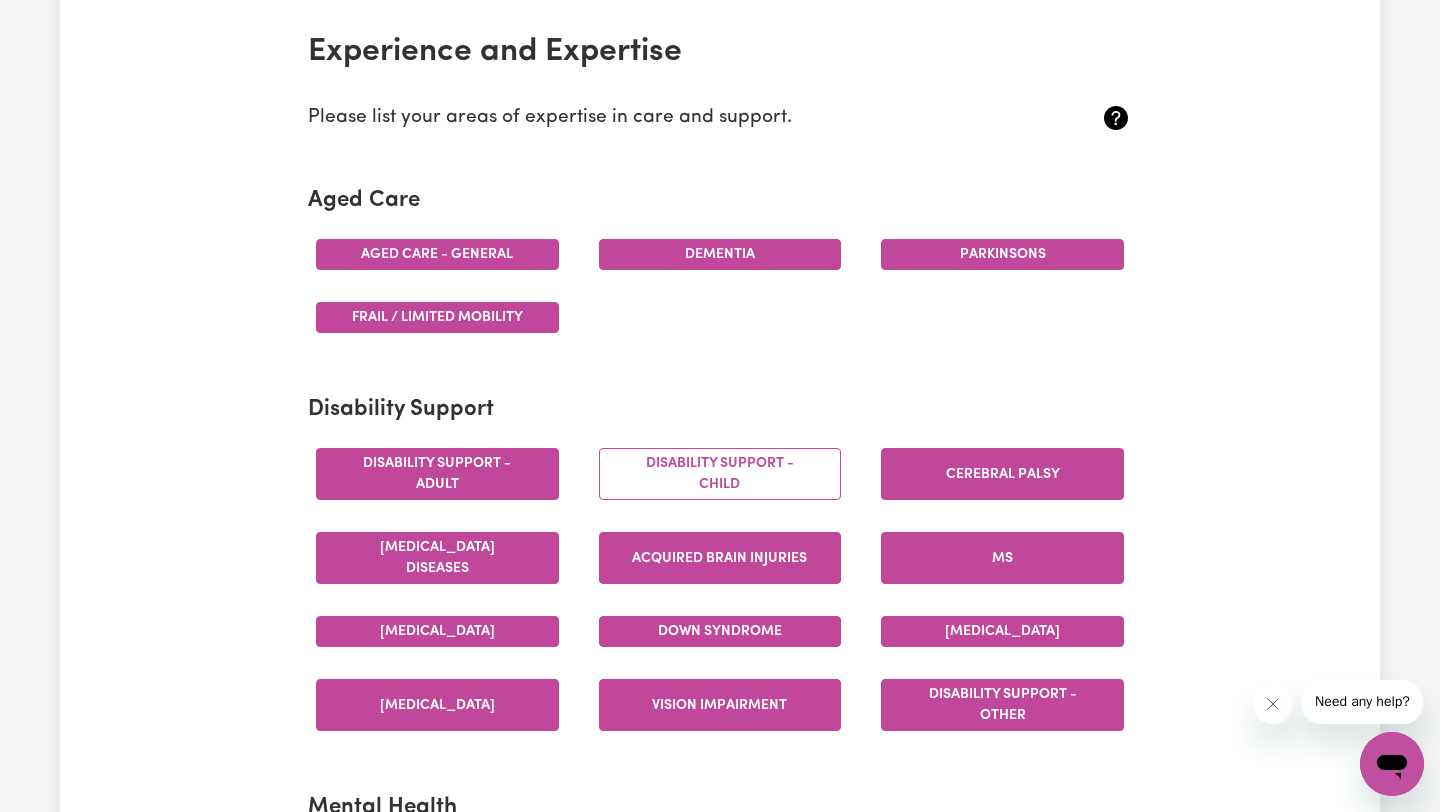 scroll, scrollTop: 0, scrollLeft: 0, axis: both 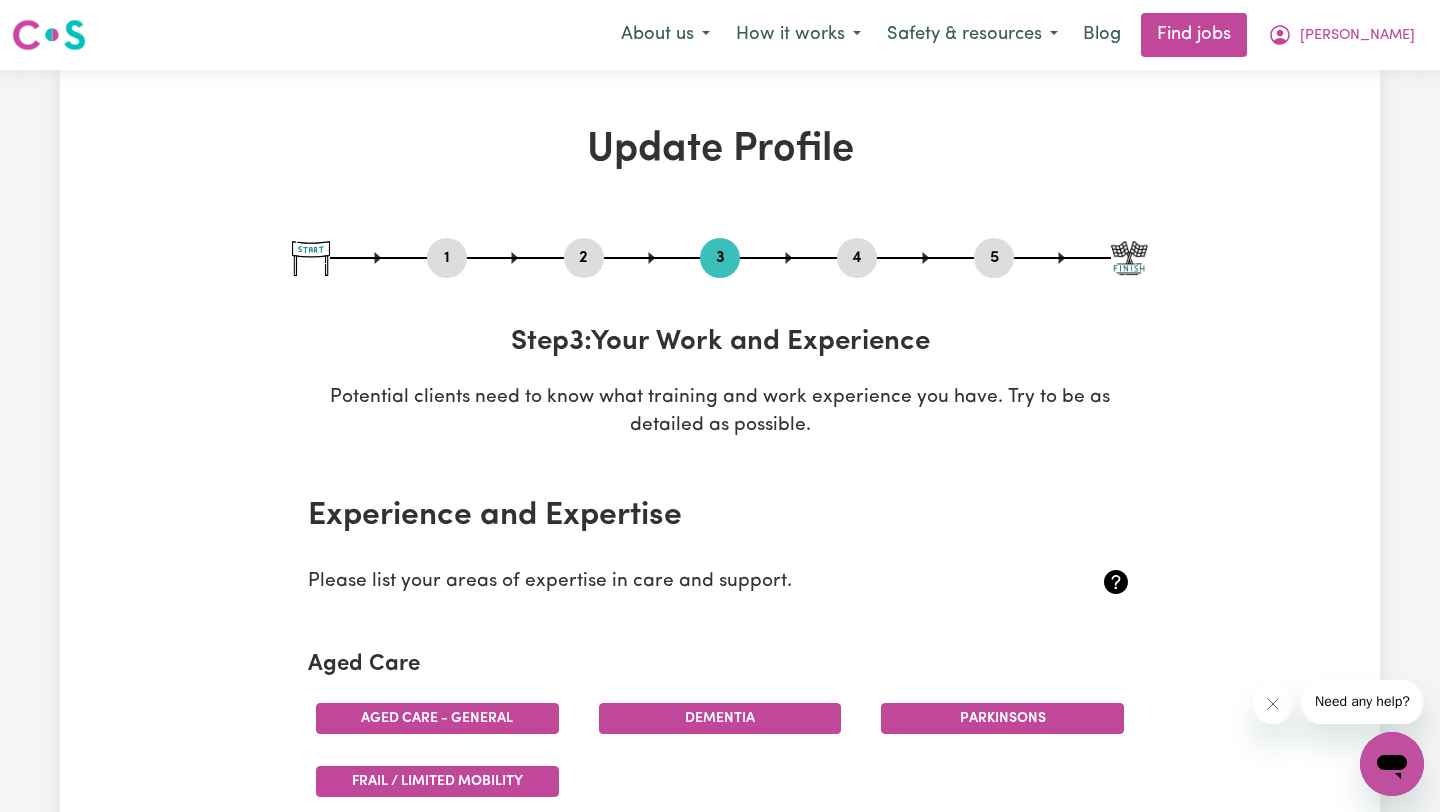 click on "2" at bounding box center [584, 258] 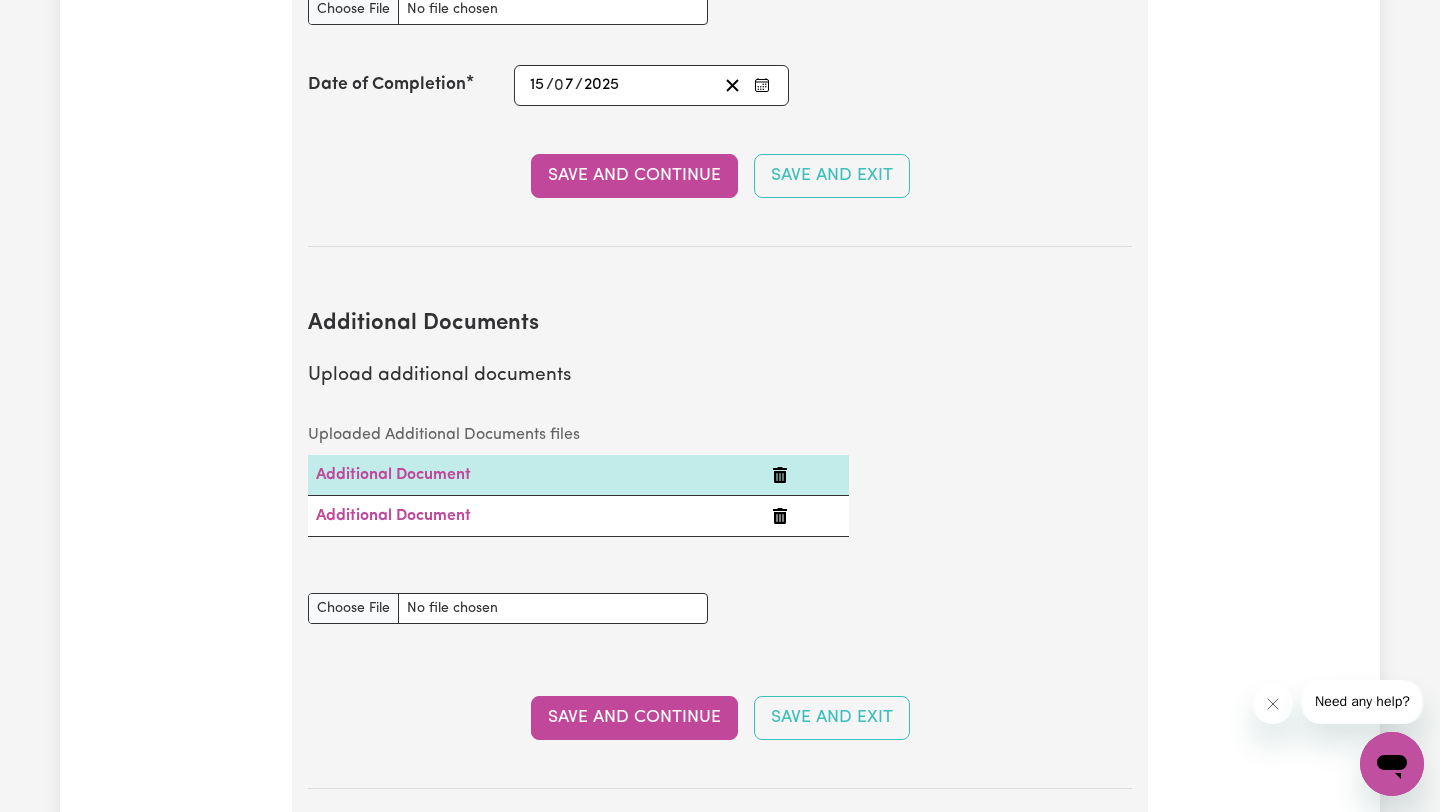 scroll, scrollTop: 3696, scrollLeft: 0, axis: vertical 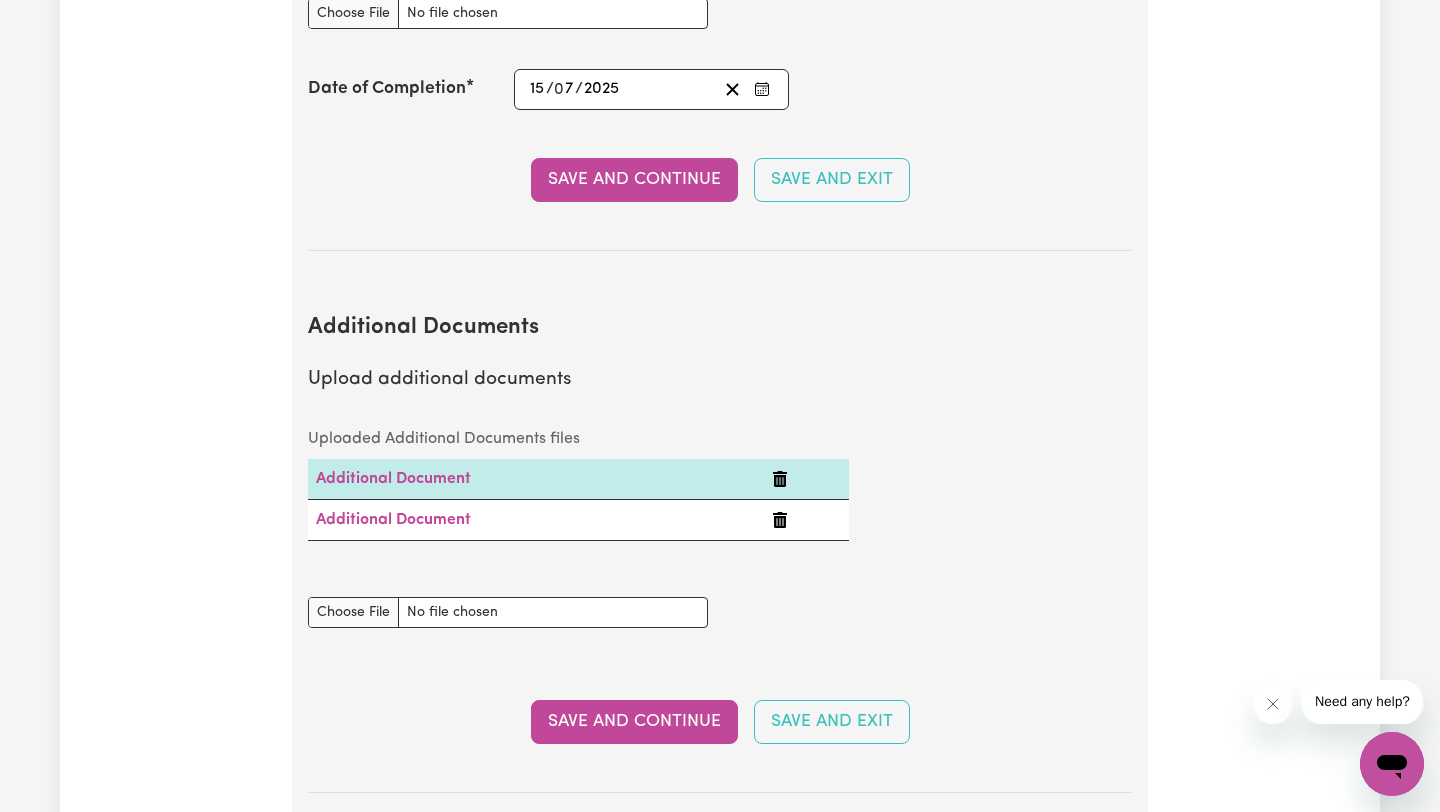 click on "Additional Documents  document" at bounding box center (508, 600) 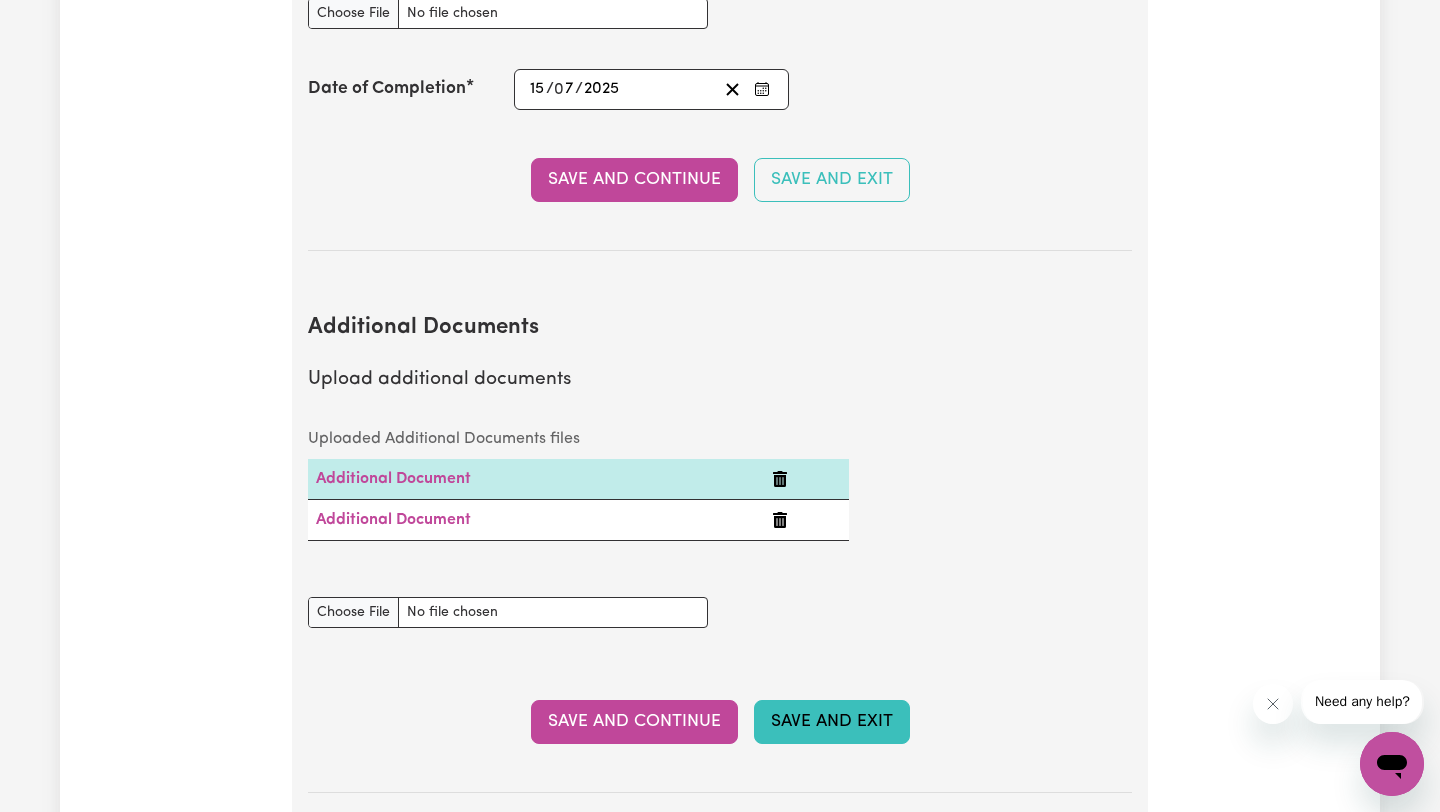 click on "Save and Exit" at bounding box center [832, 722] 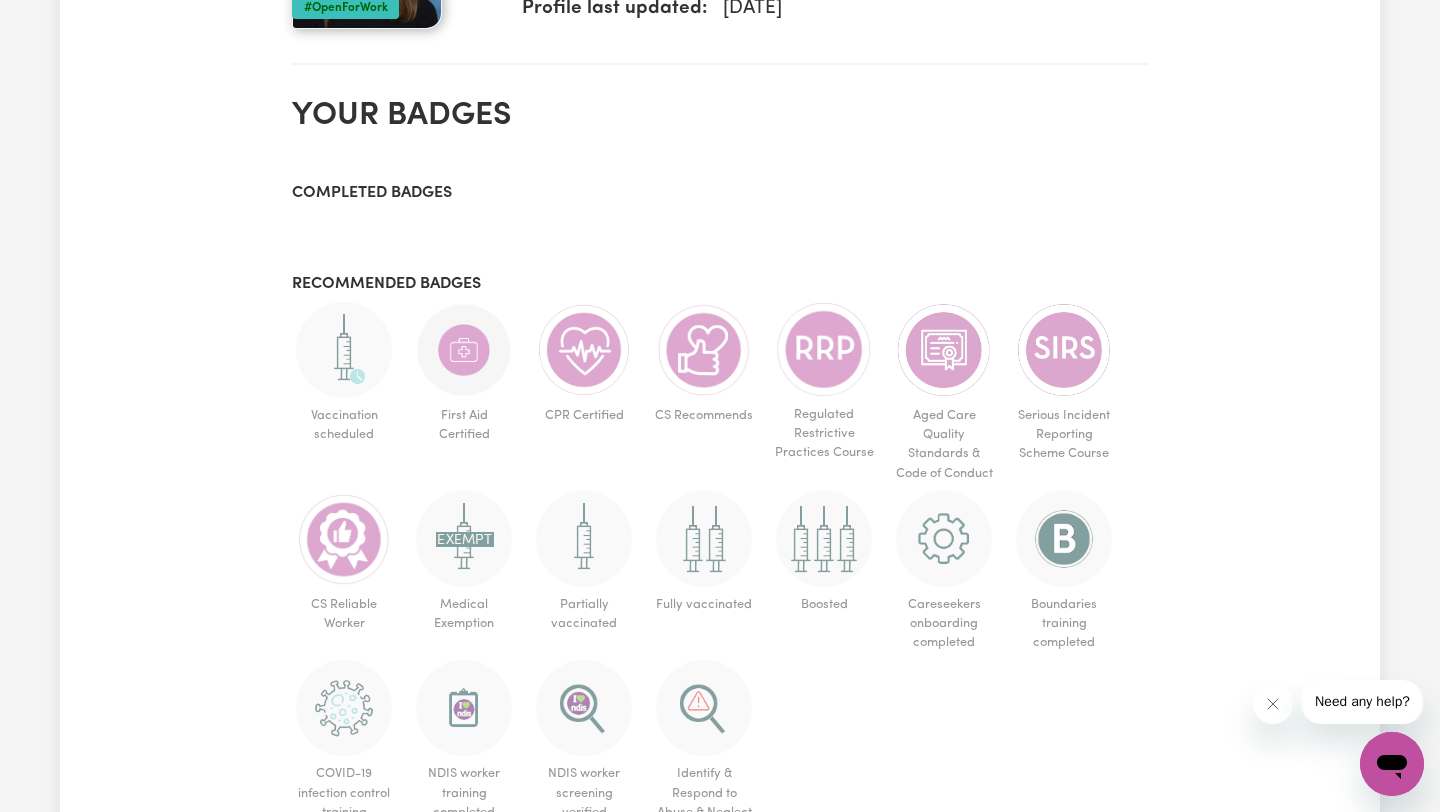 scroll, scrollTop: 1066, scrollLeft: 0, axis: vertical 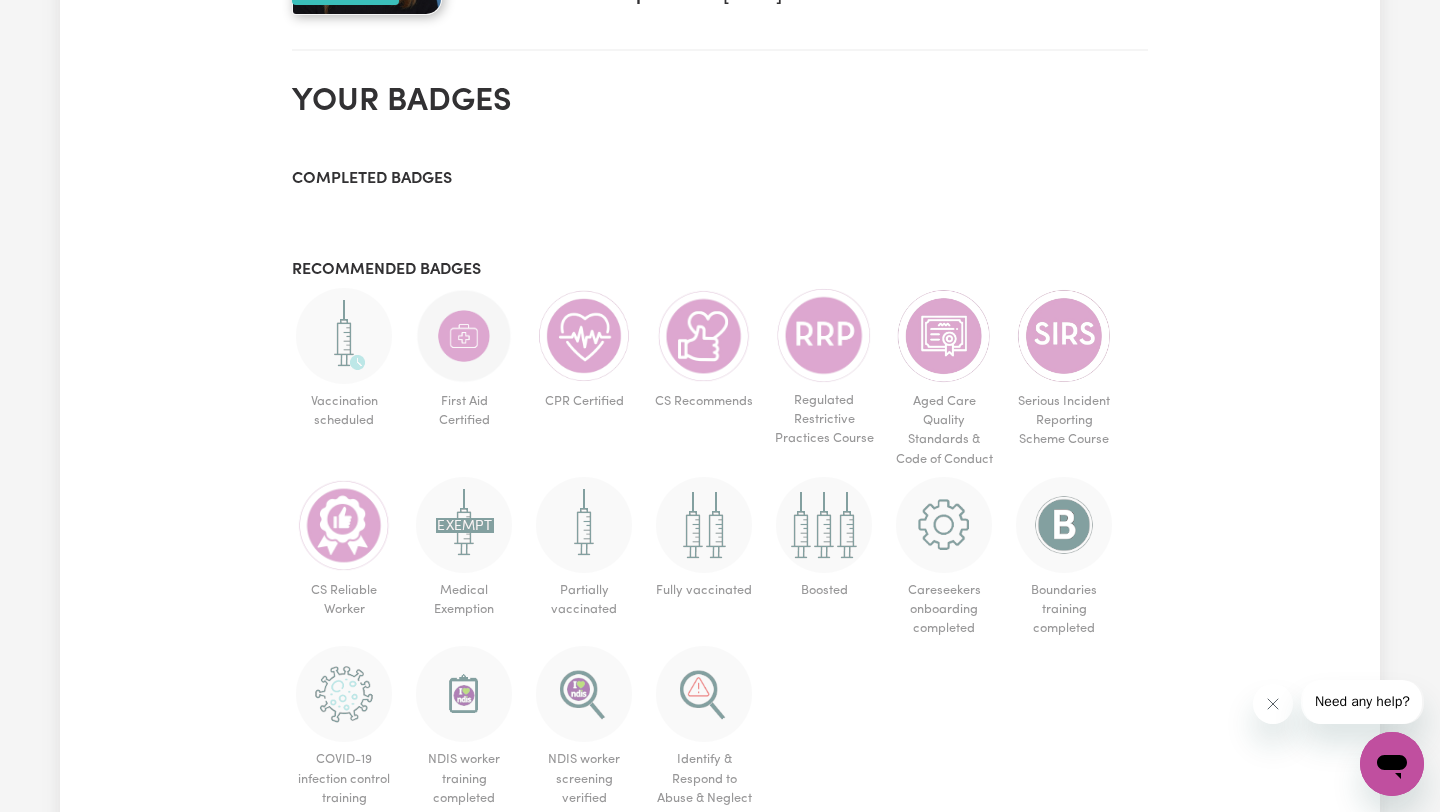 click on "Recommended badges" at bounding box center (720, 270) 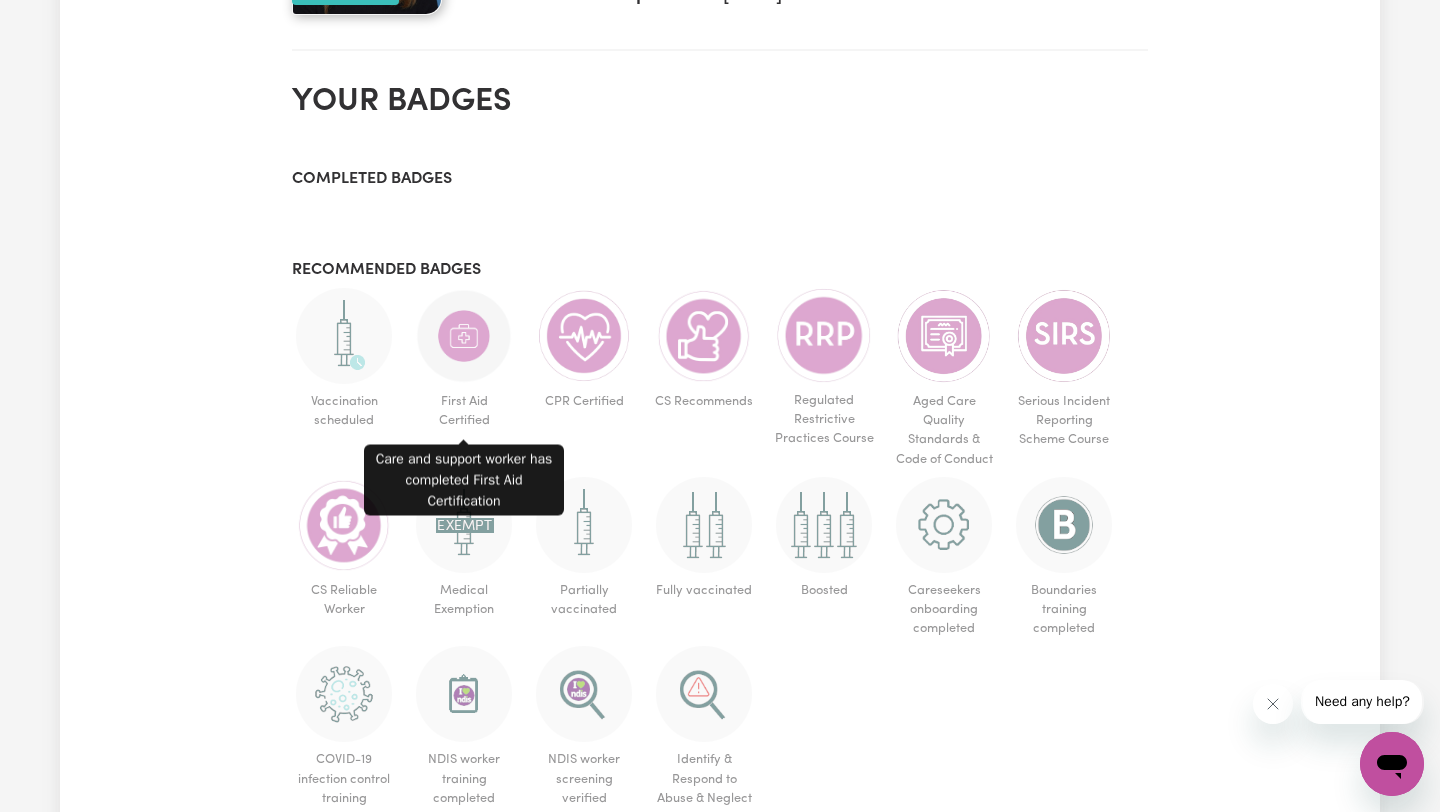 click at bounding box center (464, 336) 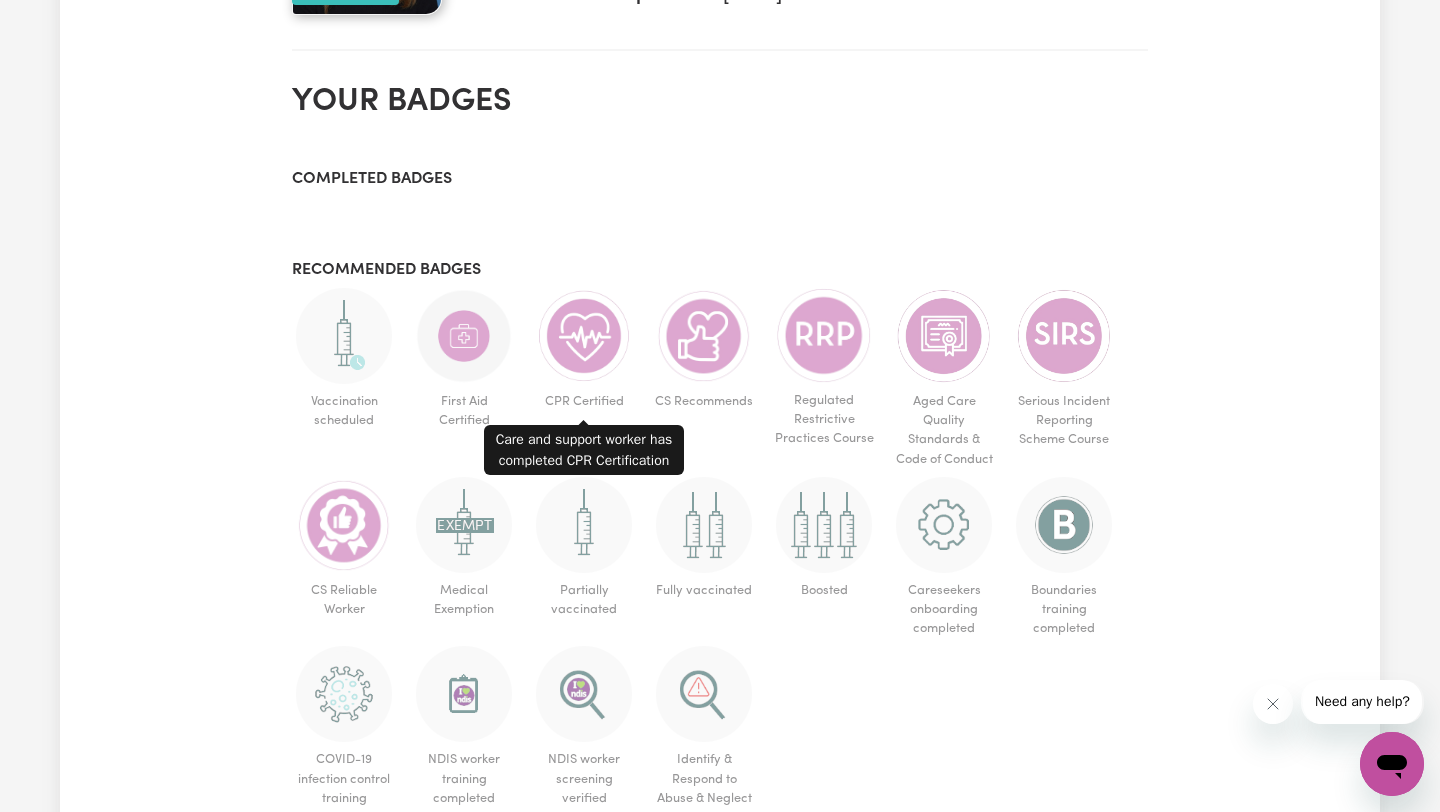 click at bounding box center [584, 336] 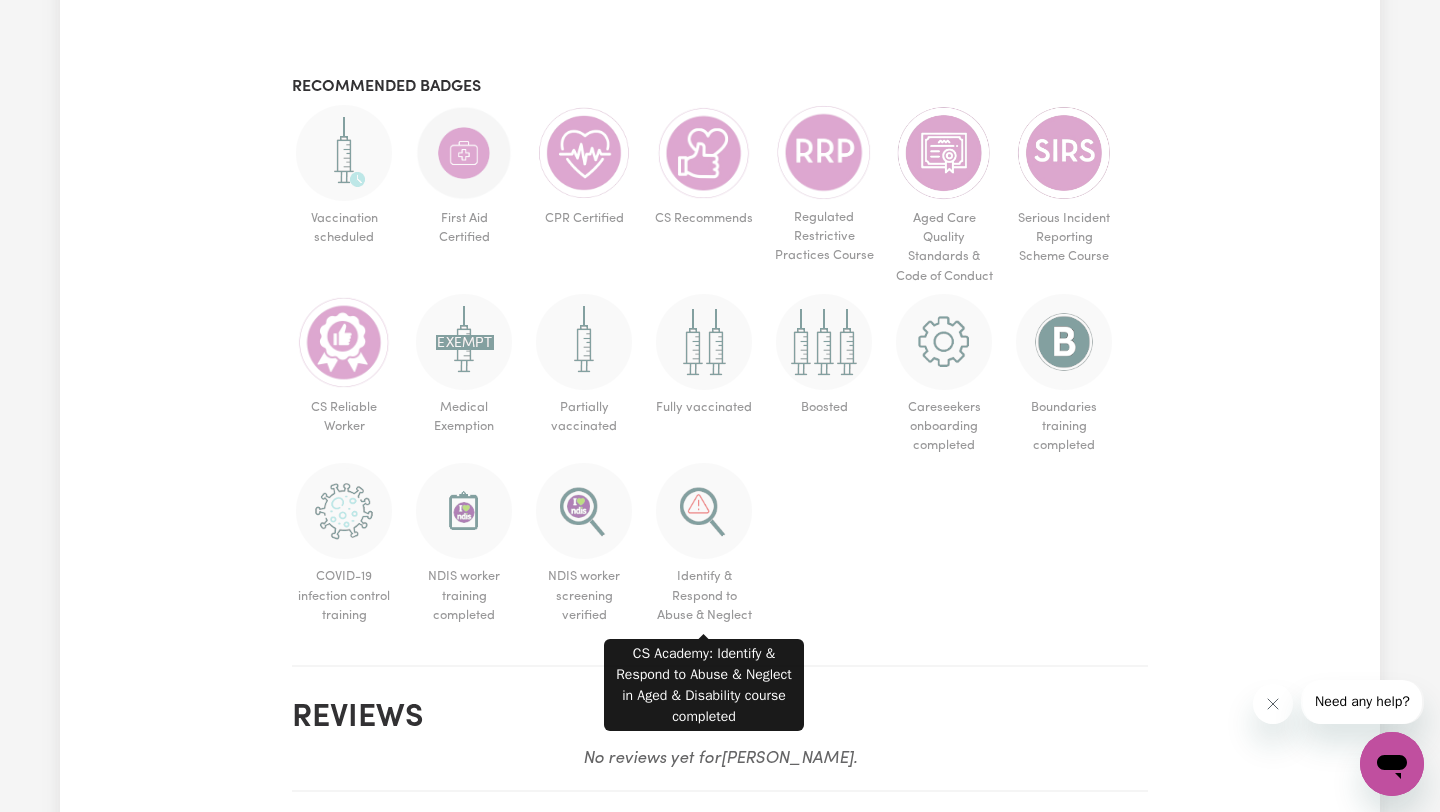 scroll, scrollTop: 1244, scrollLeft: 0, axis: vertical 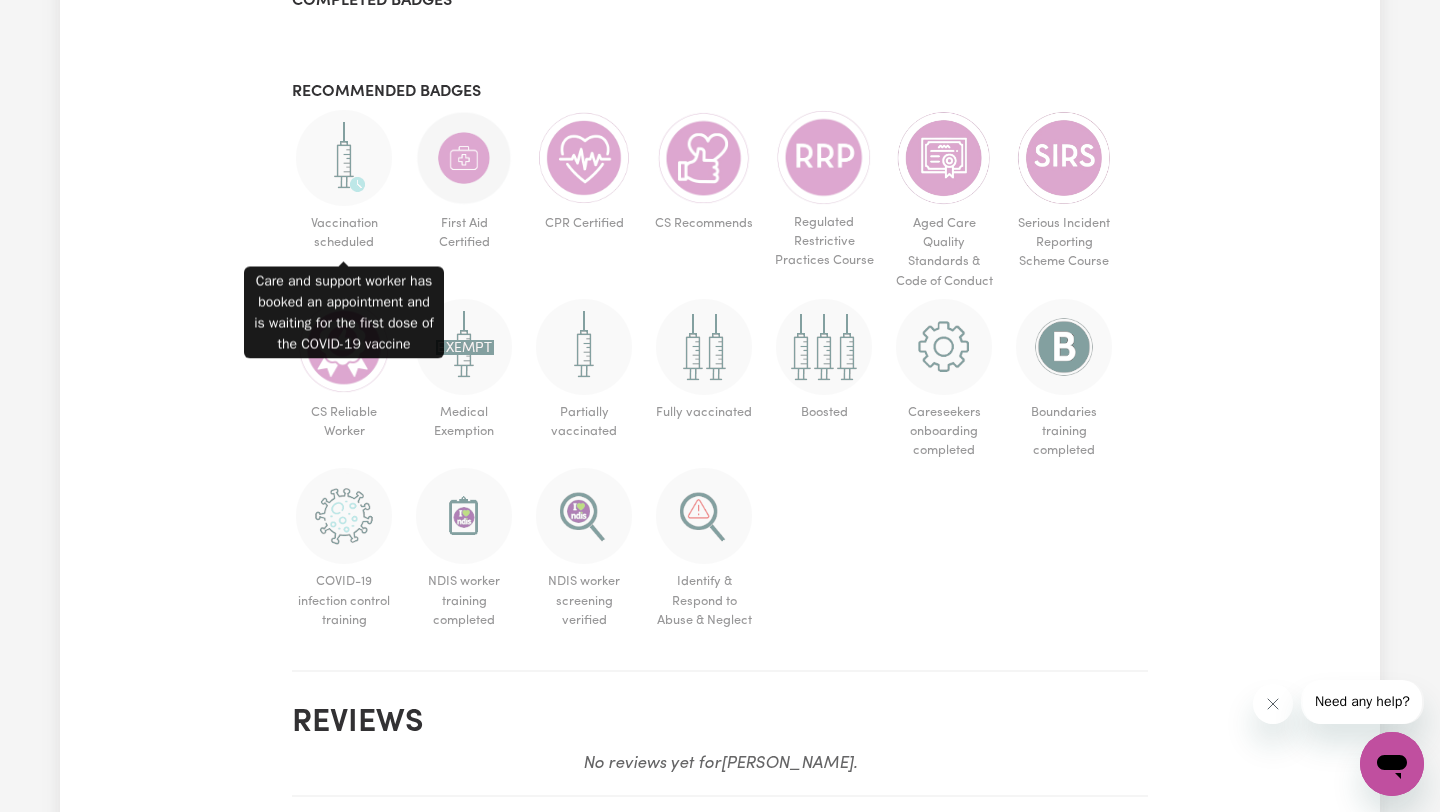click at bounding box center (344, 158) 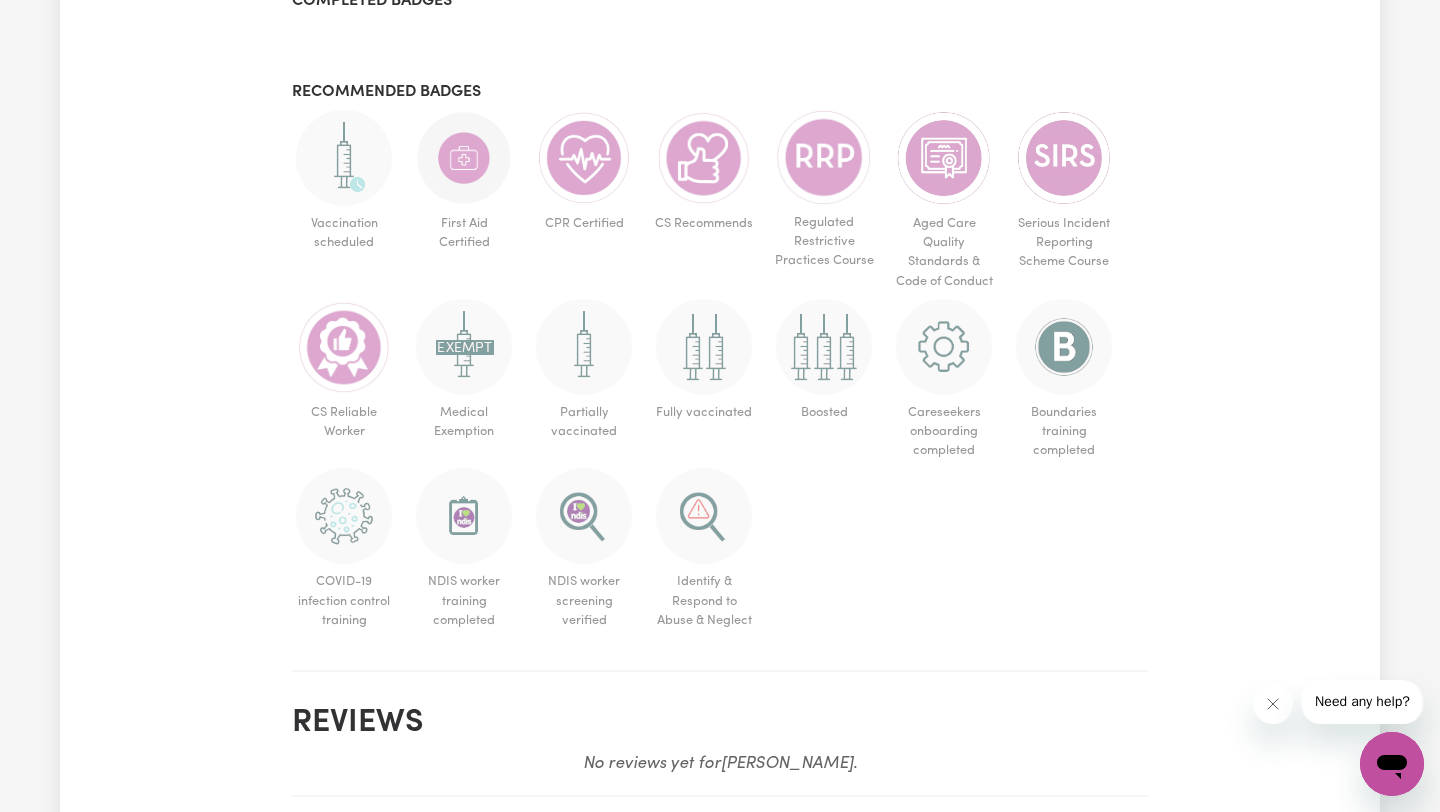 click on "My Dashboard Profile incomplete Your profile is not  100%  complete. To maximise your chances of appearing in more care worker search results, update your profile by filling in all the fields marked with  * (an asterisk) . View Progress 90 % complete Incomplete Profile status Submit Hours My Account View/Edit Profile Search Visibility ON Actively Looking for Clients ON Your activity #OpenForWork Statistics Hours worked: 0 Response rate: 100 % Profile last updated: 16 July, 2025 Your badges Completed badges Recommended badges Vaccination scheduled First Aid Certified CPR Certified CS Recommends Regulated Restrictive Practices Course Aged Care Quality Standards & Code of Conduct Serious Incident Reporting Scheme Course CS Reliable Worker Medical Exemption Partially vaccinated Fully vaccinated Boosted Careseekers onboarding completed Boundaries training completed COVID-19 infection control training NDIS worker training completed NDIS worker screening verified Identify & Respond to Abuse & Neglect Reviews Nicky" at bounding box center (720, -153) 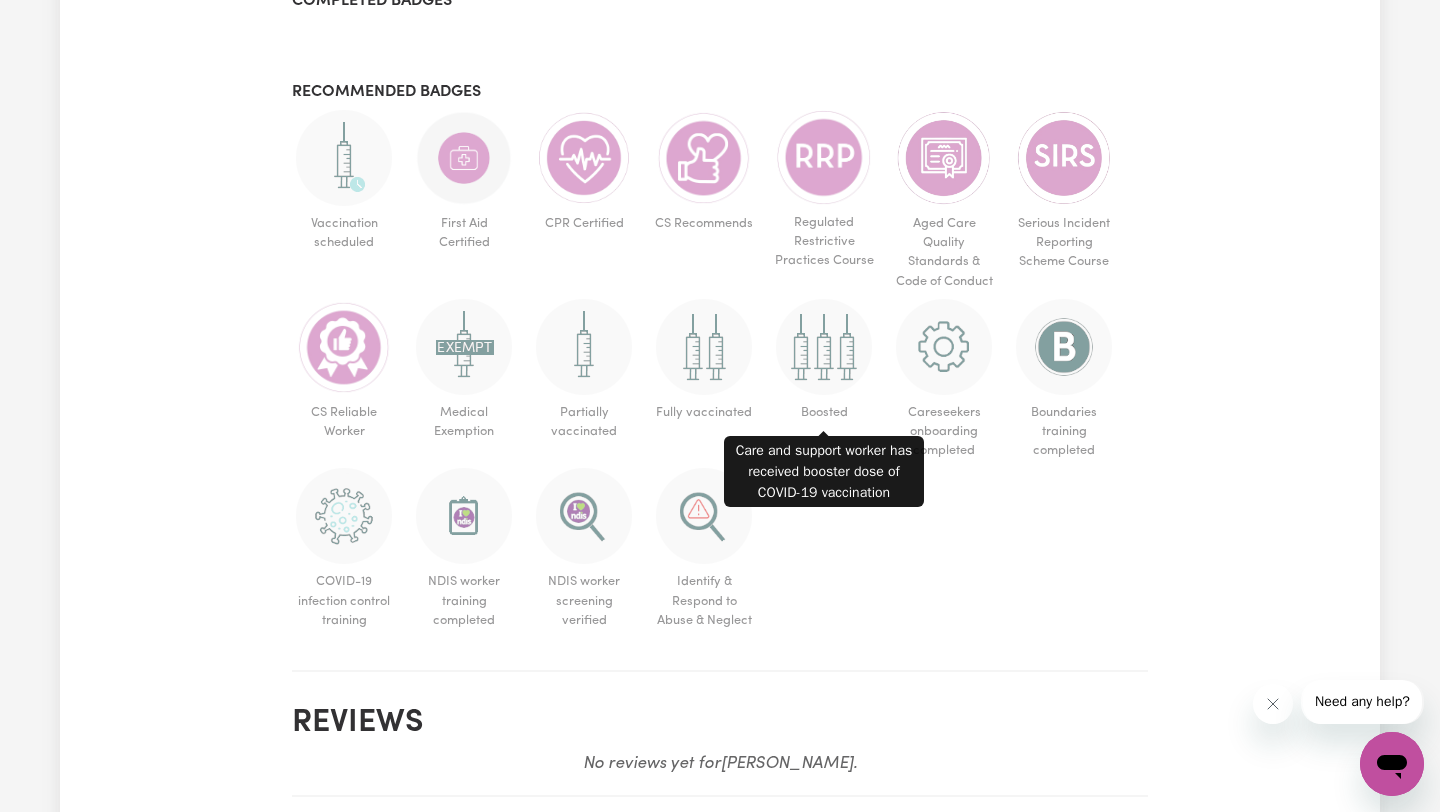 click at bounding box center (824, 347) 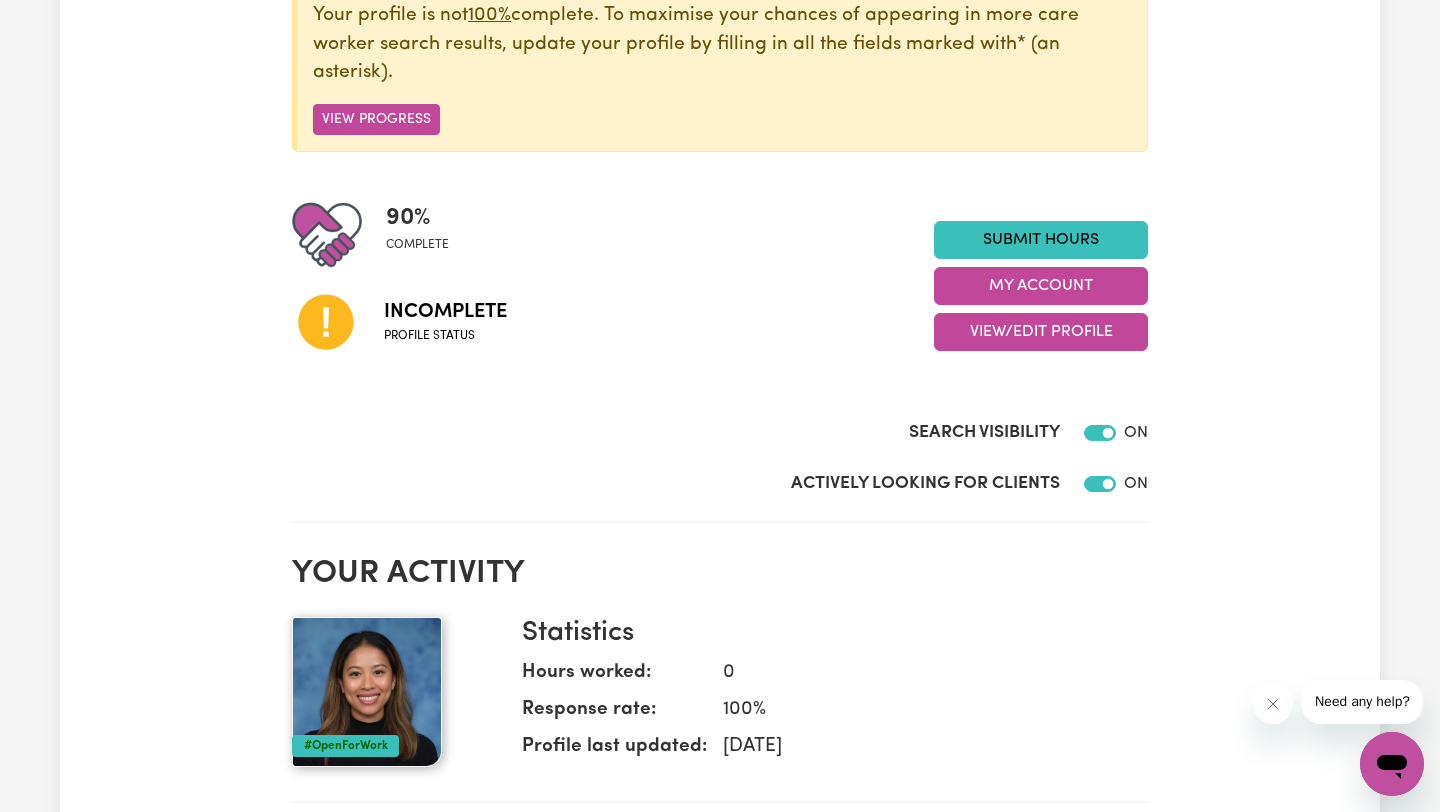 scroll, scrollTop: 0, scrollLeft: 0, axis: both 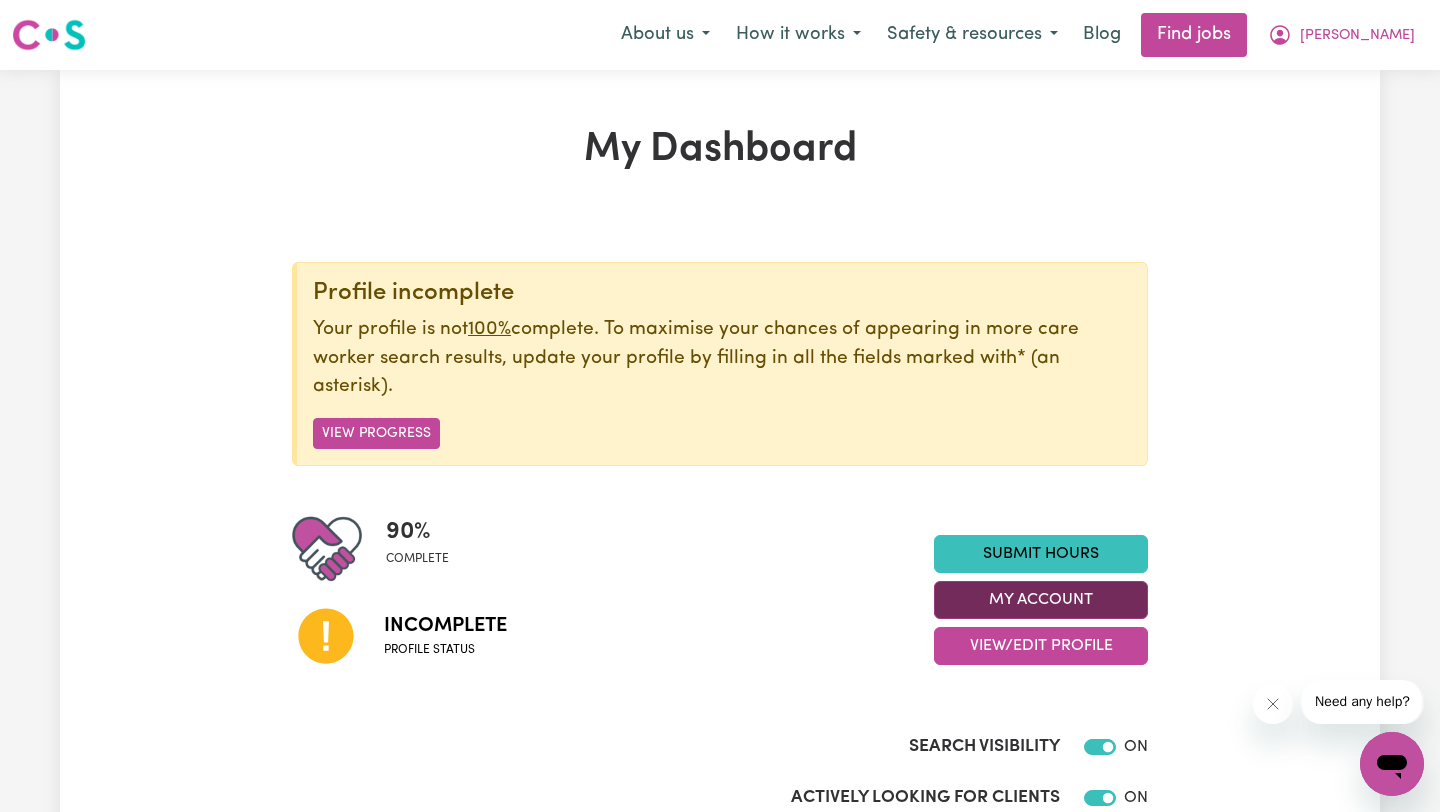 click on "My Account" at bounding box center (1041, 600) 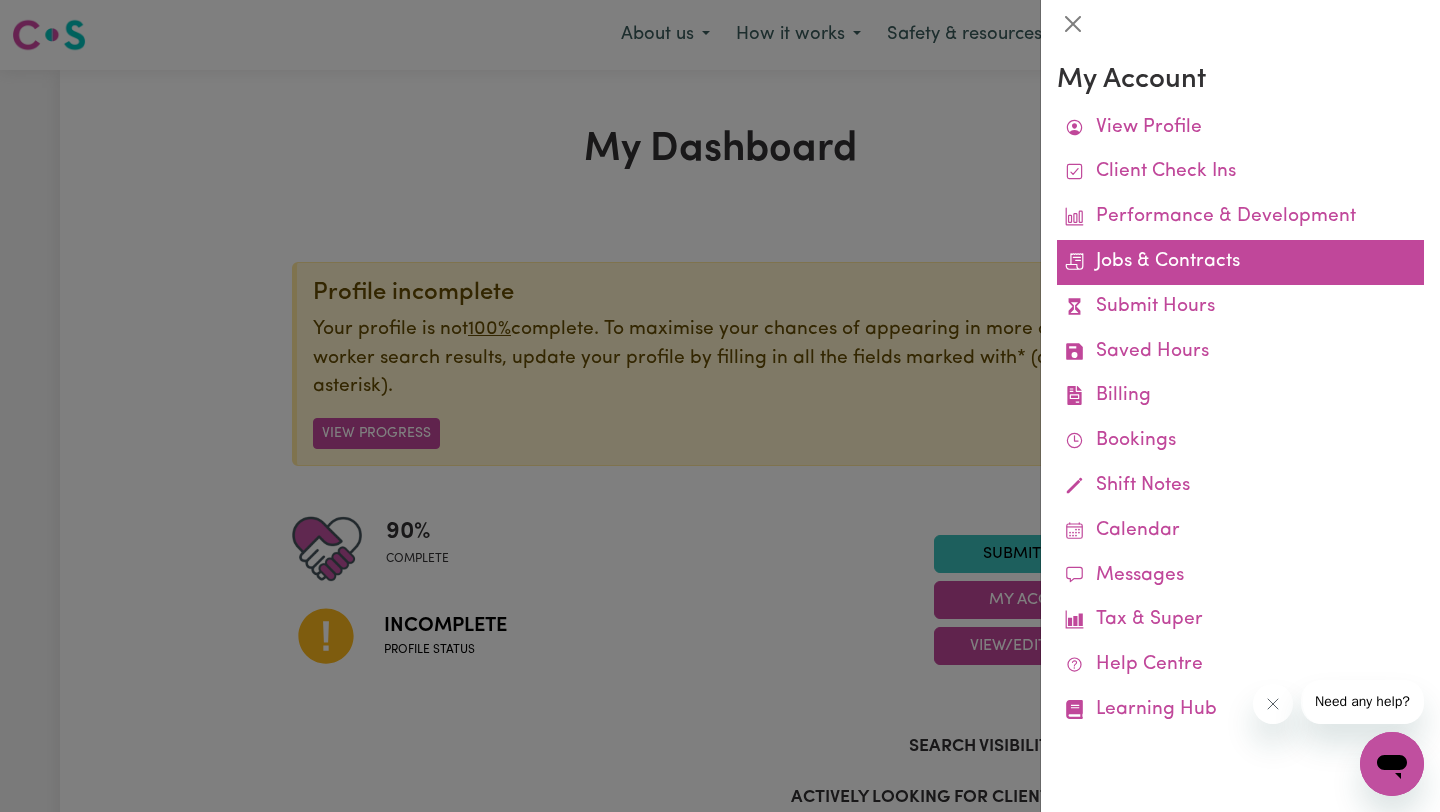 click on "Jobs & Contracts" at bounding box center (1240, 262) 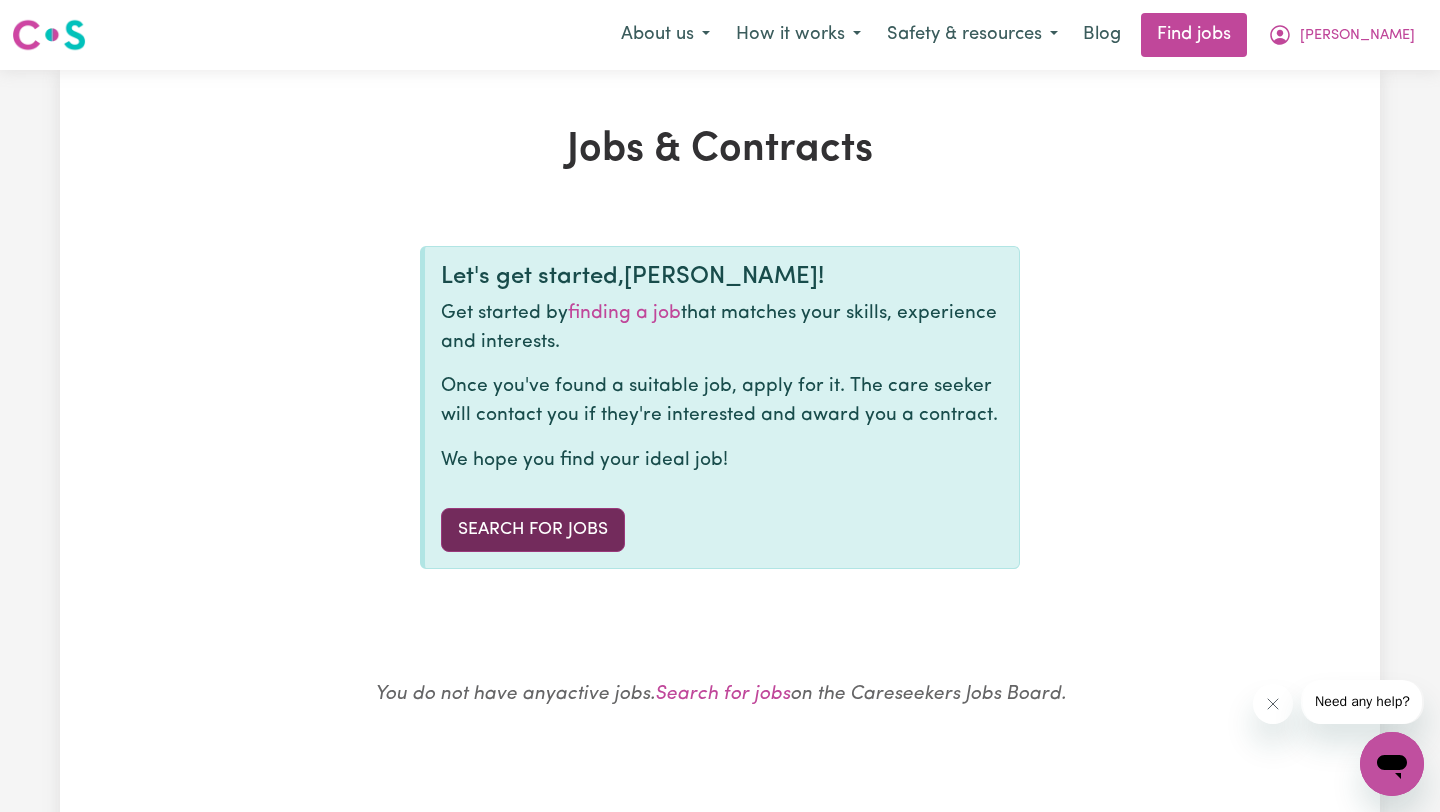 click on "Search for Jobs" at bounding box center (533, 530) 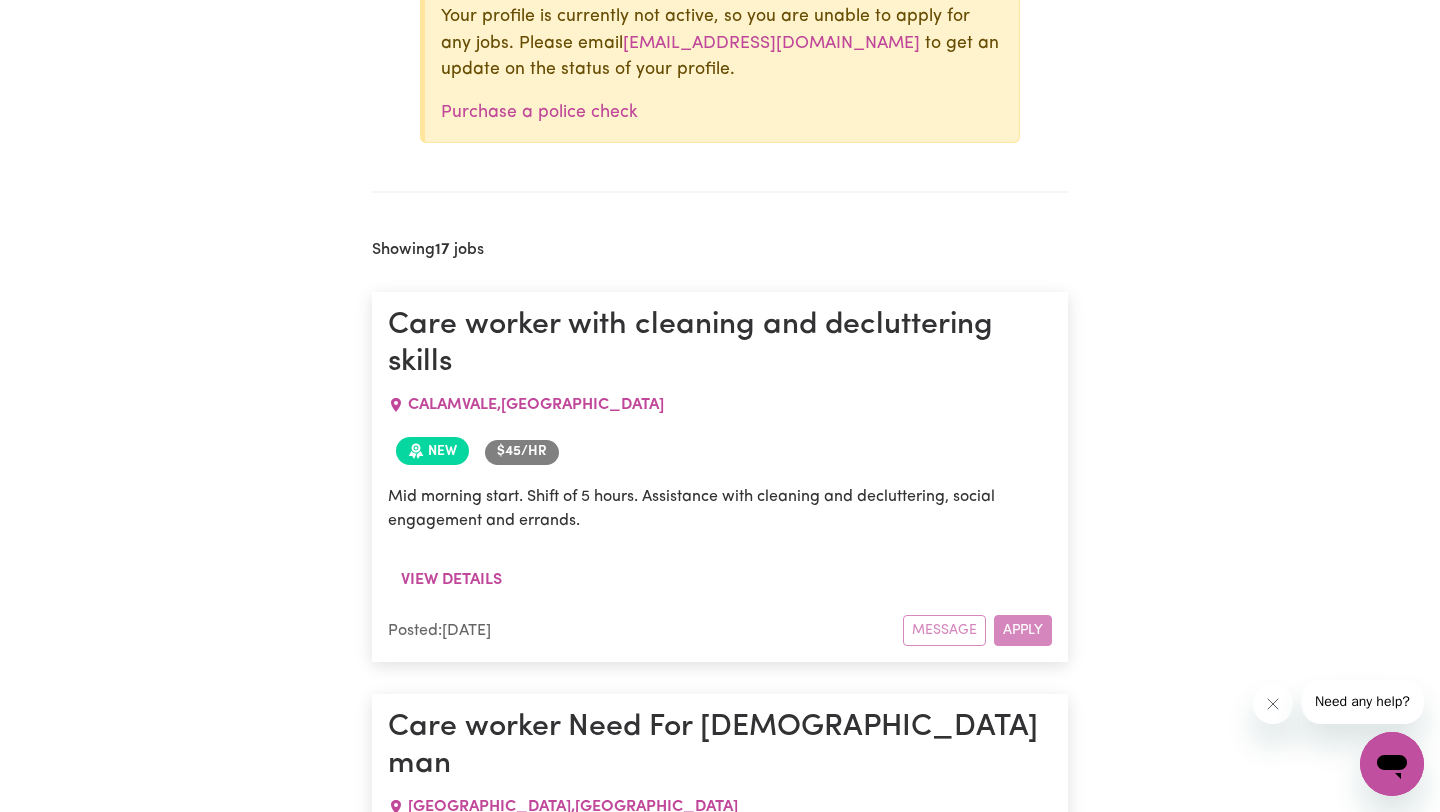 scroll, scrollTop: 891, scrollLeft: 0, axis: vertical 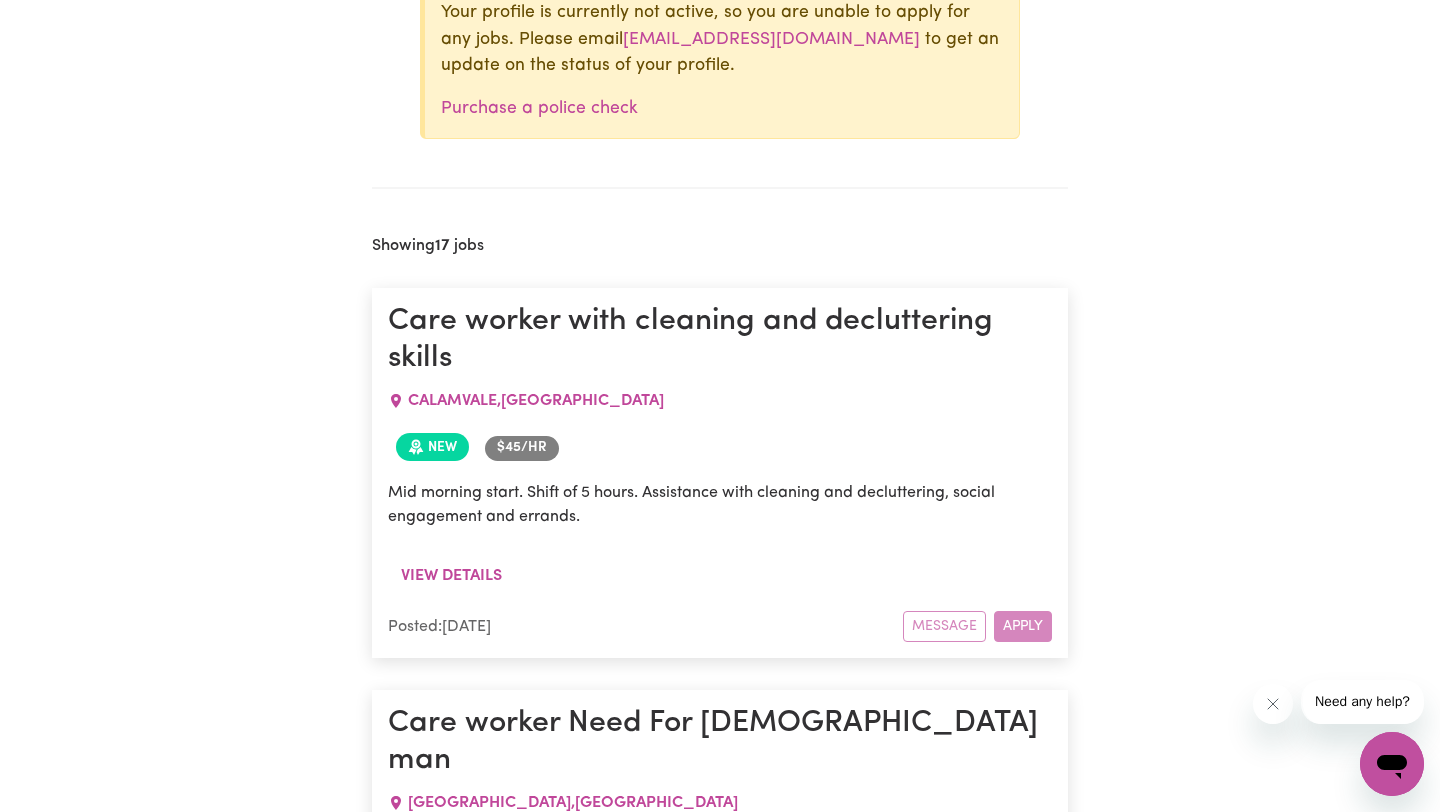 click on "Search By Suburb By State Show  Filters Profile not active Your profile is currently not active, so you are unable to apply for any jobs. Please email  onboarding@careseekers.com.au   to get an update on the status of your profile. Purchase a police check Showing  17   jobs Care worker with cleaning and decluttering skills CALAMVALE ,  Queensland New $ 45 /hr Mid morning start.  Shift of 5 hours.  Assistance with cleaning and decluttering, social engagement and errands. View details Posted:  July 15, 2025 Message Apply Care worker Need For 70 year old man SUNNYBANK HILLS ,  Queensland New $ 2 /hr Helping with personal care, light domestic and medication prompting.  View details Posted:  July 14, 2025 Message Apply Female Support Worker Needed 6 Hours Per Day In St Lucia, QLD ST LUCIA ,  Queensland New We are looking for a female support worker to assist a client in St Lucia, QLD. The client has a diagnosis of Huntington’s Disease and Obsessive-Compulsive Disorder (OCD). View details Posted:  July 10, 2025 $" at bounding box center (720, 5230) 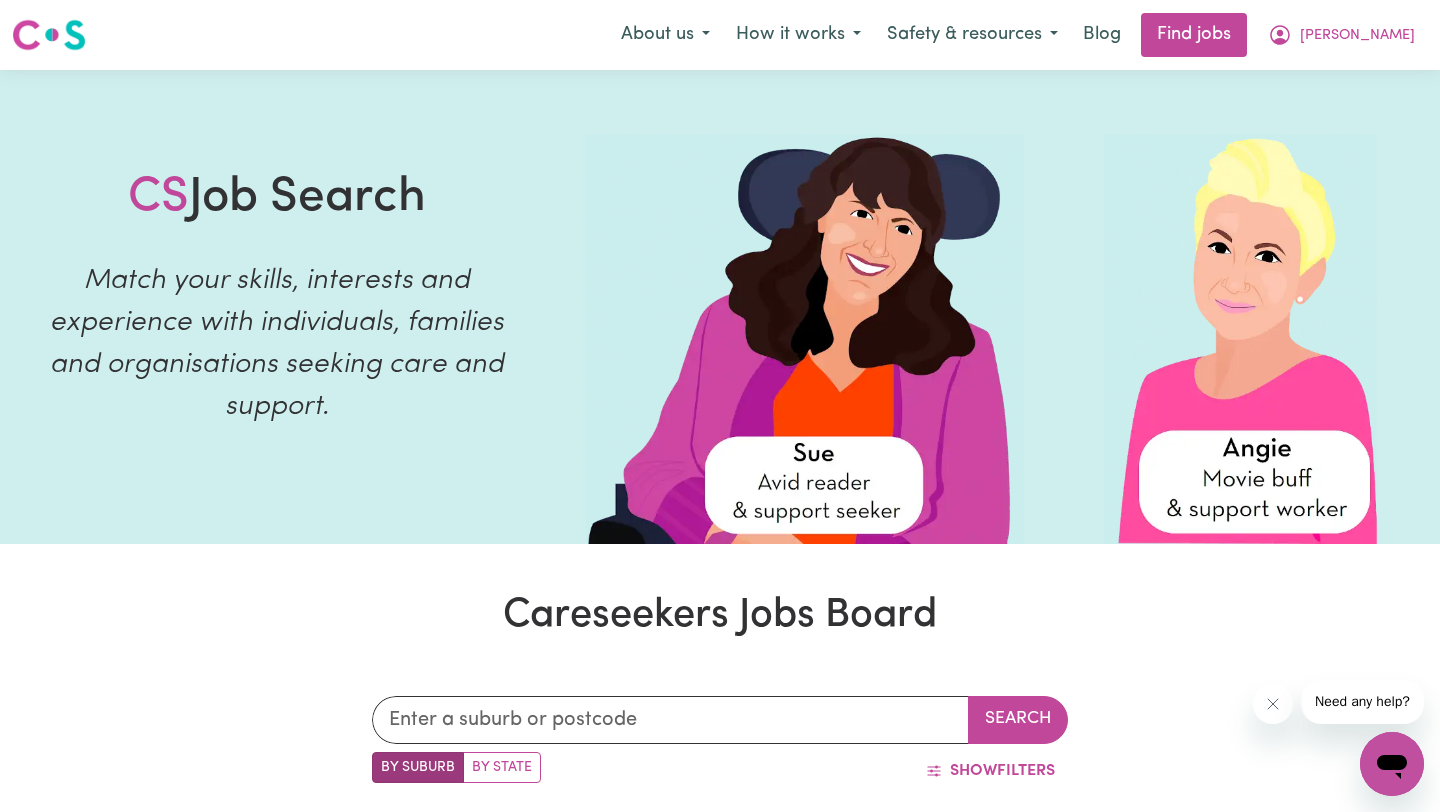 scroll, scrollTop: 314, scrollLeft: 0, axis: vertical 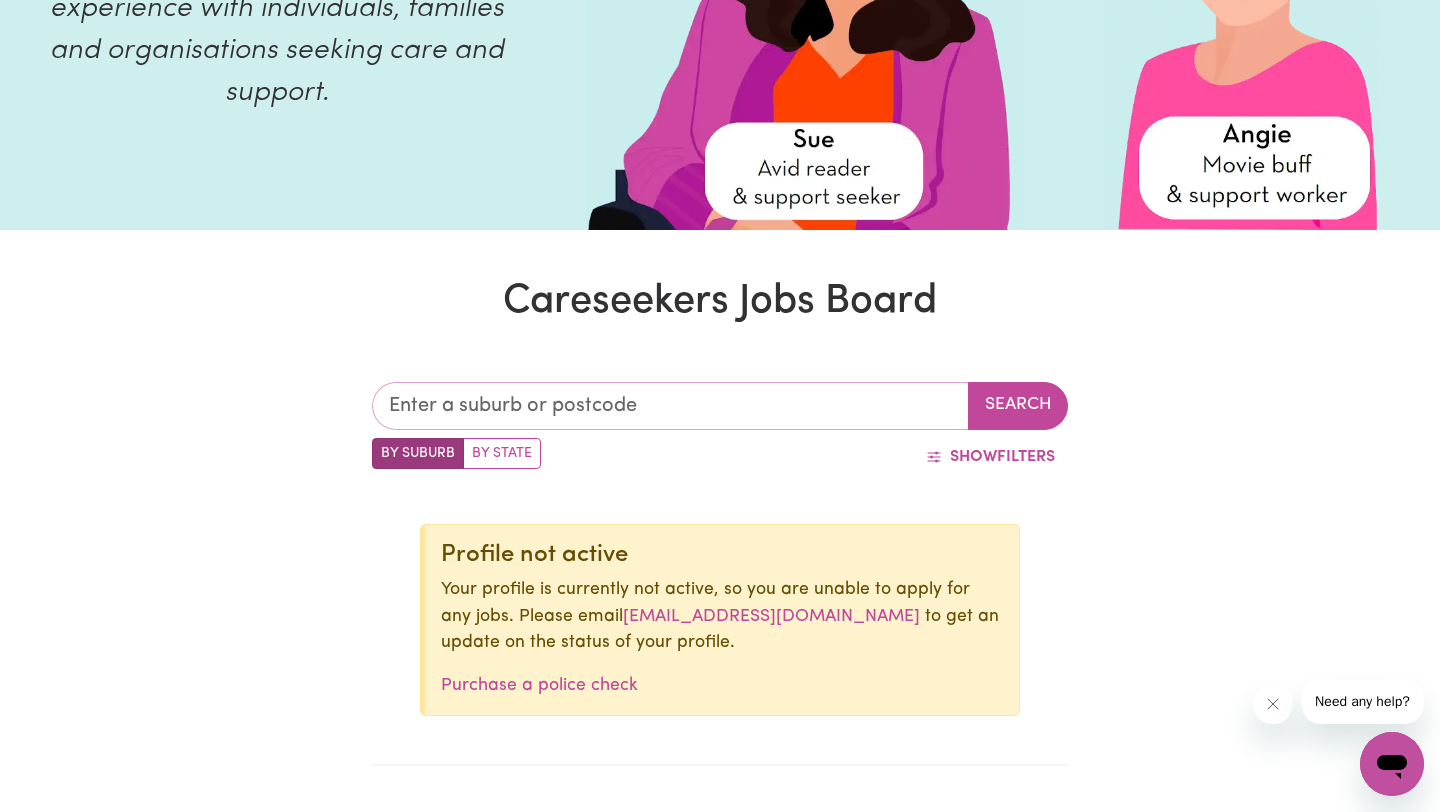 click at bounding box center (670, 406) 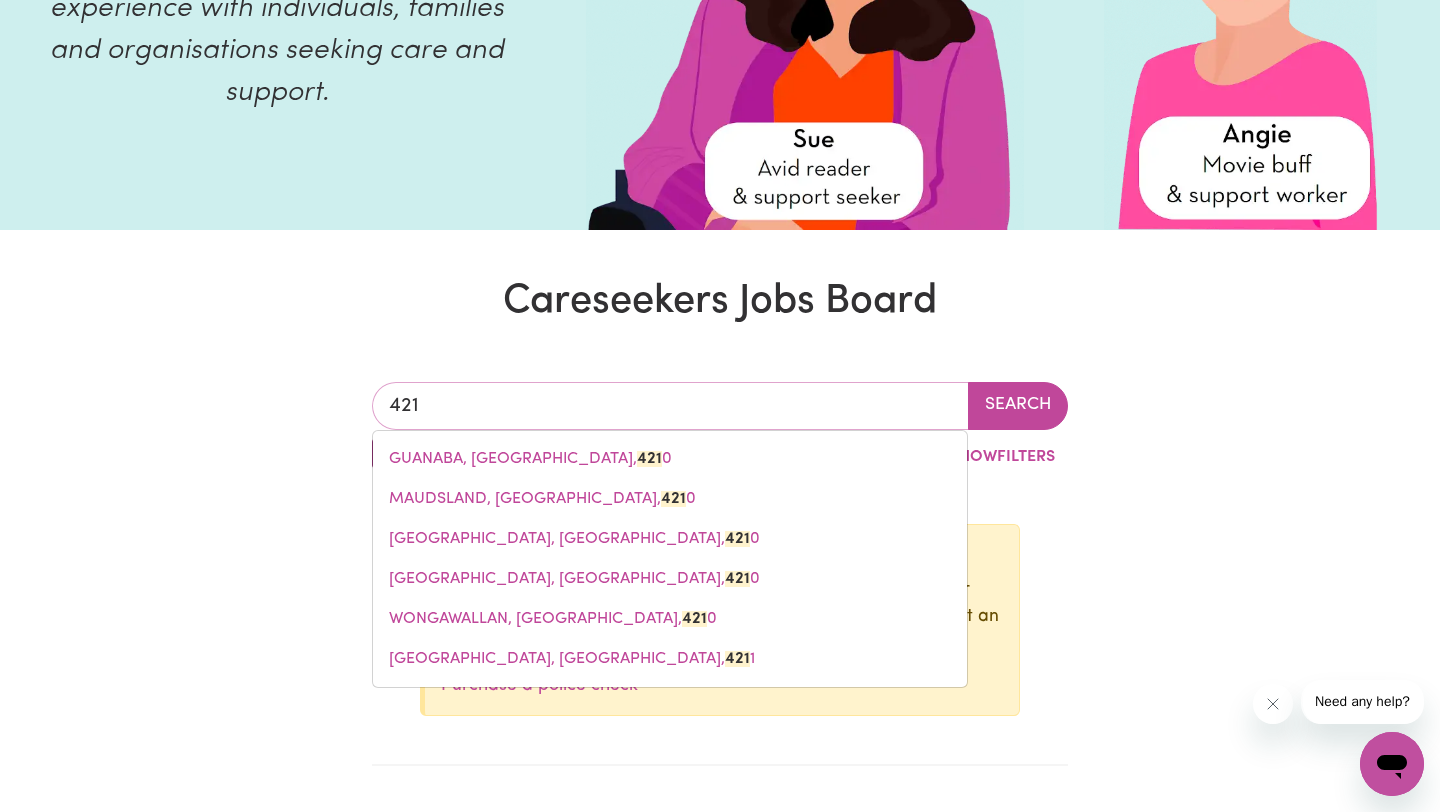 type on "4218" 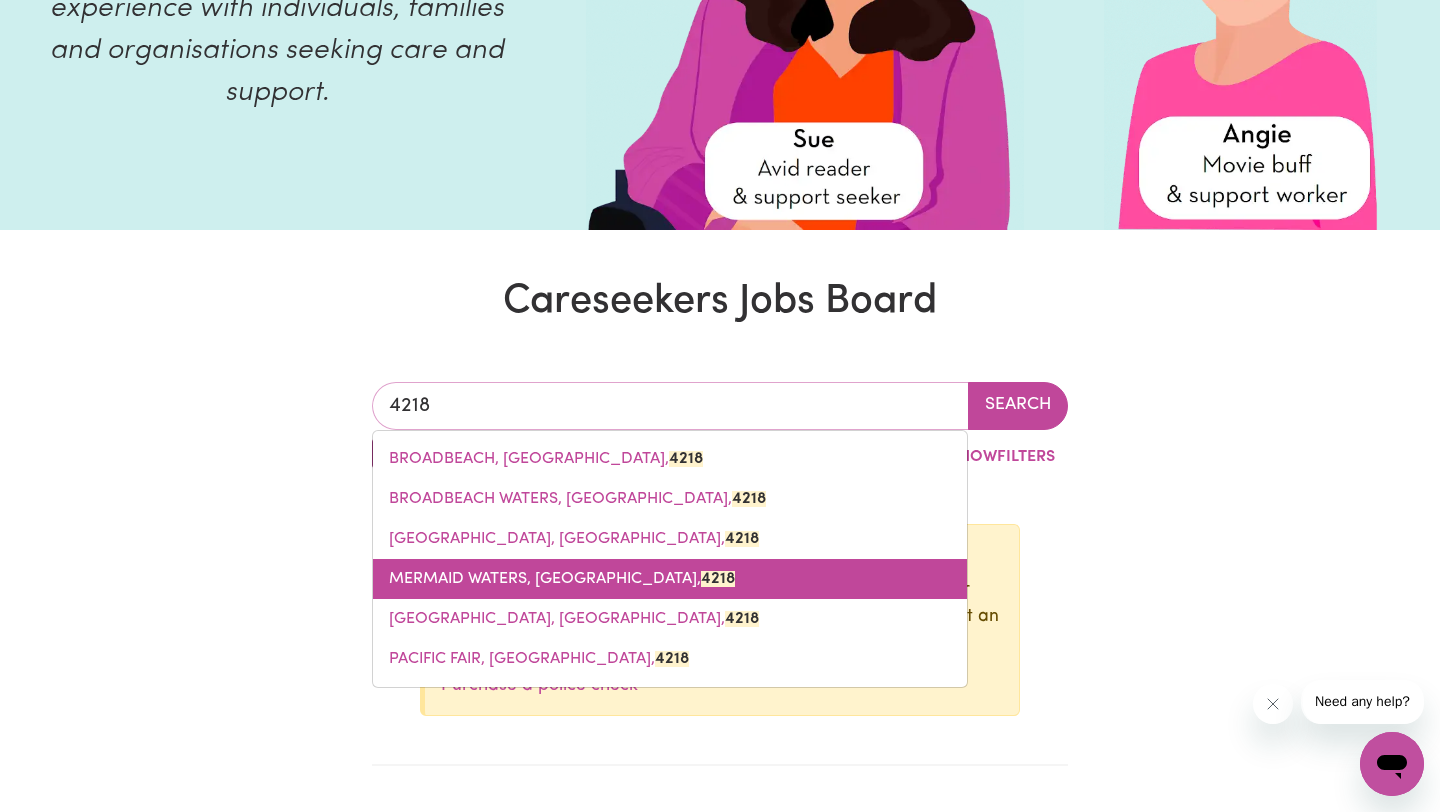 click on "MERMAID WATERS, Queensland,  4218" at bounding box center [670, 579] 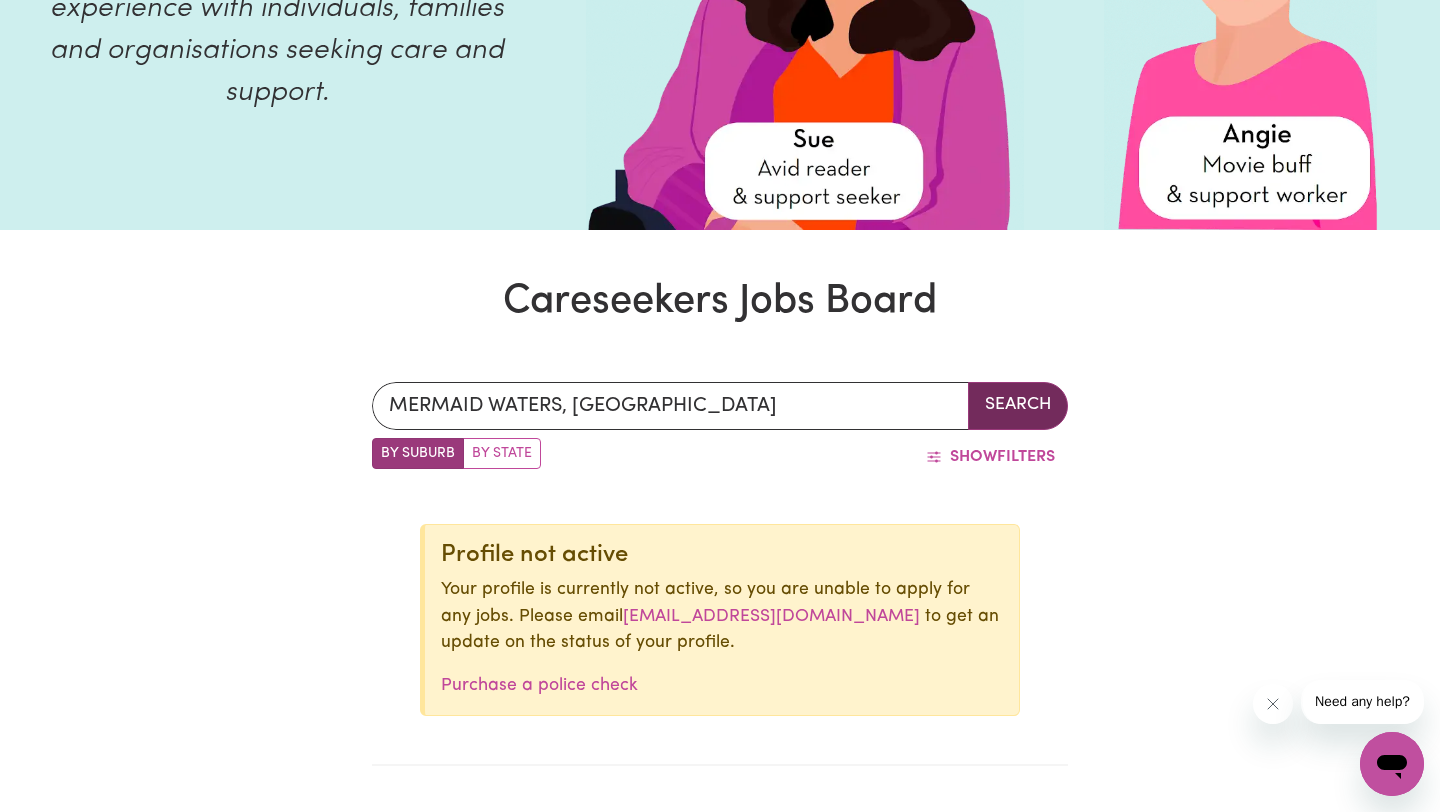 click on "Search" at bounding box center (1018, 406) 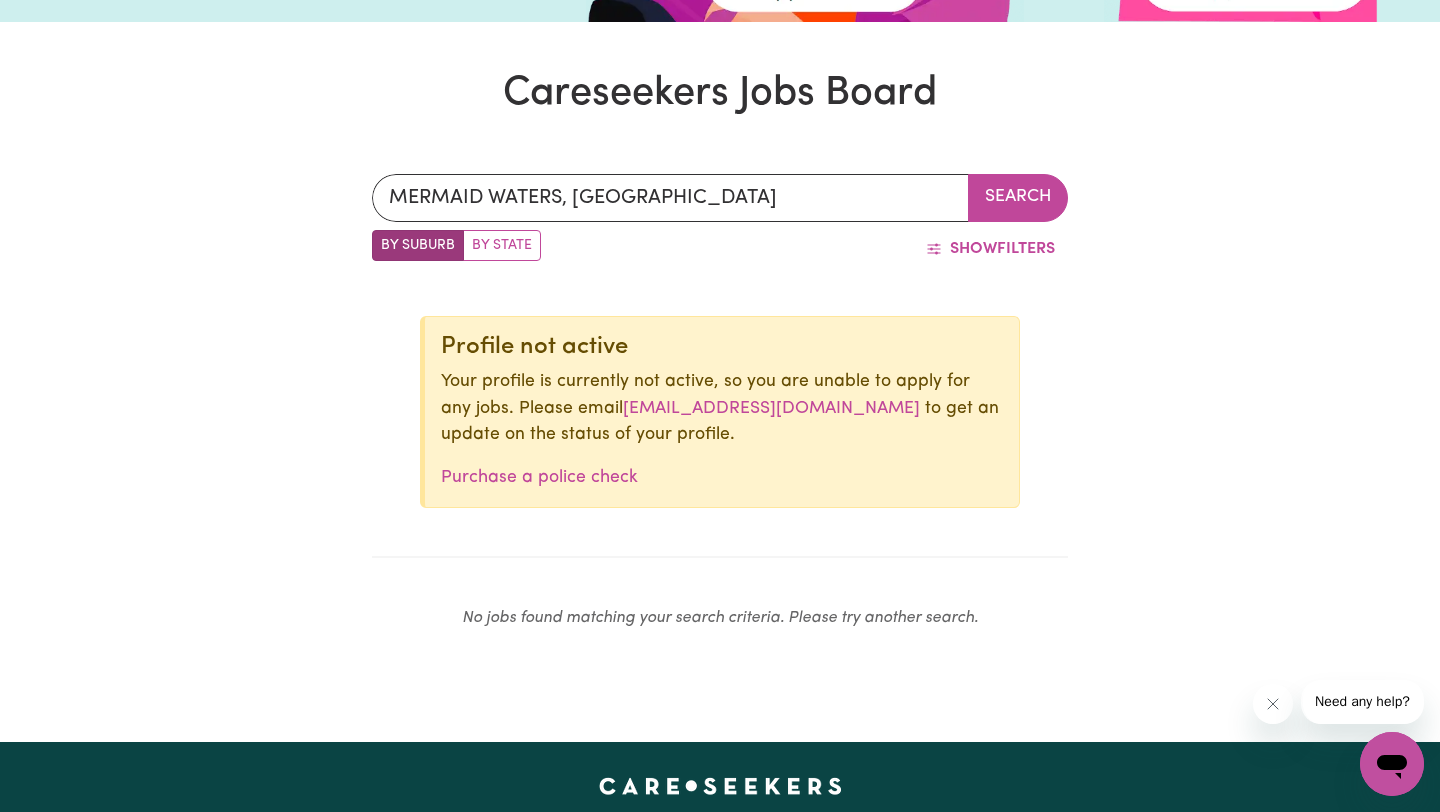 scroll, scrollTop: 531, scrollLeft: 0, axis: vertical 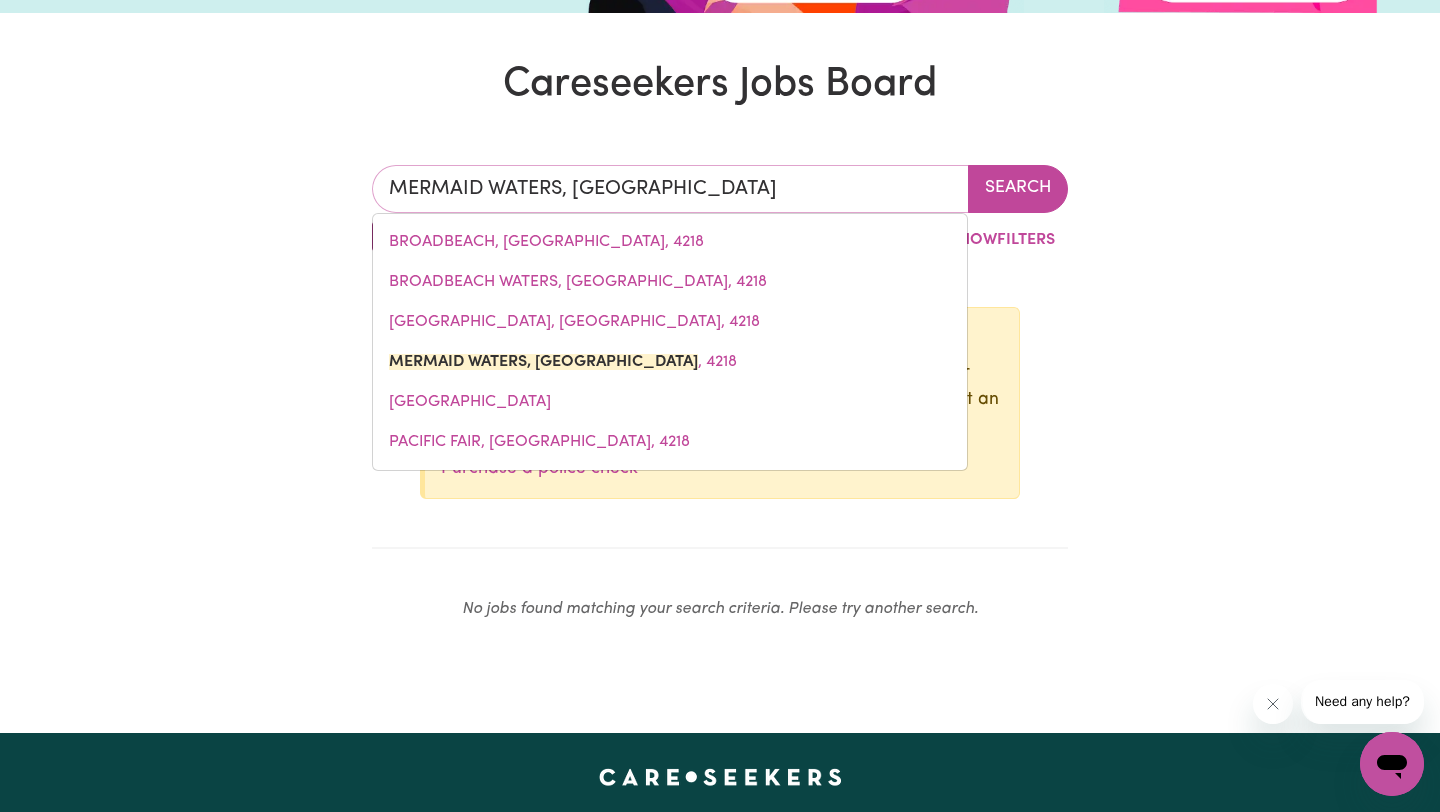 drag, startPoint x: 707, startPoint y: 188, endPoint x: 392, endPoint y: 188, distance: 315 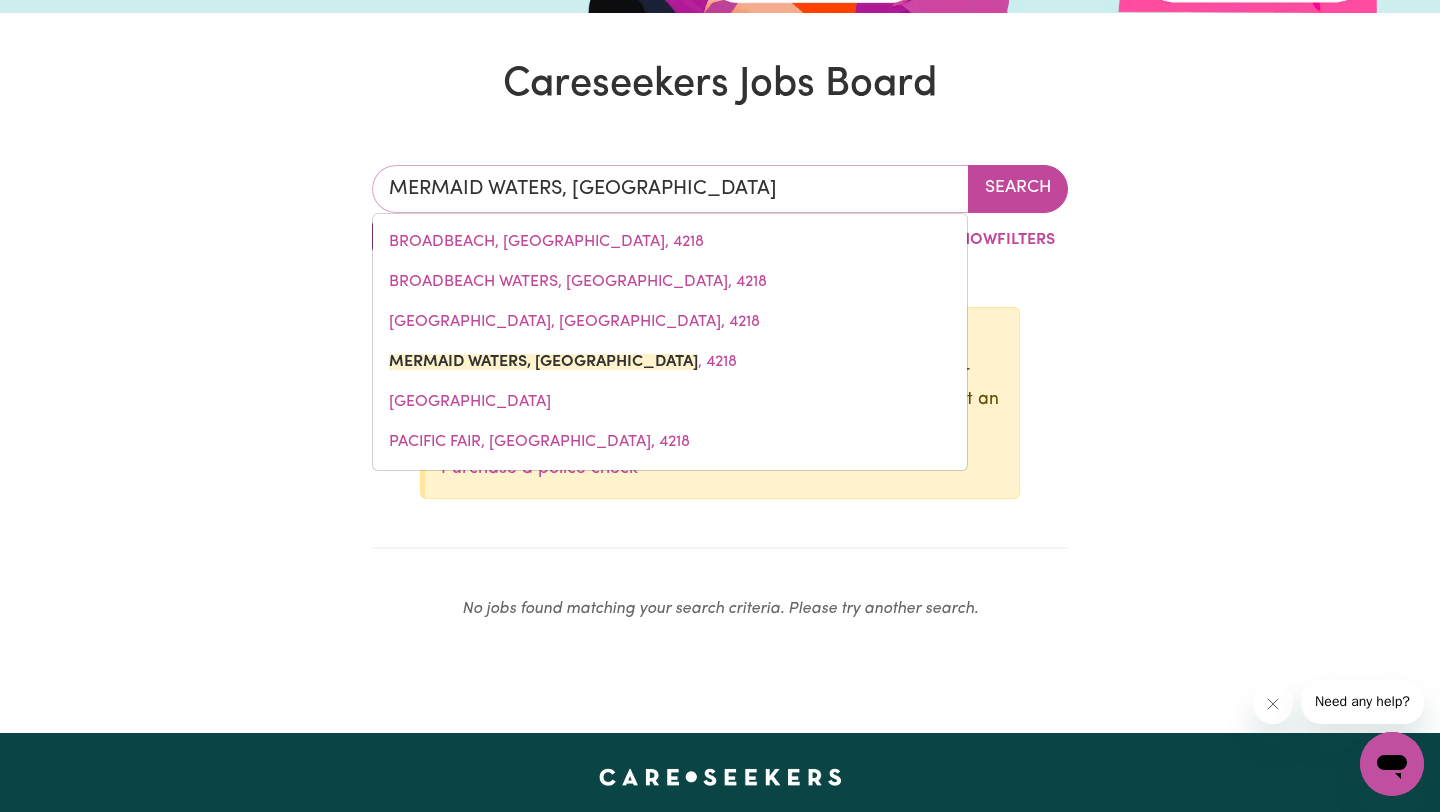 click on "MERMAID WATERS, Queensland" at bounding box center (670, 189) 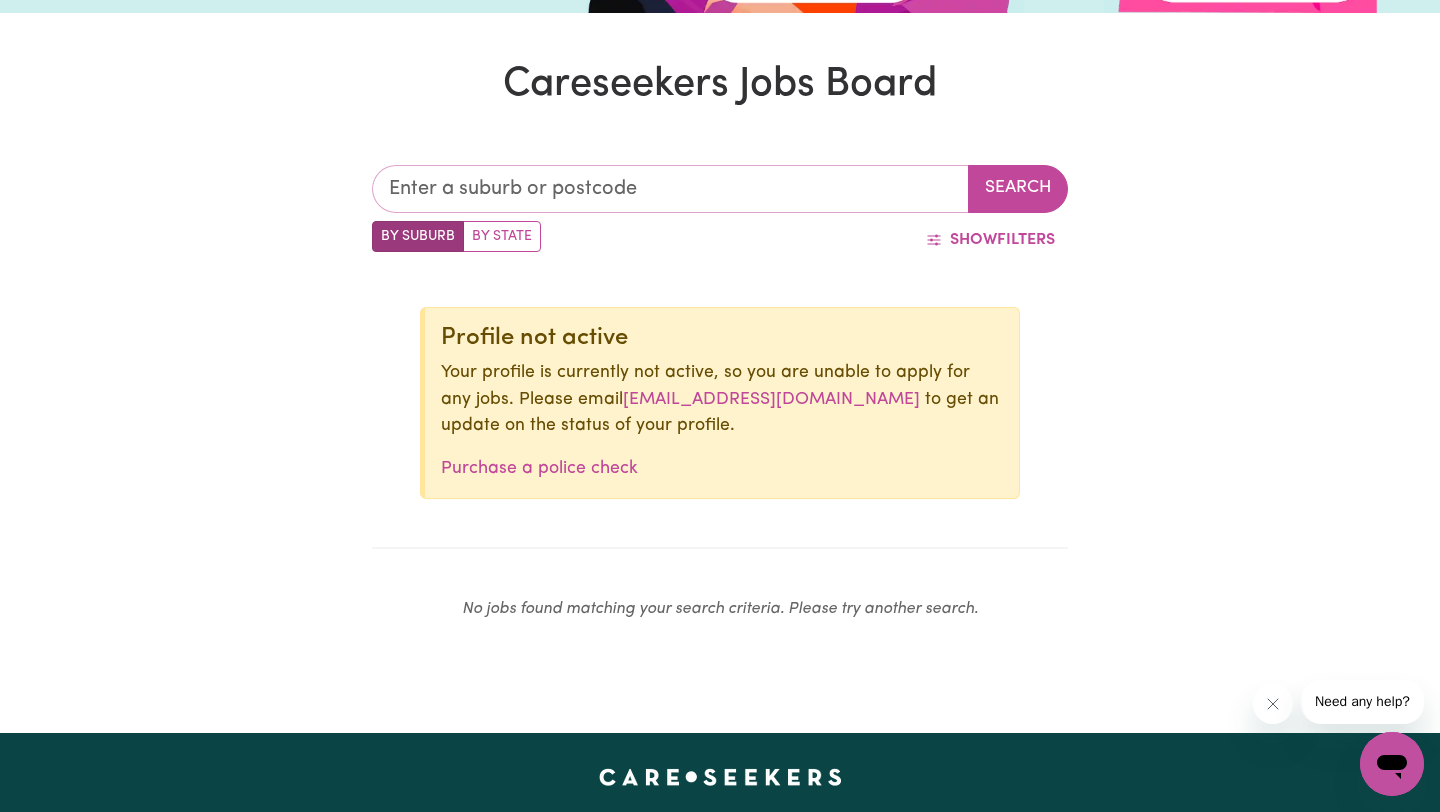 type 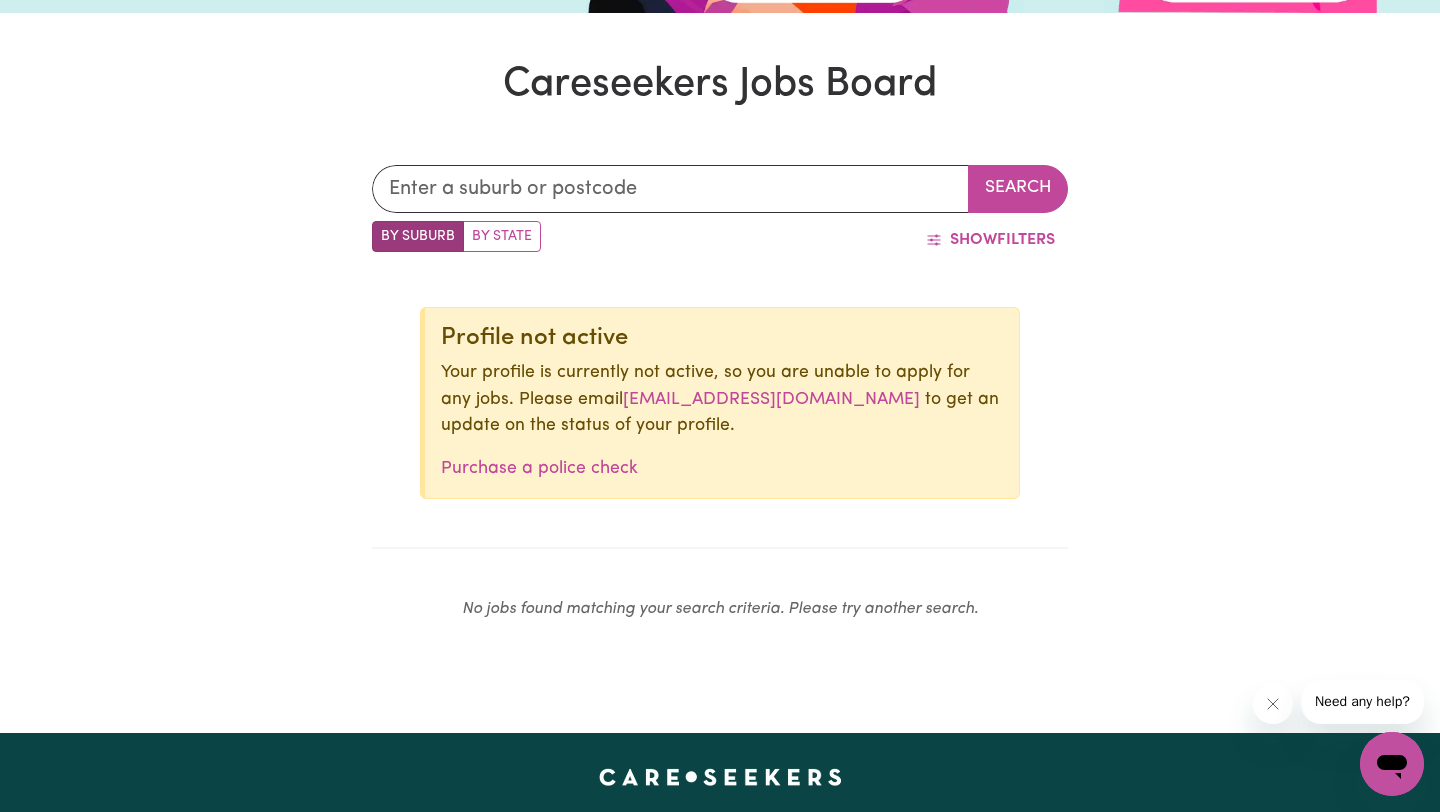 click on "Search" at bounding box center [1018, 189] 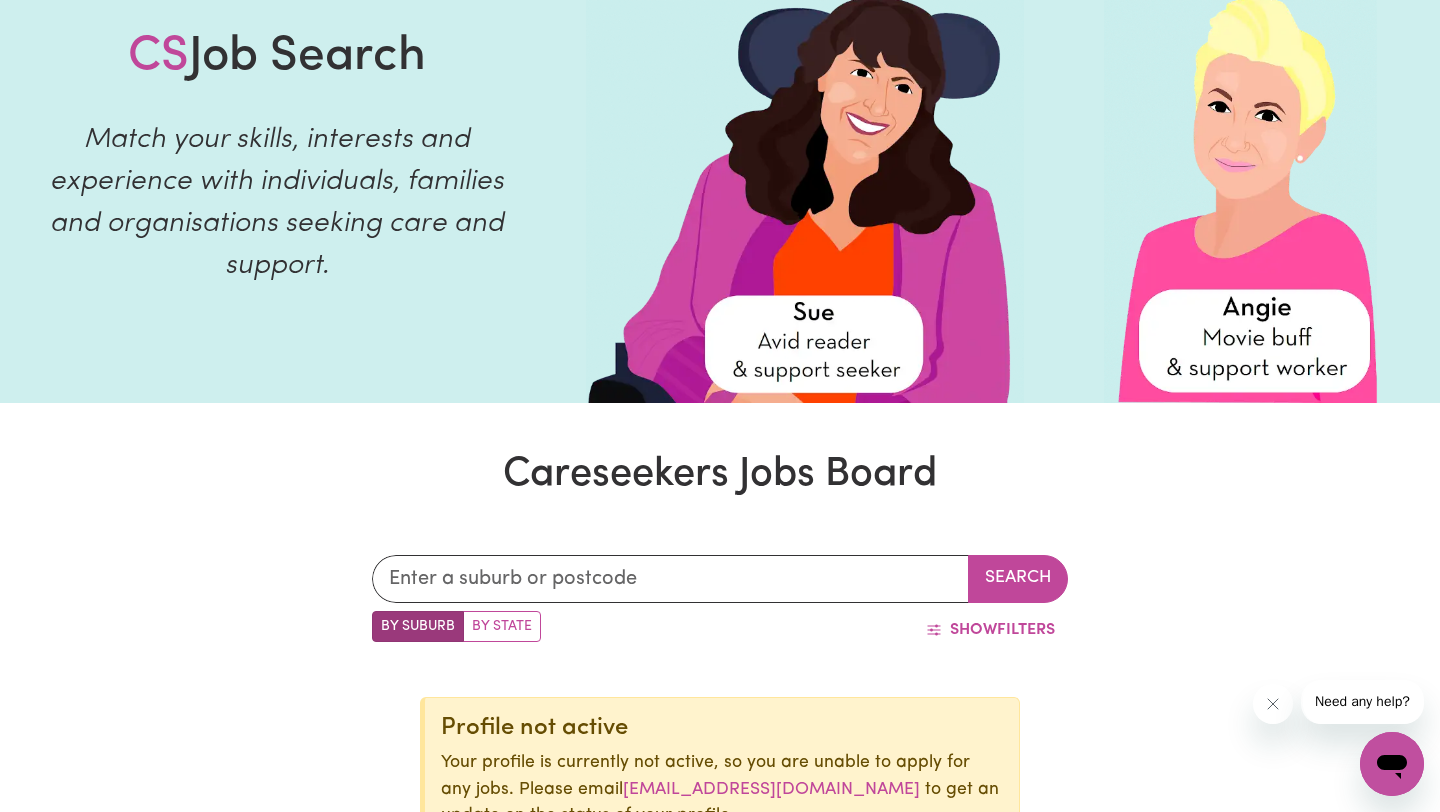 scroll, scrollTop: 0, scrollLeft: 0, axis: both 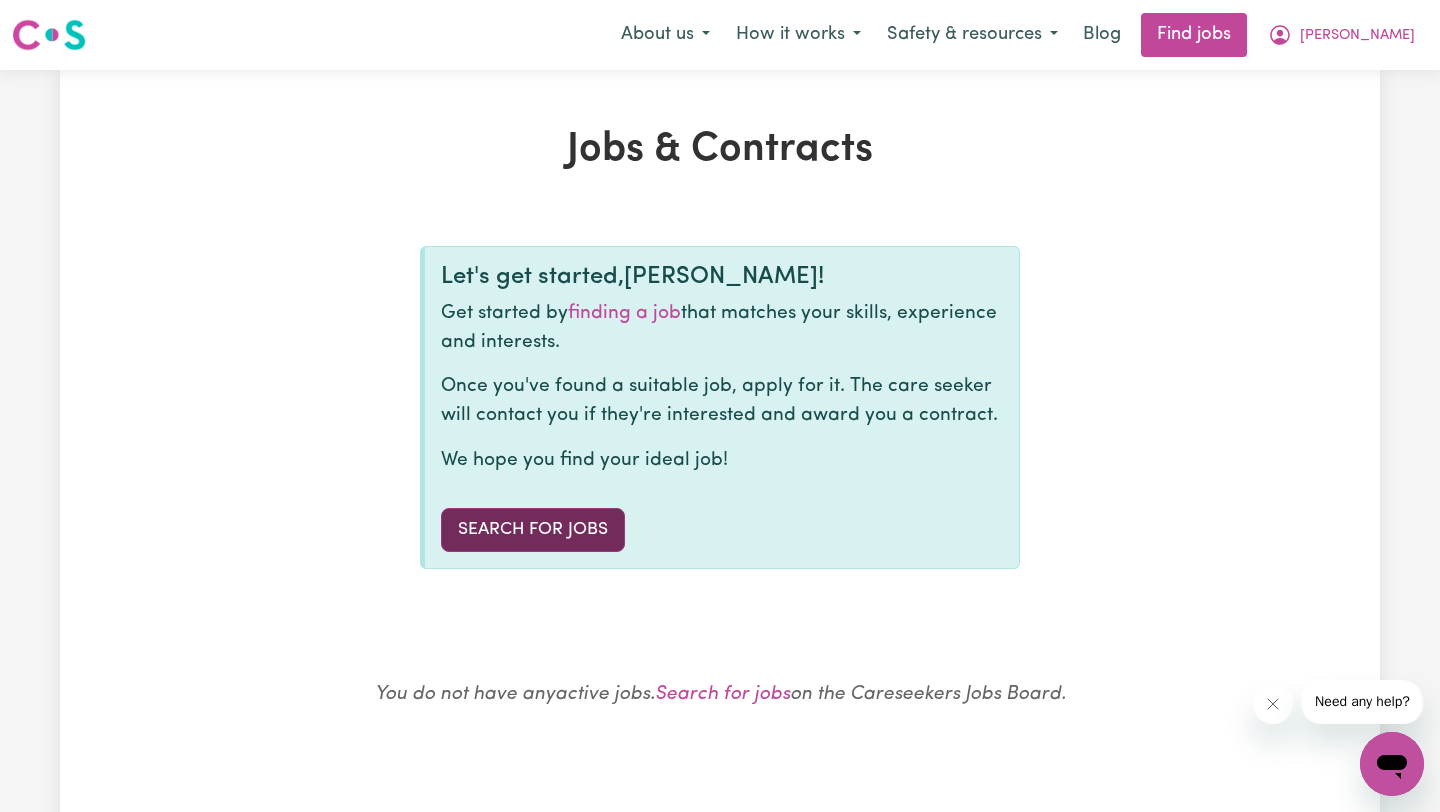 click on "Search for Jobs" at bounding box center [533, 530] 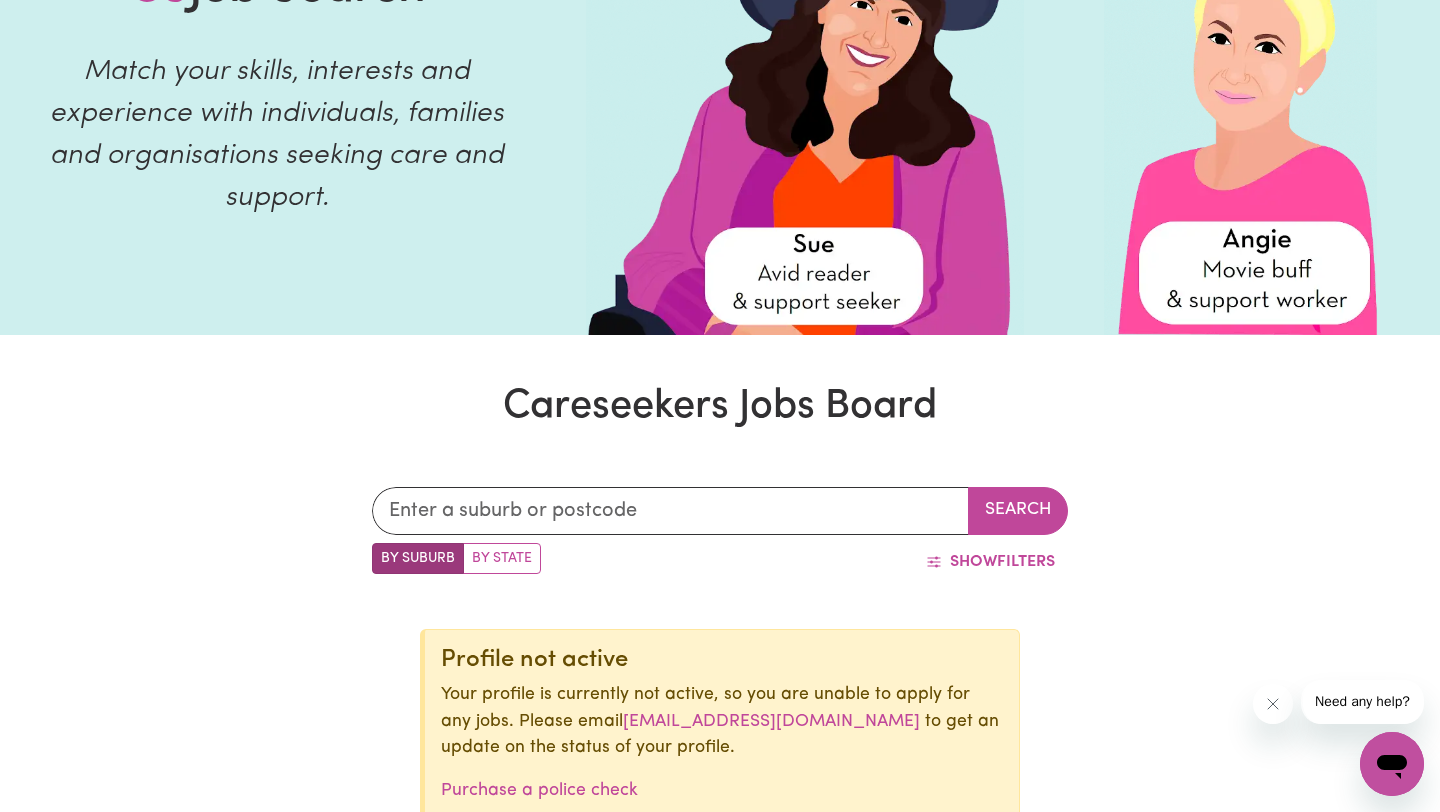 scroll, scrollTop: 0, scrollLeft: 0, axis: both 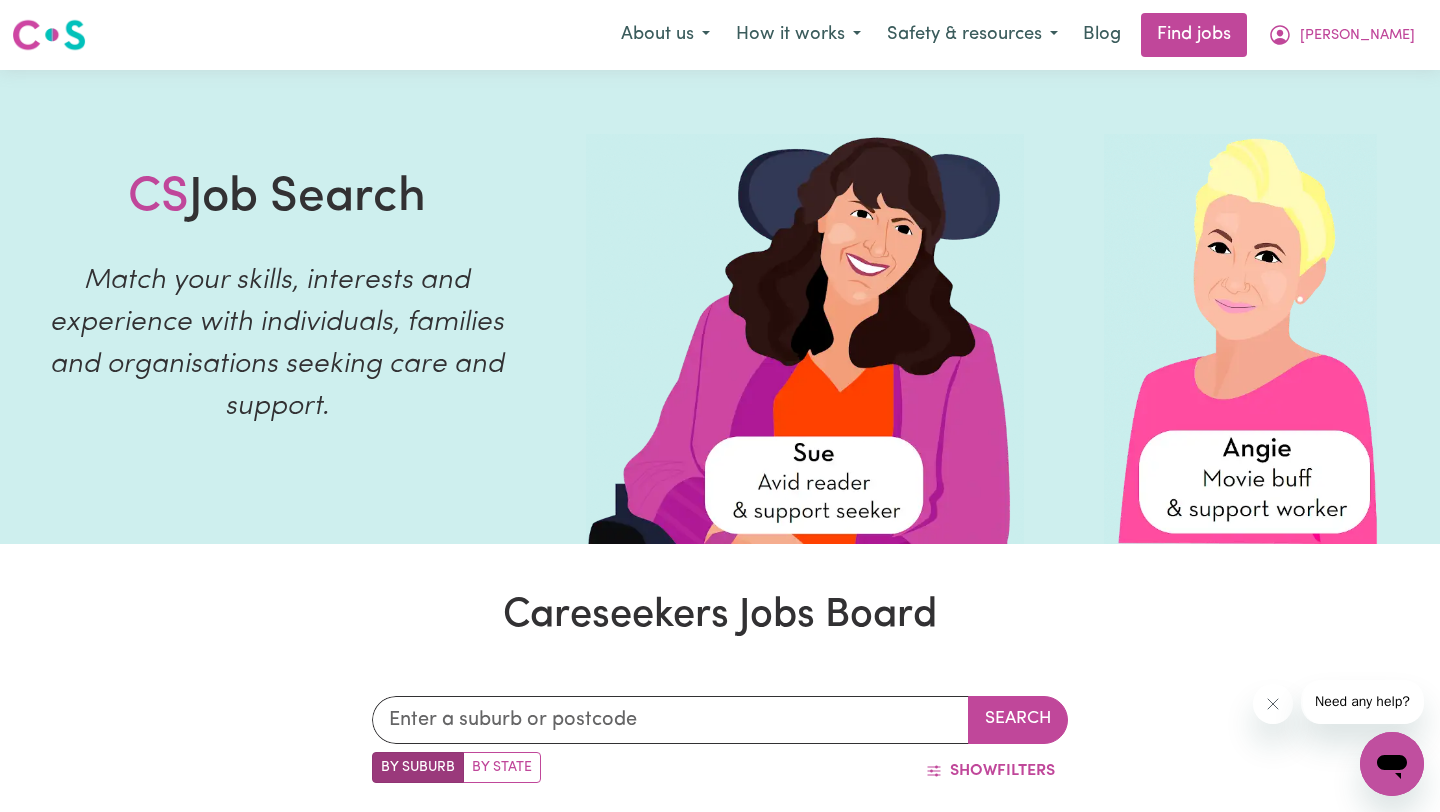 click at bounding box center [49, 35] 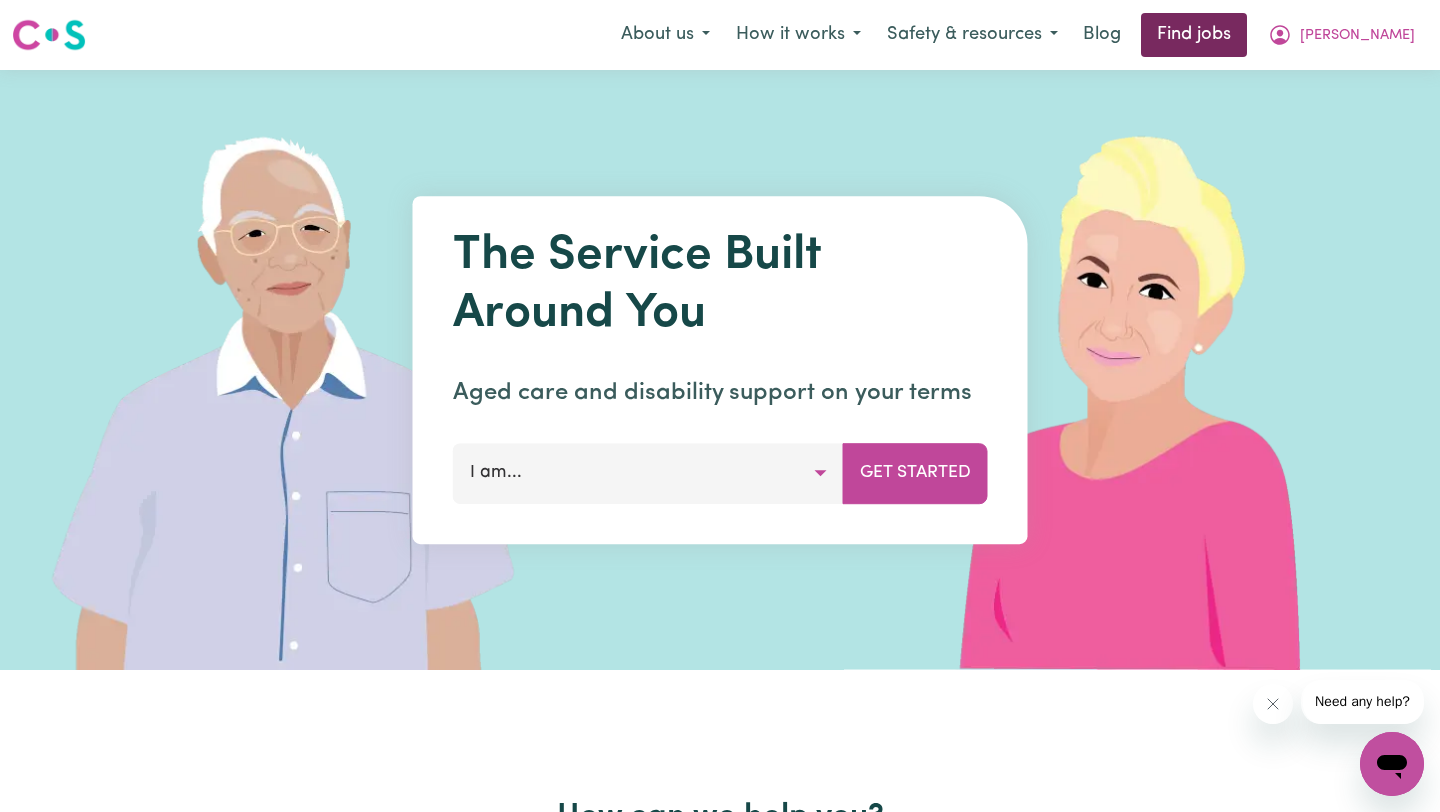 click on "Find jobs" at bounding box center [1194, 35] 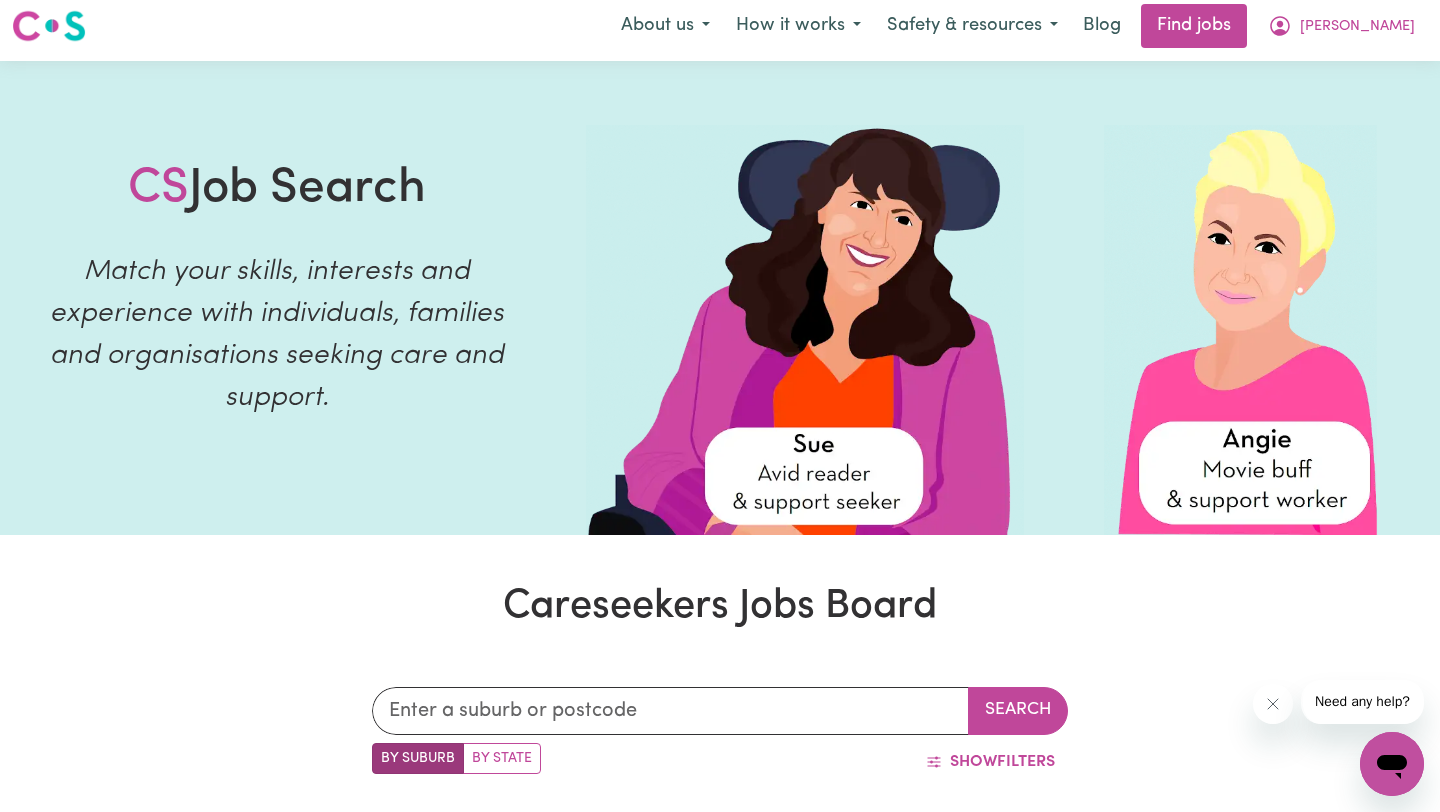 scroll, scrollTop: 0, scrollLeft: 0, axis: both 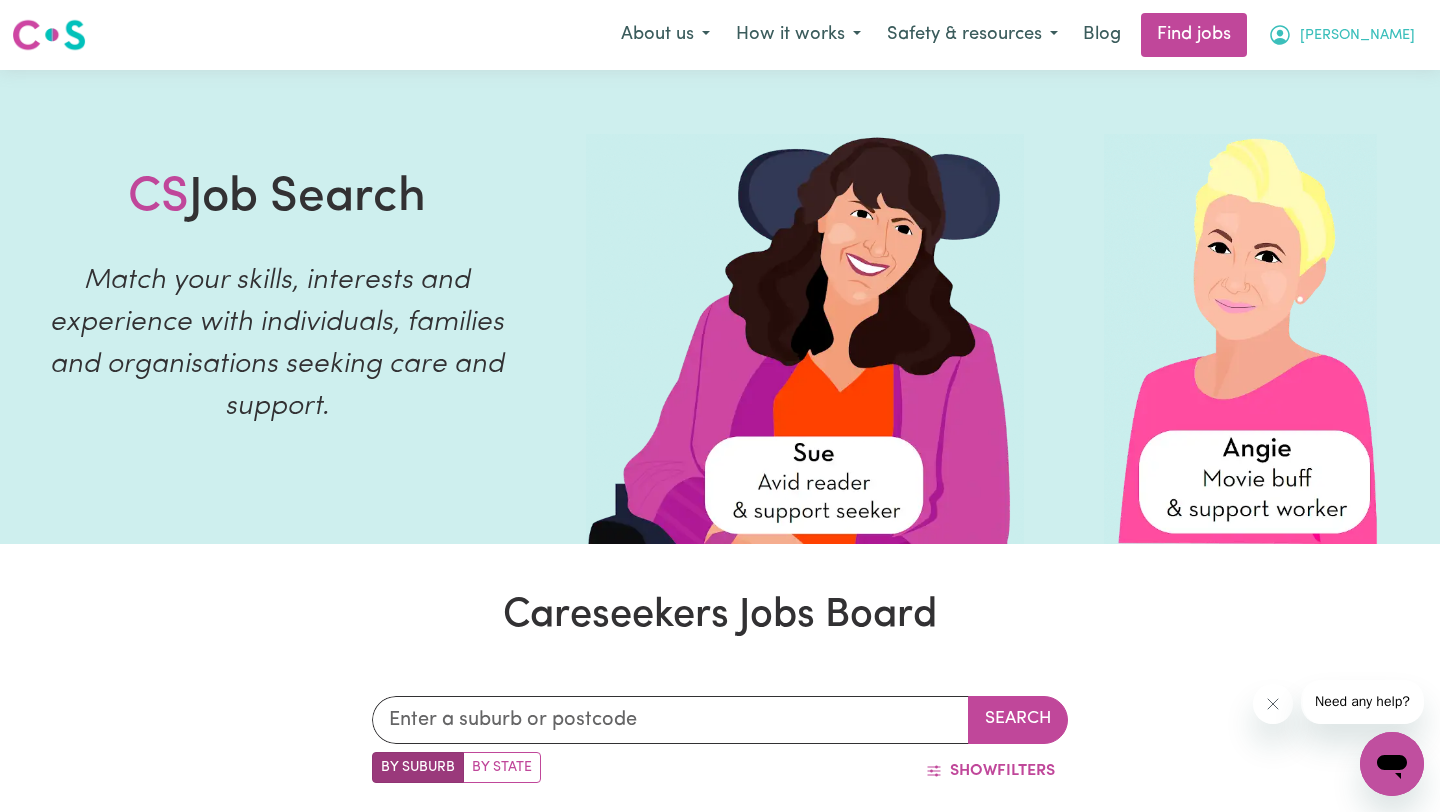 click on "[PERSON_NAME]" at bounding box center (1357, 36) 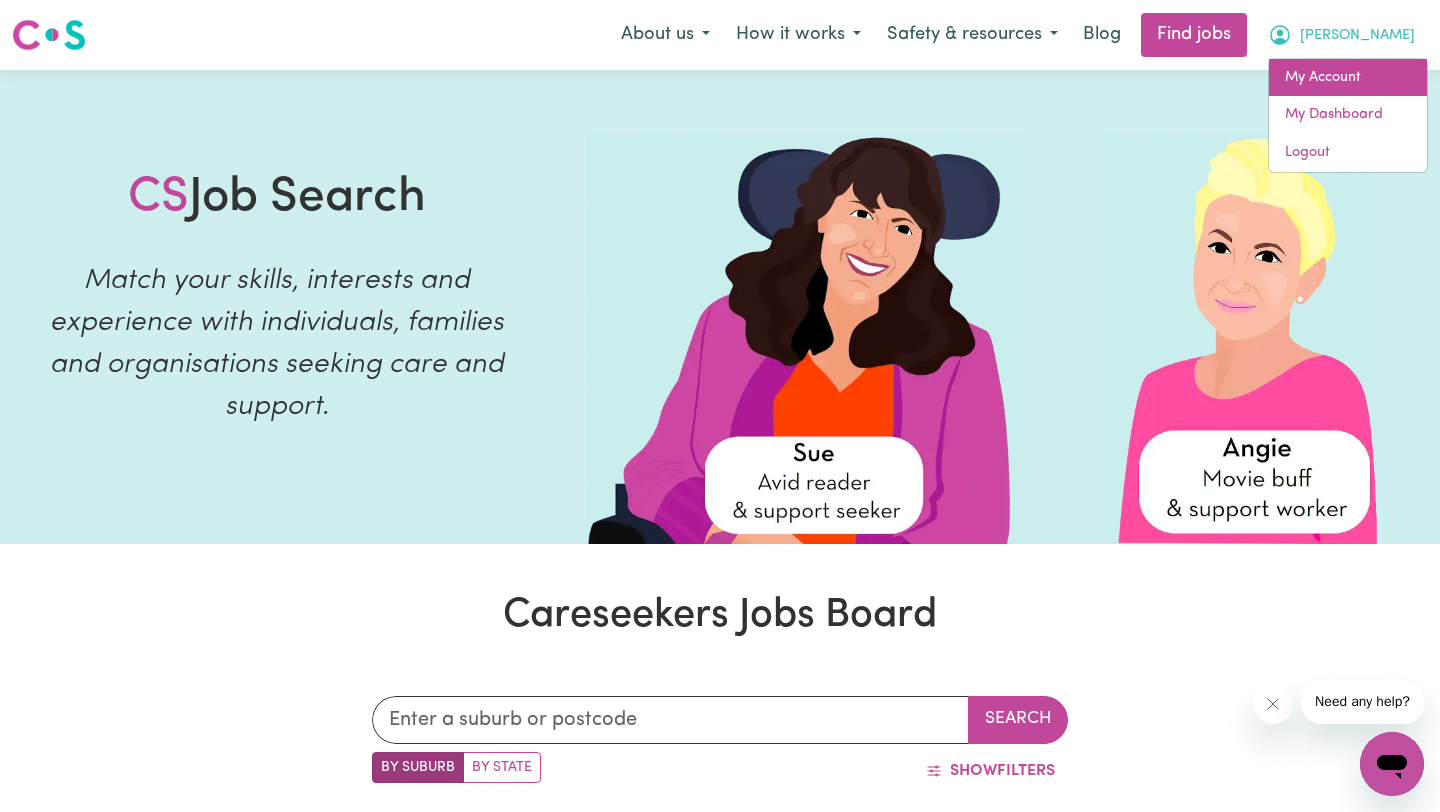 click on "My Account" at bounding box center (1348, 78) 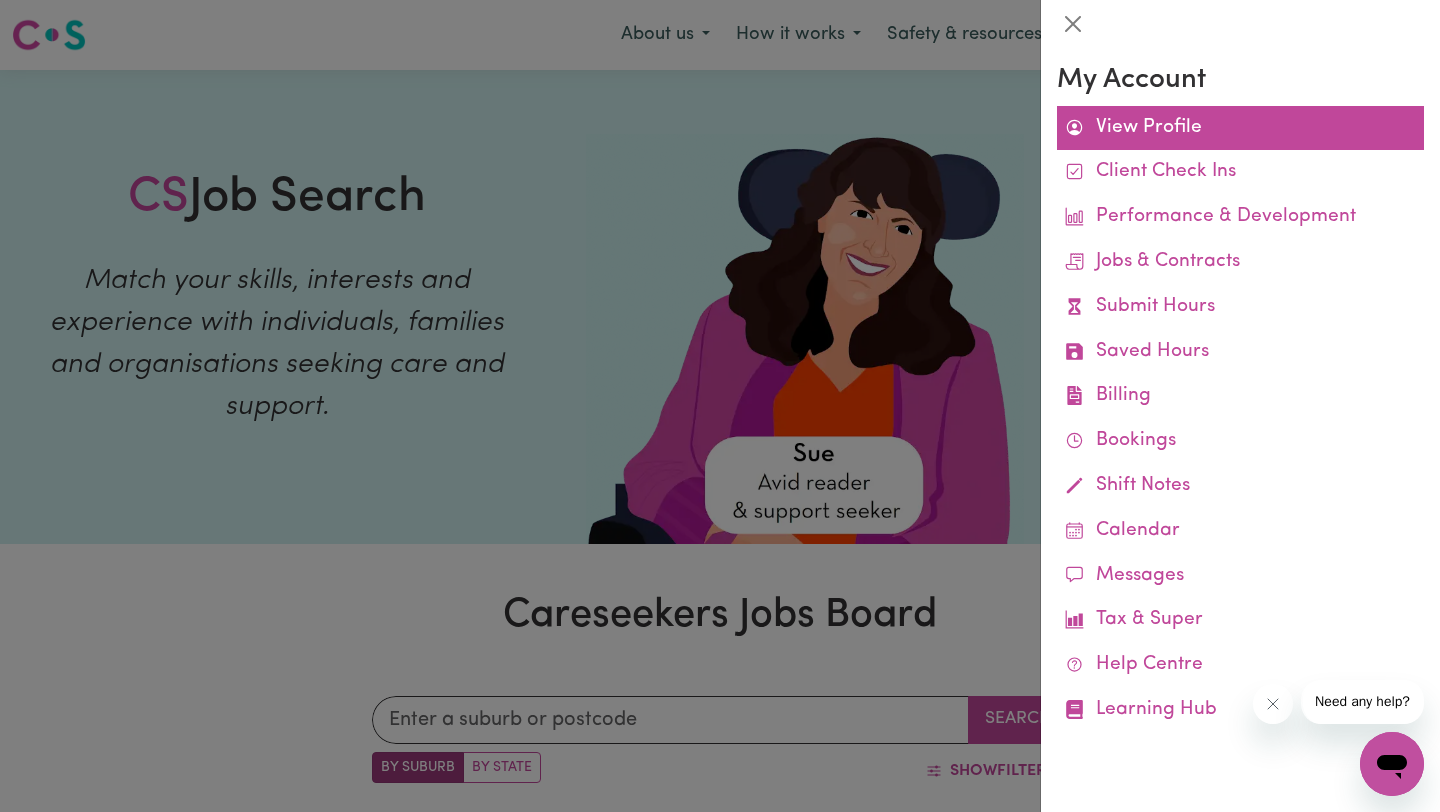 click on "View Profile" at bounding box center (1240, 128) 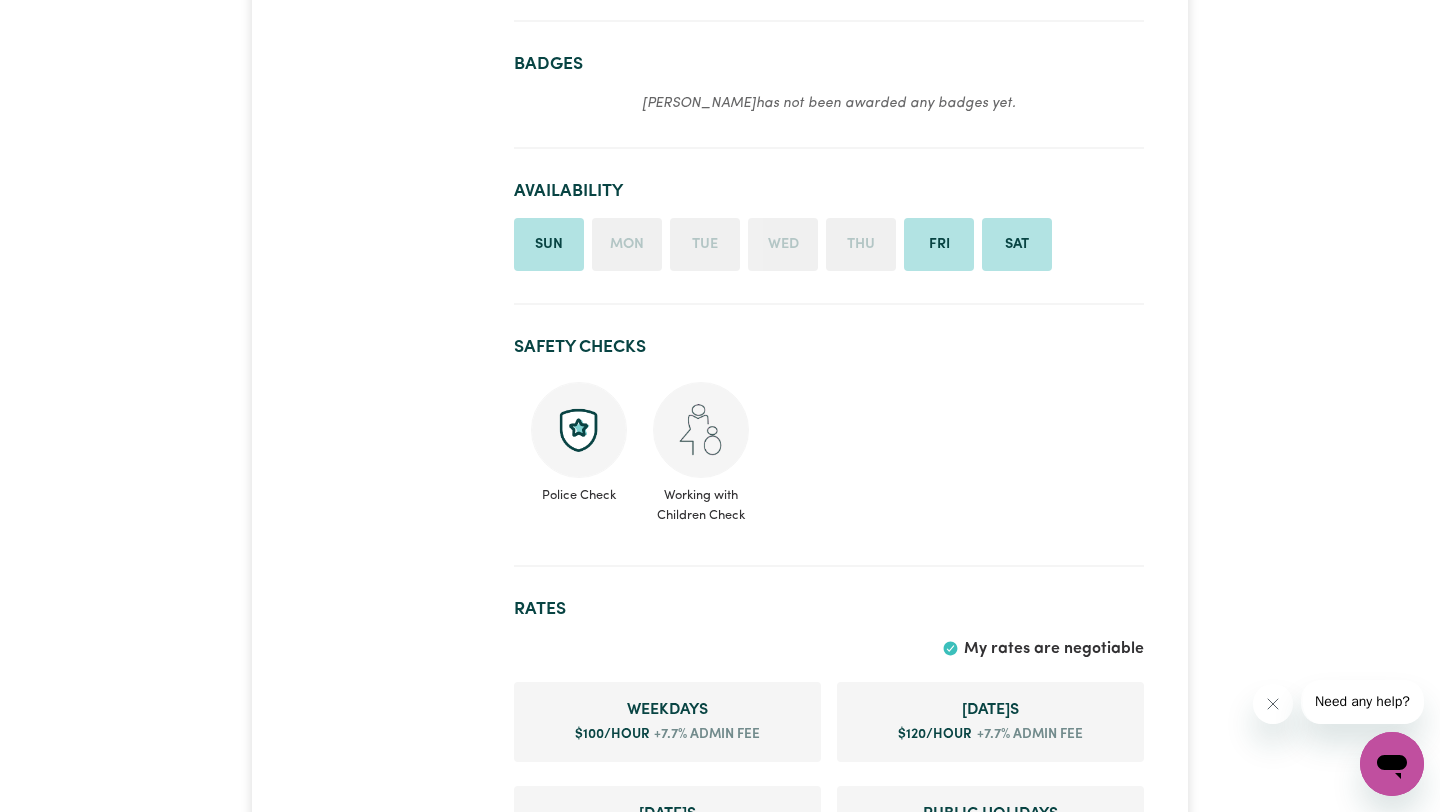 scroll, scrollTop: 1273, scrollLeft: 0, axis: vertical 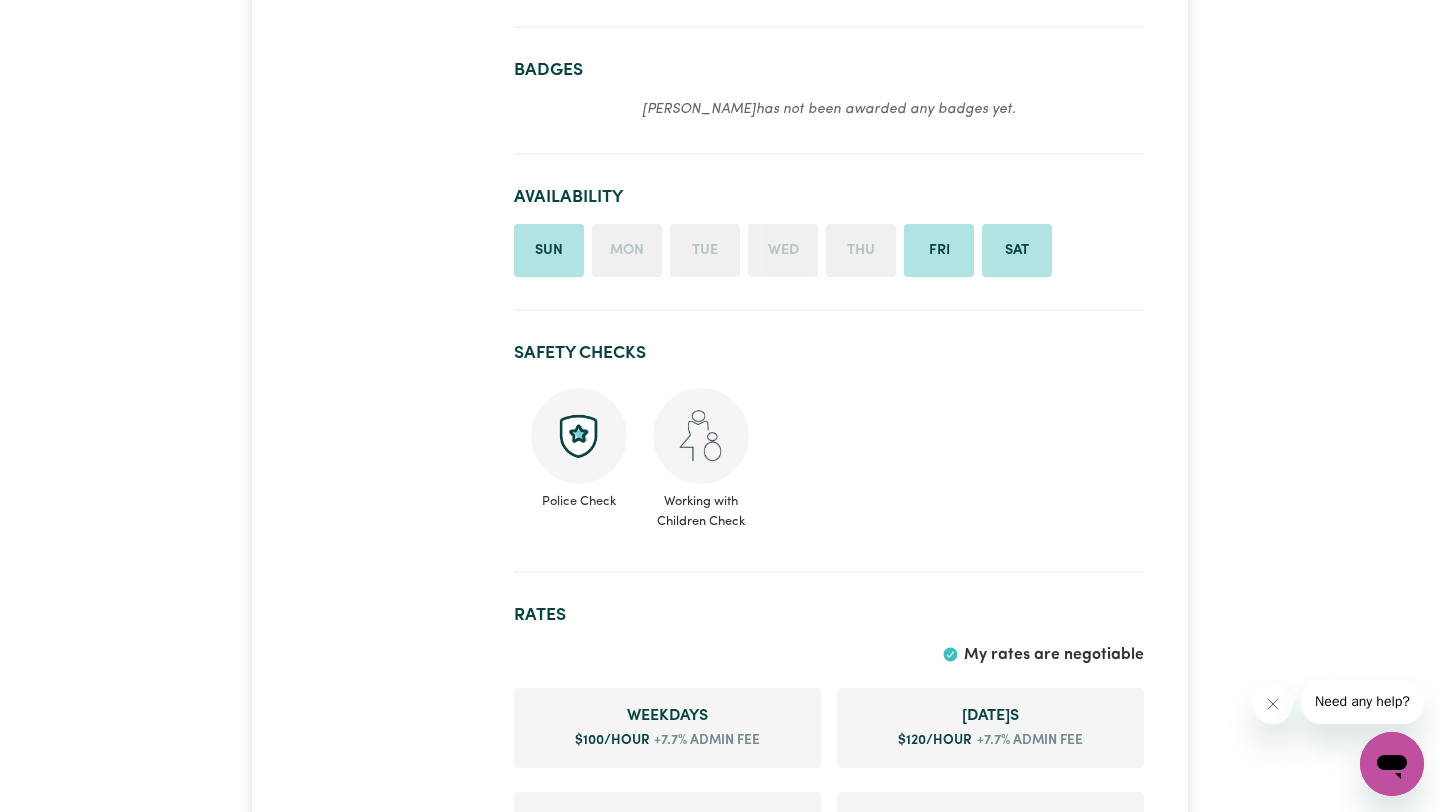 click at bounding box center (579, 436) 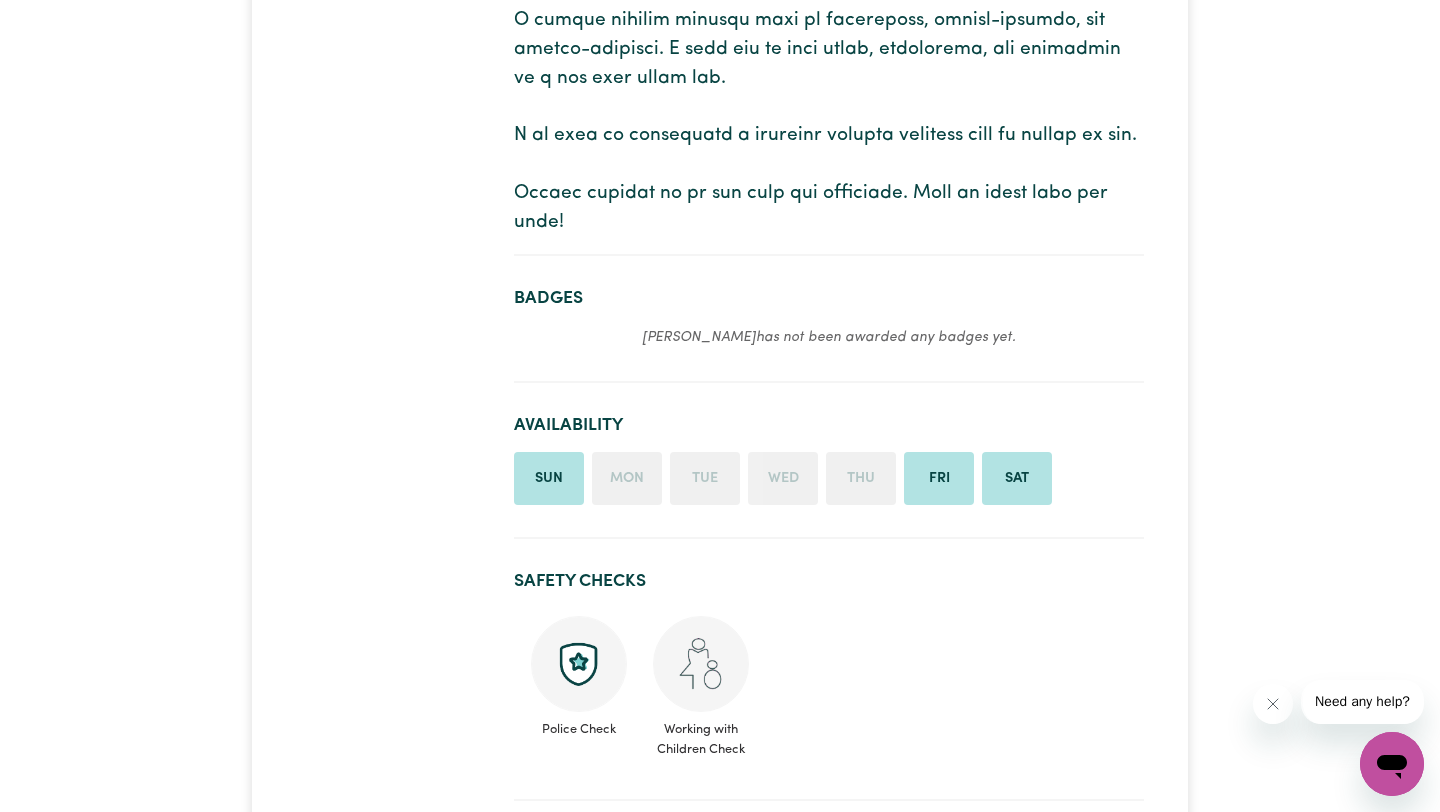 scroll, scrollTop: 1049, scrollLeft: 0, axis: vertical 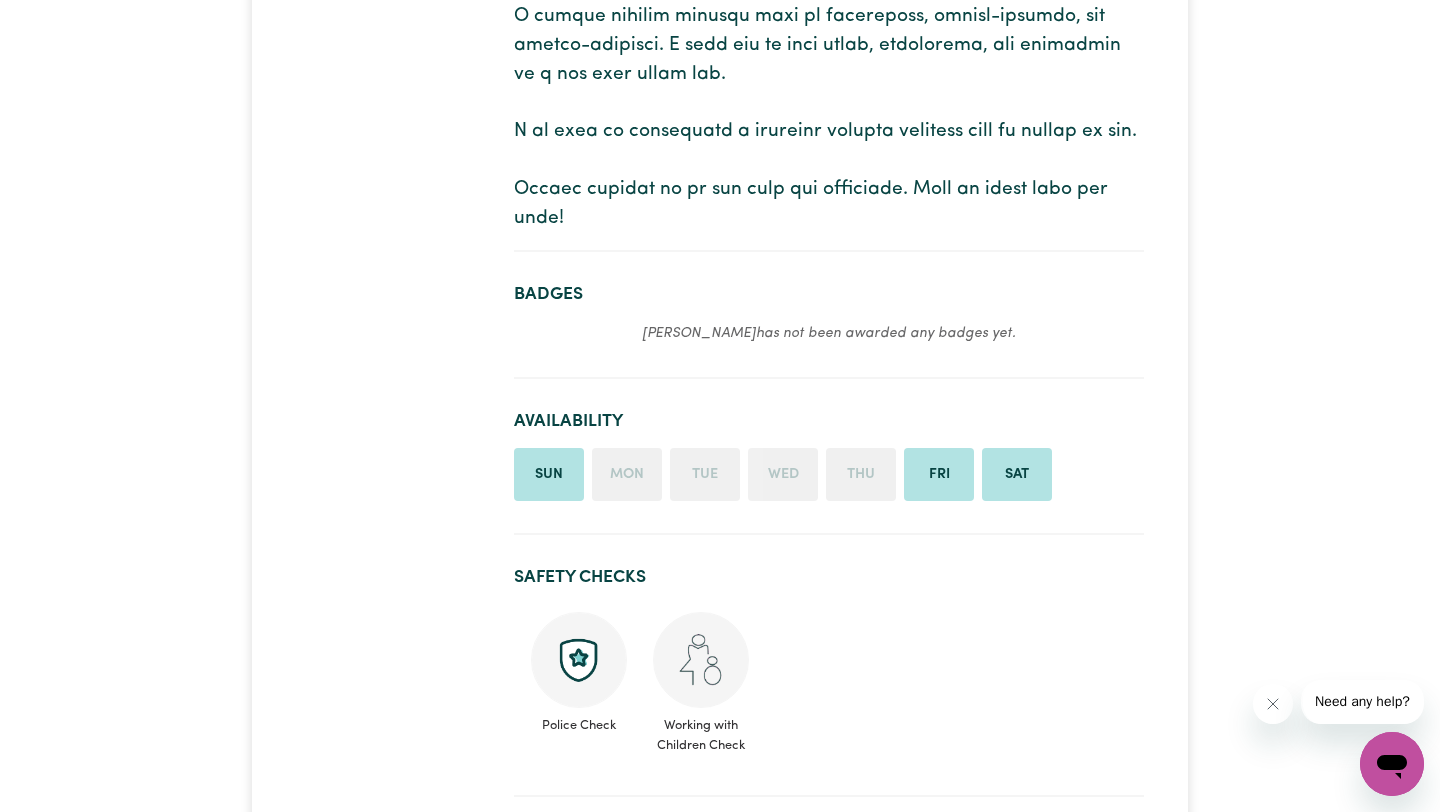 click on "Police Check Working with Children Check" at bounding box center [829, 683] 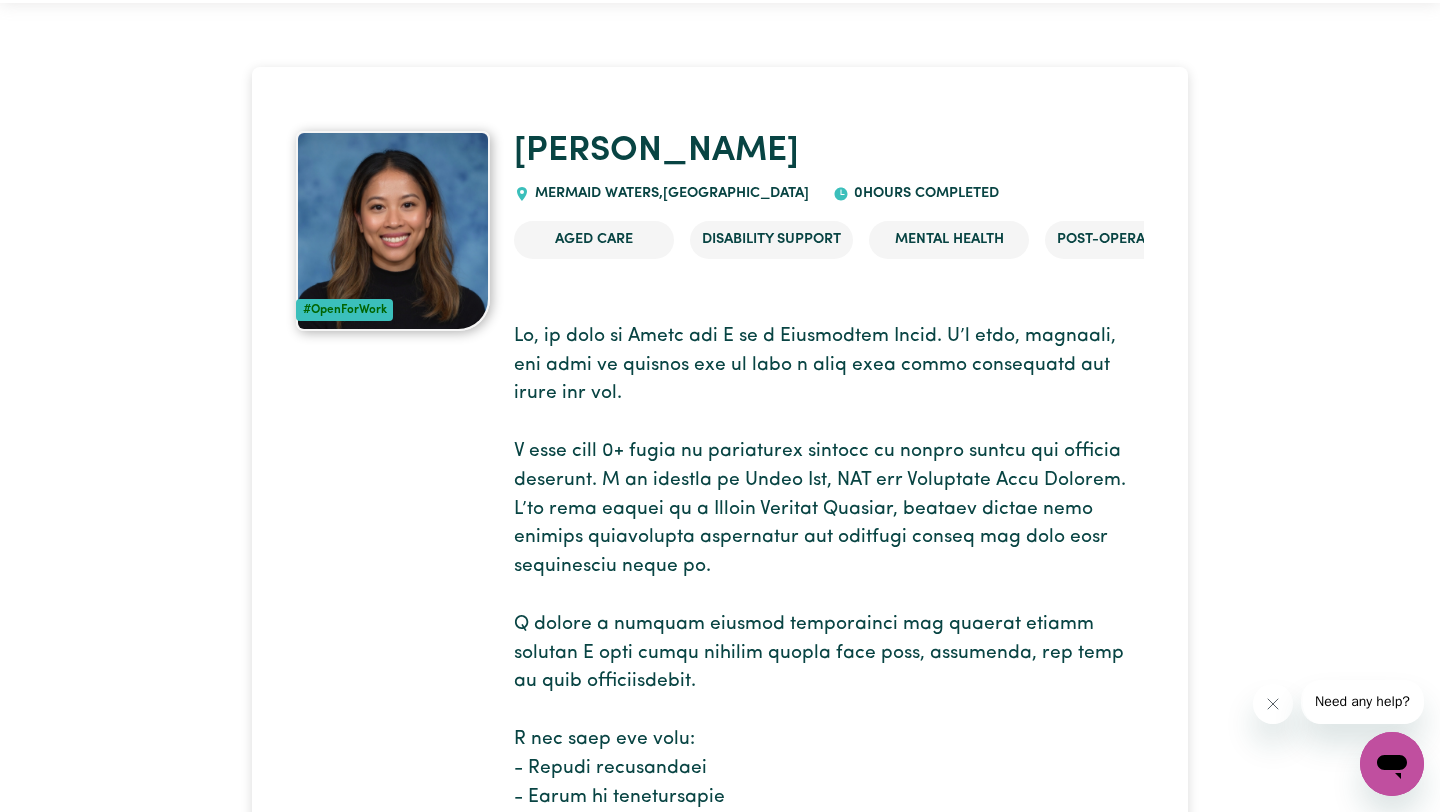 scroll, scrollTop: 0, scrollLeft: 0, axis: both 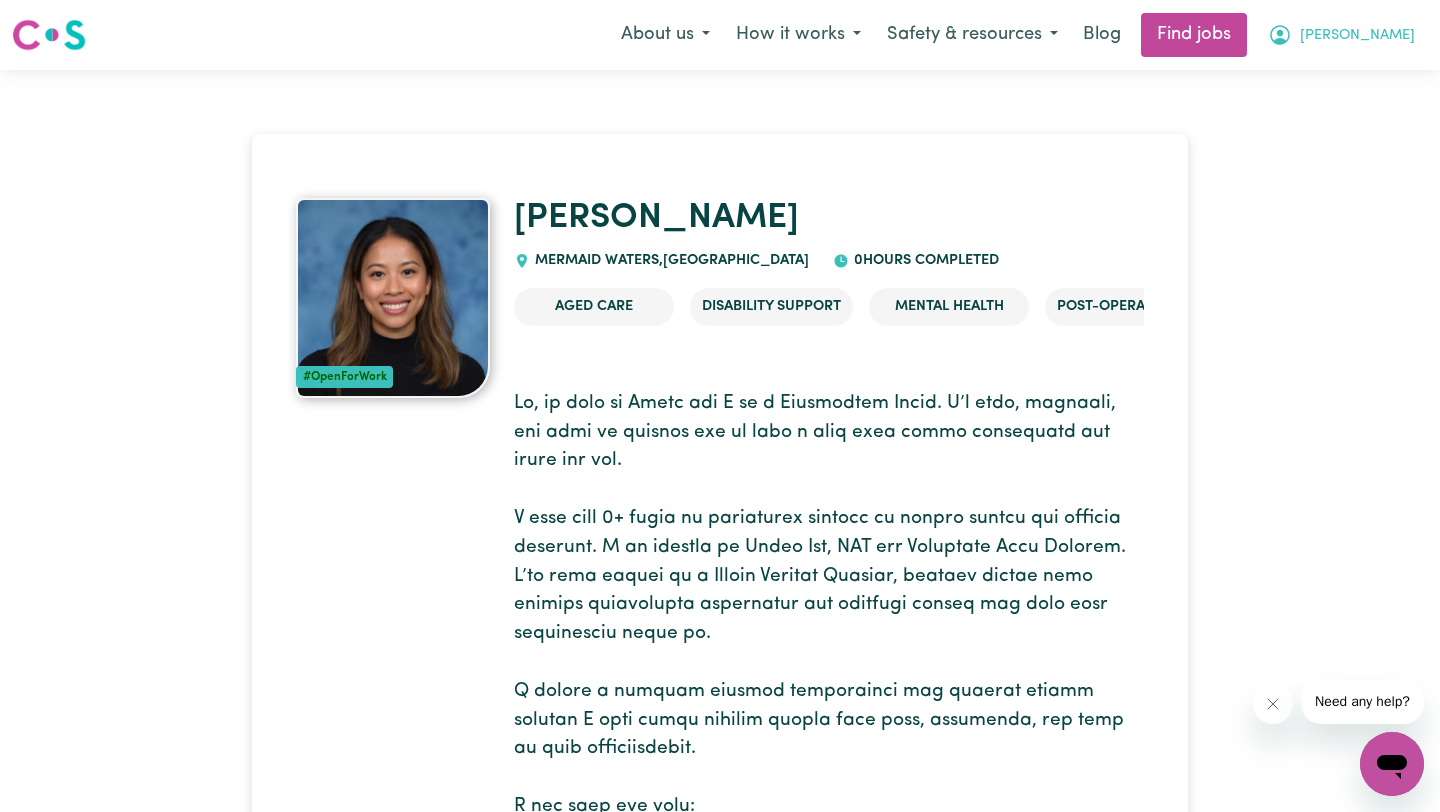 click on "[PERSON_NAME]" at bounding box center (1357, 36) 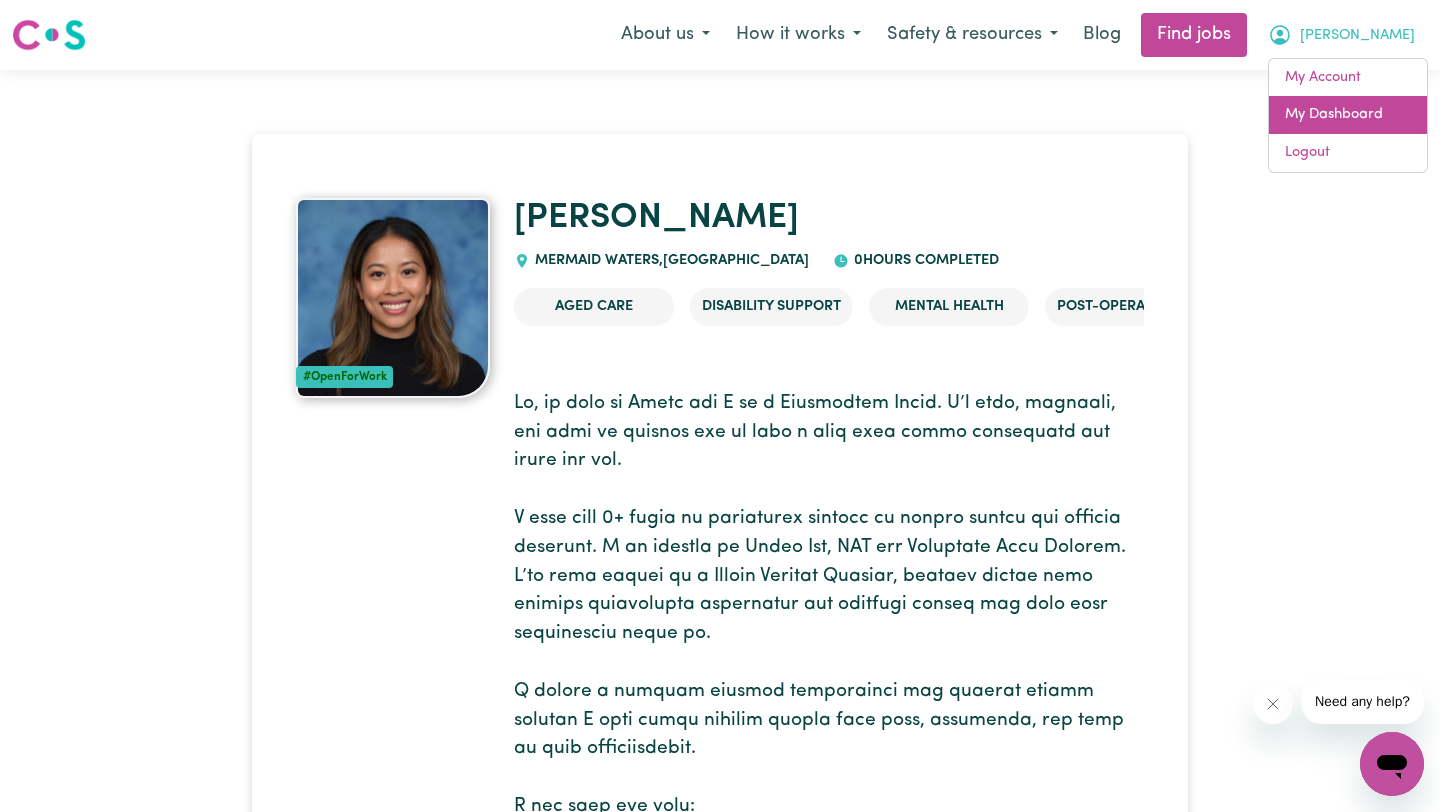 click on "My Dashboard" at bounding box center (1348, 115) 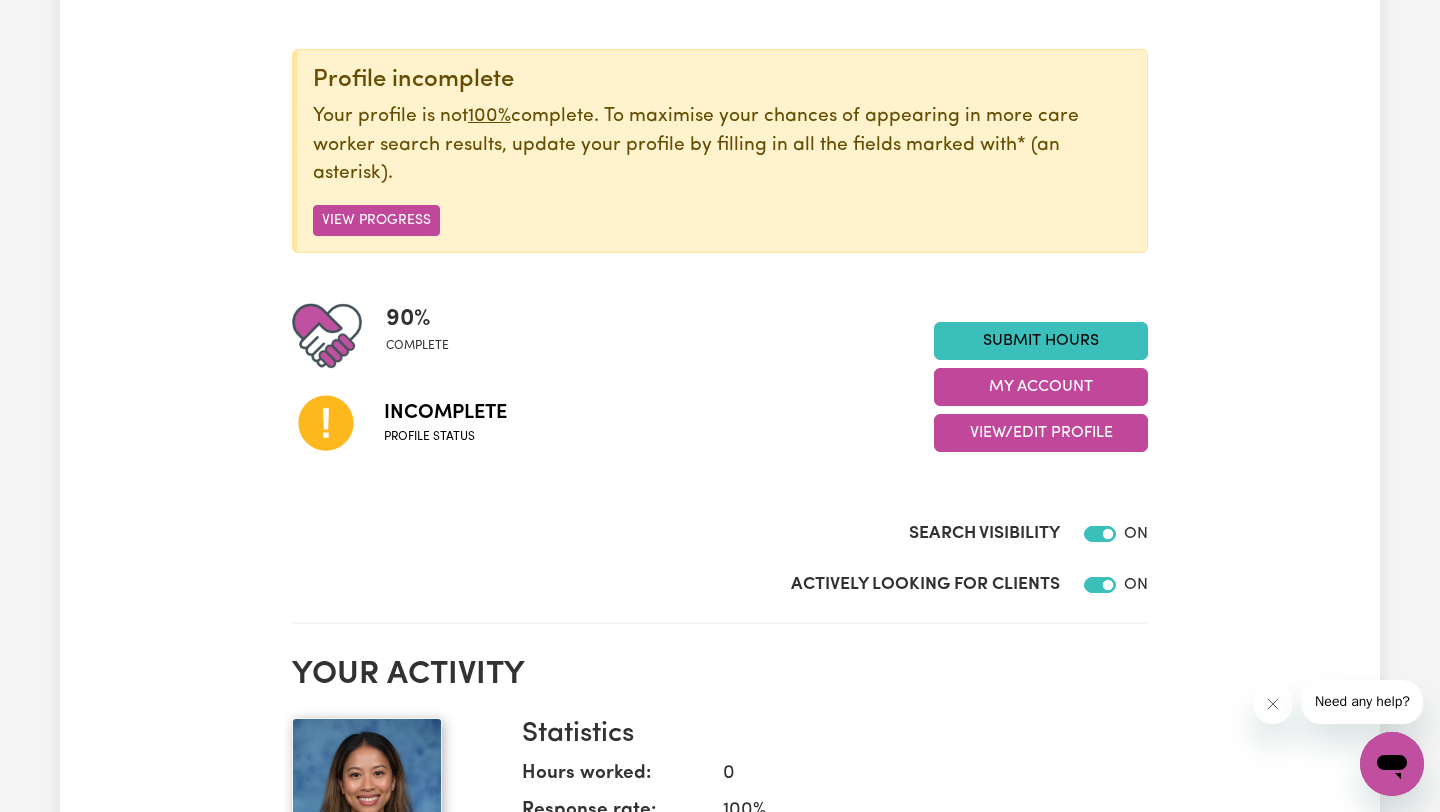 scroll, scrollTop: 235, scrollLeft: 0, axis: vertical 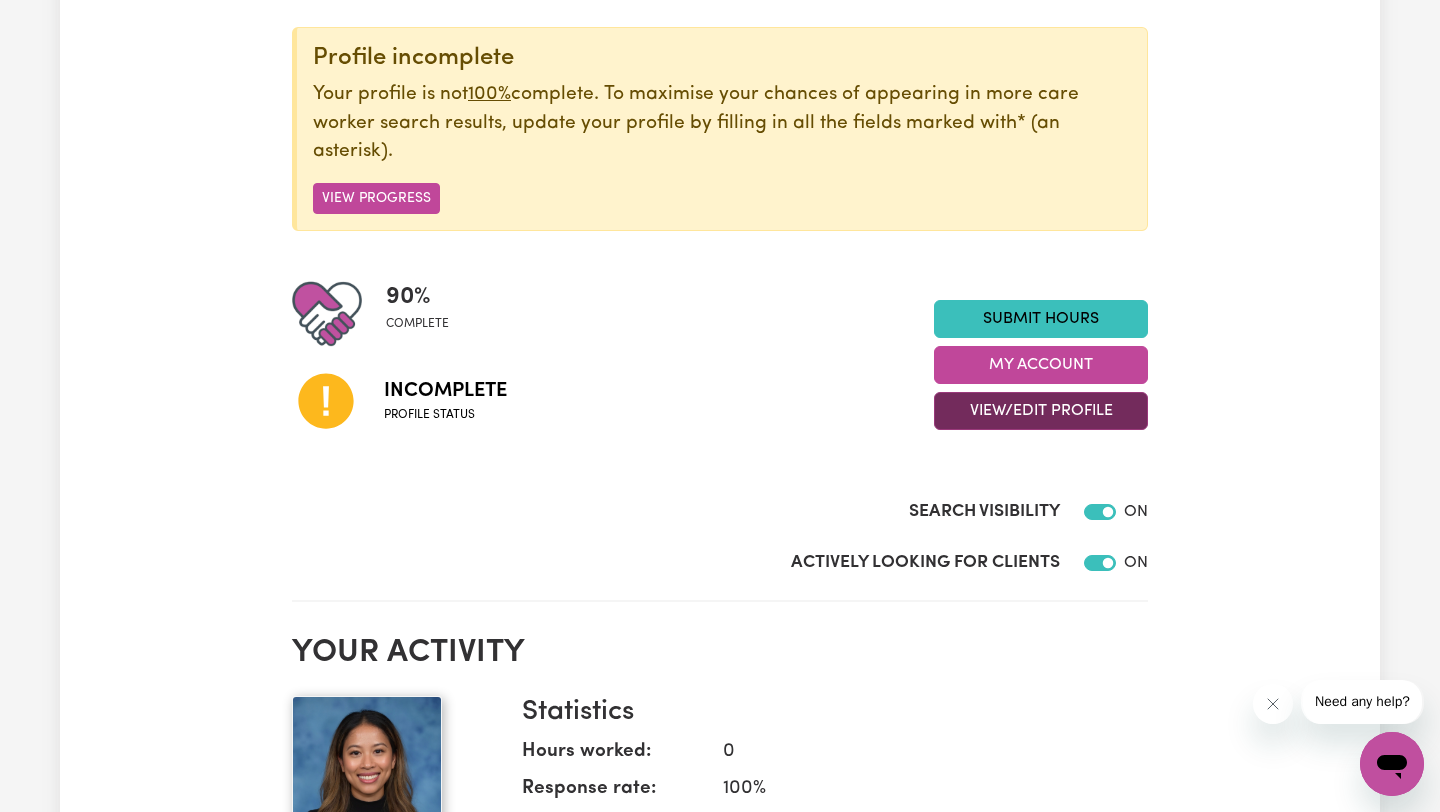 click on "View/Edit Profile" at bounding box center [1041, 411] 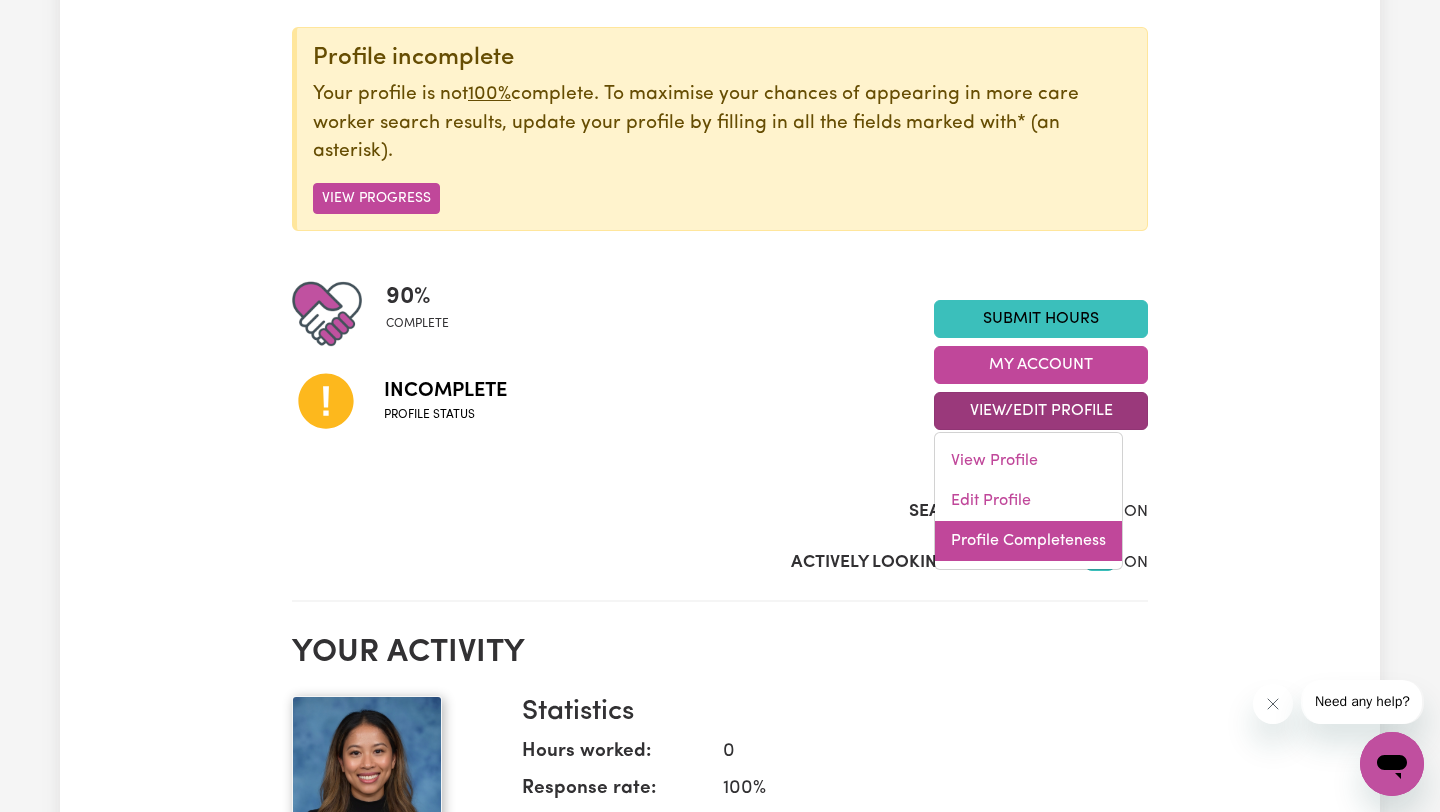 click on "Profile Completeness" at bounding box center (1028, 541) 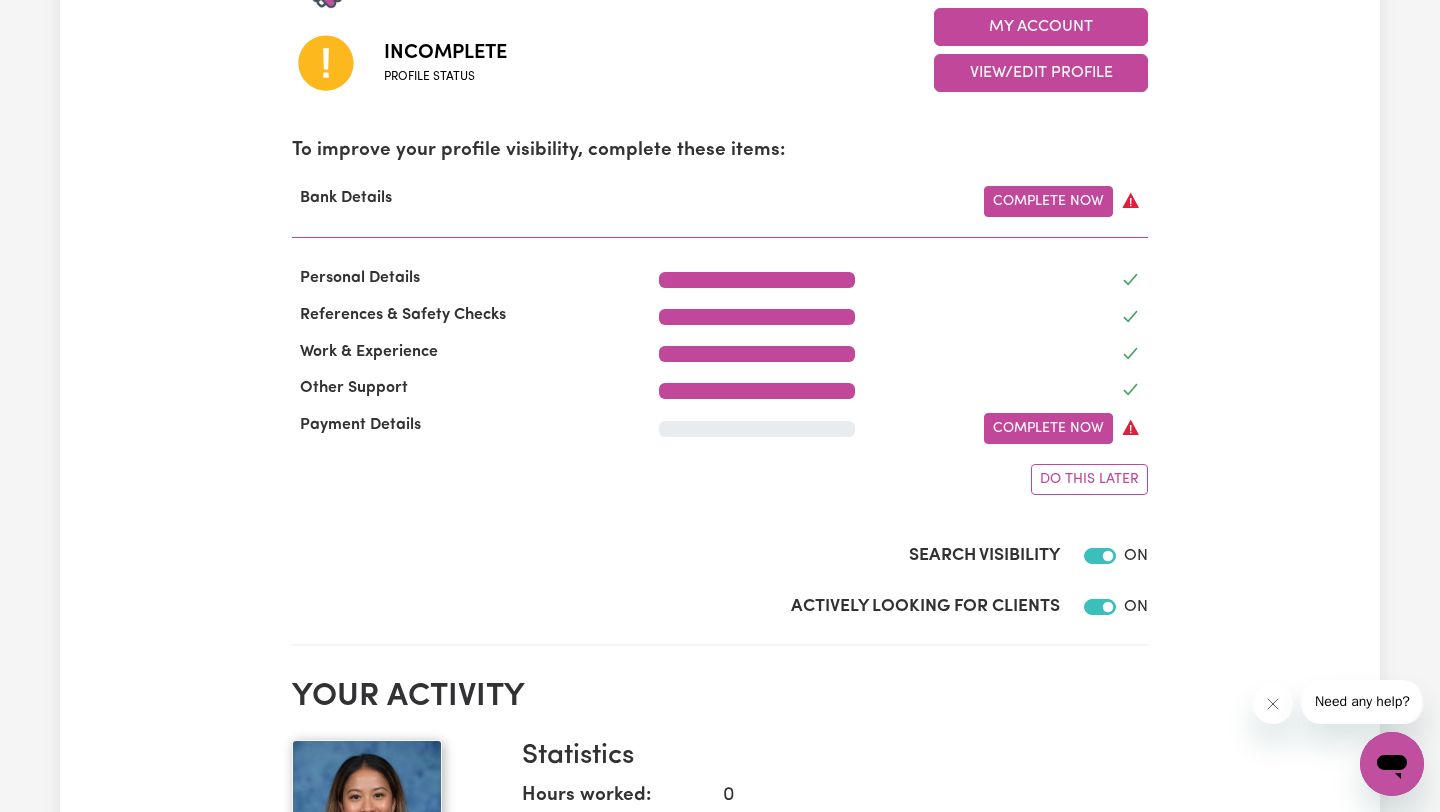 scroll, scrollTop: 580, scrollLeft: 0, axis: vertical 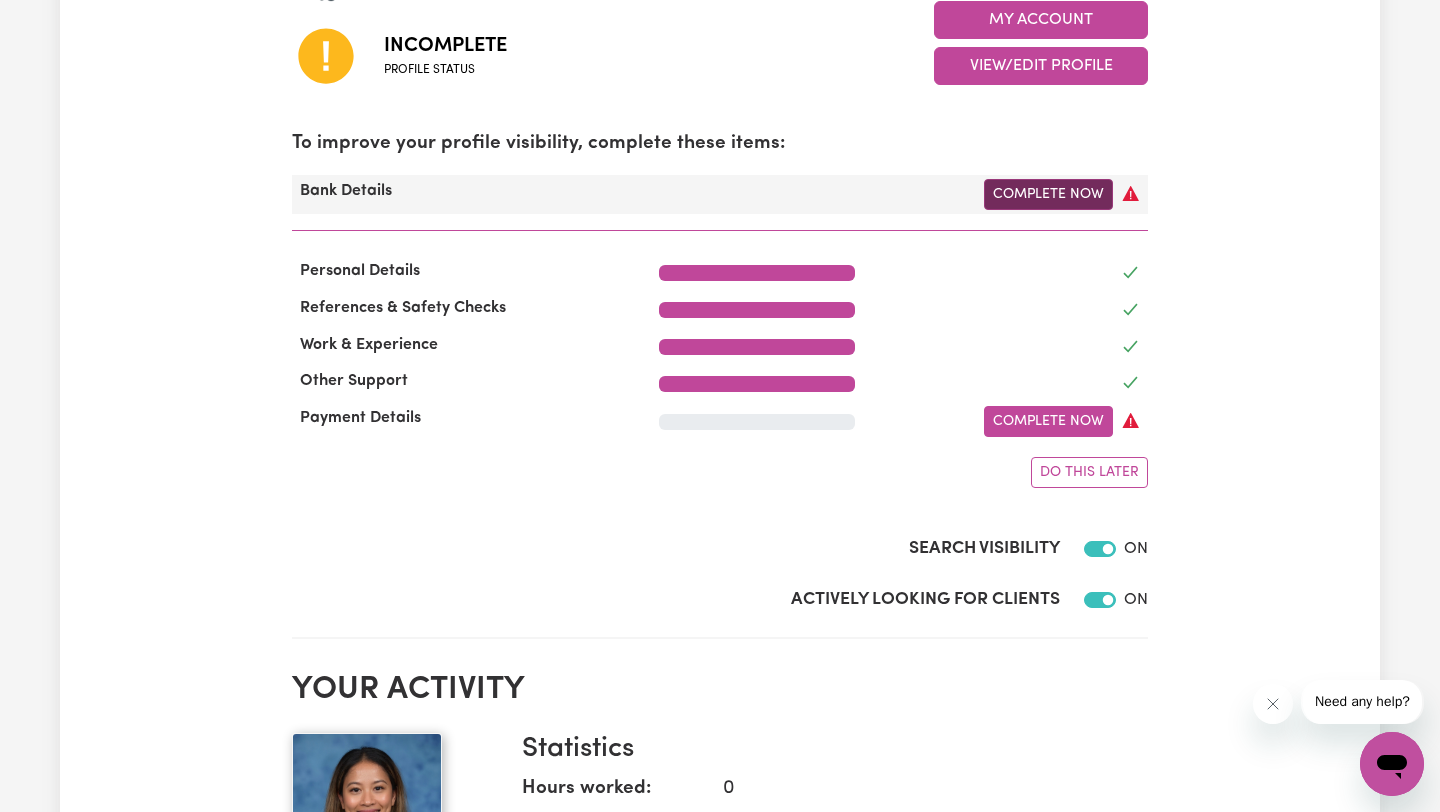 click on "Complete Now" at bounding box center [1048, 194] 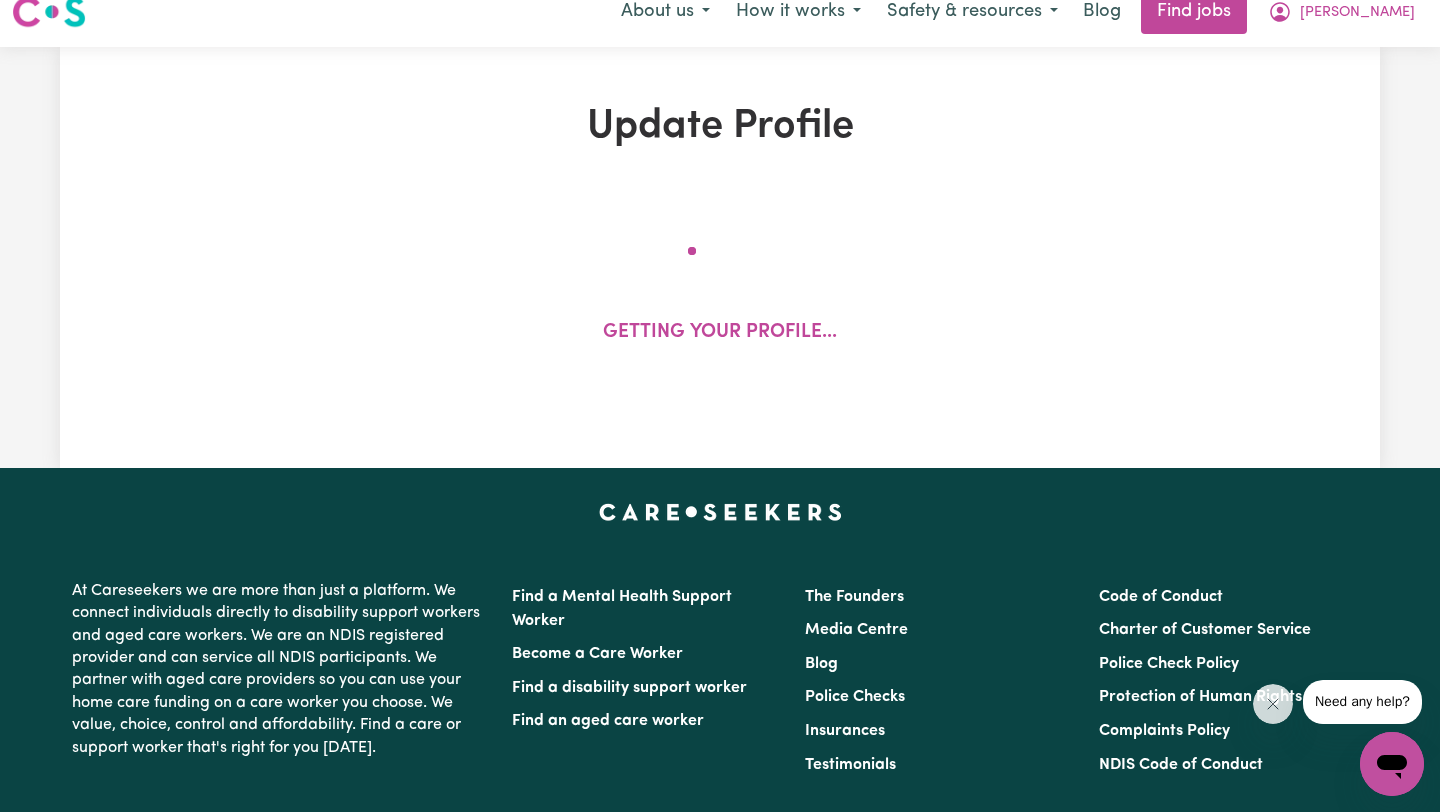 scroll, scrollTop: 0, scrollLeft: 0, axis: both 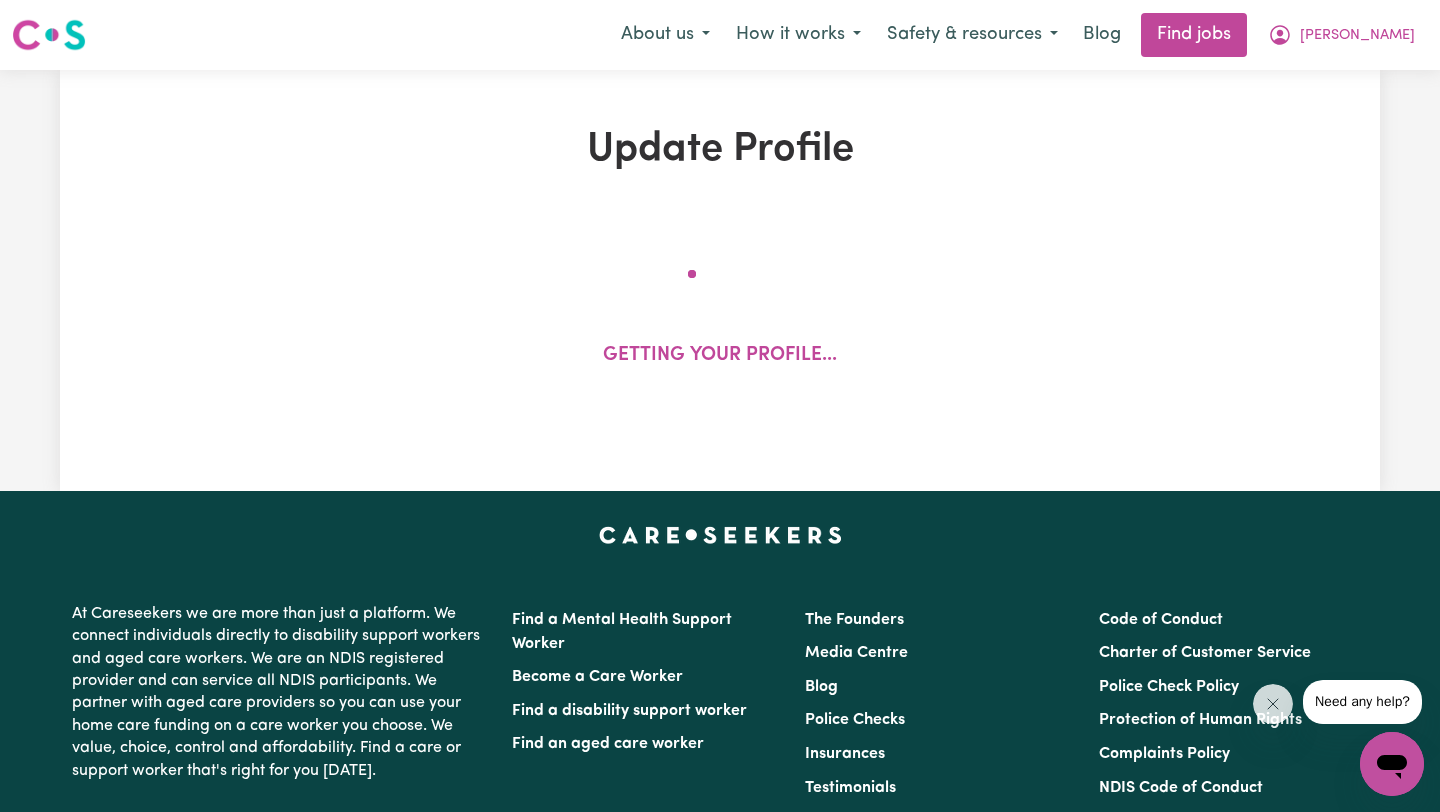 select on "I am providing services privately on my own" 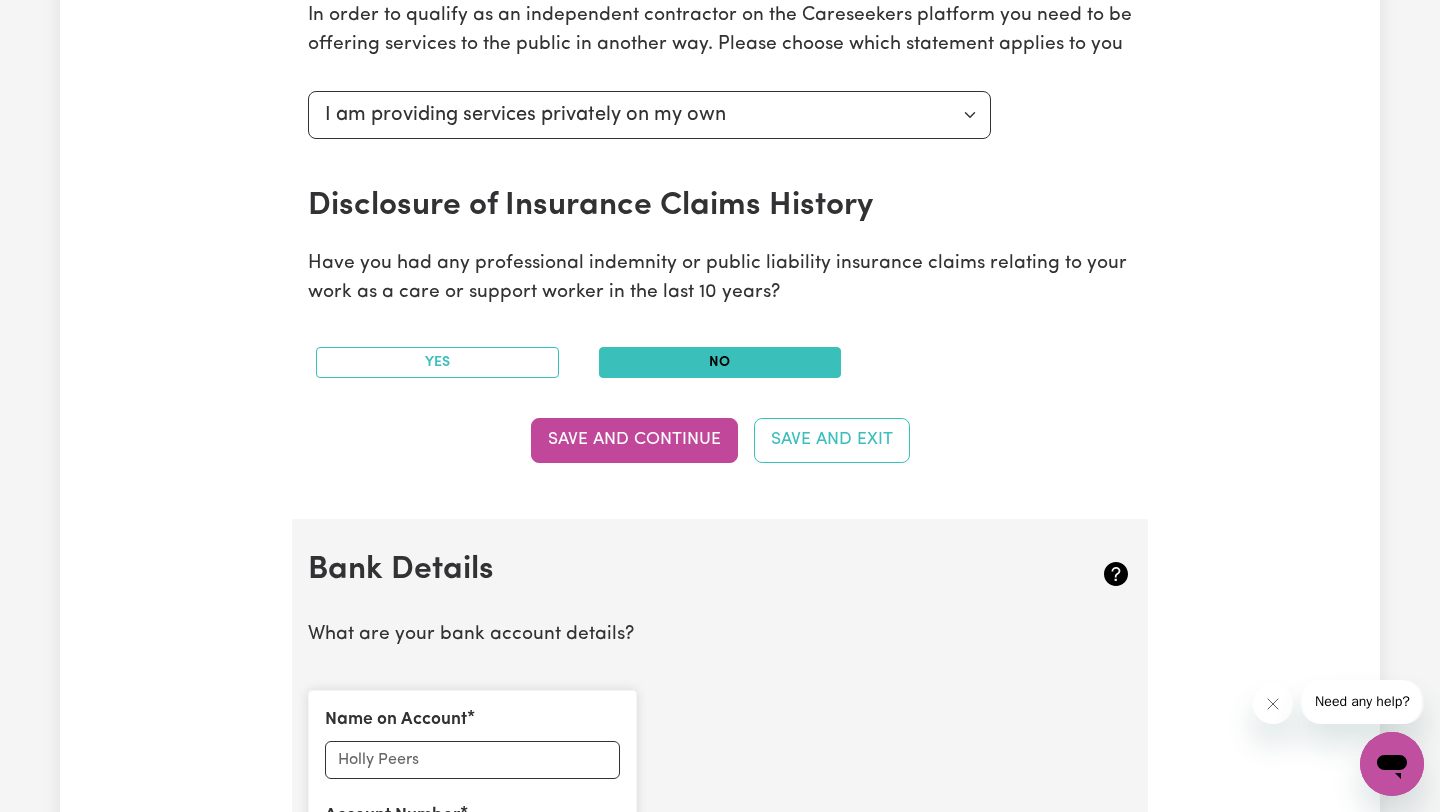 scroll, scrollTop: 873, scrollLeft: 0, axis: vertical 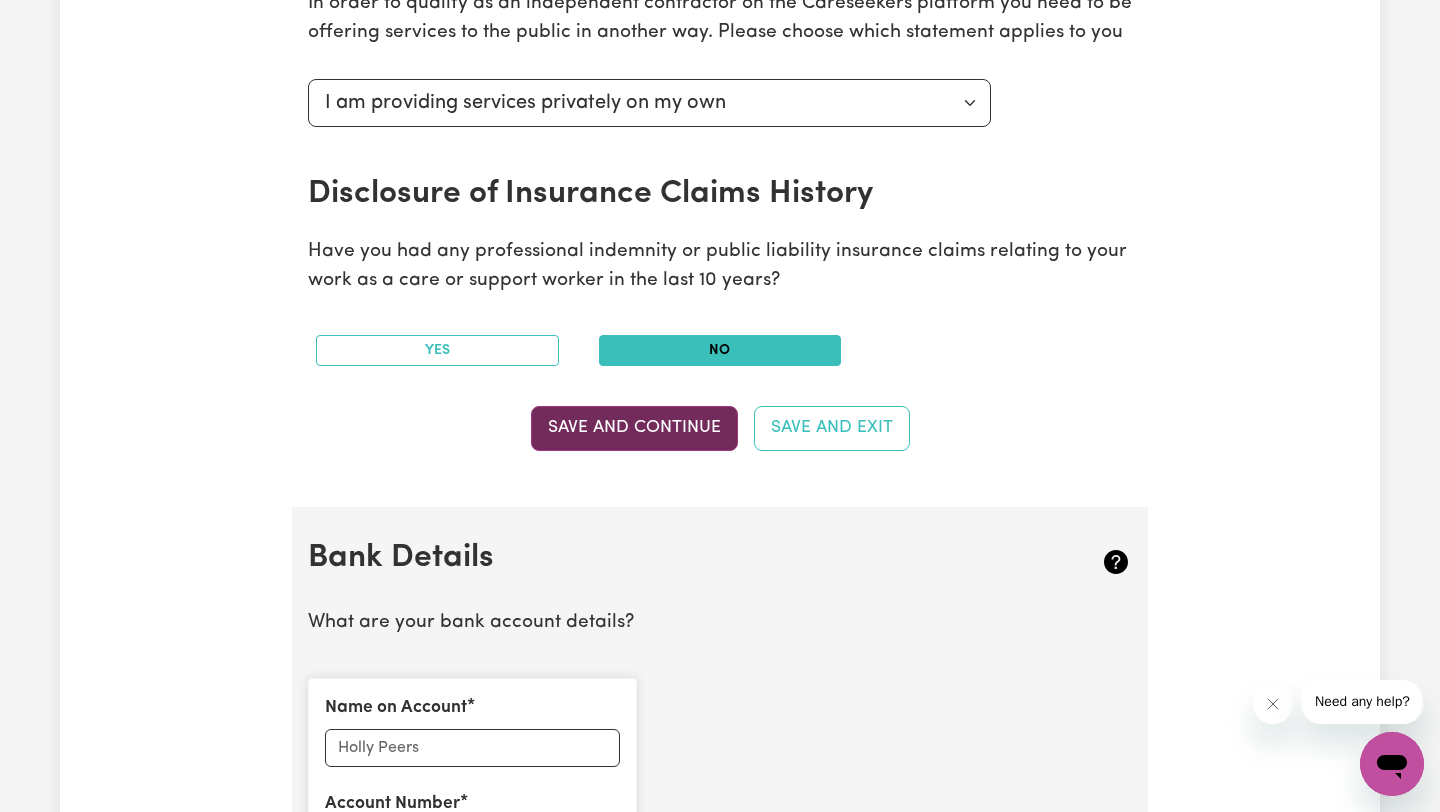 click on "Save and Continue" at bounding box center (634, 428) 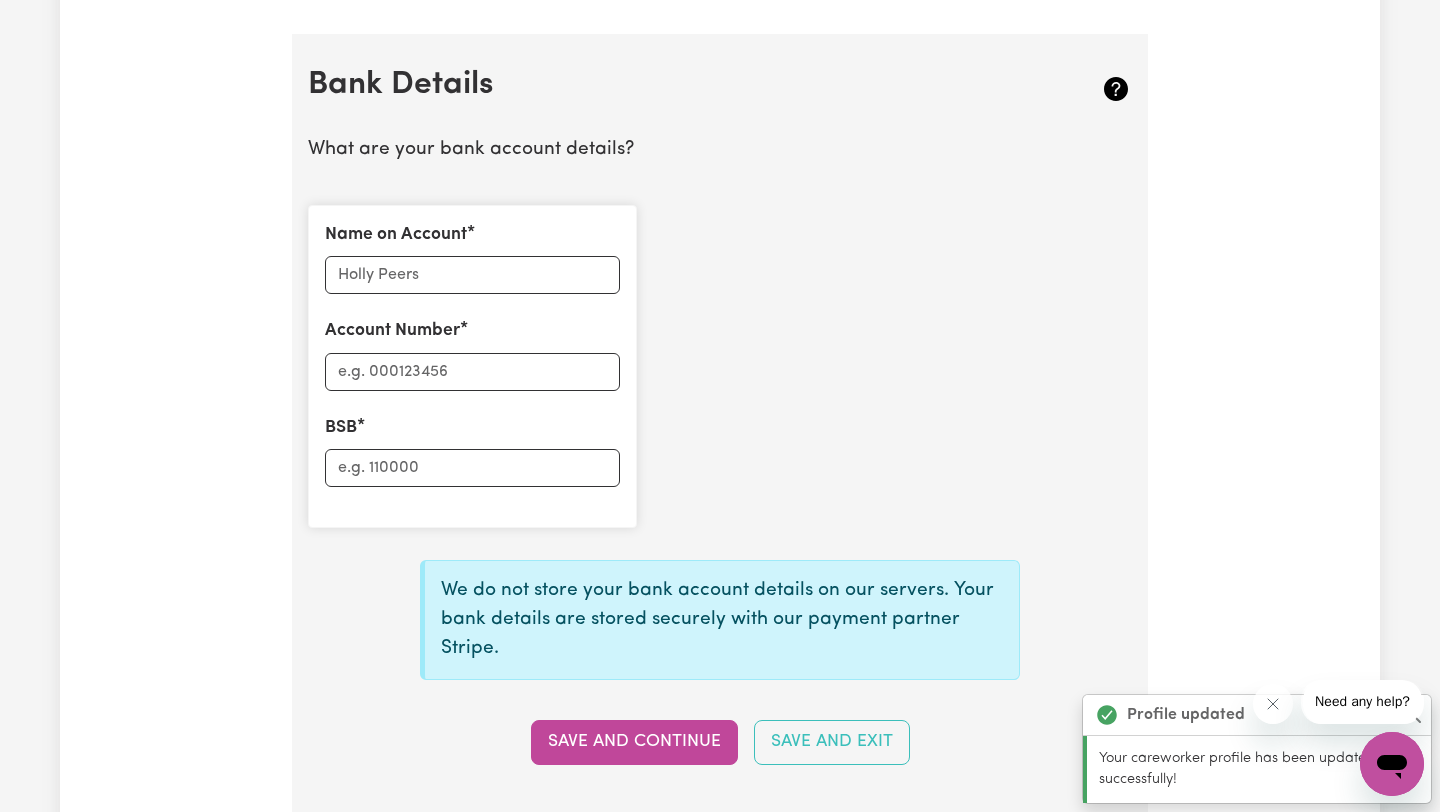 scroll, scrollTop: 1380, scrollLeft: 0, axis: vertical 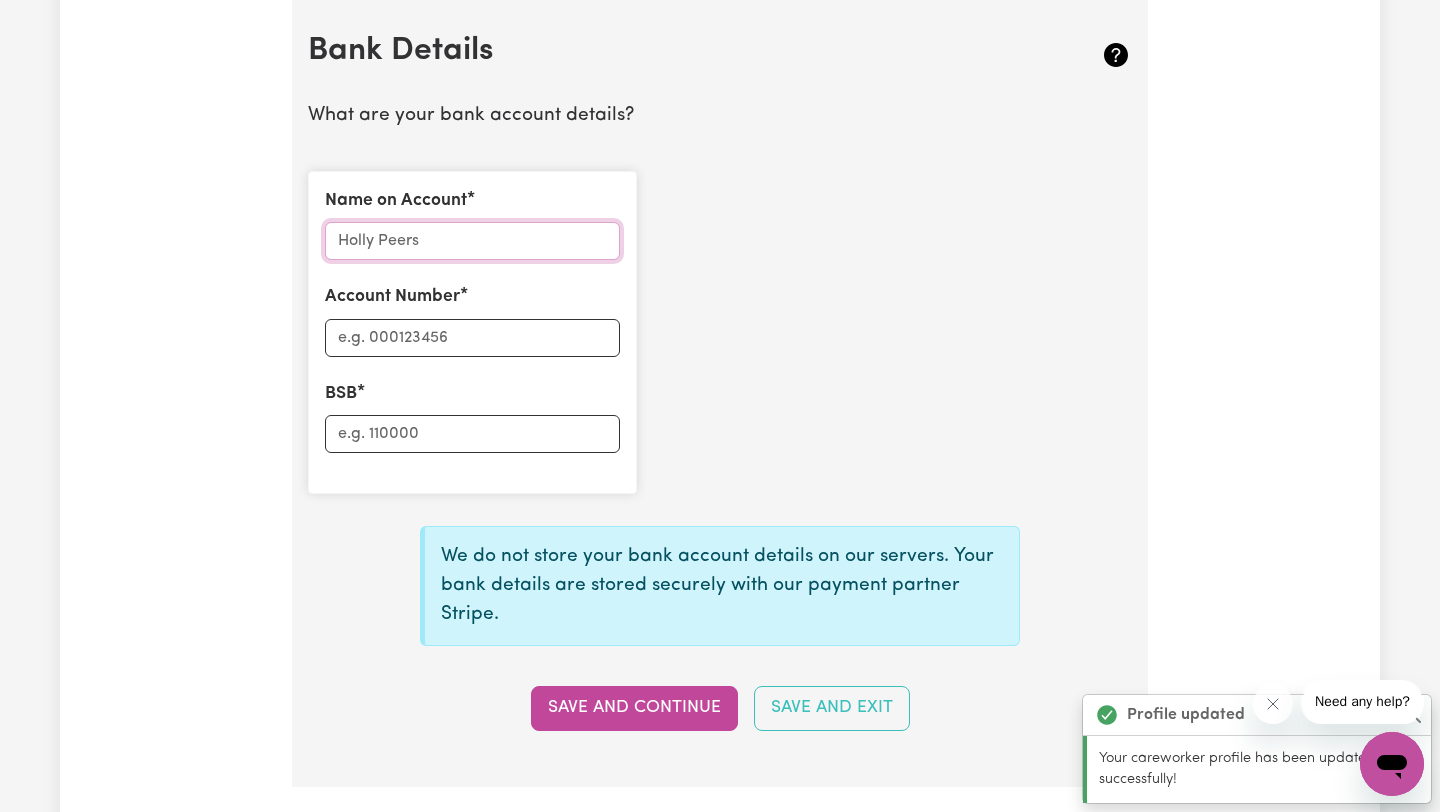 click on "Name on Account" at bounding box center (472, 241) 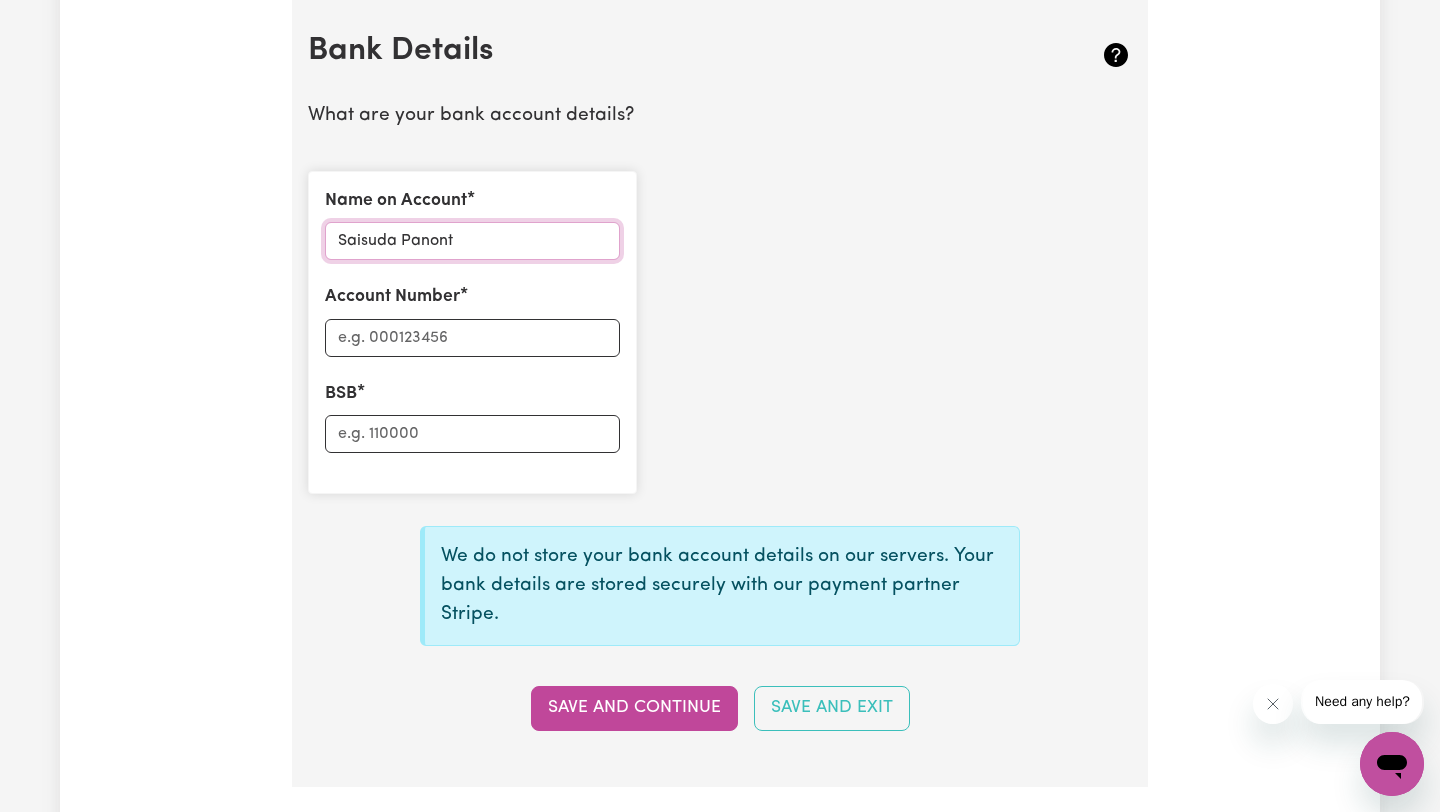 type on "Saisuda Panont" 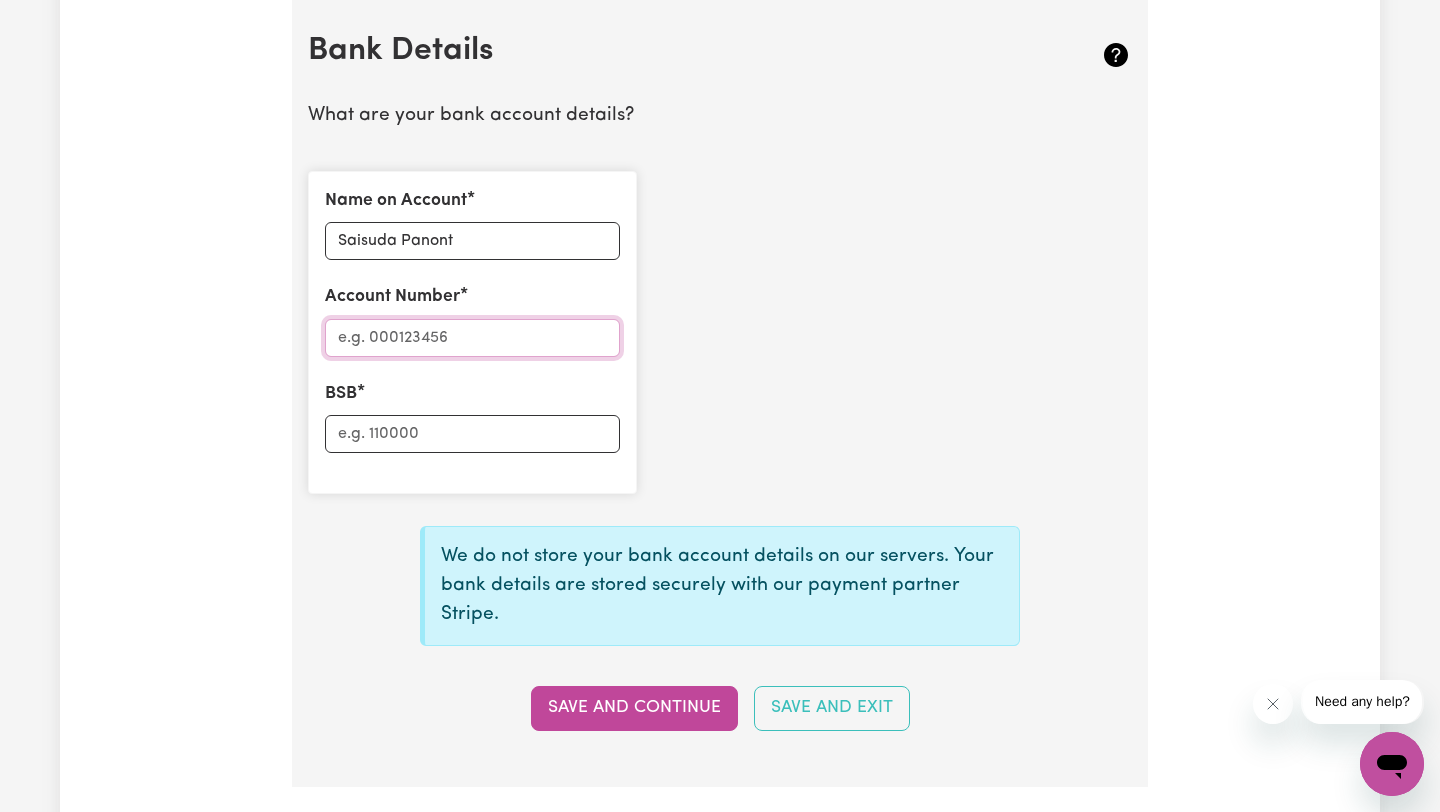 click on "Account Number" at bounding box center (472, 338) 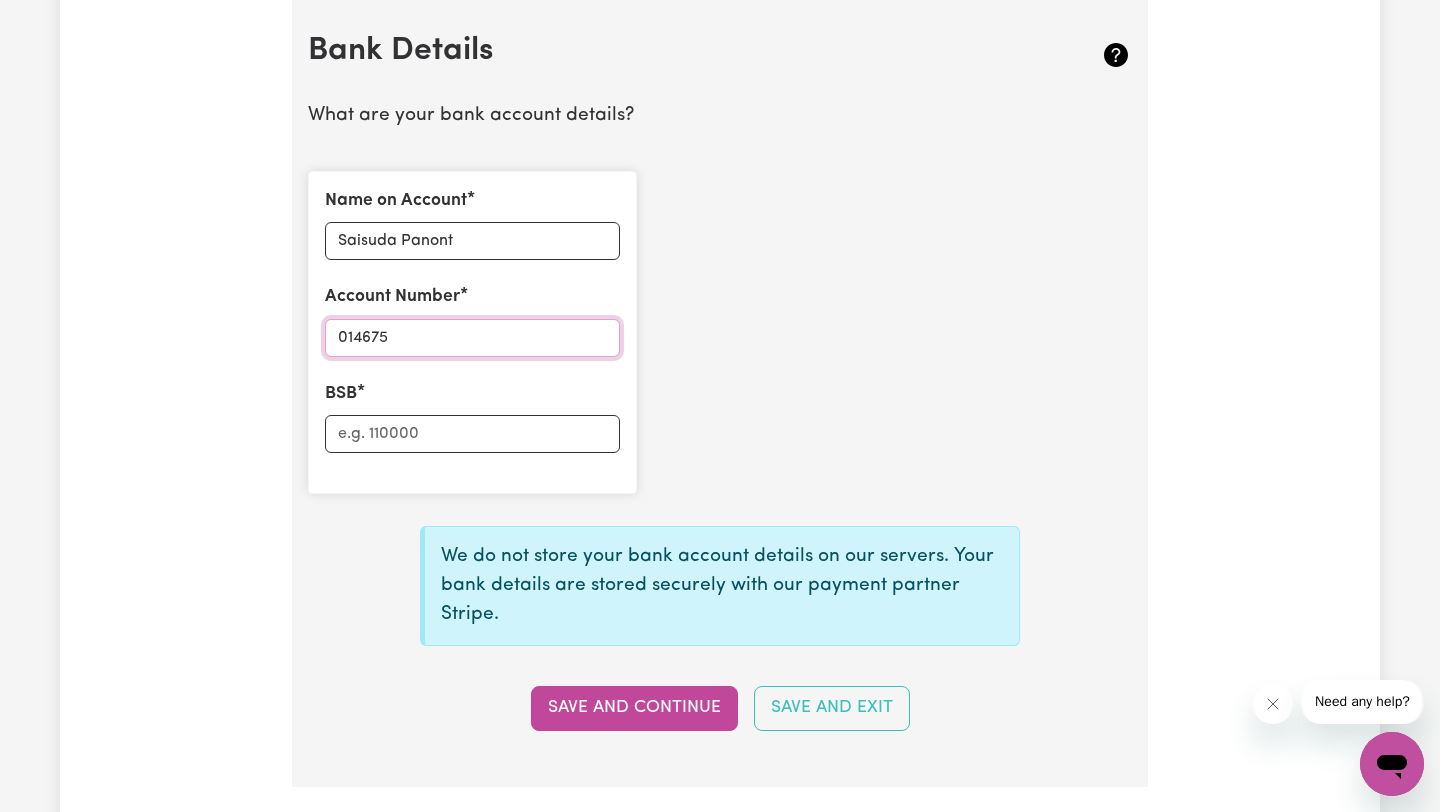 type on "014675" 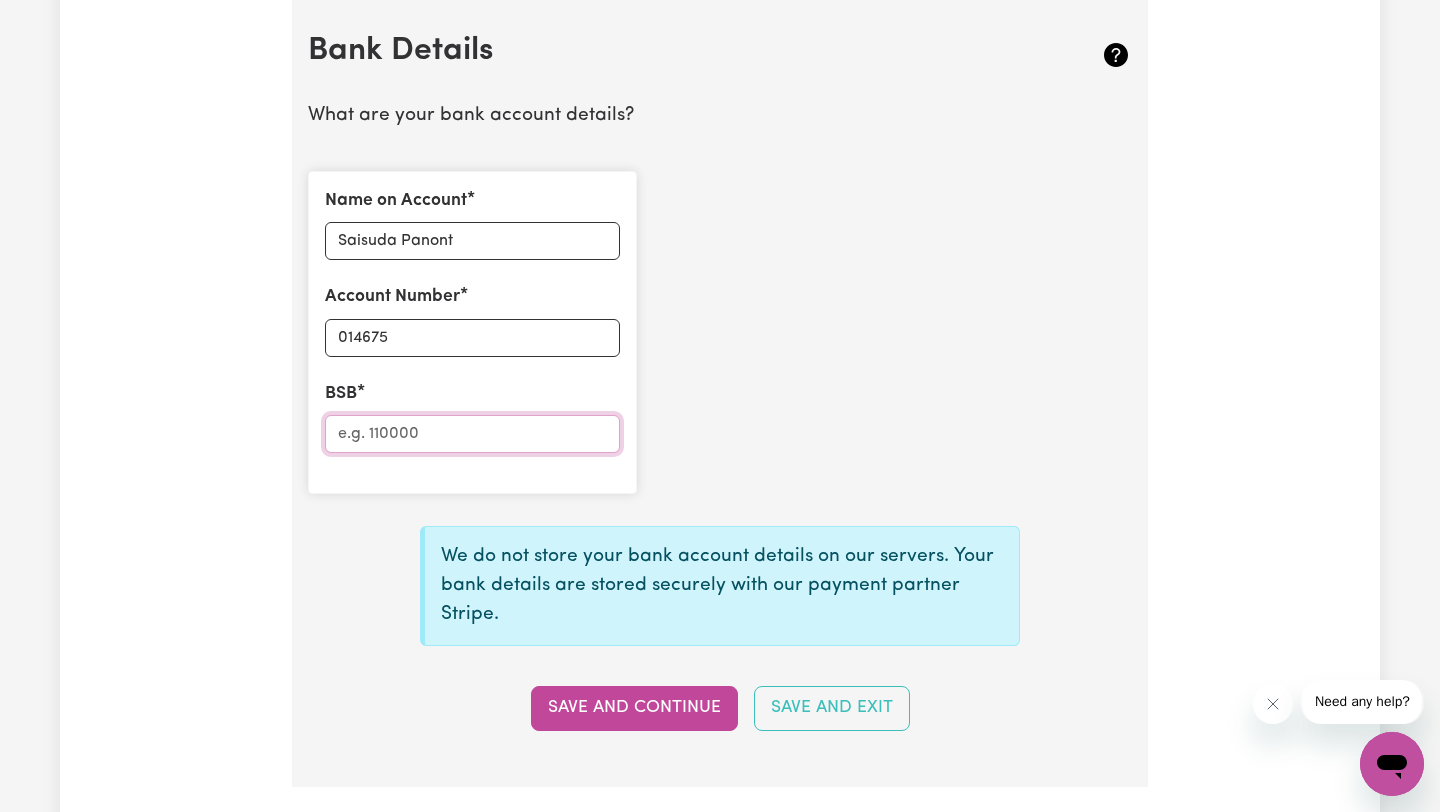 click on "BSB" at bounding box center [472, 434] 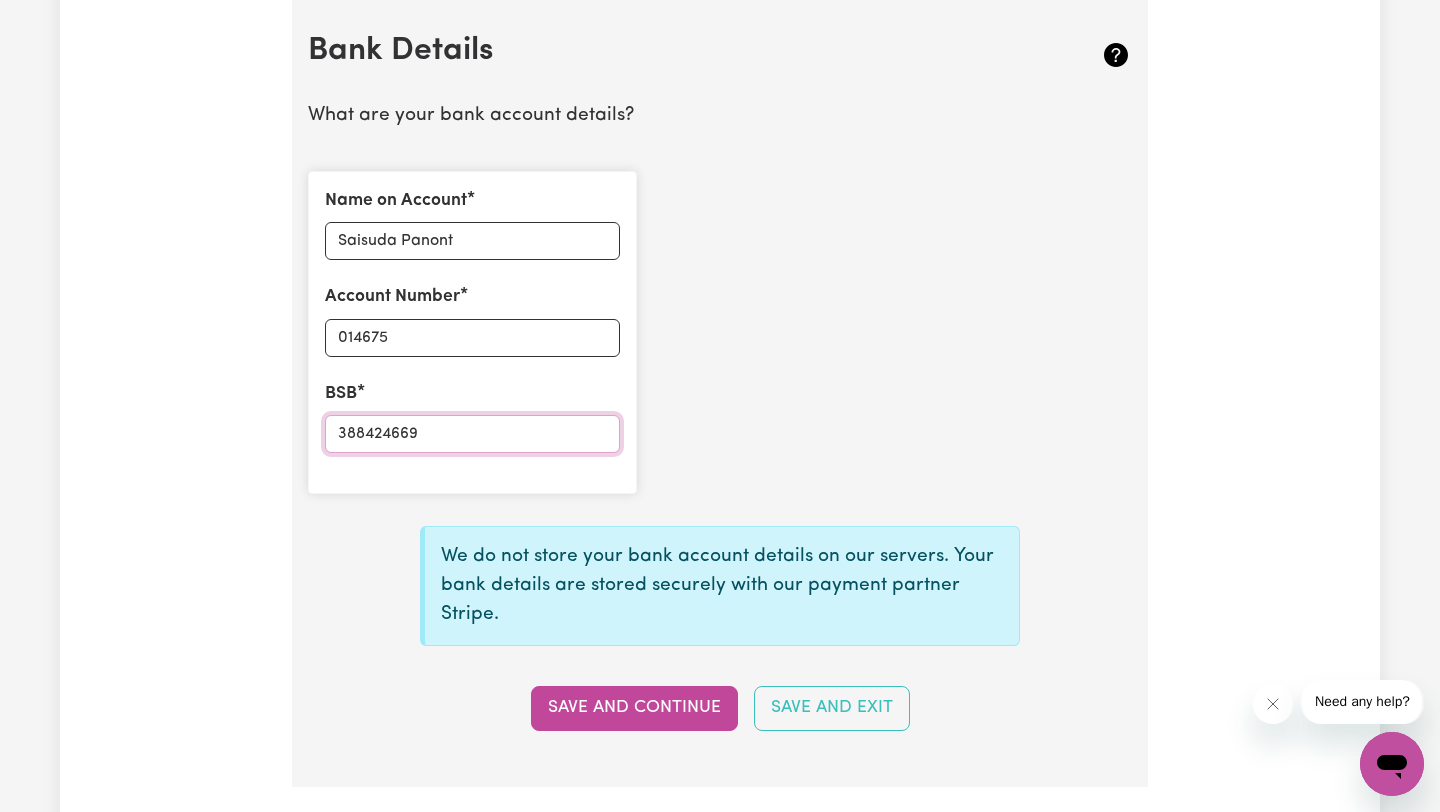 type on "388424669" 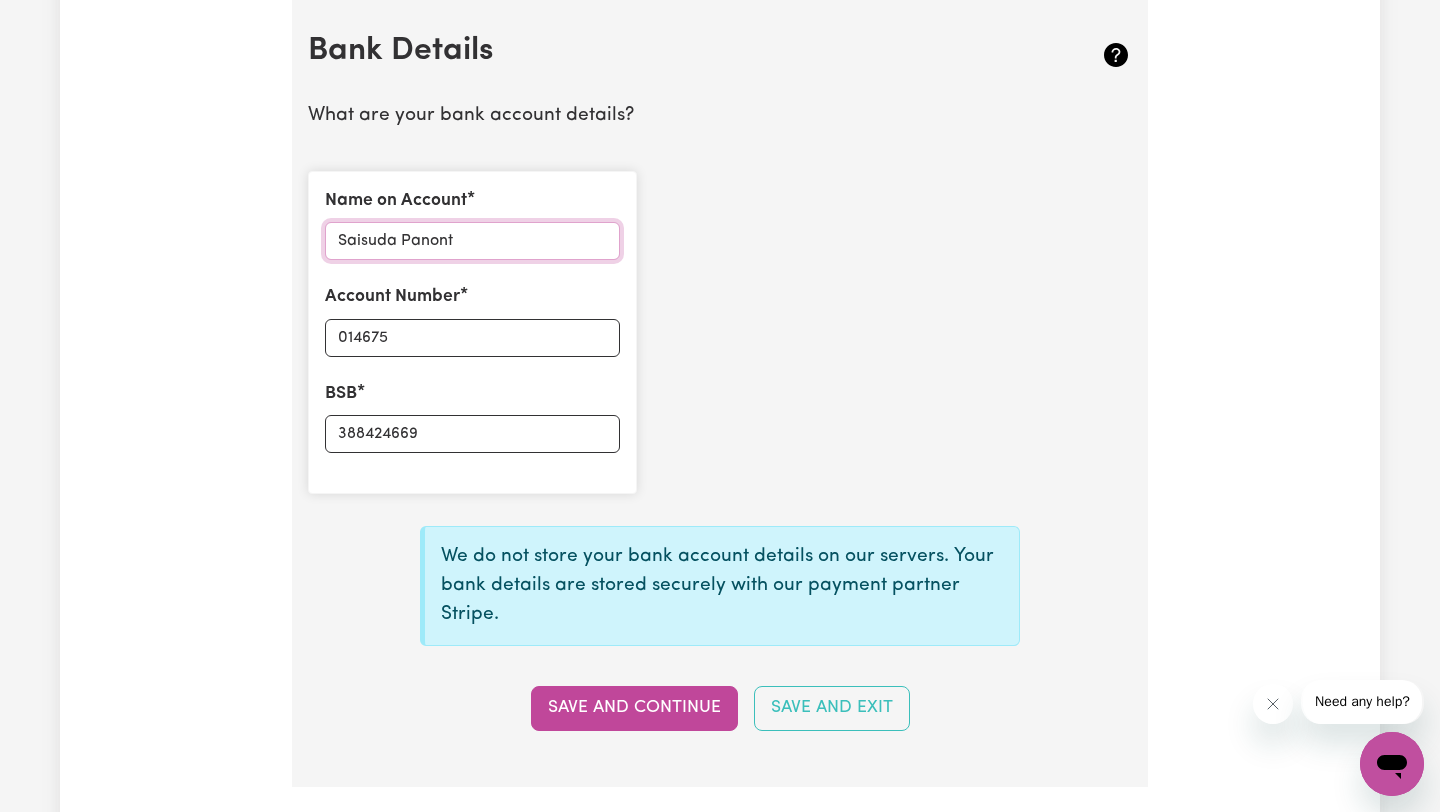 drag, startPoint x: 498, startPoint y: 249, endPoint x: 212, endPoint y: 217, distance: 287.78464 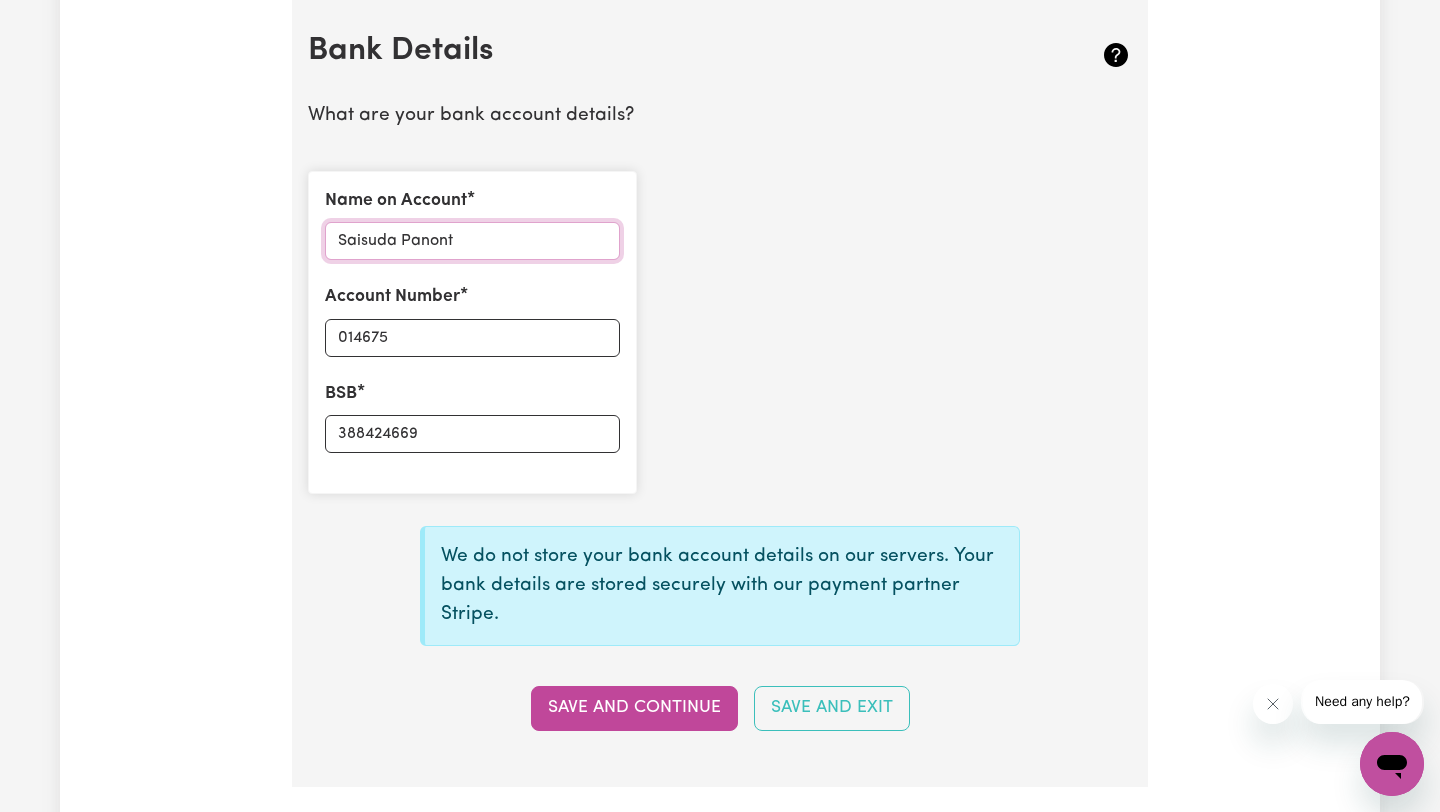 click on "Update Profile 1 2 3 4 5 Step  5 :  Payment Details We can't wait for you to complete your first job! Your payment details are required so that you can be paid through our platform. Australian Business Number As an Independent Contractor, please enter your ABN ABN 63476283785 Don't have one?  Register for an ABN. Independent Contractor Status* In order to qualify as an independent contractor on the Careseekers platform you need to be offering services to the public in another way. Please choose which statement applies to you Select your independent contractor status... I am providing services through another platform I am providing services privately on my own I am providing services by being employed by an organisation I am working in another industry Disclosure of Insurance Claims History Have you had any professional indemnity or public liability insurance claims relating to your work as a care or support worker in the last 10 years? Yes No Save and Continue Save and Exit Bank Details Name on Account BSB" at bounding box center [720, -234] 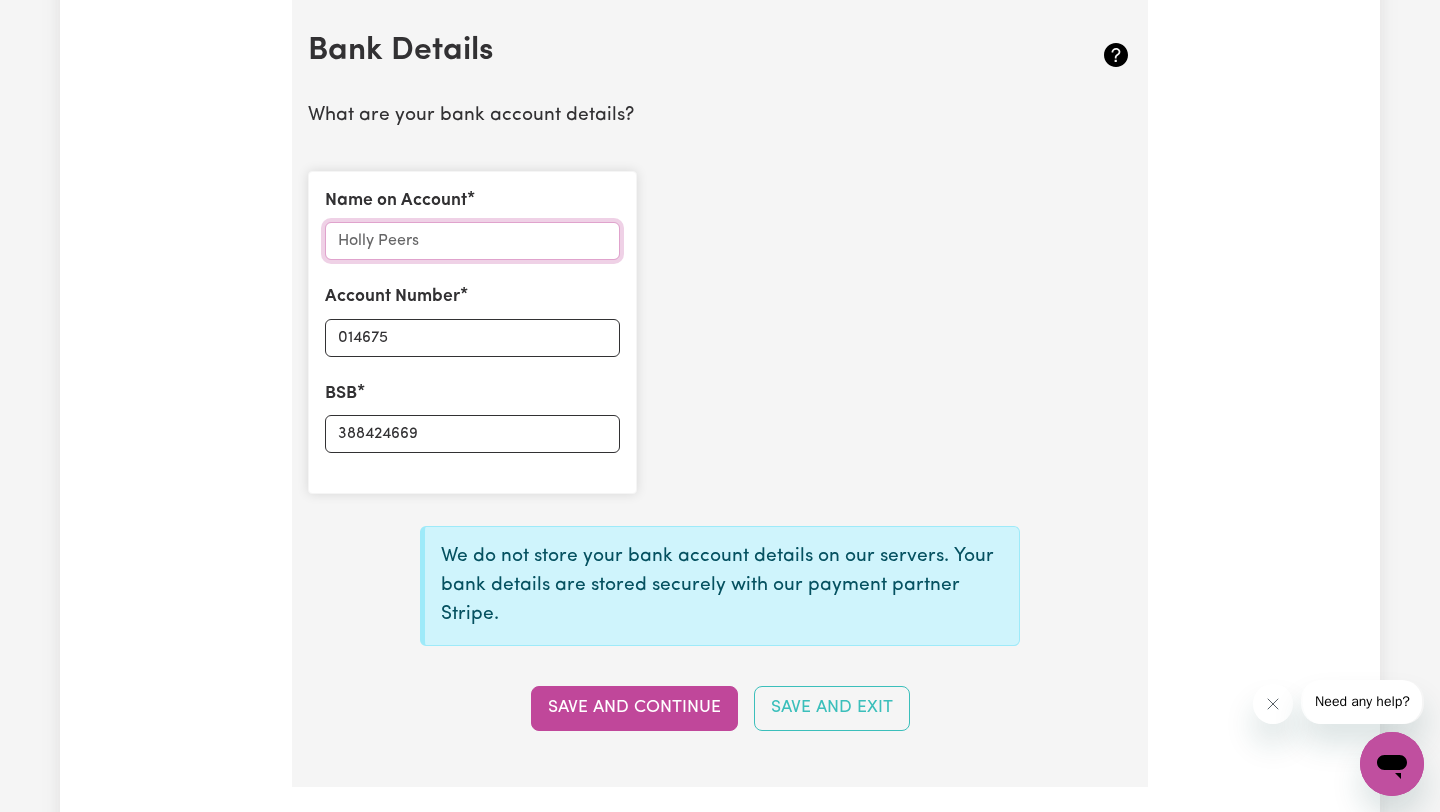 type on "P" 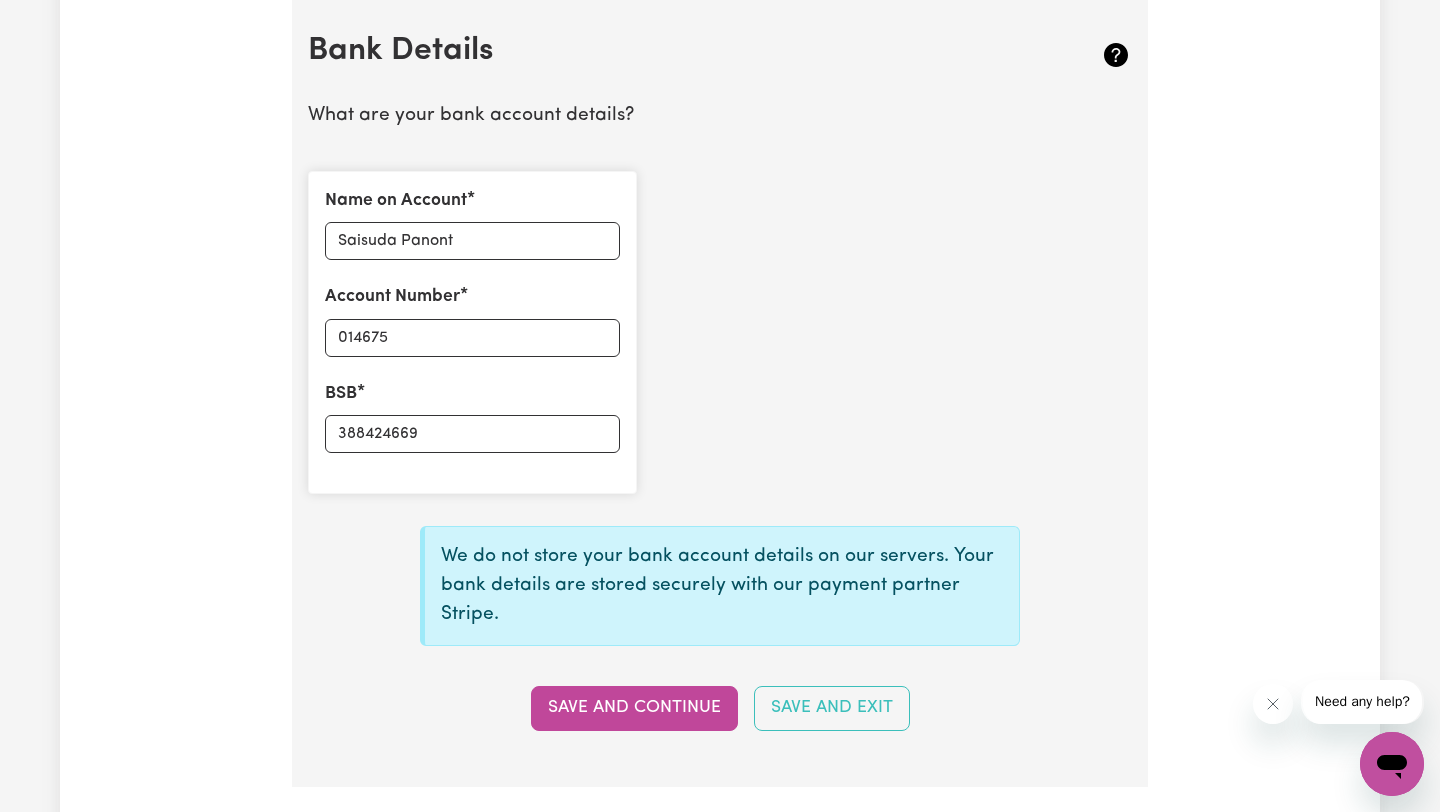 click on "Name on Account Saisuda Panont Account Number 014675 BSB 388424669" at bounding box center (720, 332) 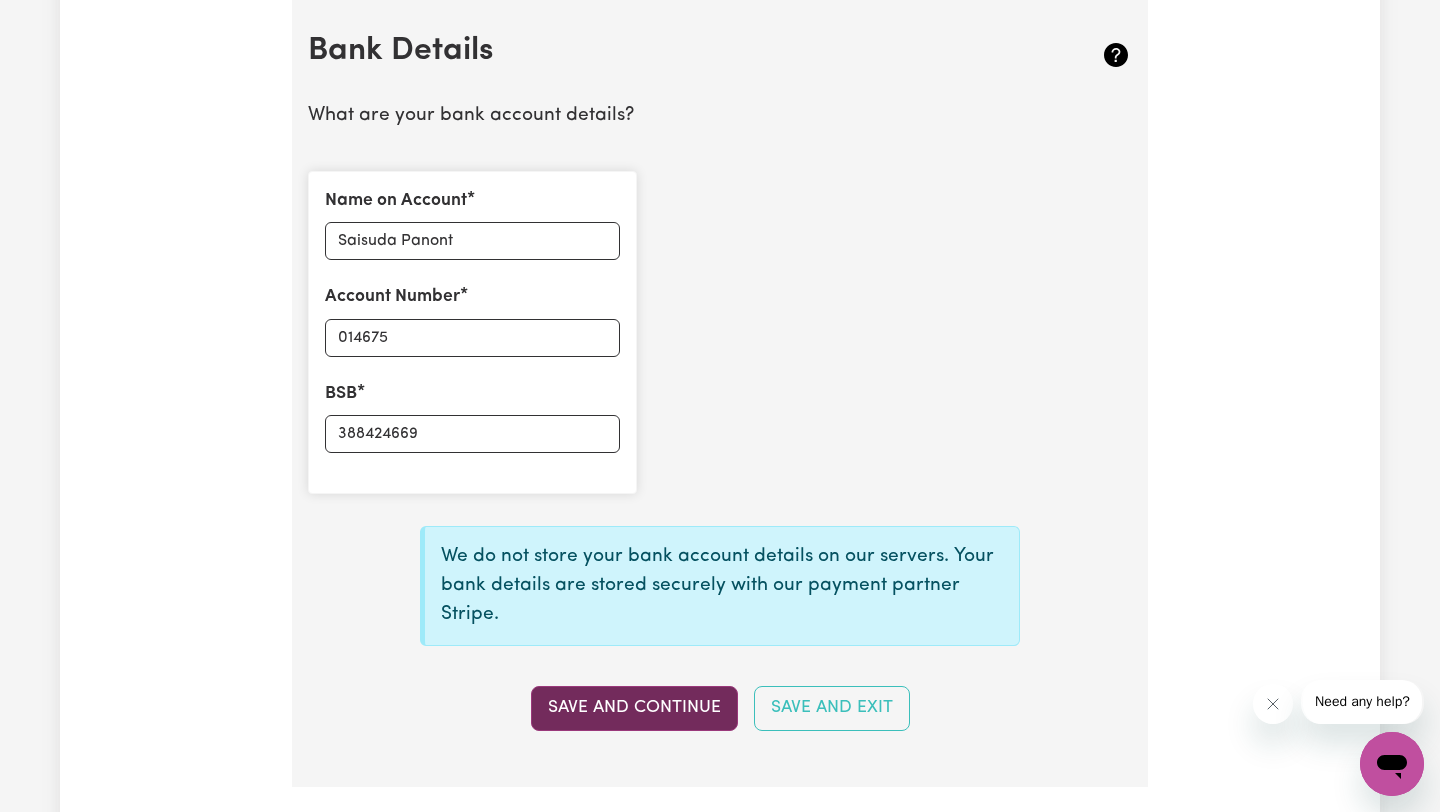 click on "Save and Continue" at bounding box center [634, 708] 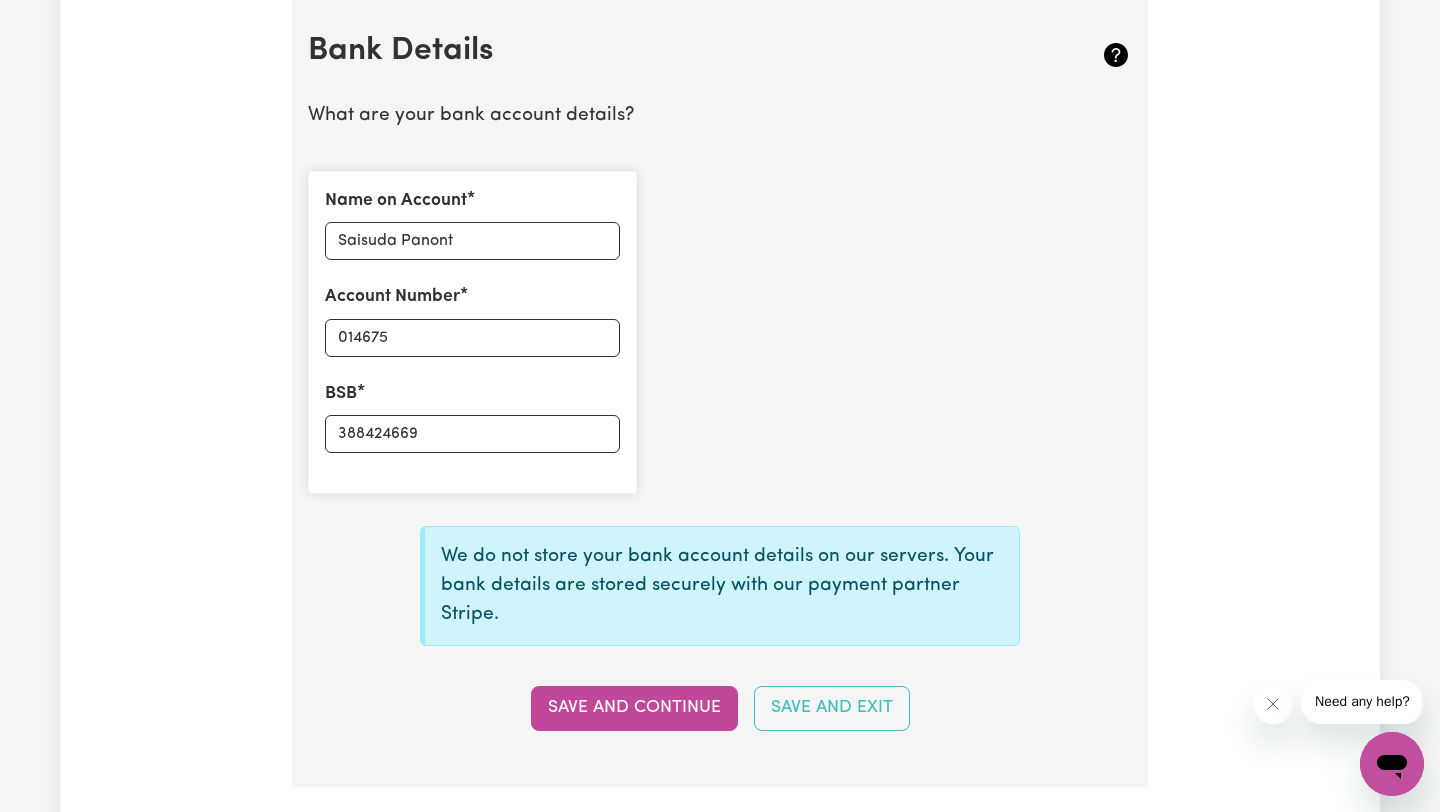 click on "Save and Continue" at bounding box center [634, 708] 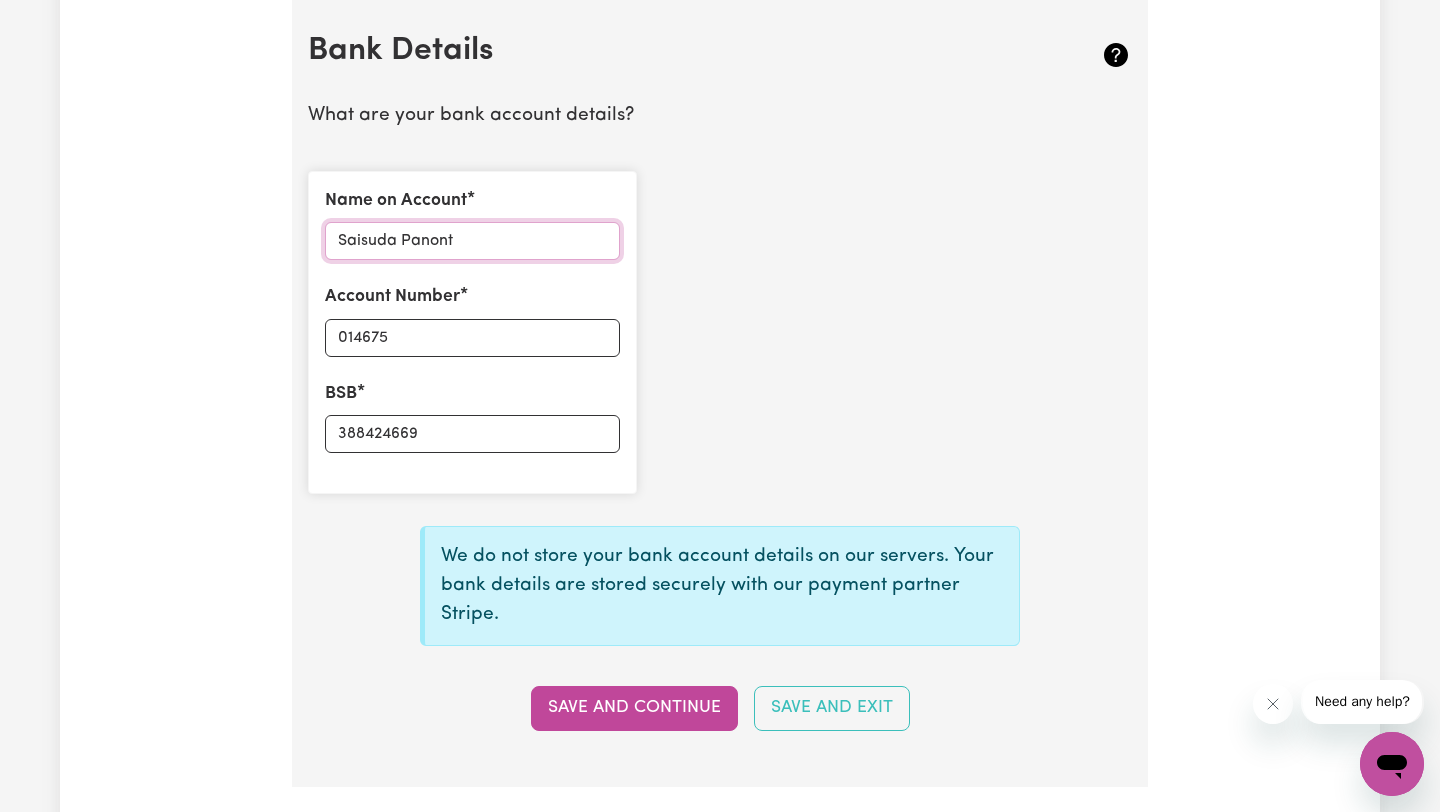 drag, startPoint x: 405, startPoint y: 234, endPoint x: 282, endPoint y: 234, distance: 123 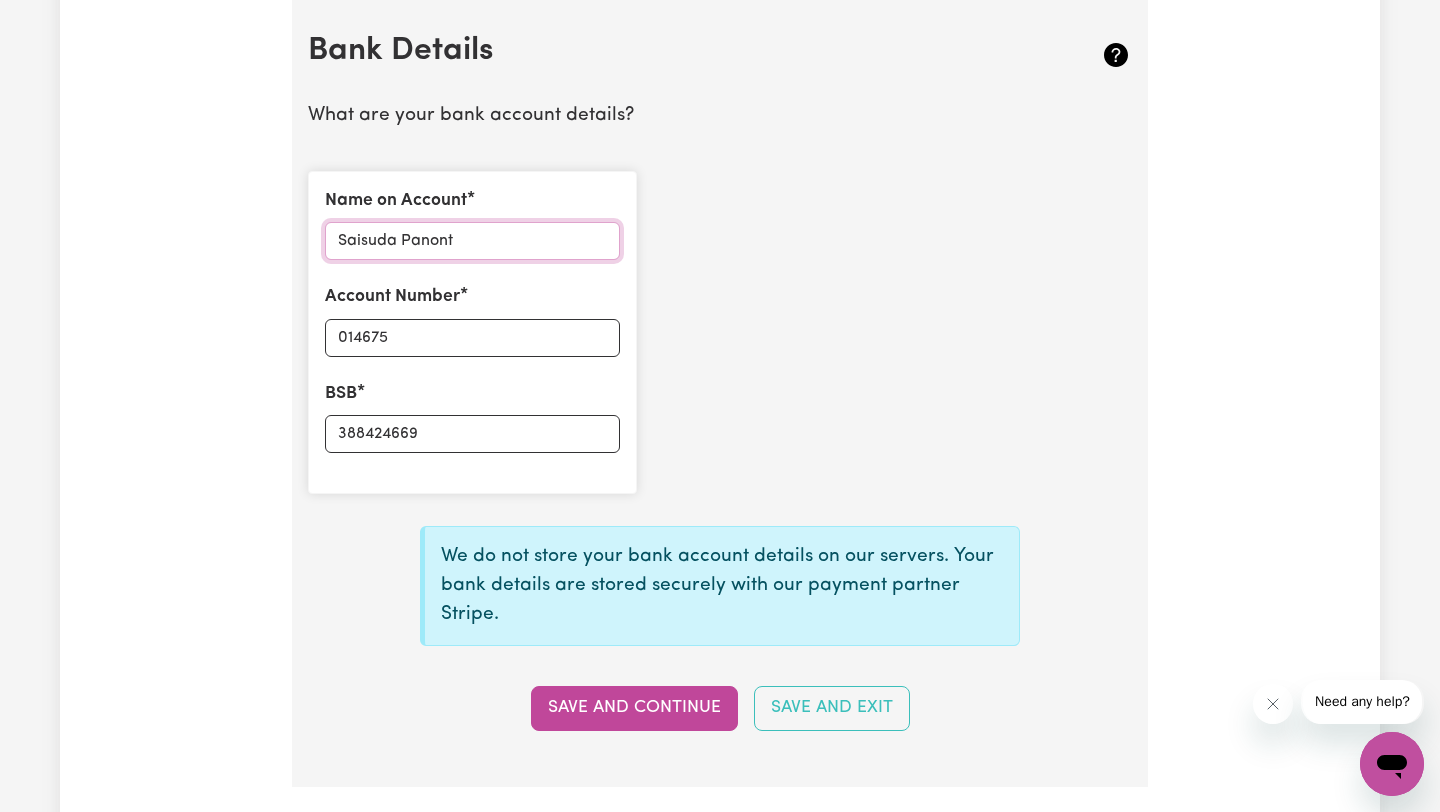 click on "Update Profile 1 2 3 4 5 Step  5 :  Payment Details We can't wait for you to complete your first job! Your payment details are required so that you can be paid through our platform. Australian Business Number As an Independent Contractor, please enter your ABN ABN 63476283785 Don't have one?  Register for an ABN. Independent Contractor Status* In order to qualify as an independent contractor on the Careseekers platform you need to be offering services to the public in another way. Please choose which statement applies to you Select your independent contractor status... I am providing services through another platform I am providing services privately on my own I am providing services by being employed by an organisation I am working in another industry Disclosure of Insurance Claims History Have you had any professional indemnity or public liability insurance claims relating to your work as a care or support worker in the last 10 years? Yes No Save and Continue Save and Exit Bank Details Name on Account BSB" at bounding box center (720, -234) 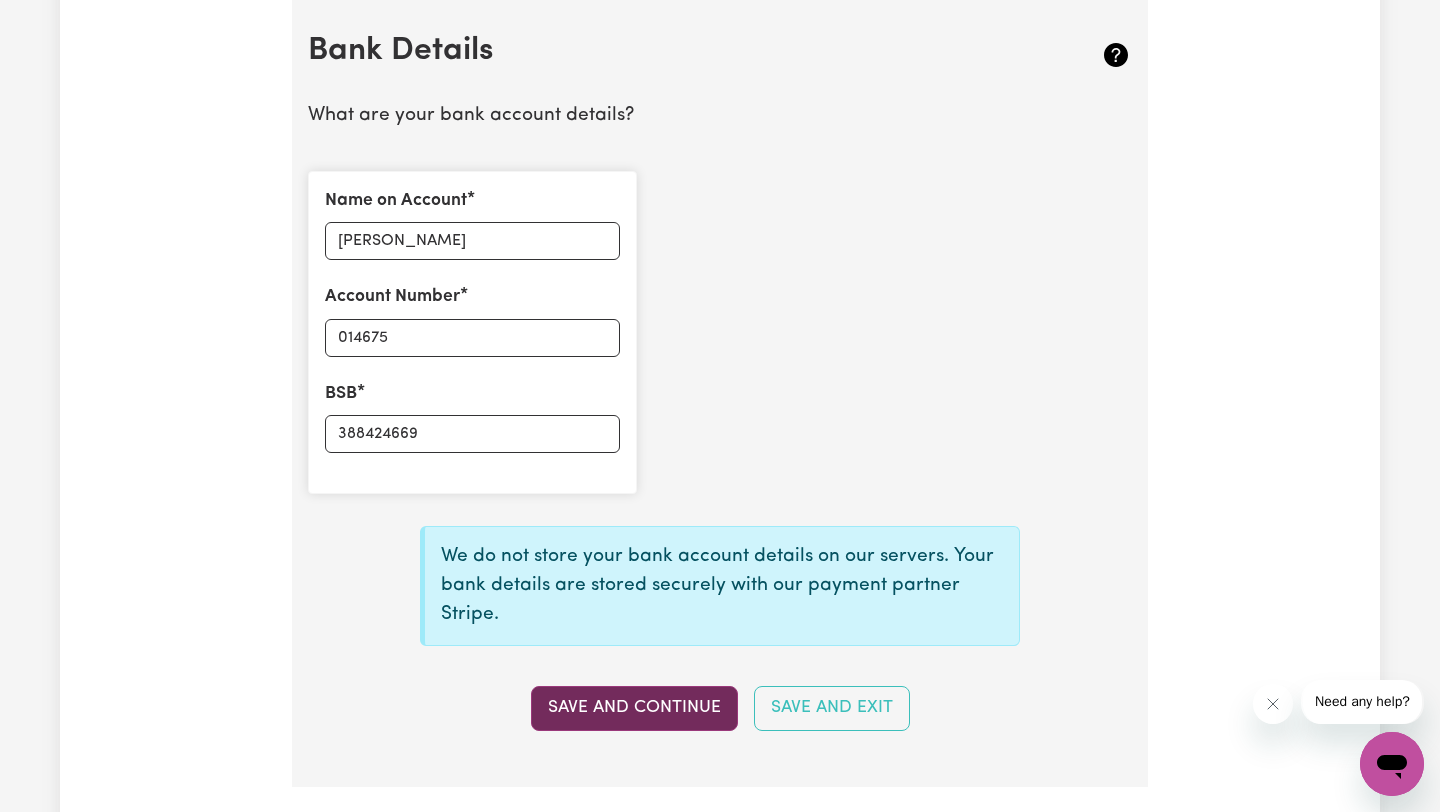 click on "Save and Continue" at bounding box center [634, 708] 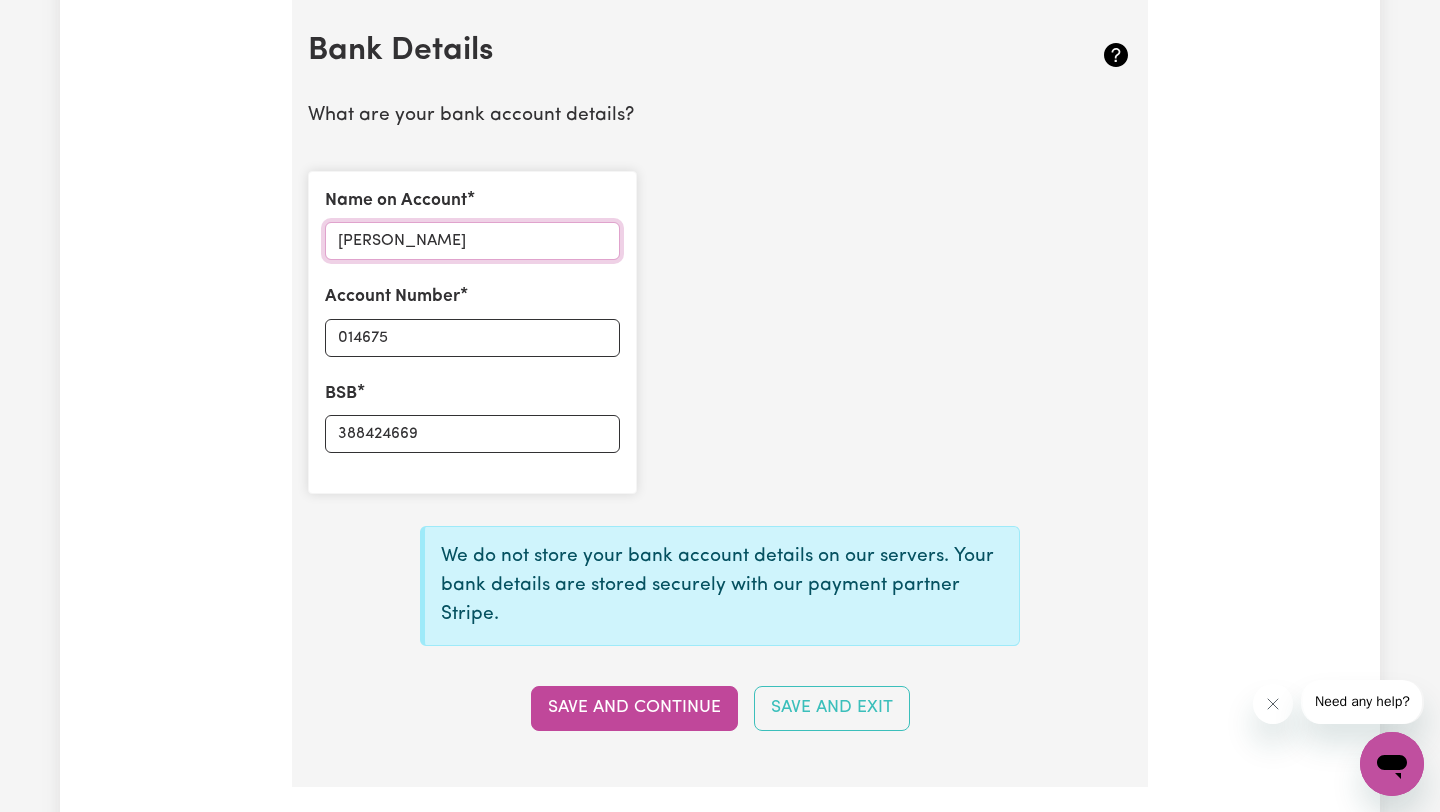drag, startPoint x: 380, startPoint y: 246, endPoint x: 290, endPoint y: 244, distance: 90.02222 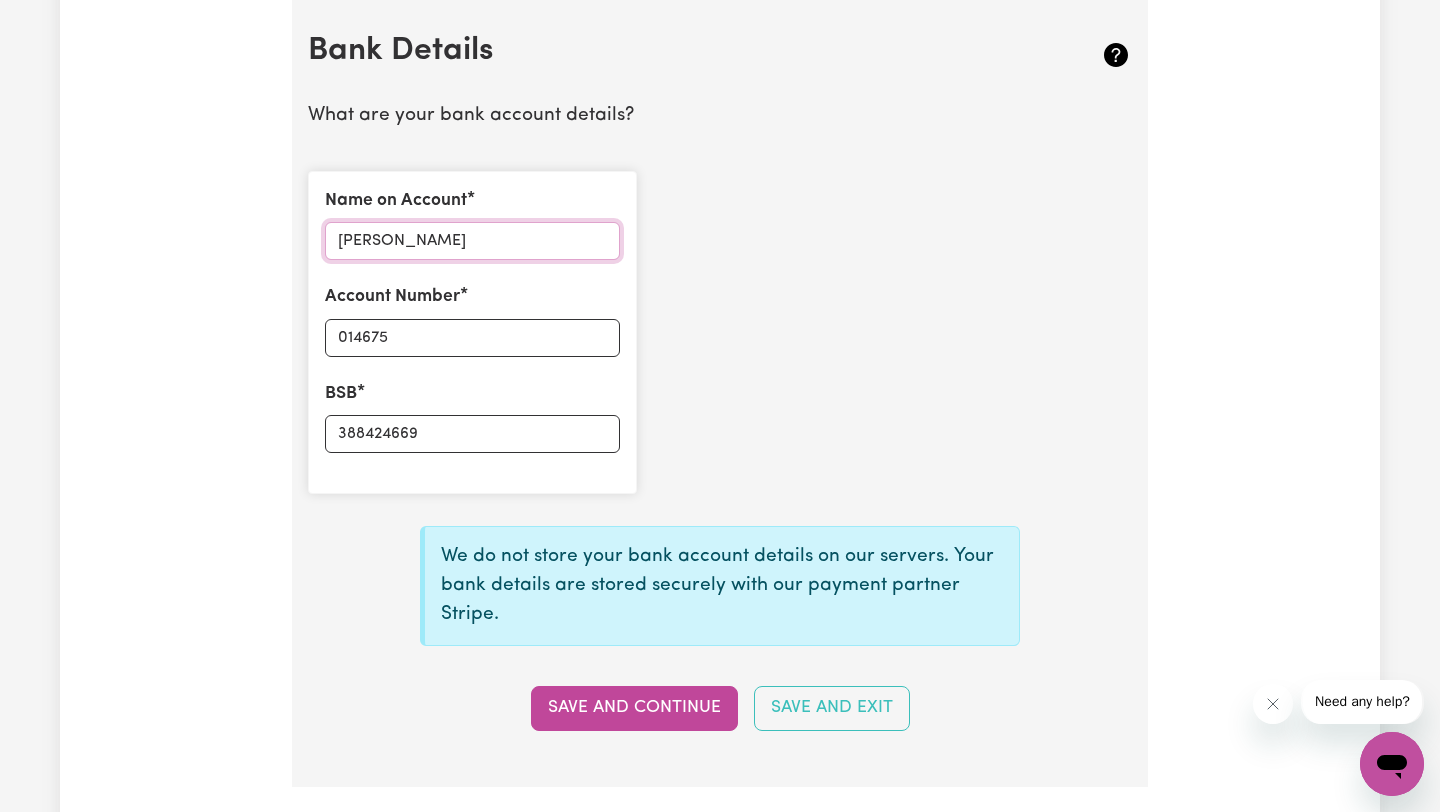 click on "Update Profile 1 2 3 4 5 Step  5 :  Payment Details We can't wait for you to complete your first job! Your payment details are required so that you can be paid through our platform. Australian Business Number As an Independent Contractor, please enter your ABN ABN 63476283785 Don't have one?  Register for an ABN. Independent Contractor Status* In order to qualify as an independent contractor on the Careseekers platform you need to be offering services to the public in another way. Please choose which statement applies to you Select your independent contractor status... I am providing services through another platform I am providing services privately on my own I am providing services by being employed by an organisation I am working in another industry Disclosure of Insurance Claims History Have you had any professional indemnity or public liability insurance claims relating to your work as a care or support worker in the last 10 years? Yes No Save and Continue Save and Exit Bank Details Name on Account BSB" at bounding box center (720, -234) 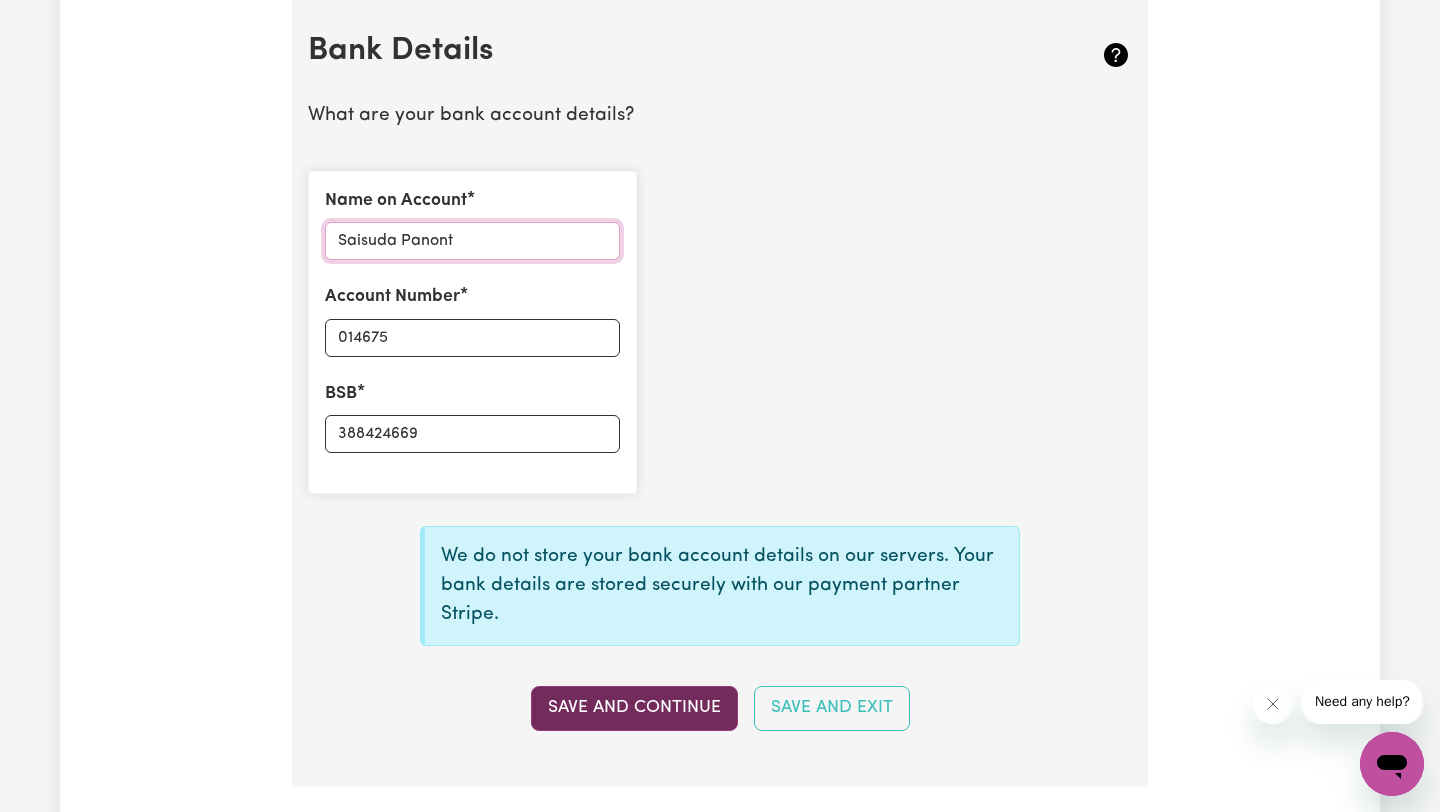 type on "Saisuda Panont" 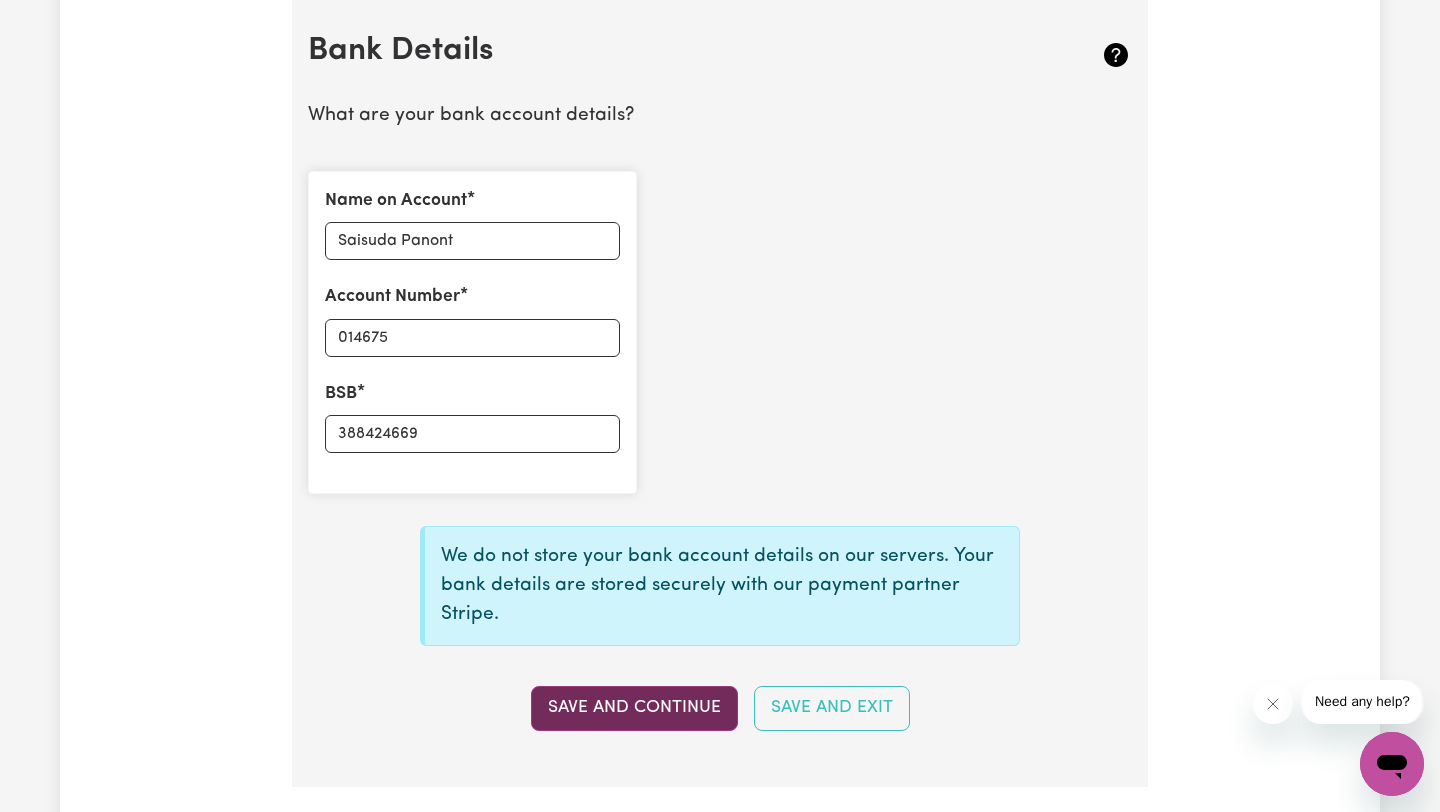 click on "Save and Continue" at bounding box center [634, 708] 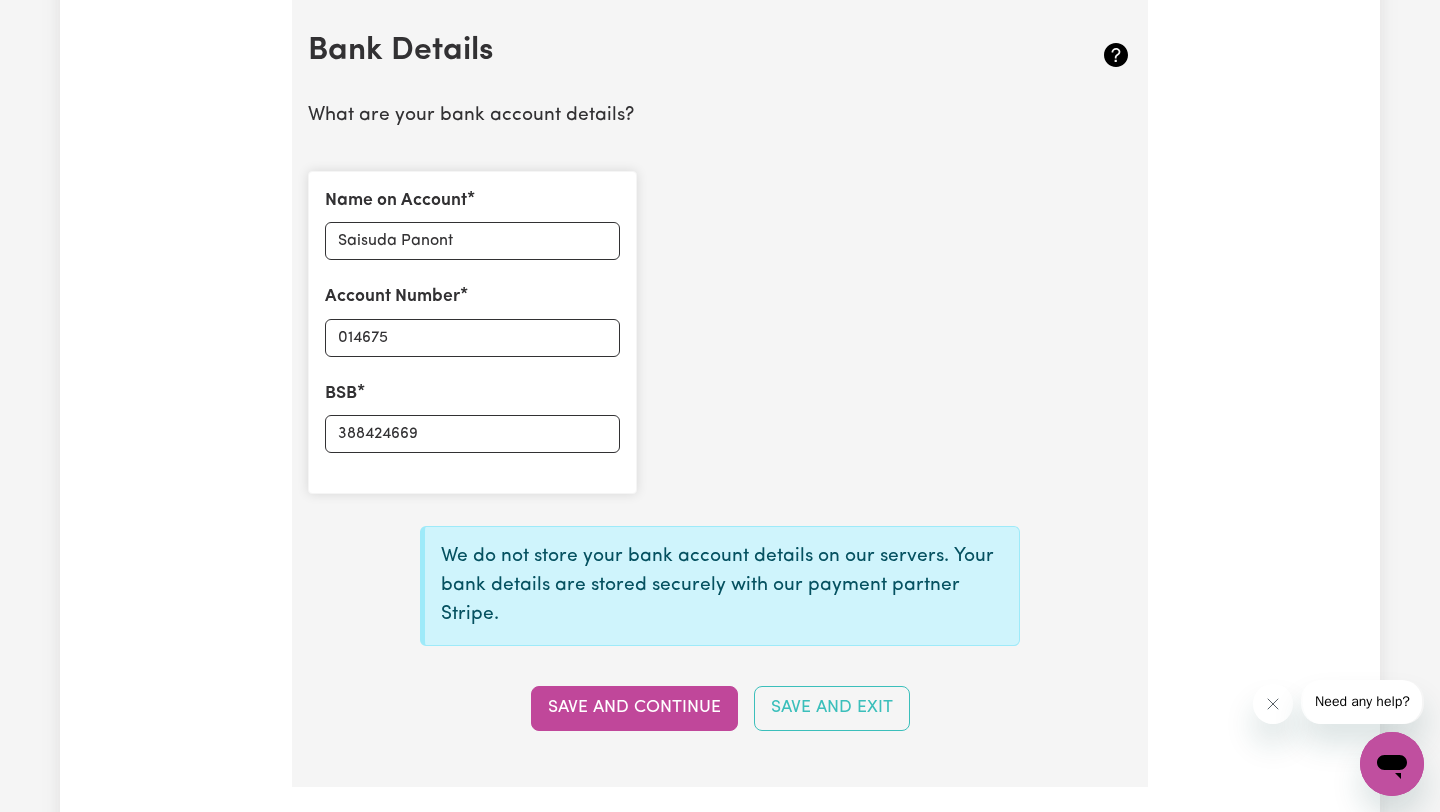 click on "Save and Continue" at bounding box center (634, 708) 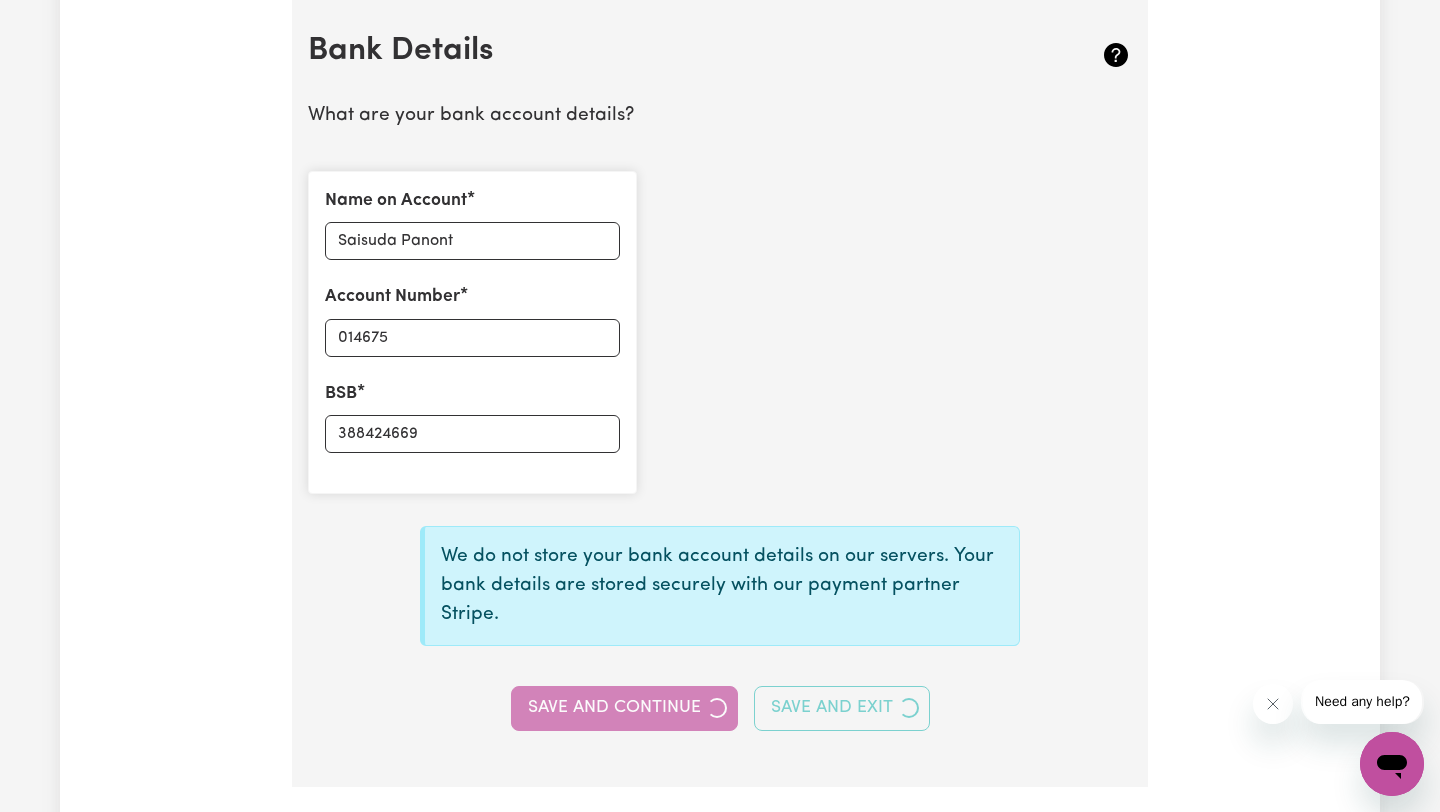 click on "Save and Continue Save and Exit" at bounding box center (720, 708) 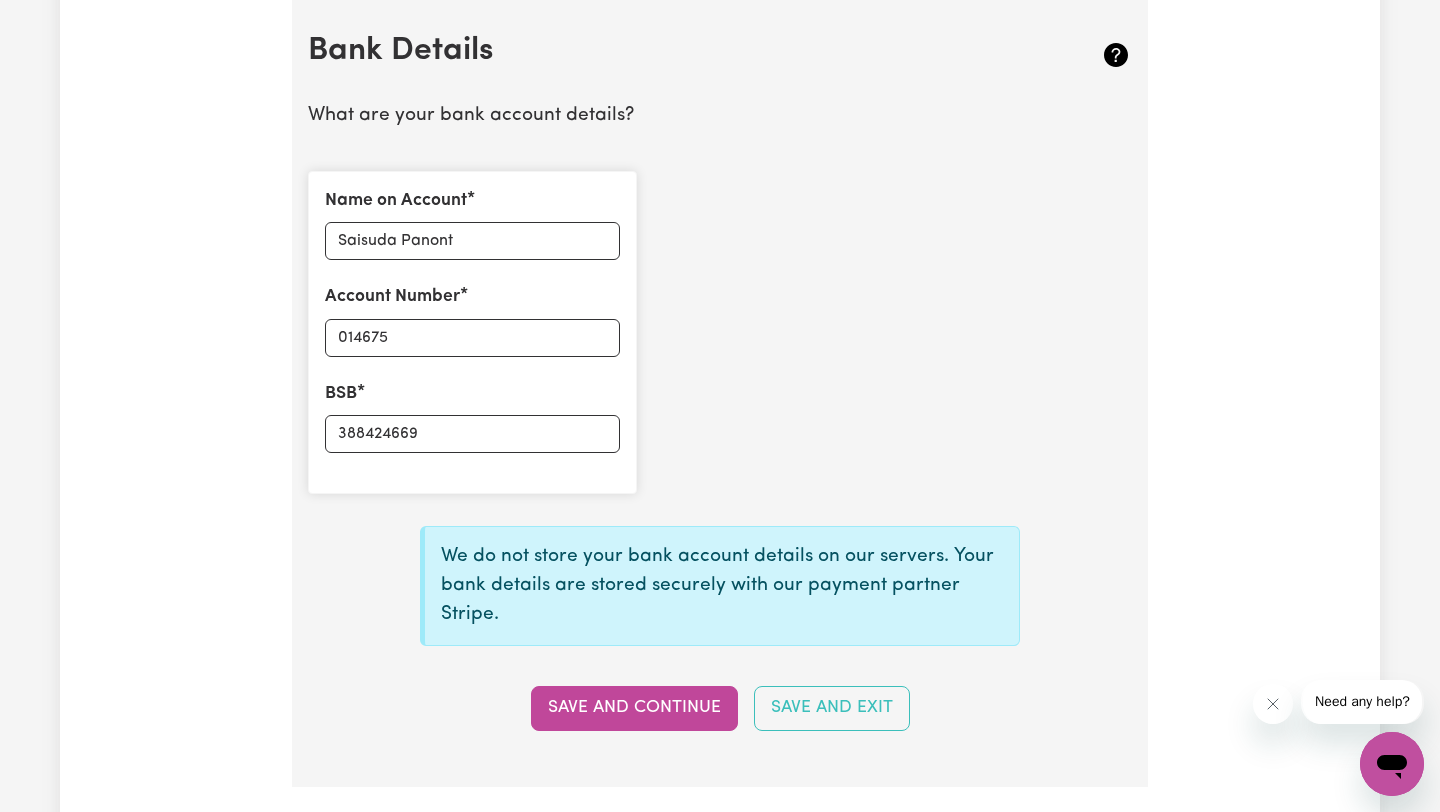 click on "Save and Continue" at bounding box center (634, 708) 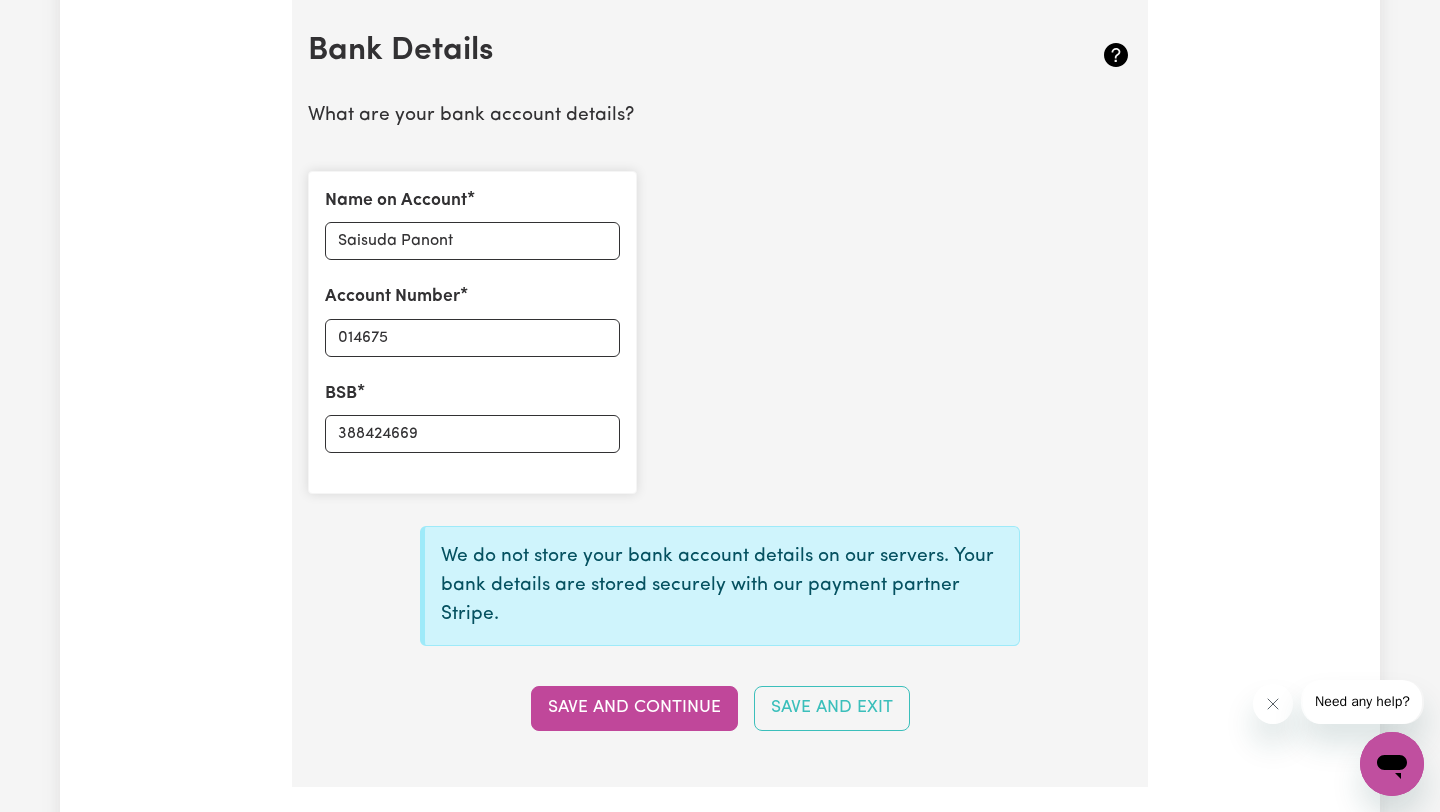 click 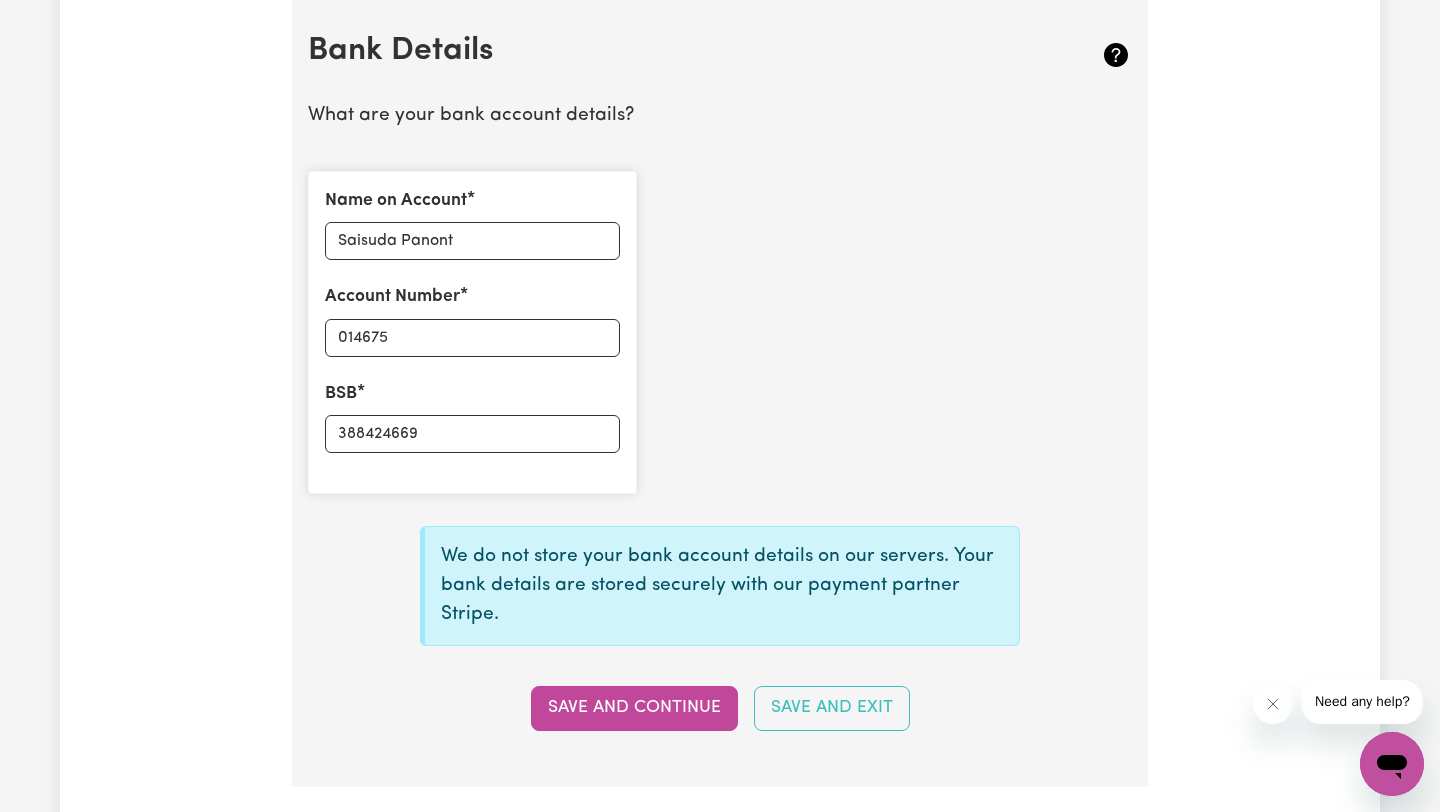 click 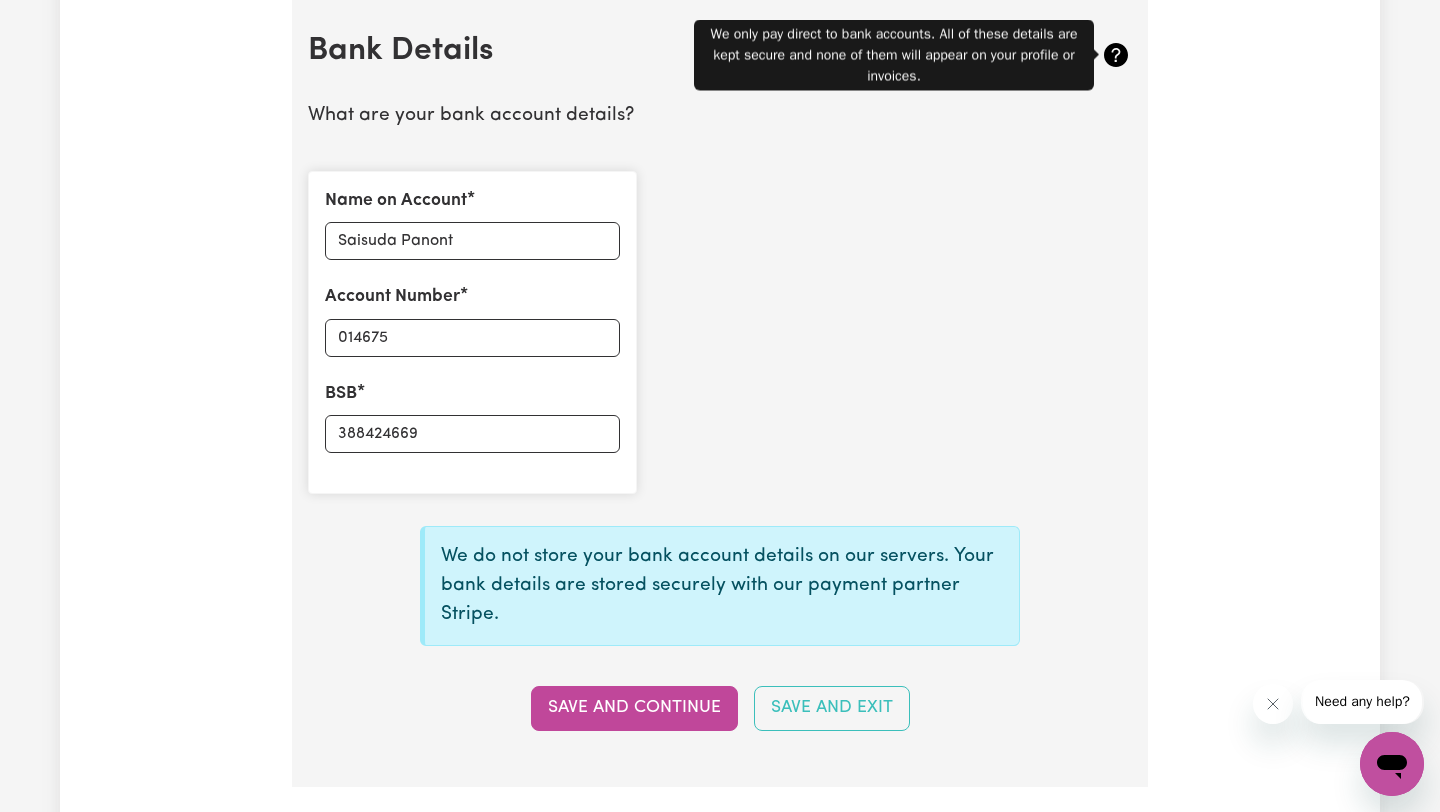 click on "Name on Account Saisuda Panont Account Number 014675 BSB 388424669" at bounding box center (720, 332) 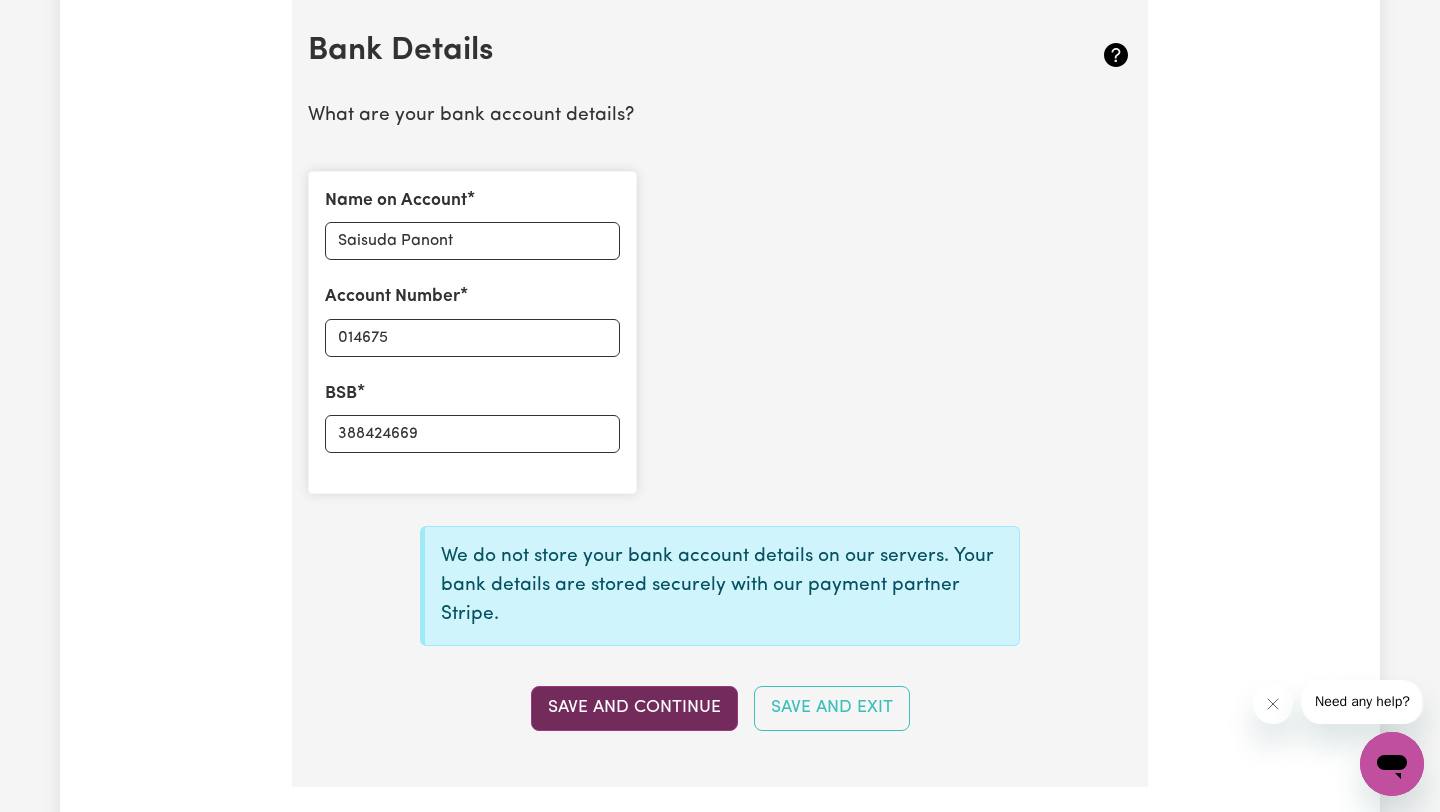 click on "Save and Continue" at bounding box center [634, 708] 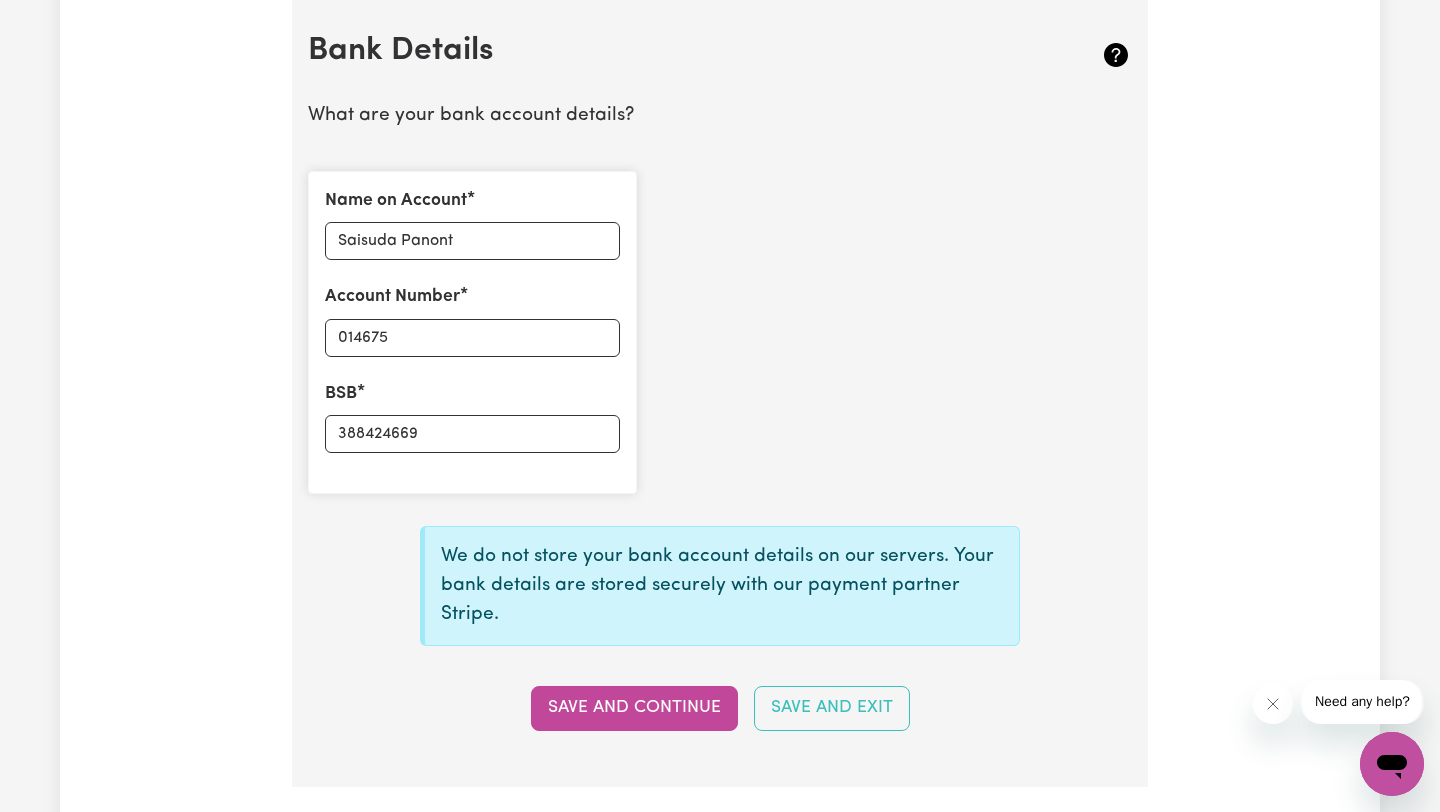 click on "Save and Exit" at bounding box center (832, 708) 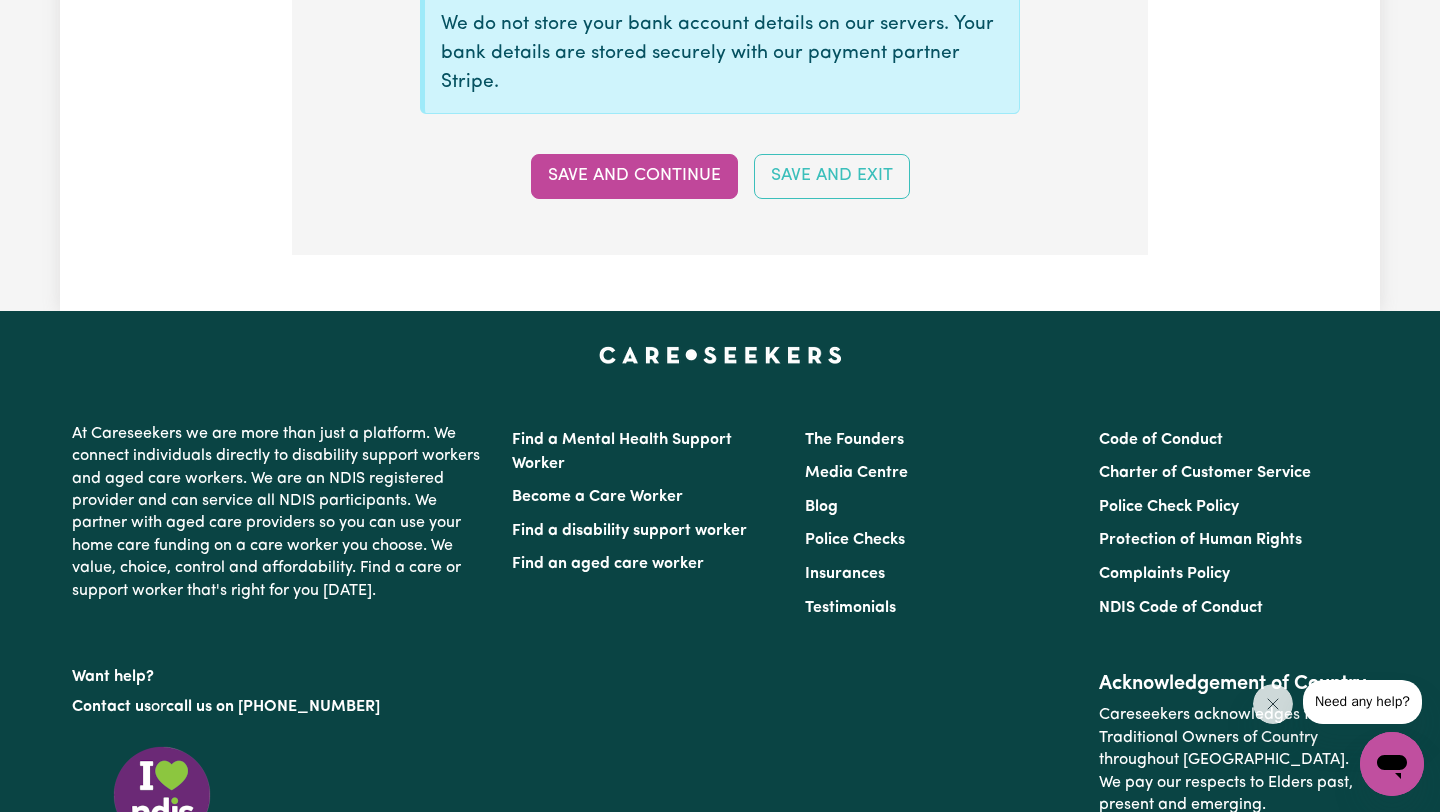 scroll, scrollTop: 1777, scrollLeft: 0, axis: vertical 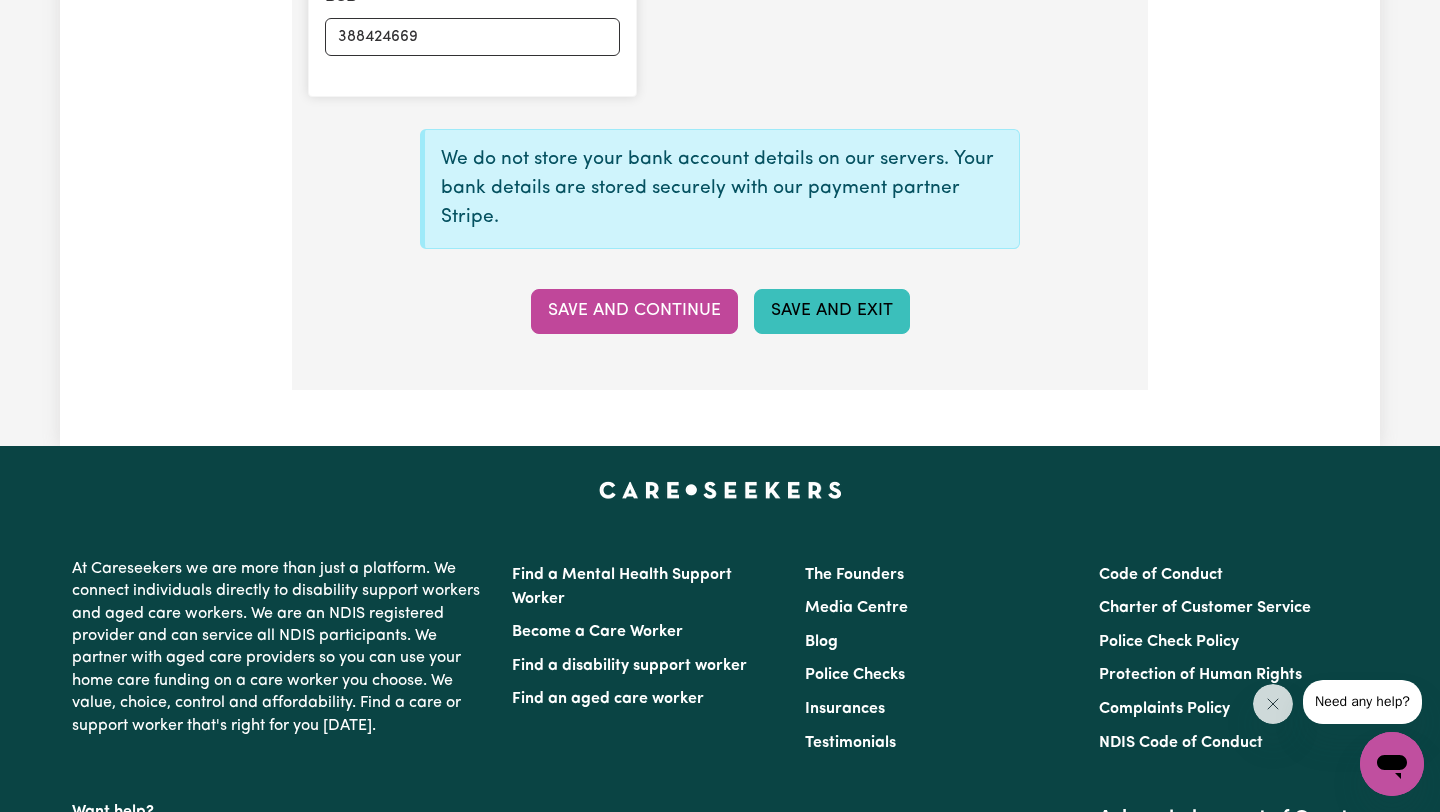 click on "Save and Exit" at bounding box center [832, 311] 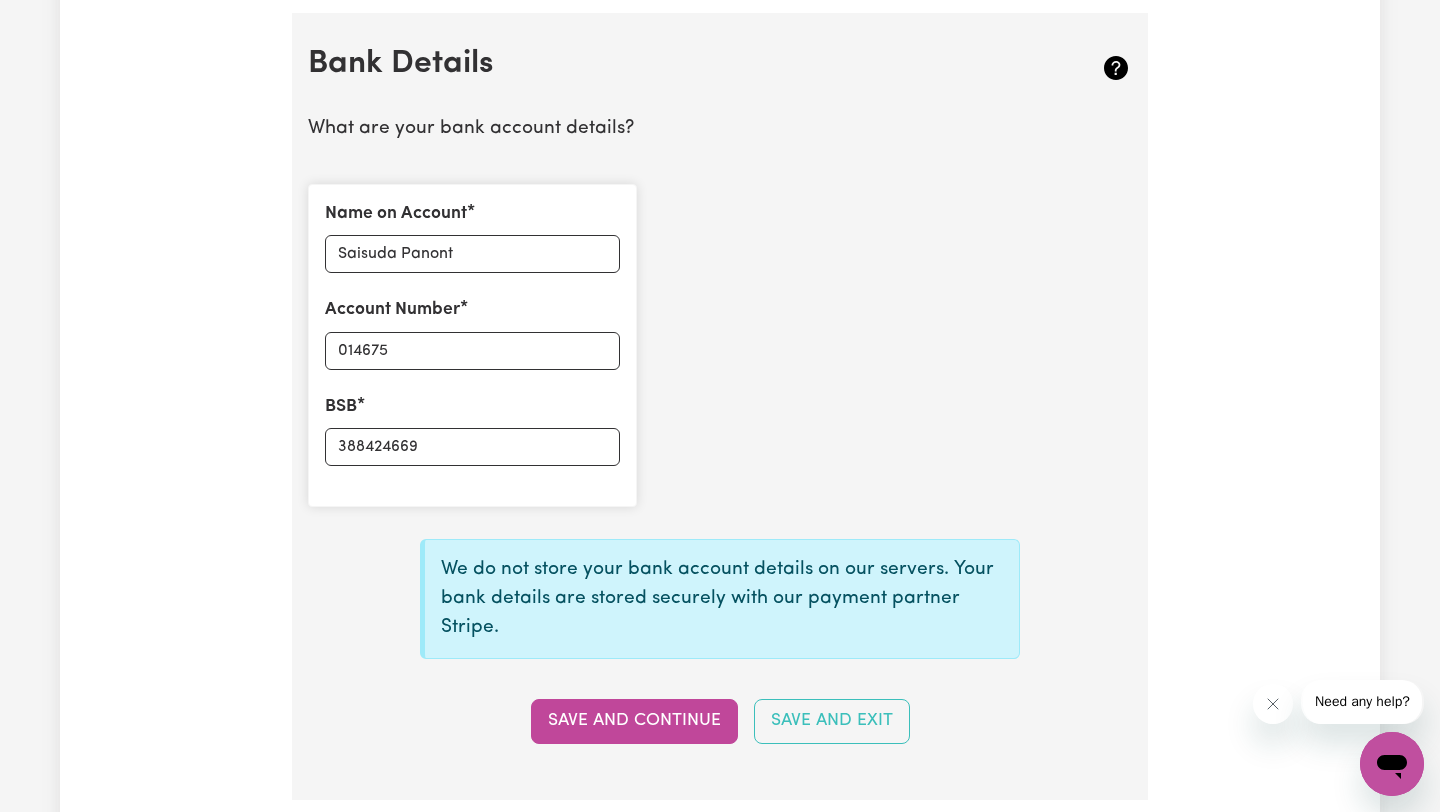 scroll, scrollTop: 0, scrollLeft: 0, axis: both 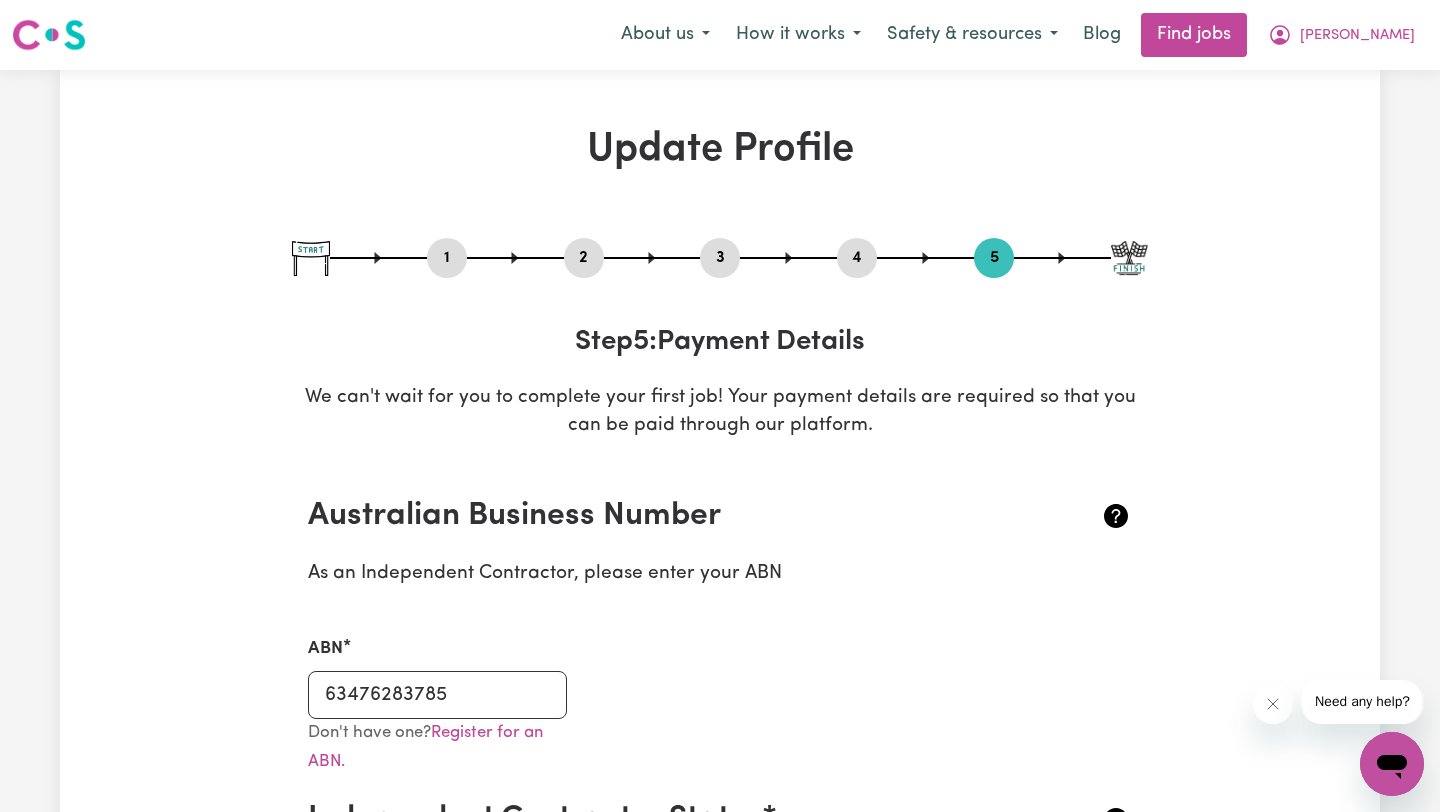 click on "4" at bounding box center (857, 258) 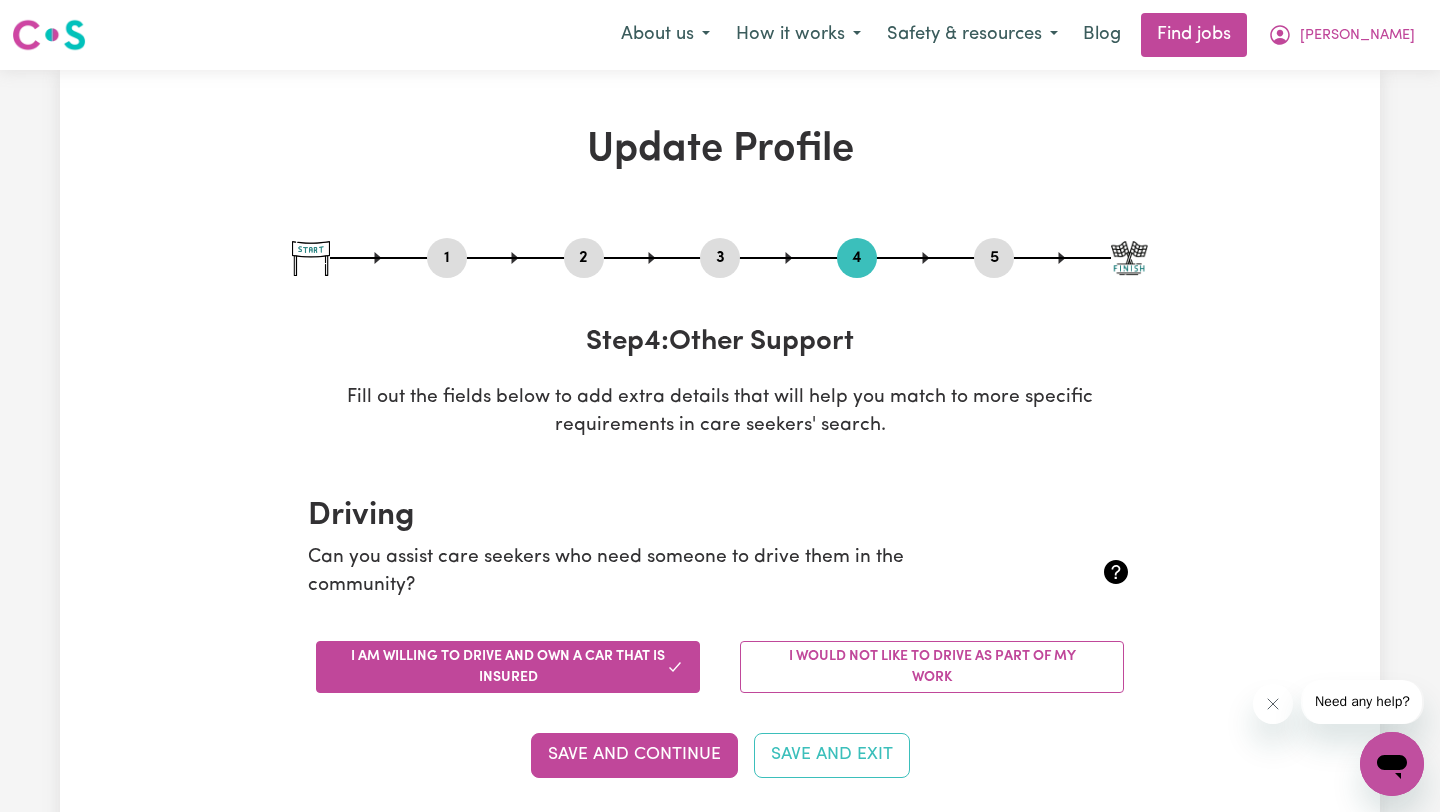click on "3" at bounding box center [720, 258] 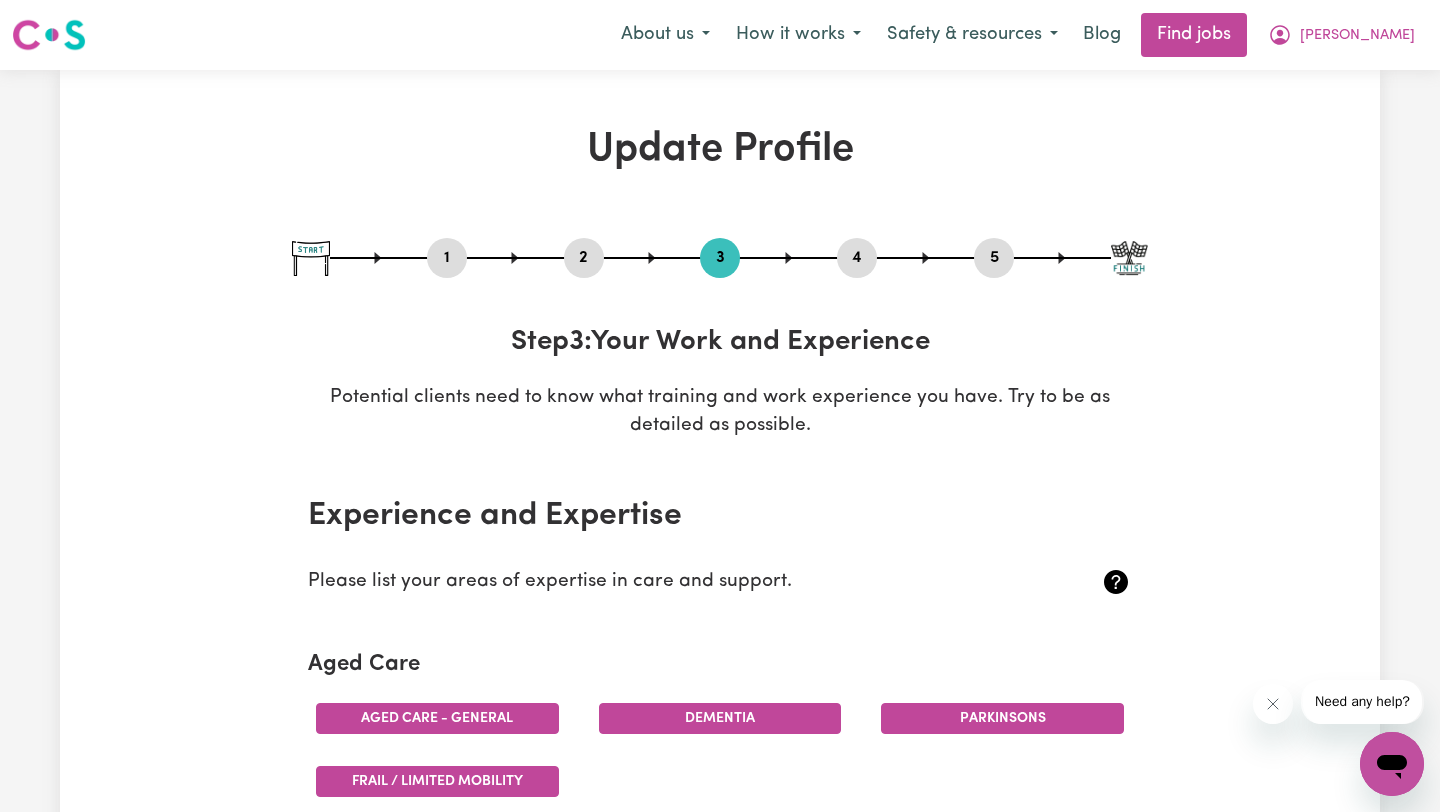 click on "2" at bounding box center (584, 258) 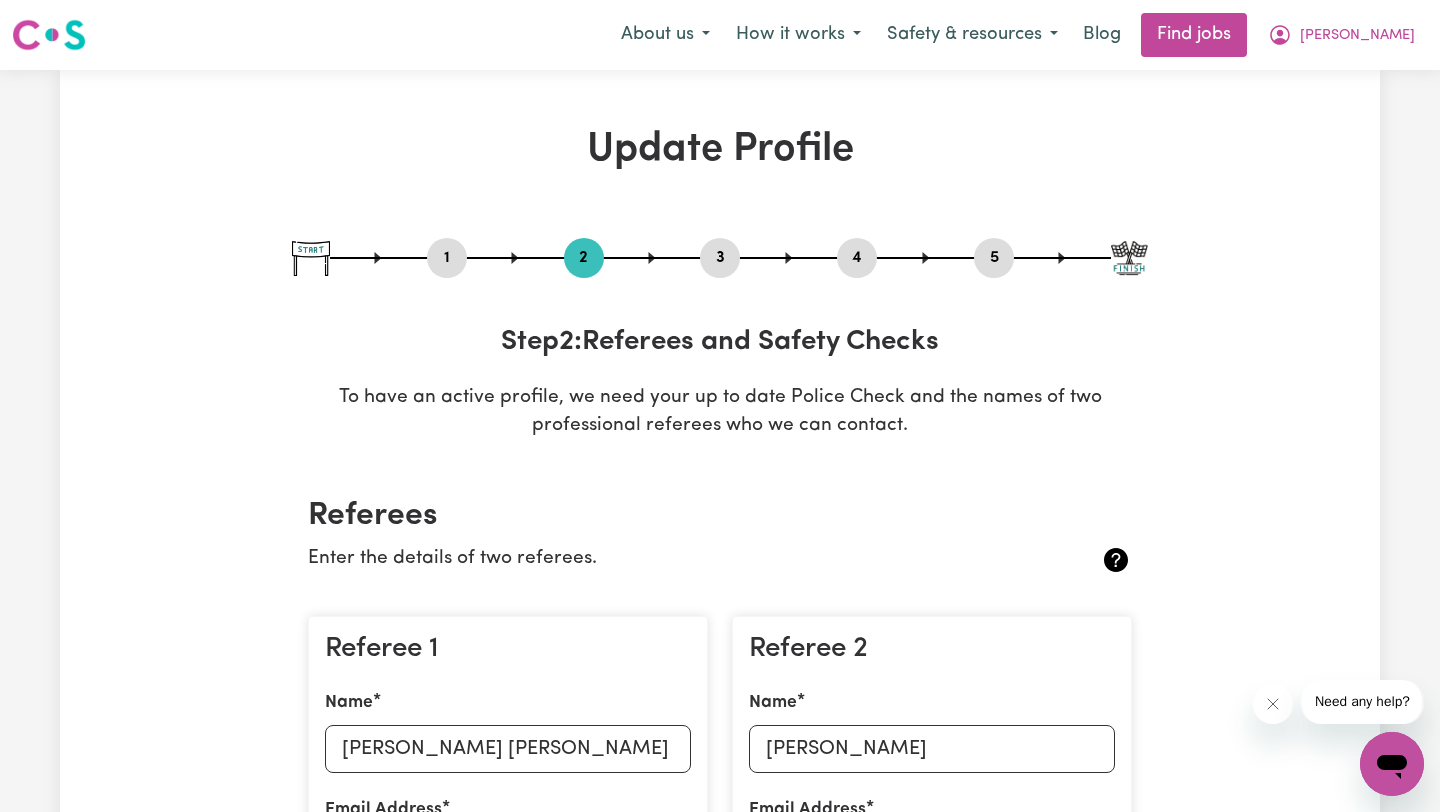 click on "1" at bounding box center (447, 258) 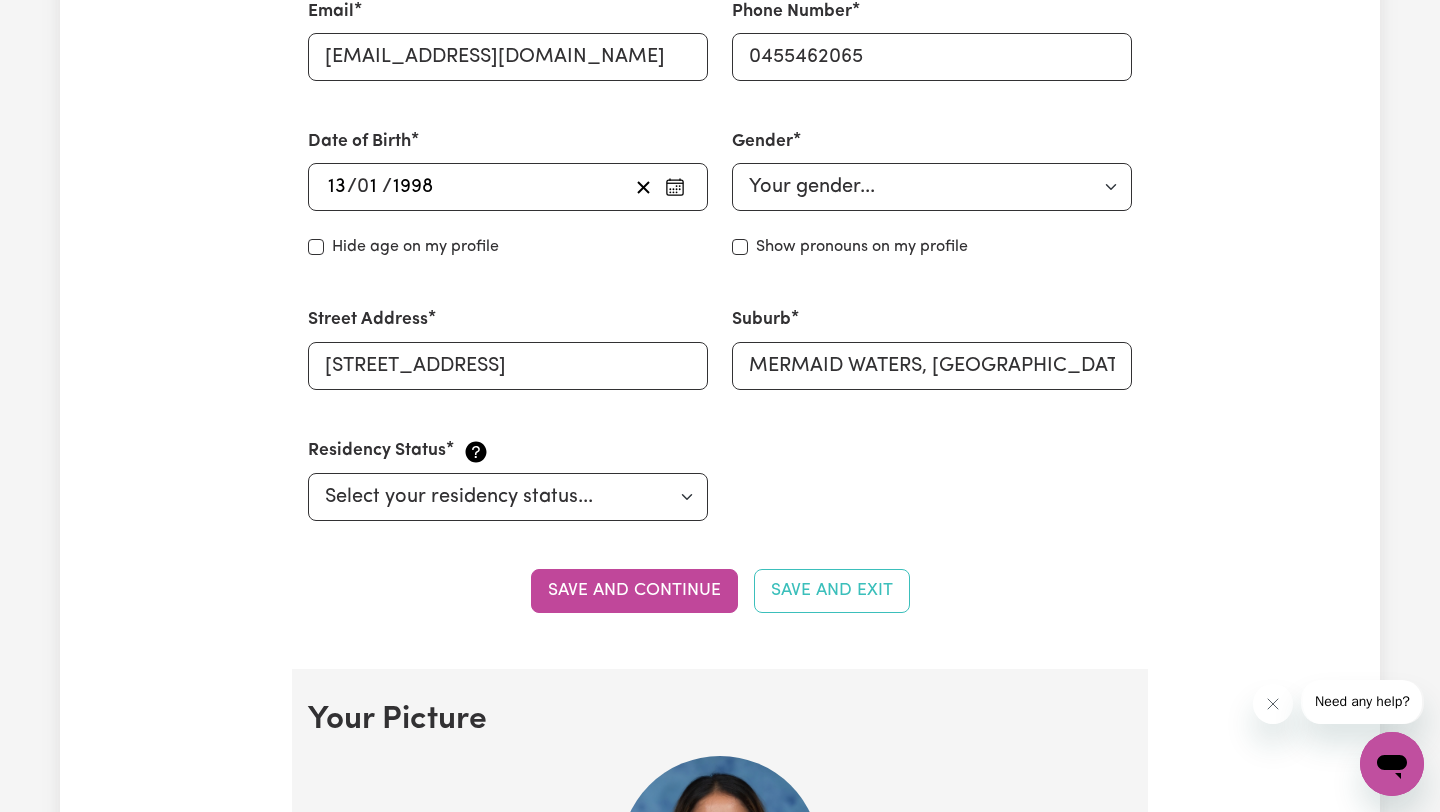 scroll, scrollTop: 0, scrollLeft: 0, axis: both 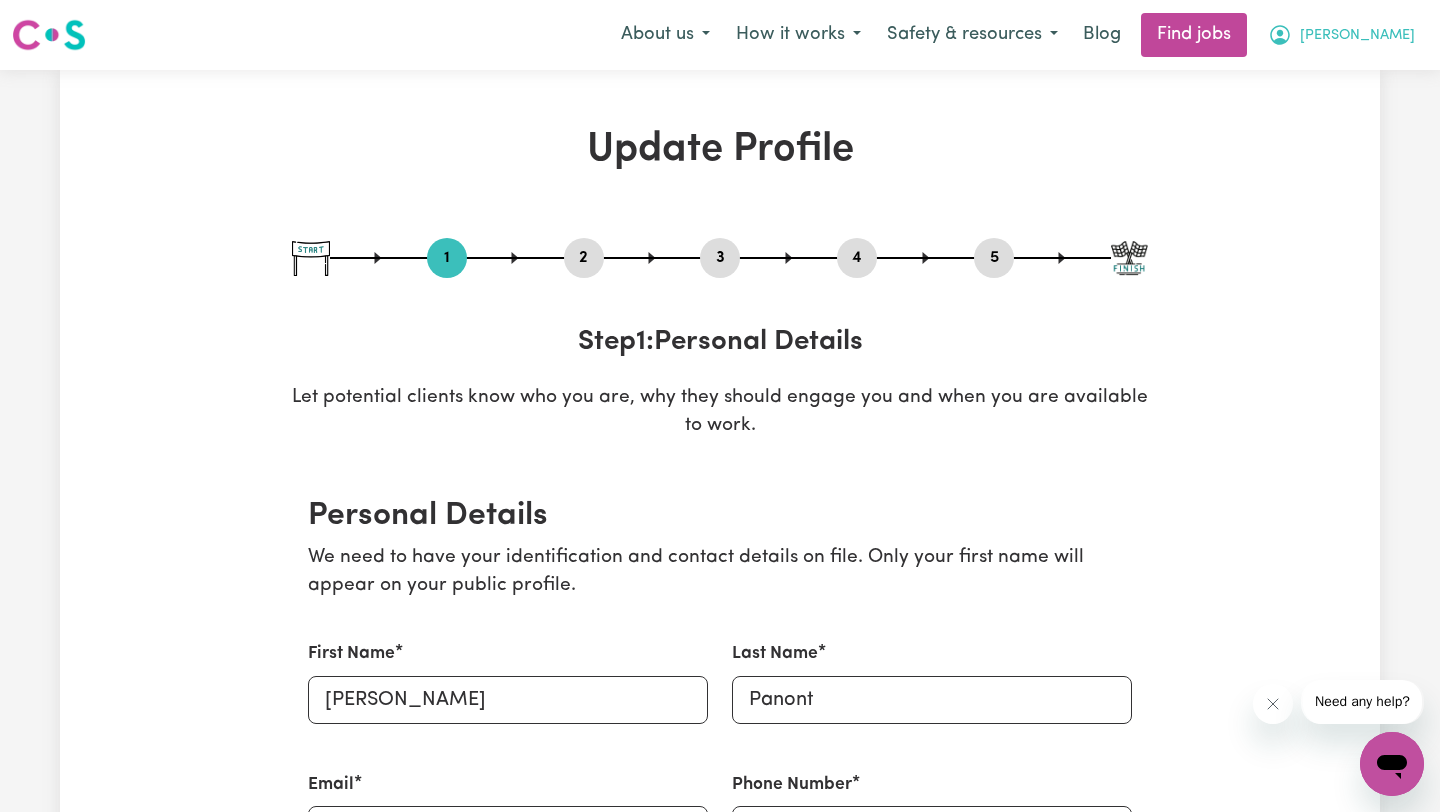 click on "[PERSON_NAME]" at bounding box center [1341, 35] 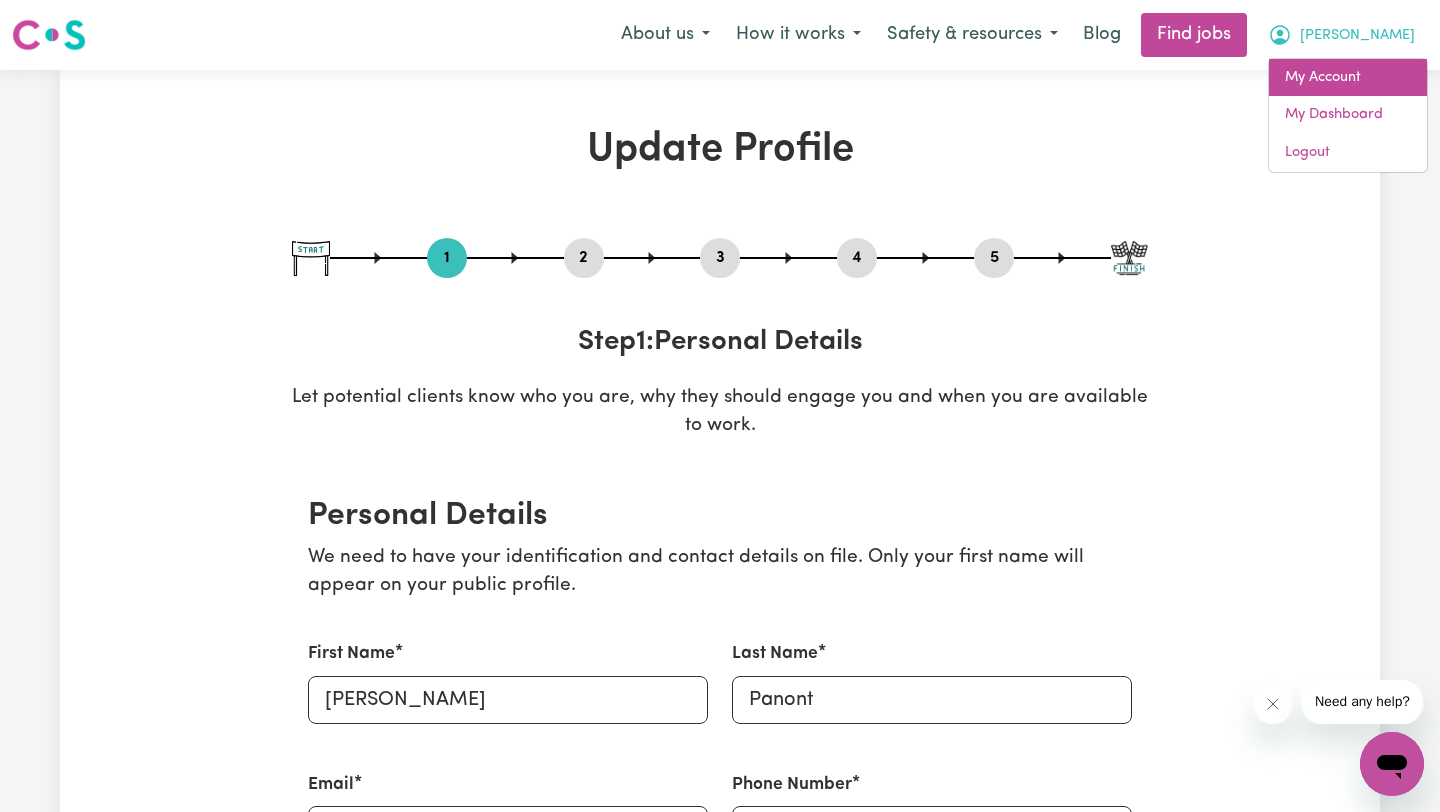 click on "My Account" at bounding box center (1348, 78) 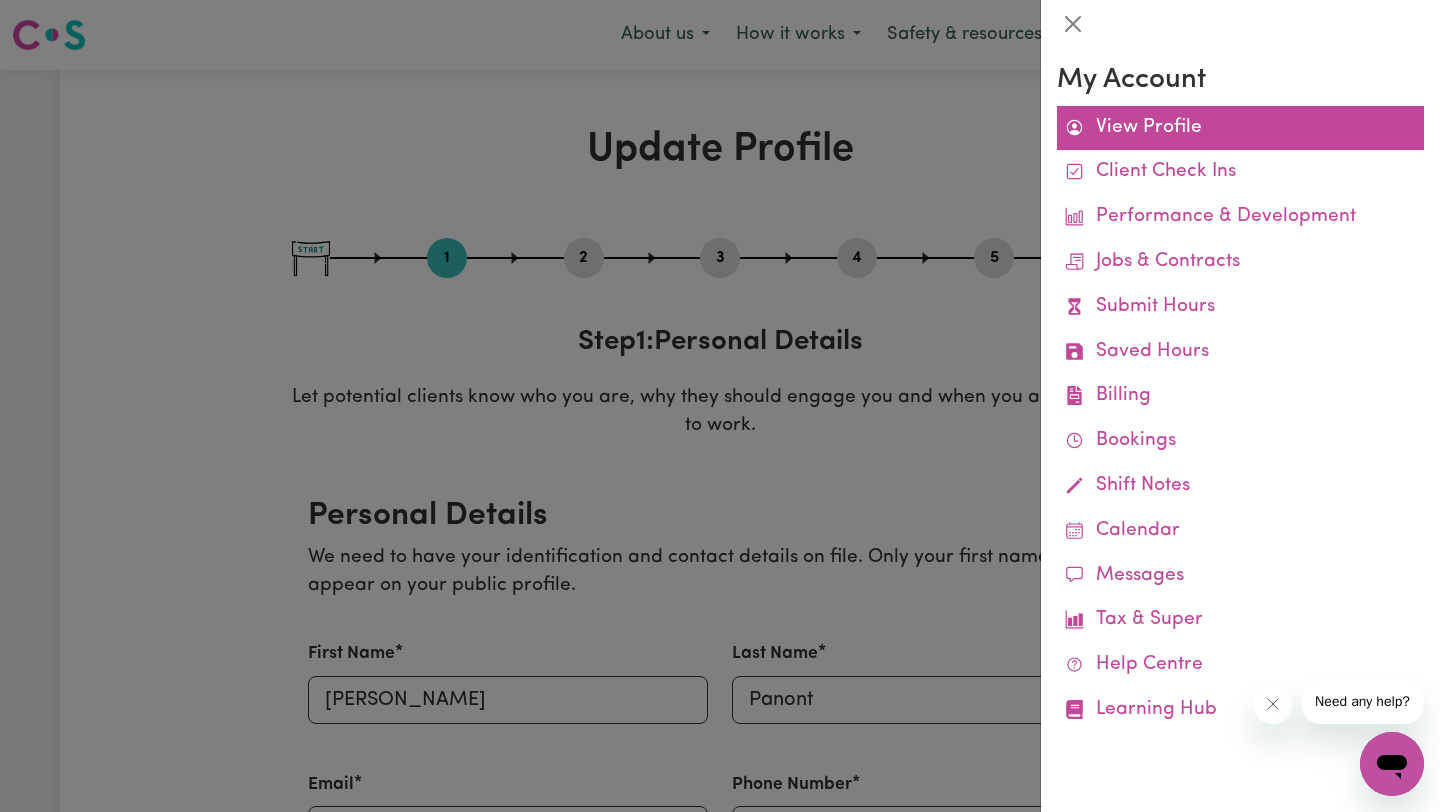 click on "View Profile" at bounding box center [1240, 128] 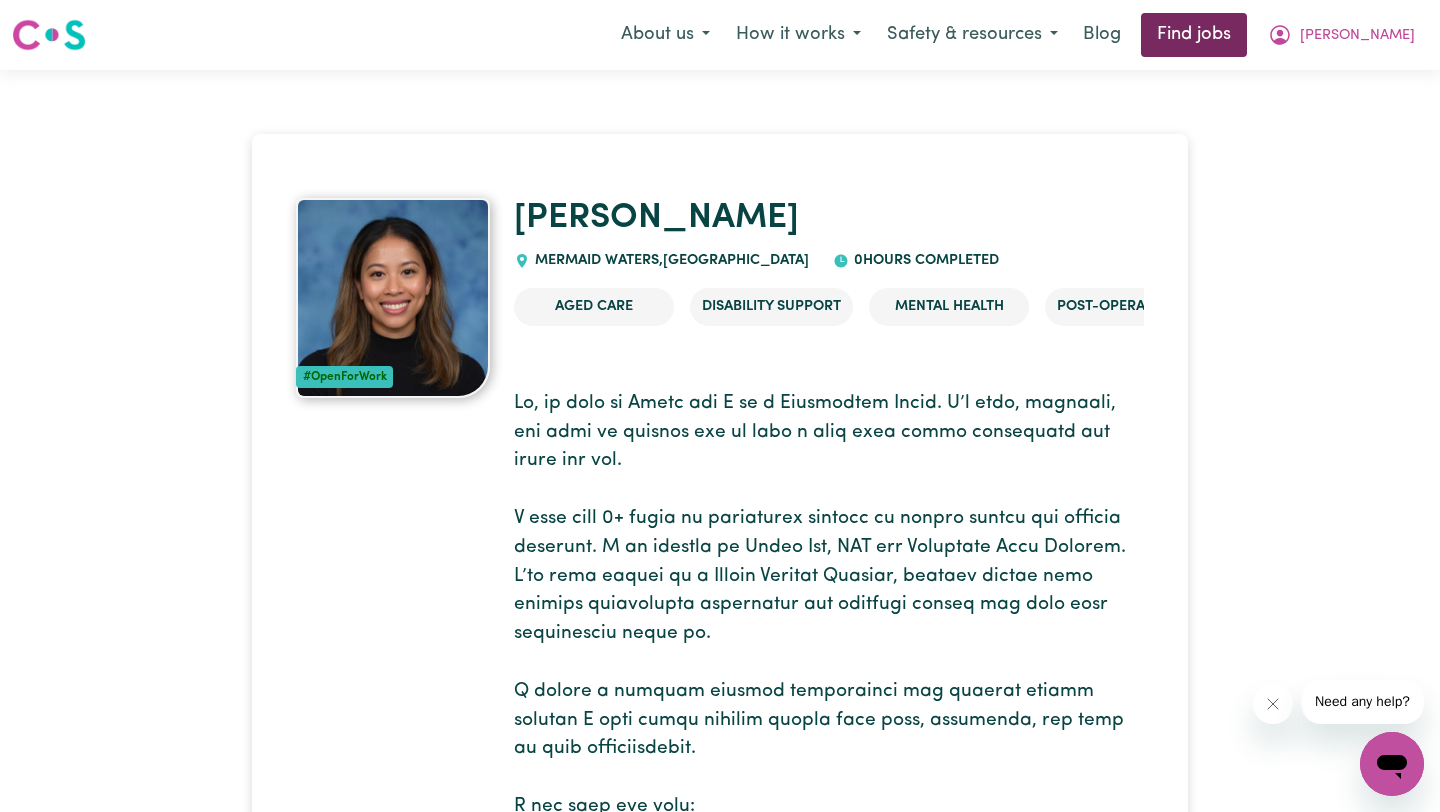 click on "Find jobs" at bounding box center (1194, 35) 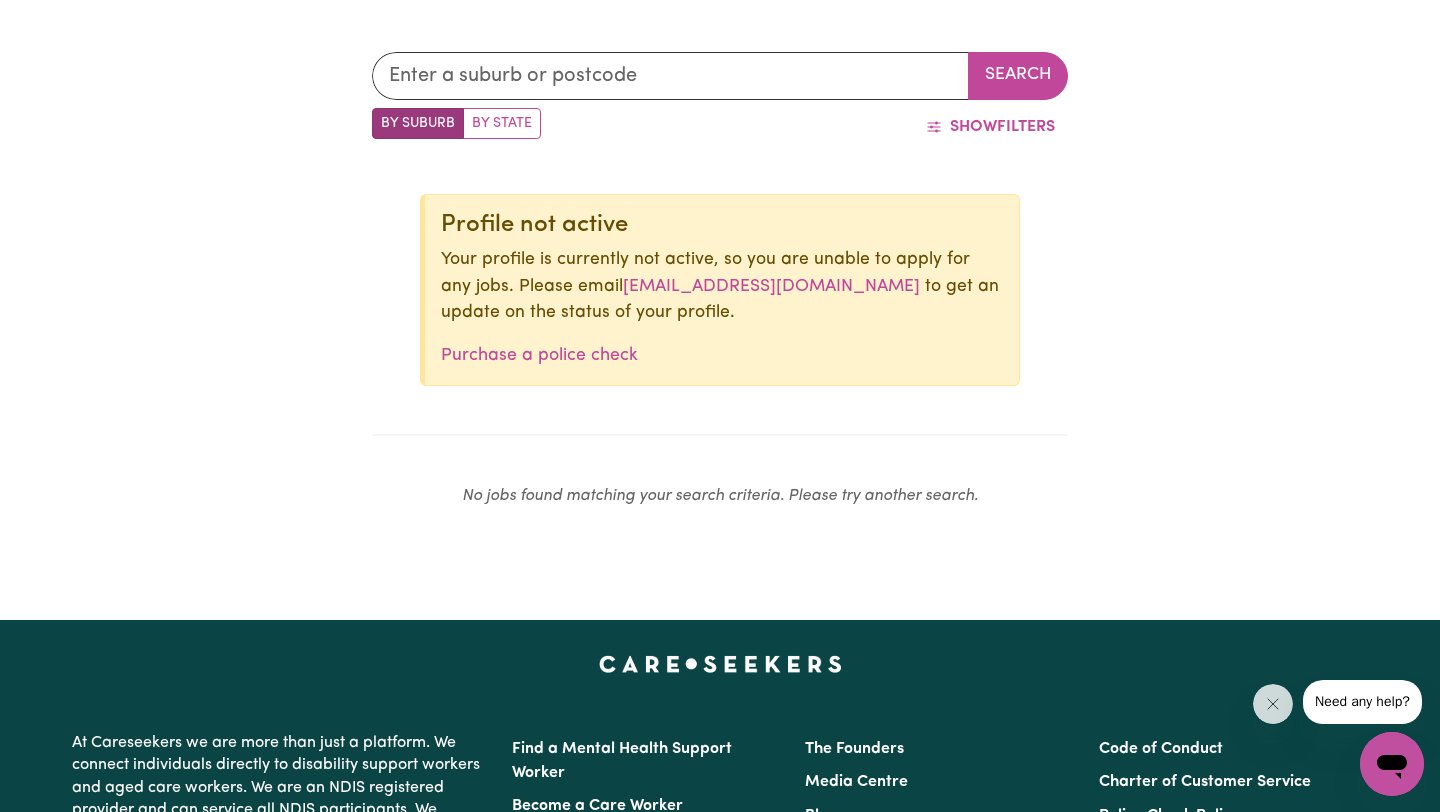 scroll, scrollTop: 670, scrollLeft: 0, axis: vertical 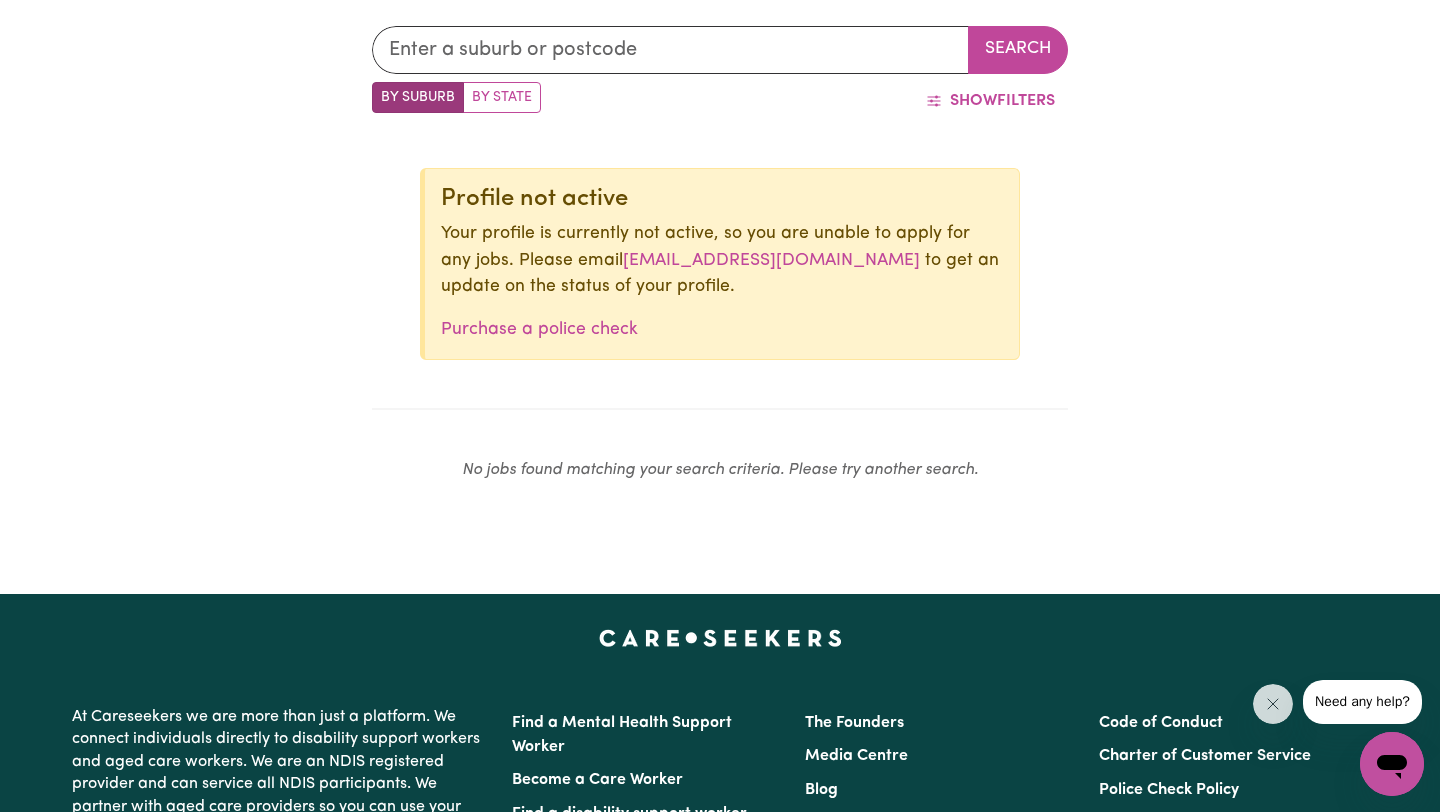 drag, startPoint x: 754, startPoint y: 256, endPoint x: 578, endPoint y: 38, distance: 280.17853 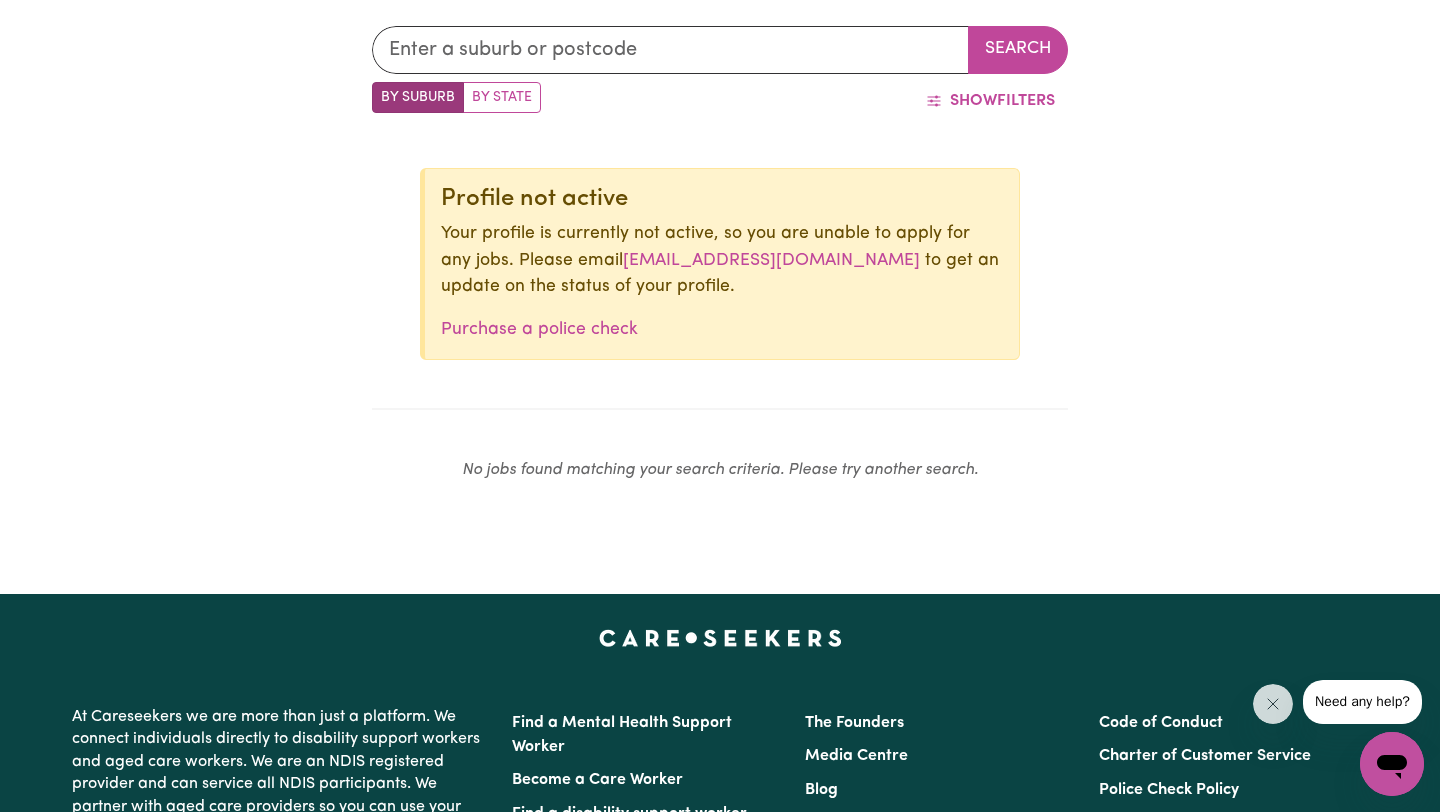 click on "Search By Suburb By State Show  Filters Profile not active Your profile is currently not active, so you are unable to apply for any jobs. Please email  onboarding@careseekers.com.au   to get an update on the status of your profile. Purchase a police check No jobs found matching your search criteria. Please try another search." at bounding box center (720, 262) 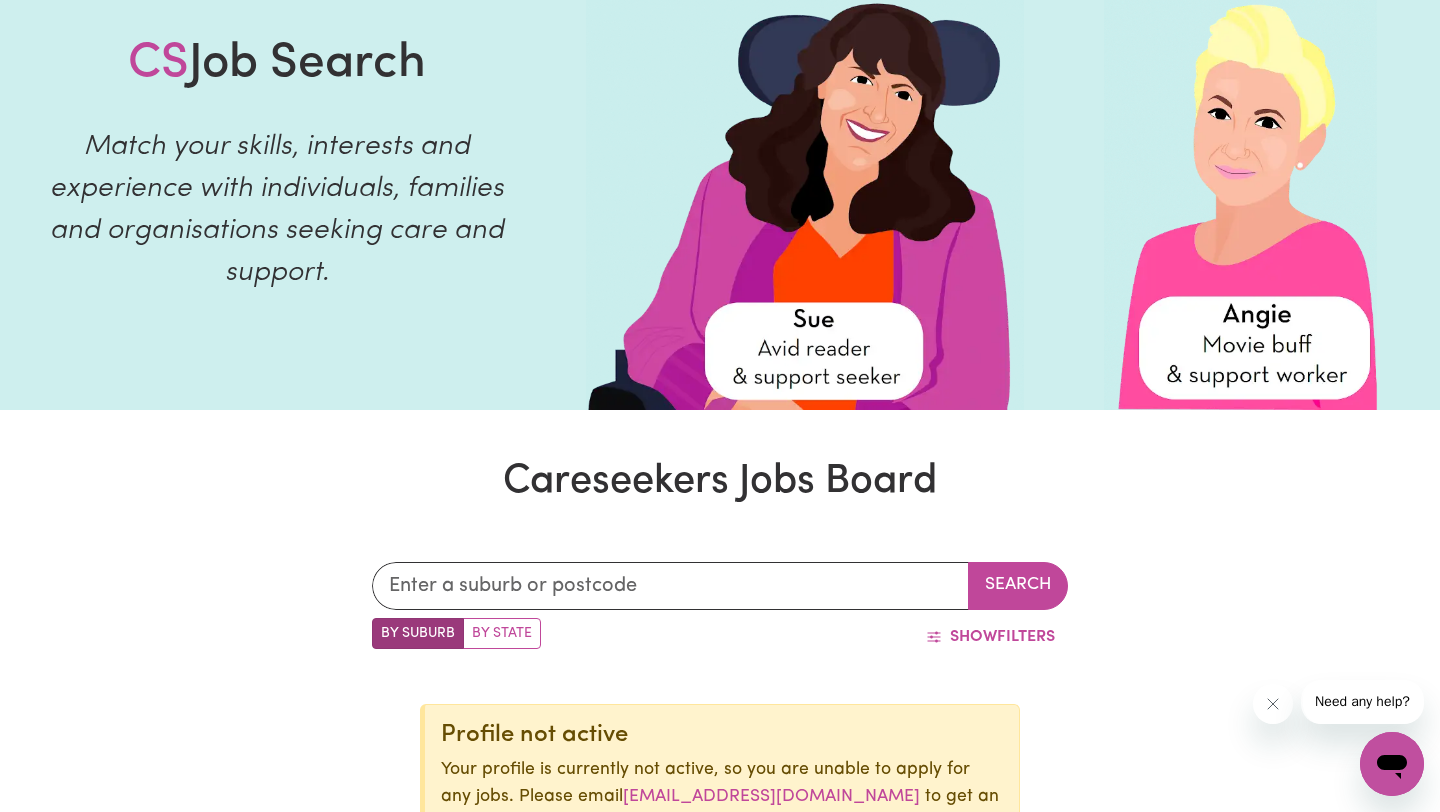 scroll, scrollTop: 0, scrollLeft: 0, axis: both 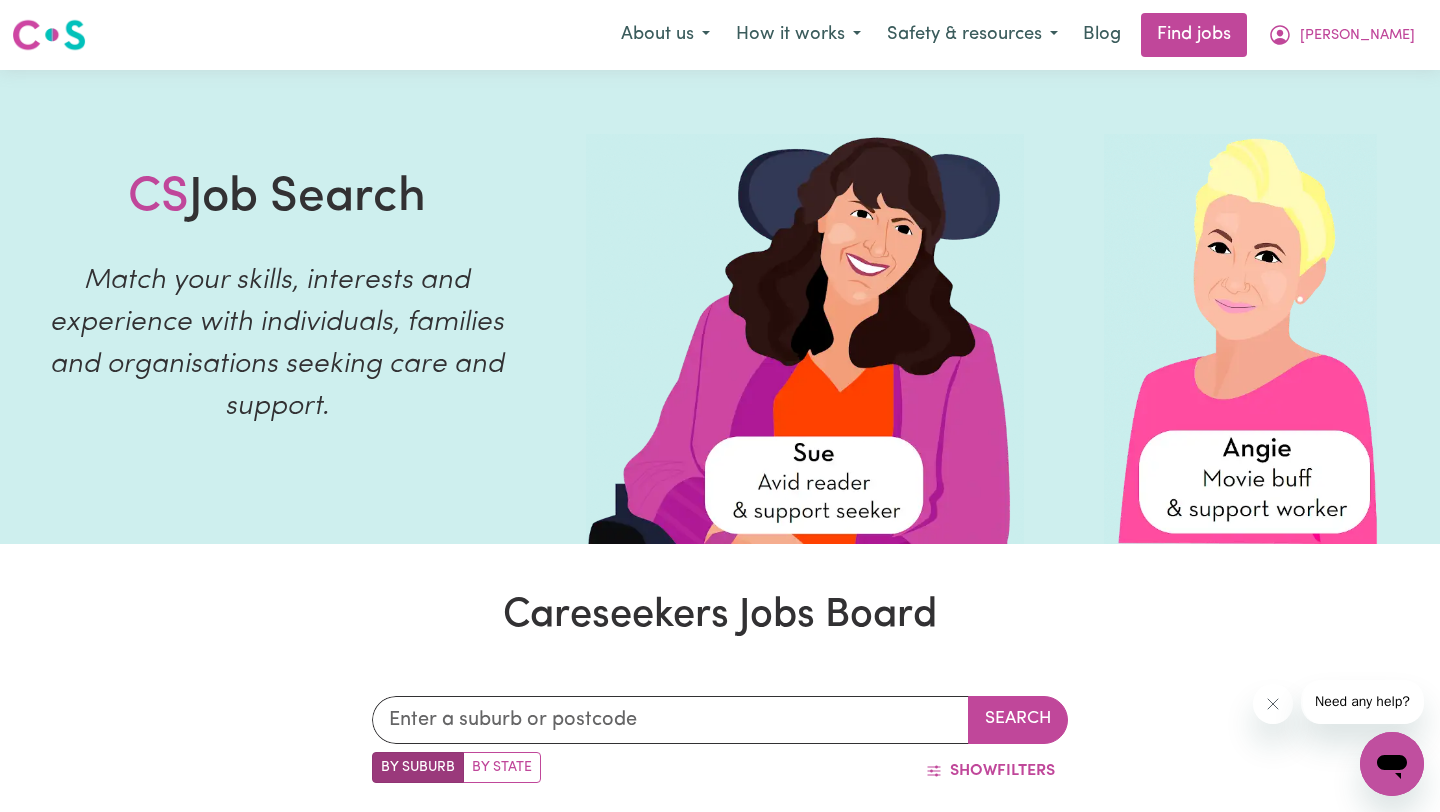 click at bounding box center (49, 35) 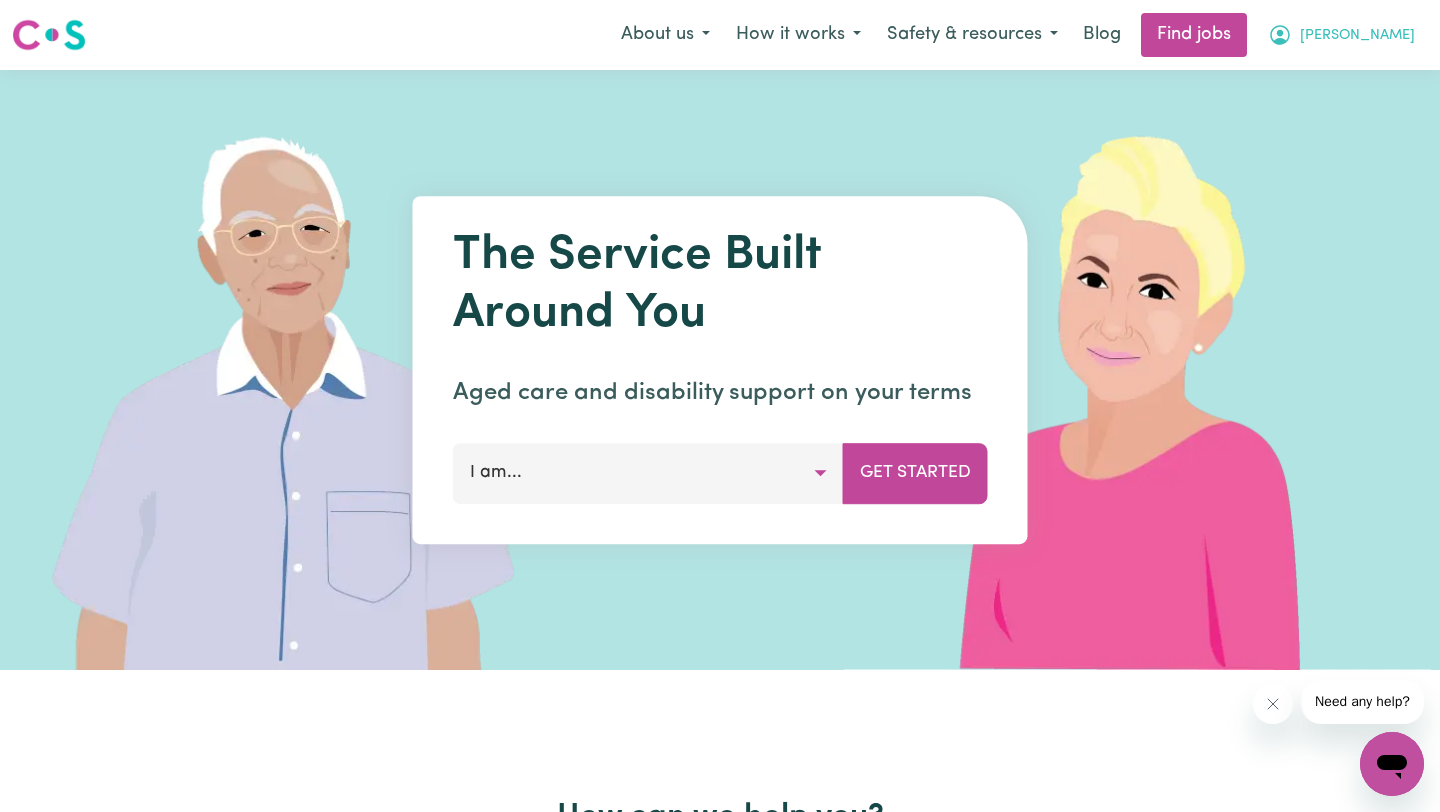 click on "[PERSON_NAME]" at bounding box center (1357, 36) 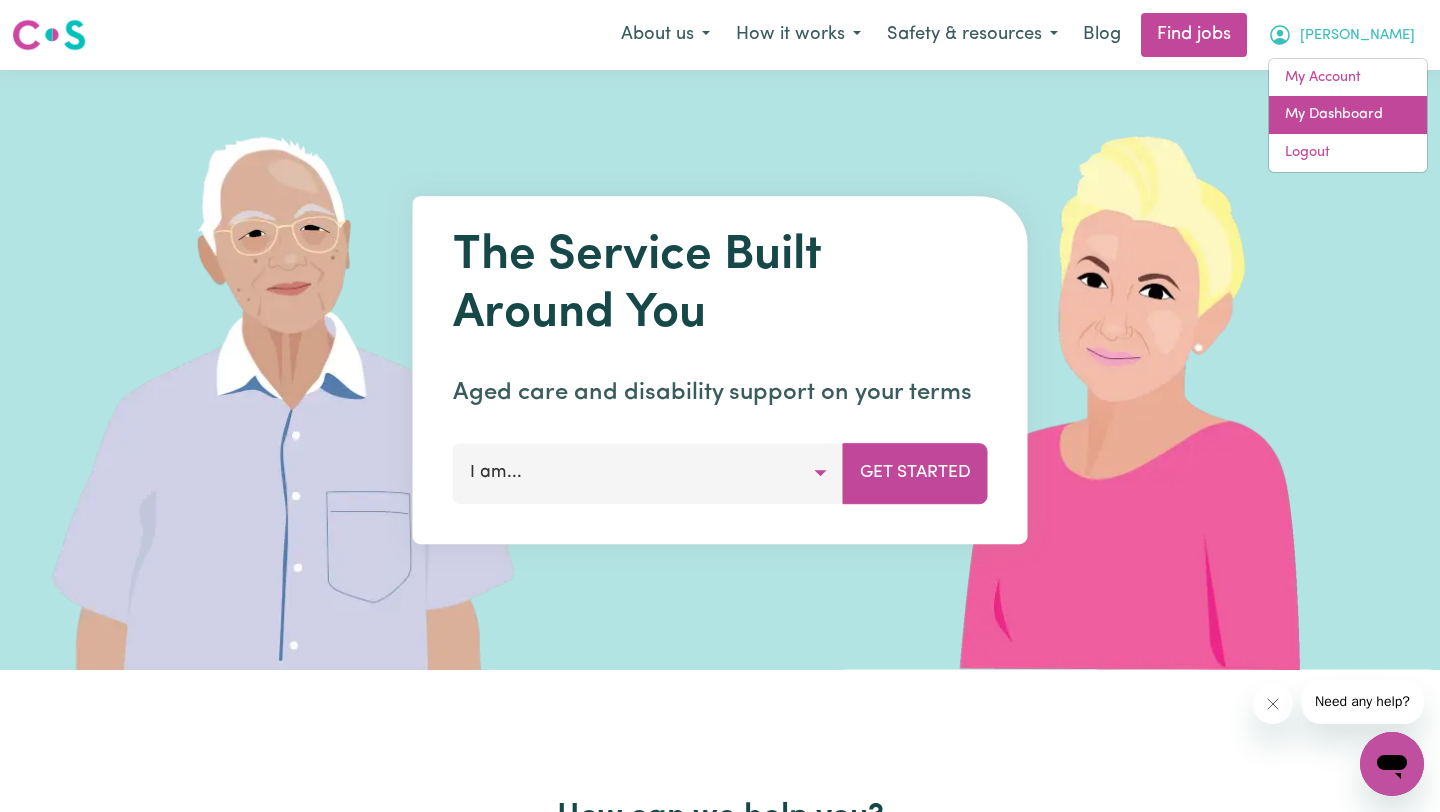 click on "My Dashboard" at bounding box center (1348, 115) 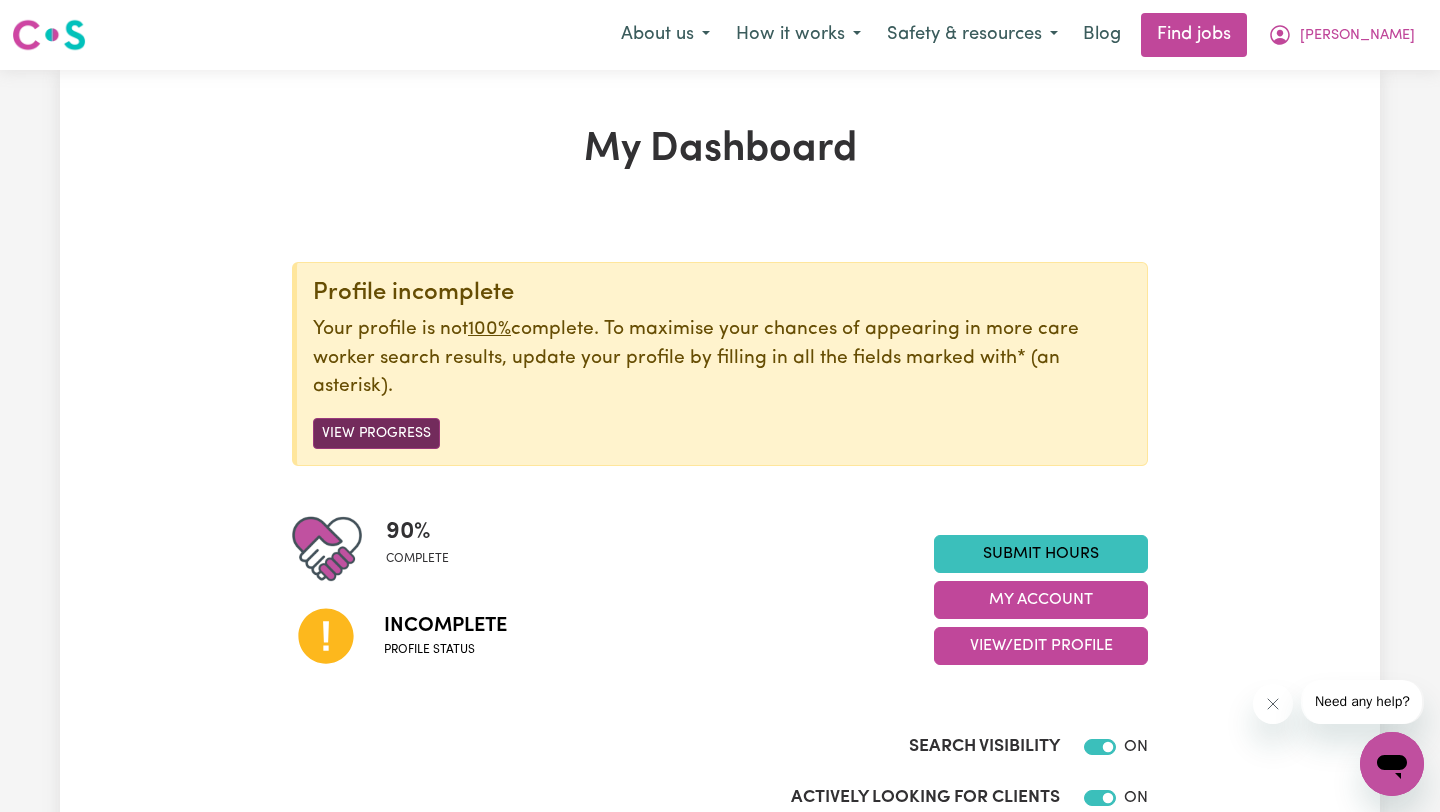 click on "View Progress" at bounding box center (376, 433) 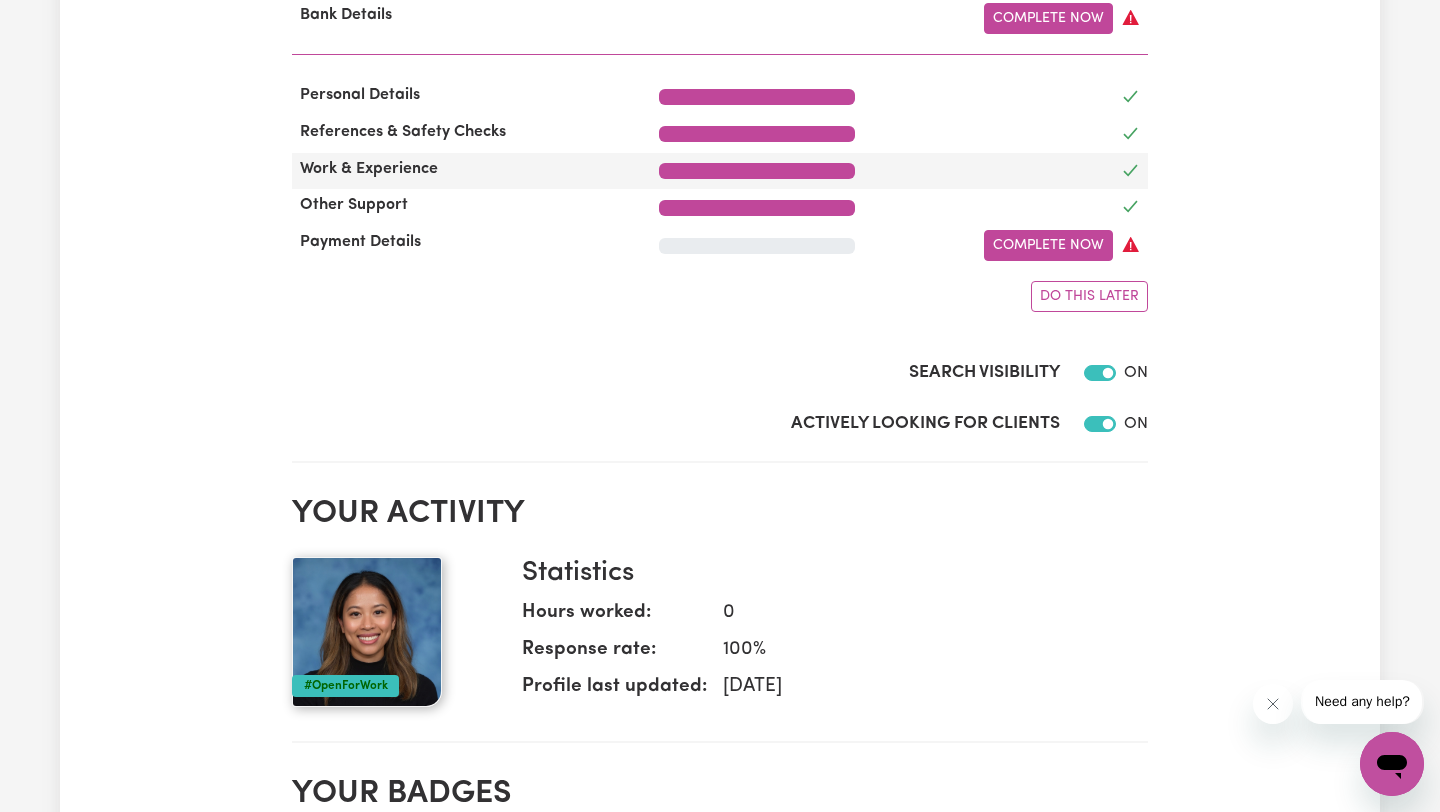 scroll, scrollTop: 763, scrollLeft: 0, axis: vertical 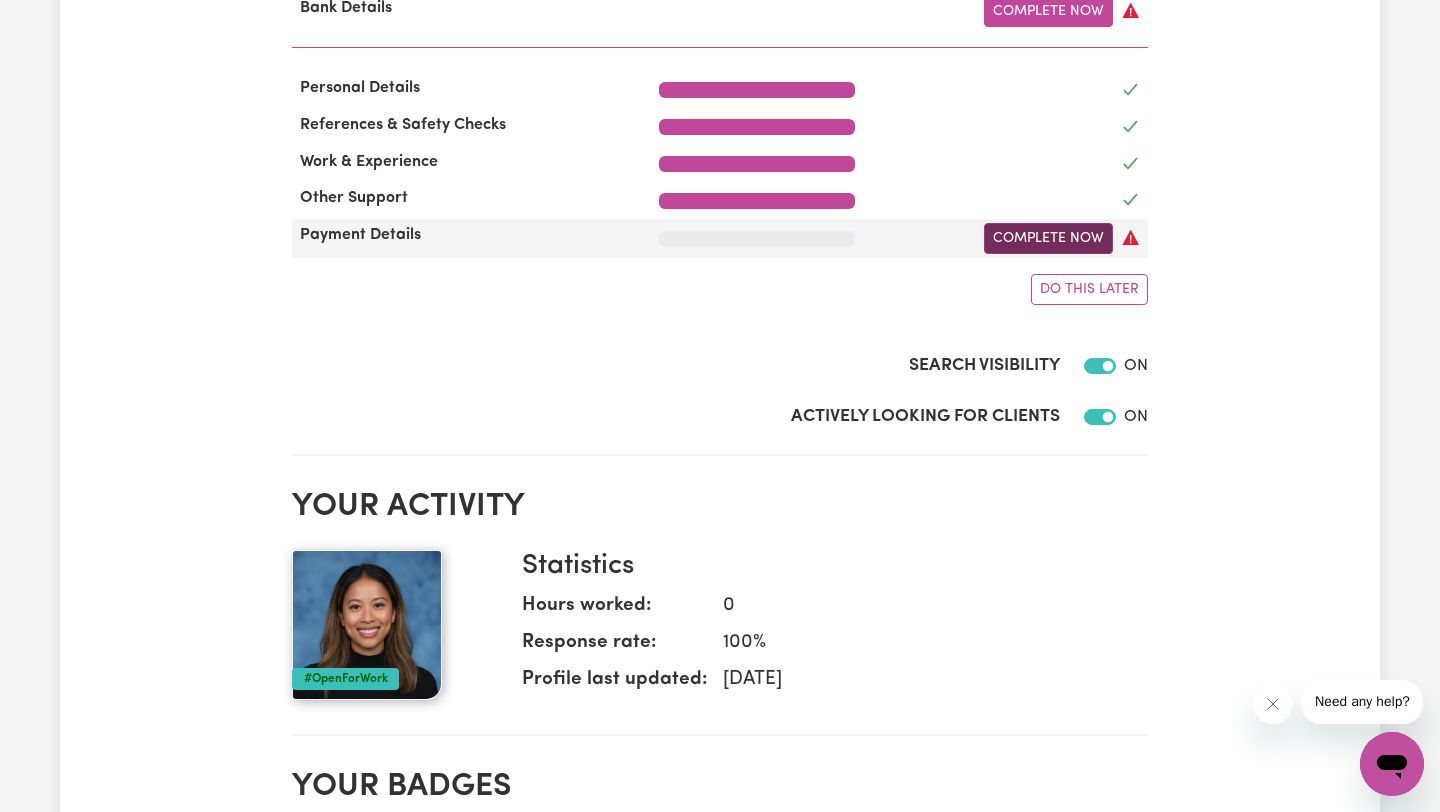 click on "Complete Now" at bounding box center [1048, 238] 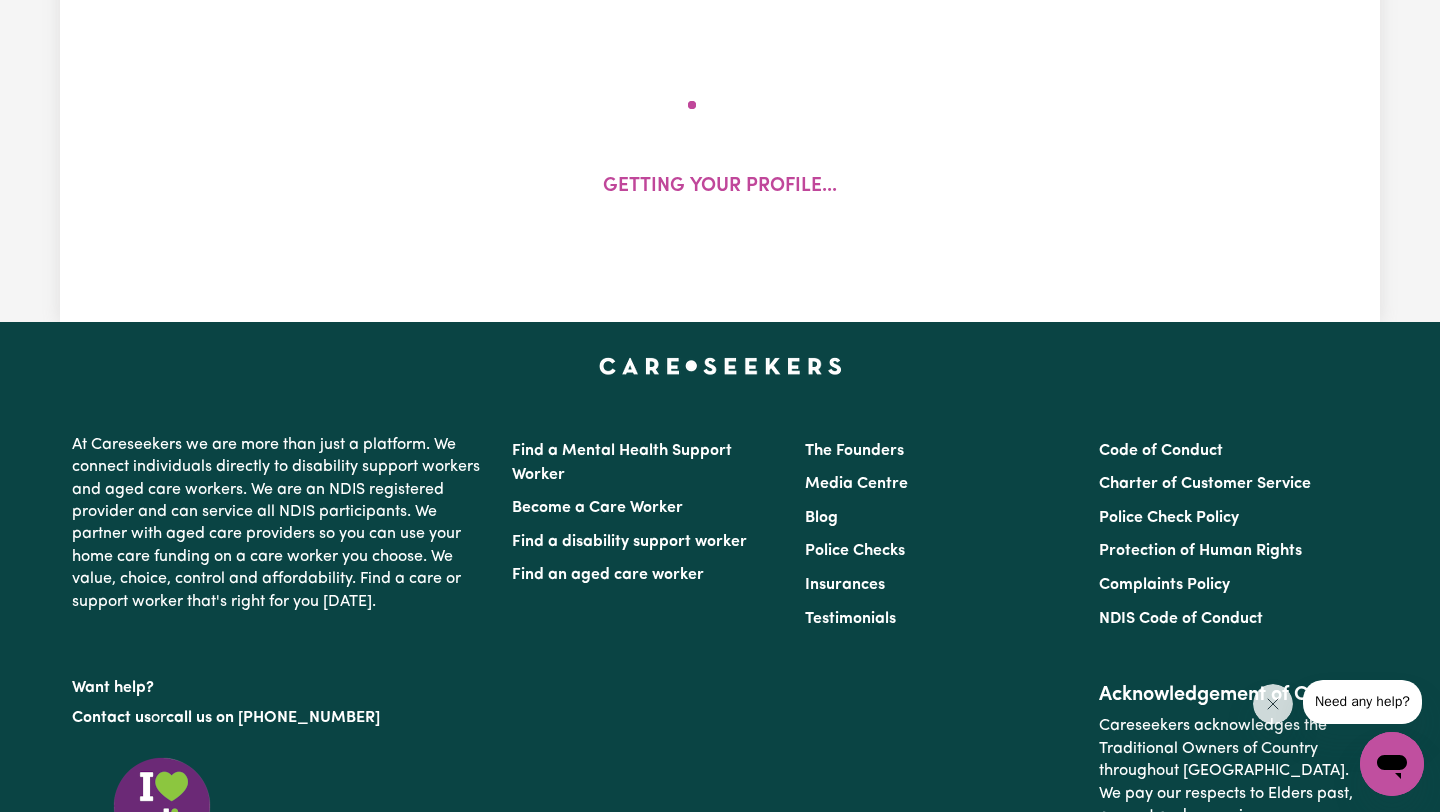 scroll, scrollTop: 0, scrollLeft: 0, axis: both 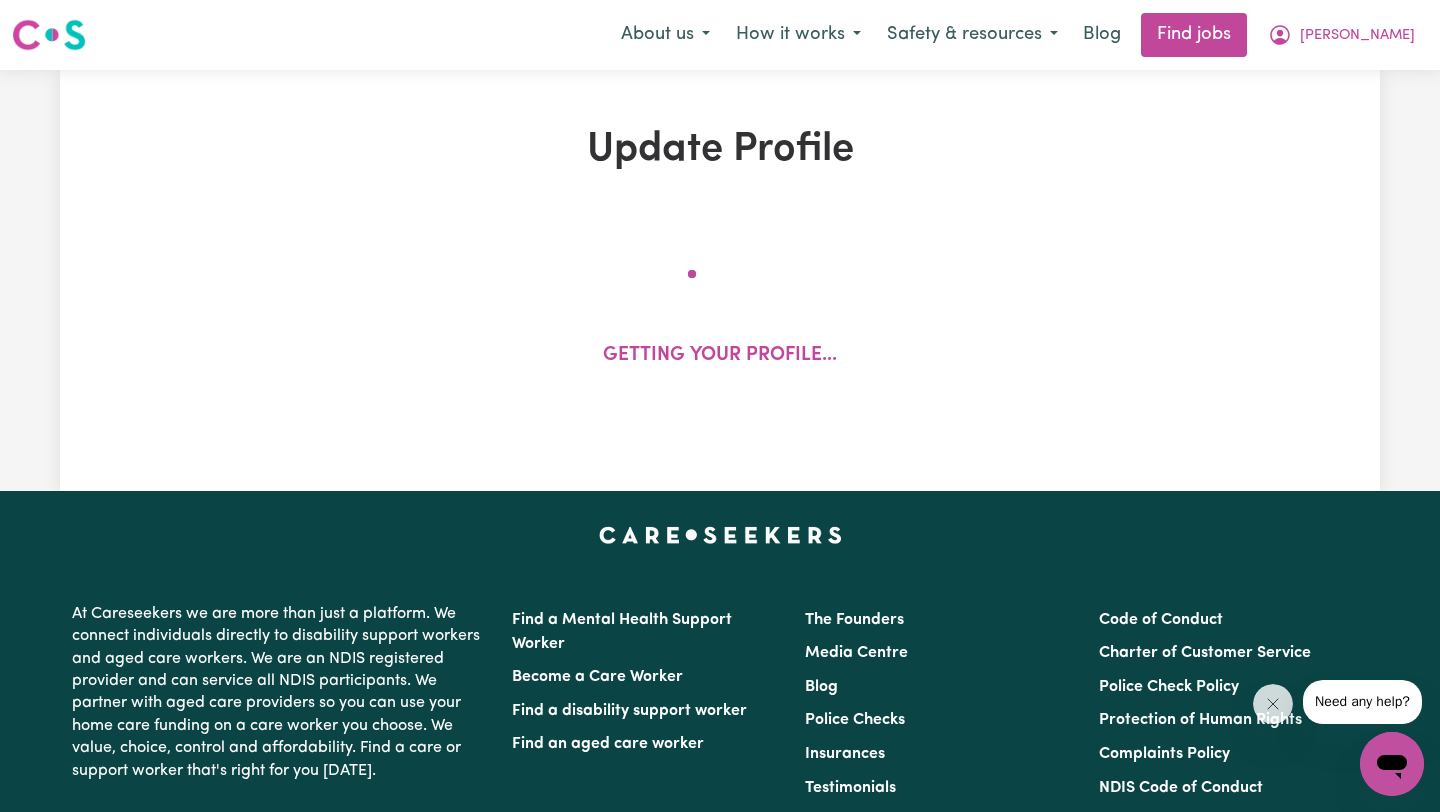 select on "I am providing services privately on my own" 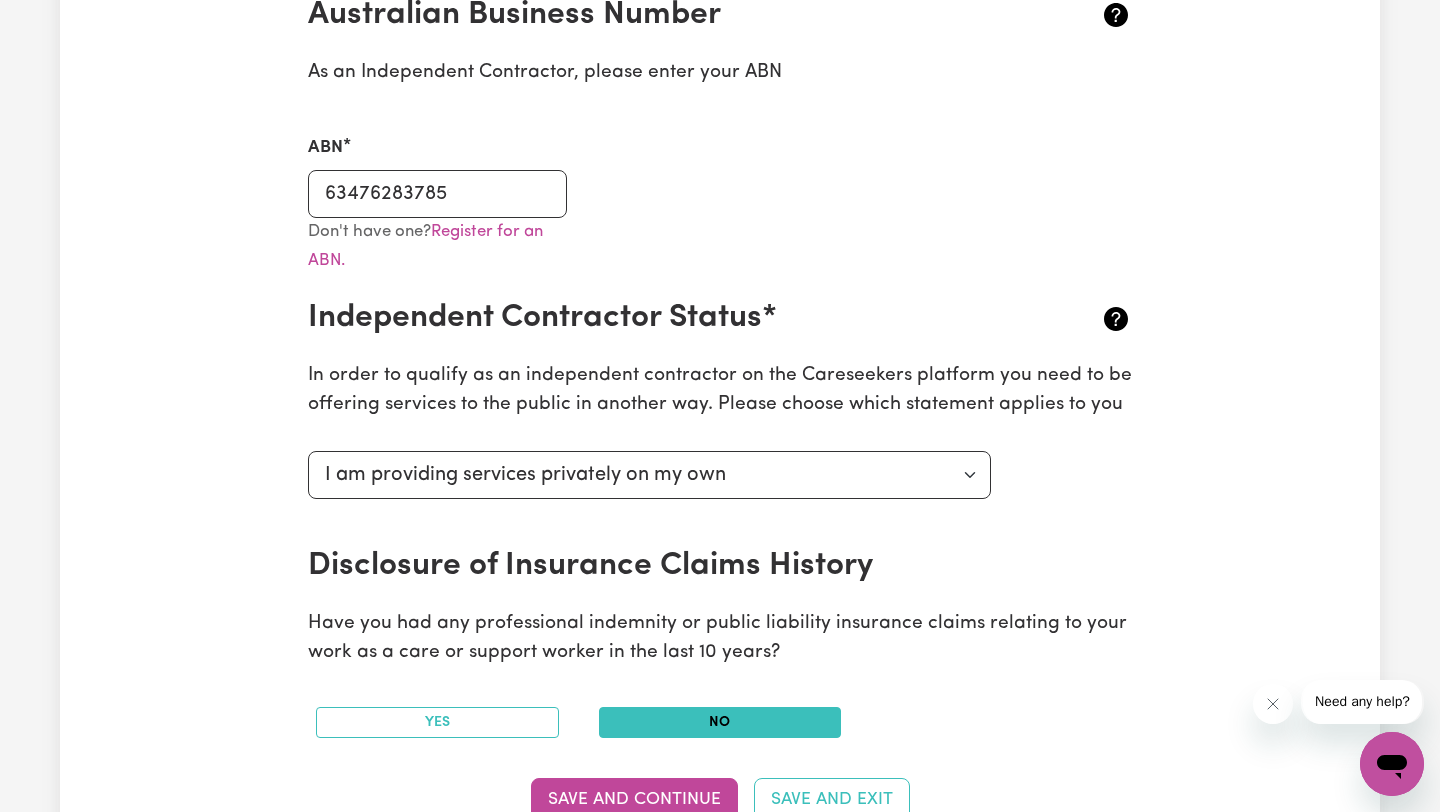 scroll, scrollTop: 357, scrollLeft: 0, axis: vertical 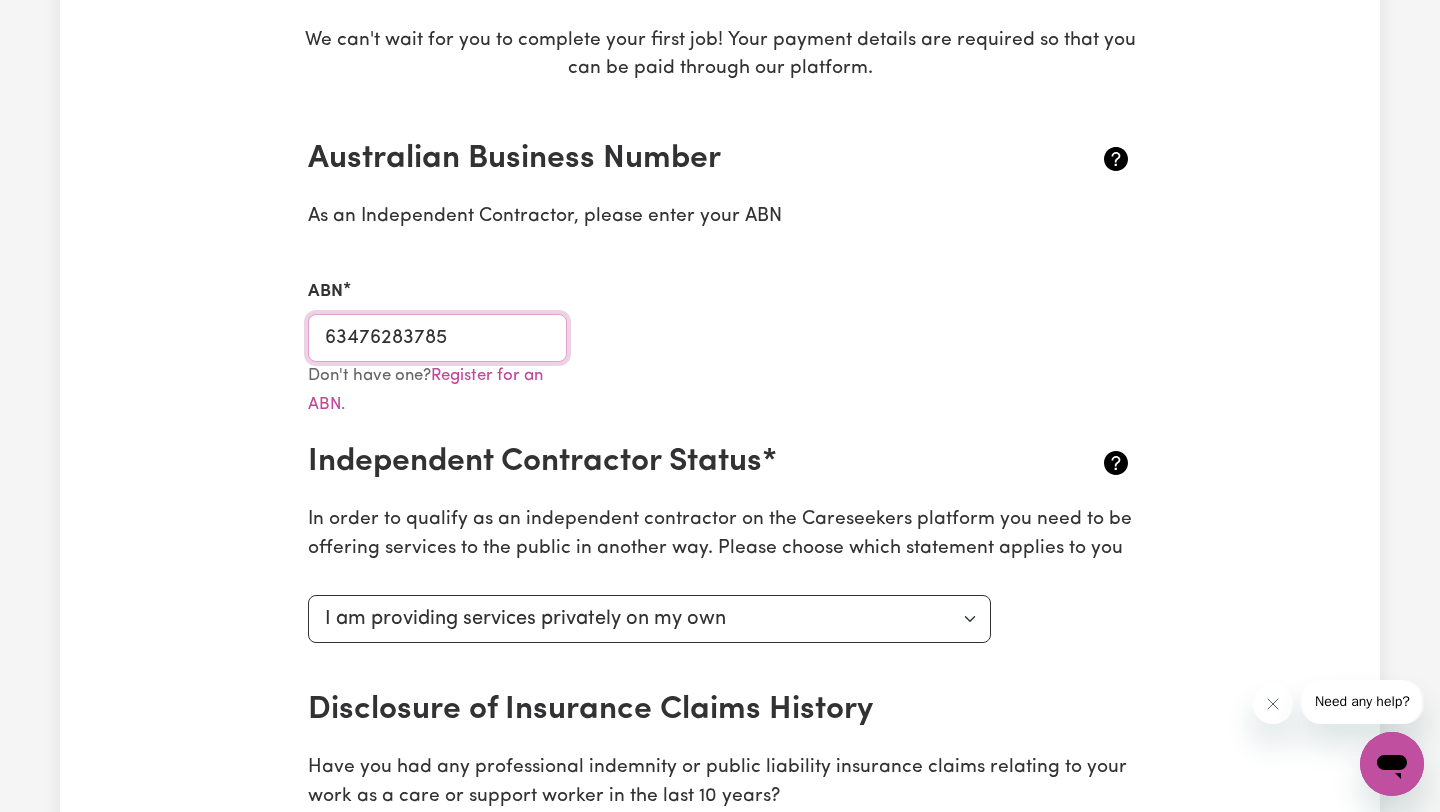 click on "63476283785" at bounding box center [437, 338] 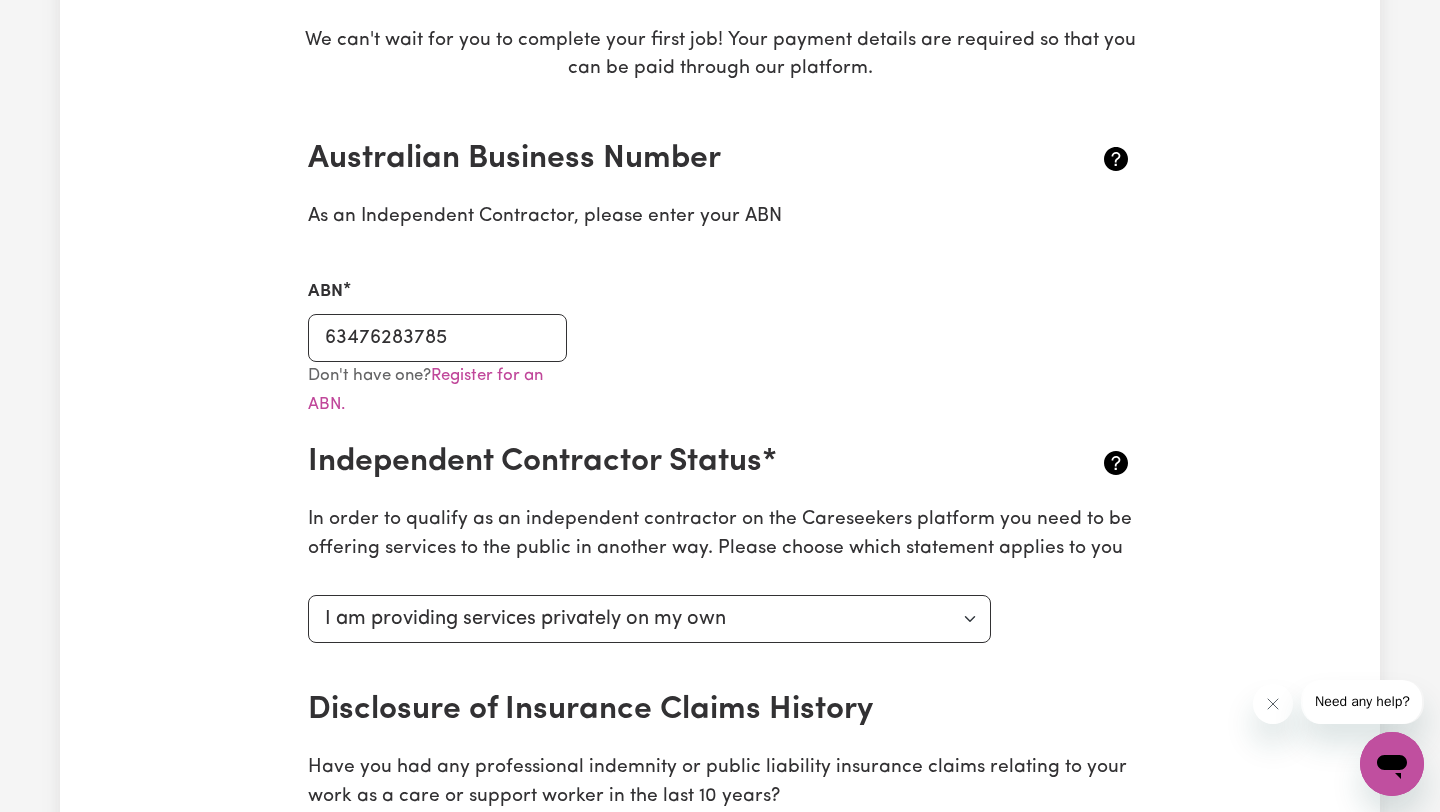 click on "As an Independent Contractor, please enter your ABN" at bounding box center (720, 217) 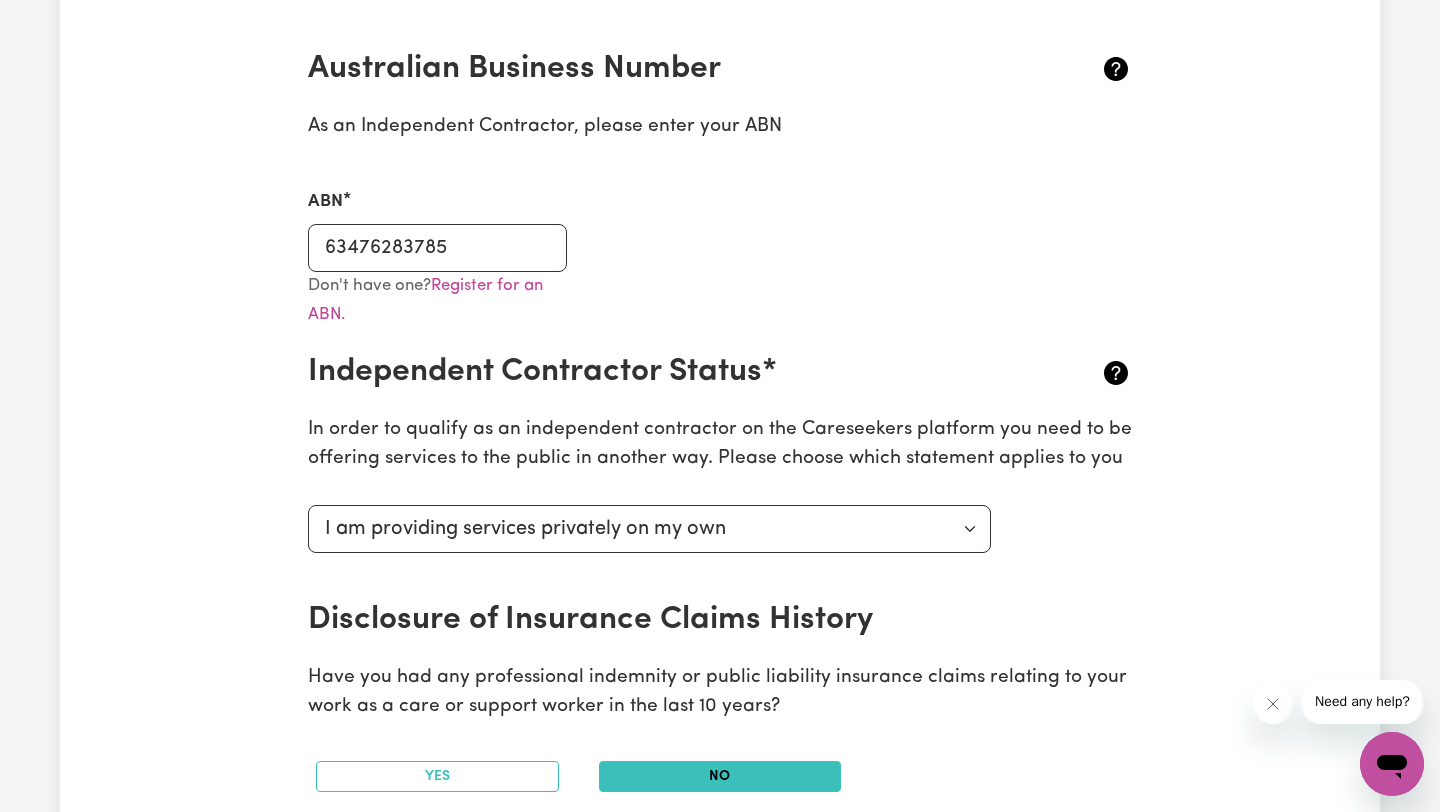 scroll, scrollTop: 467, scrollLeft: 0, axis: vertical 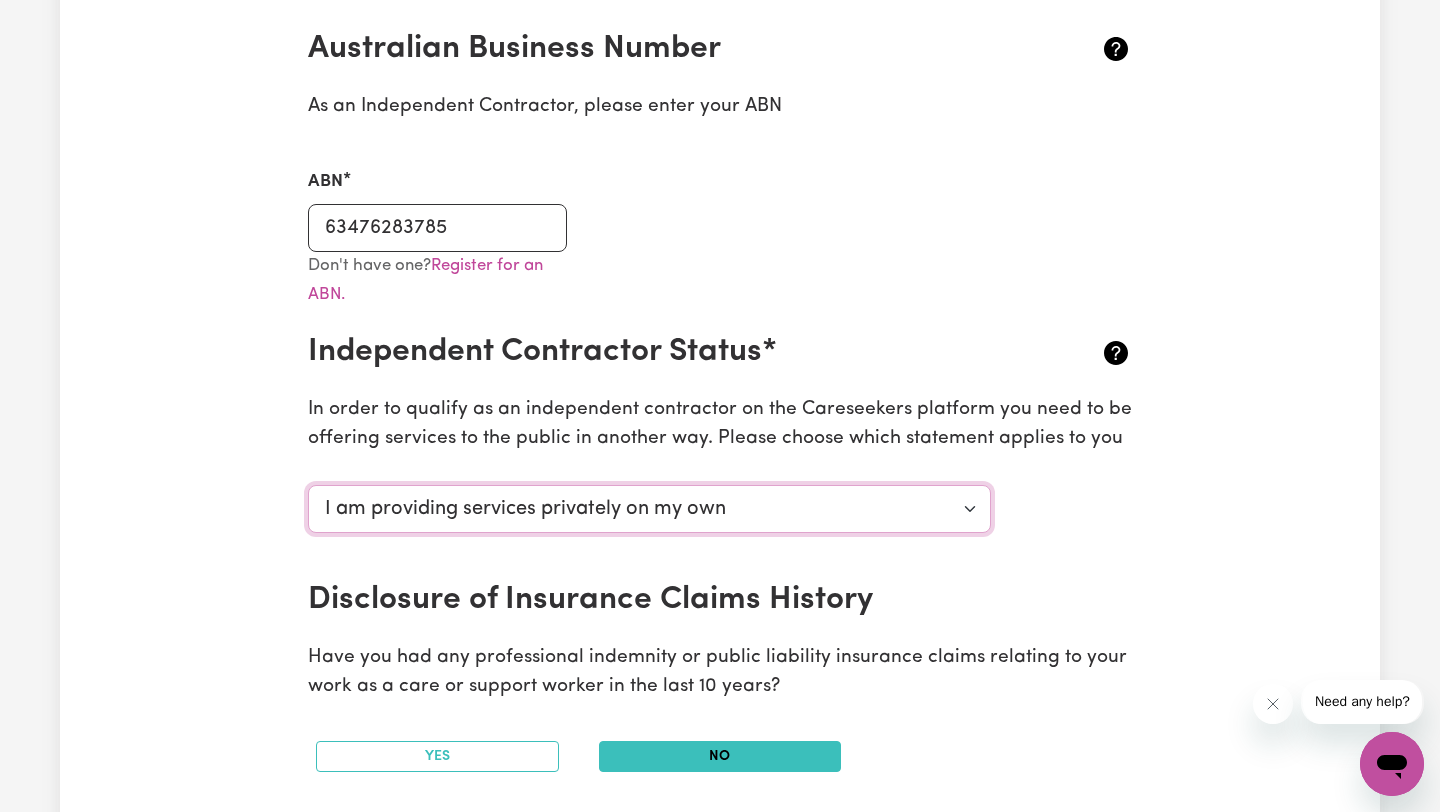 click on "Select your independent contractor status... I am providing services through another platform I am providing services privately on my own I am providing services by being employed by an organisation I am working in another industry" at bounding box center (649, 509) 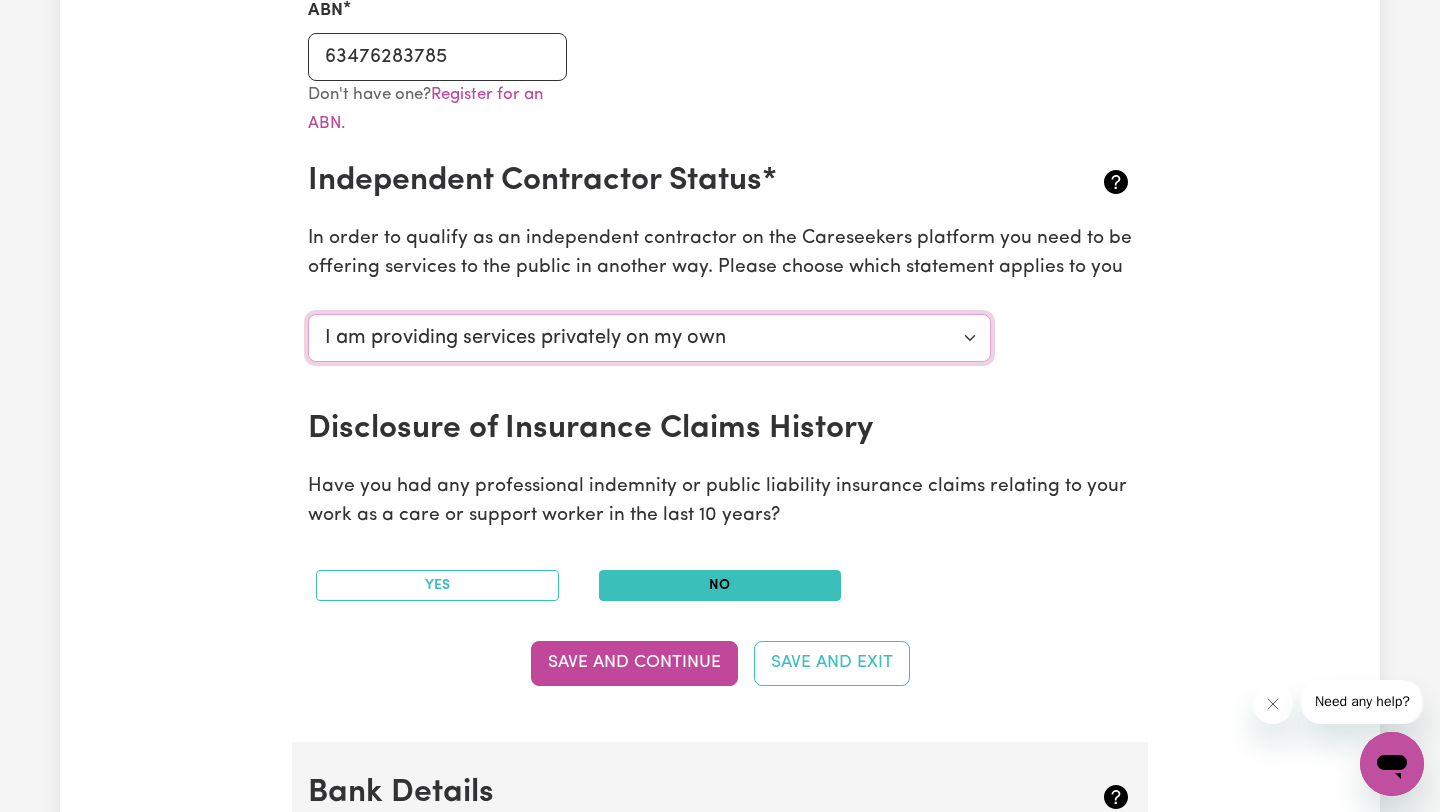 scroll, scrollTop: 645, scrollLeft: 0, axis: vertical 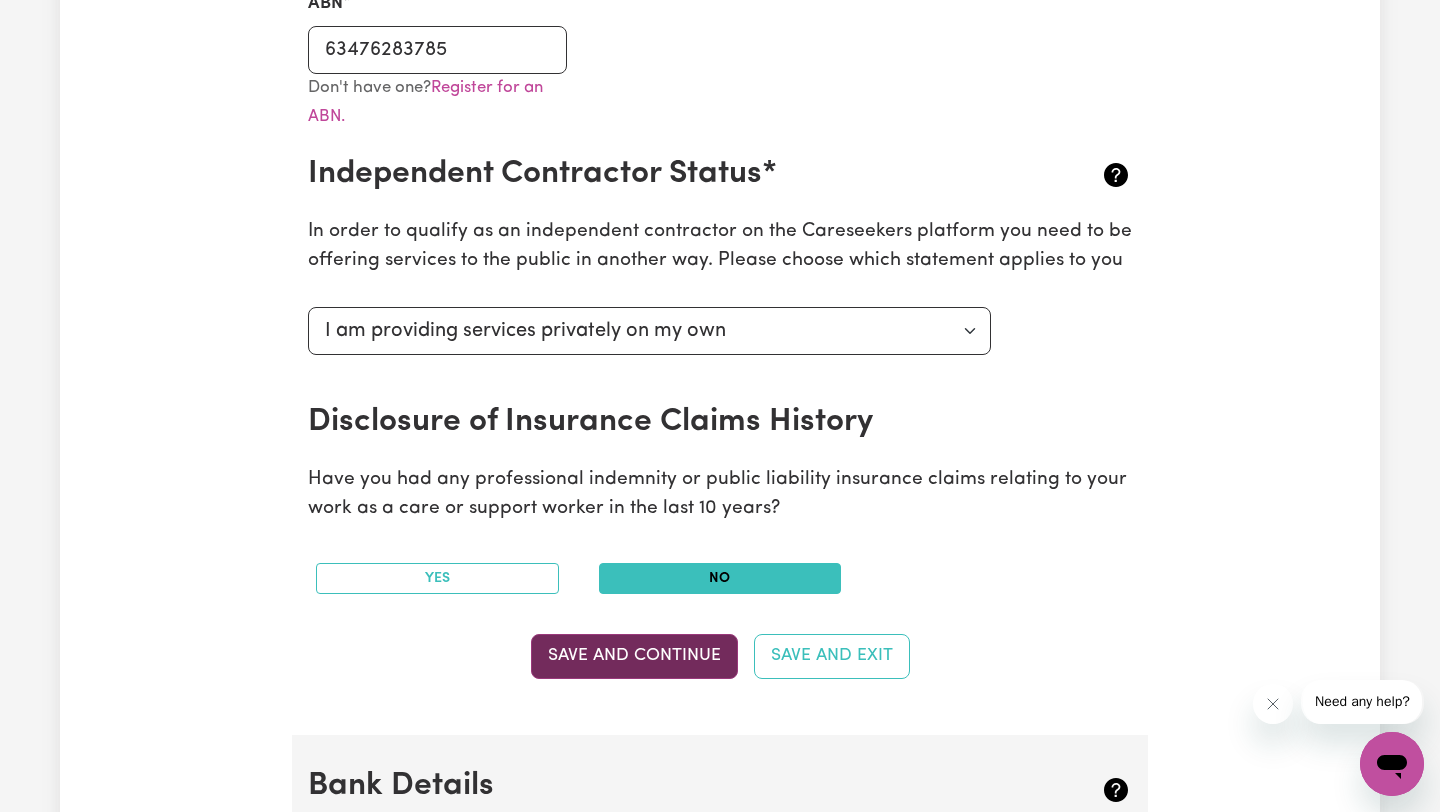 click on "Save and Continue" at bounding box center (634, 656) 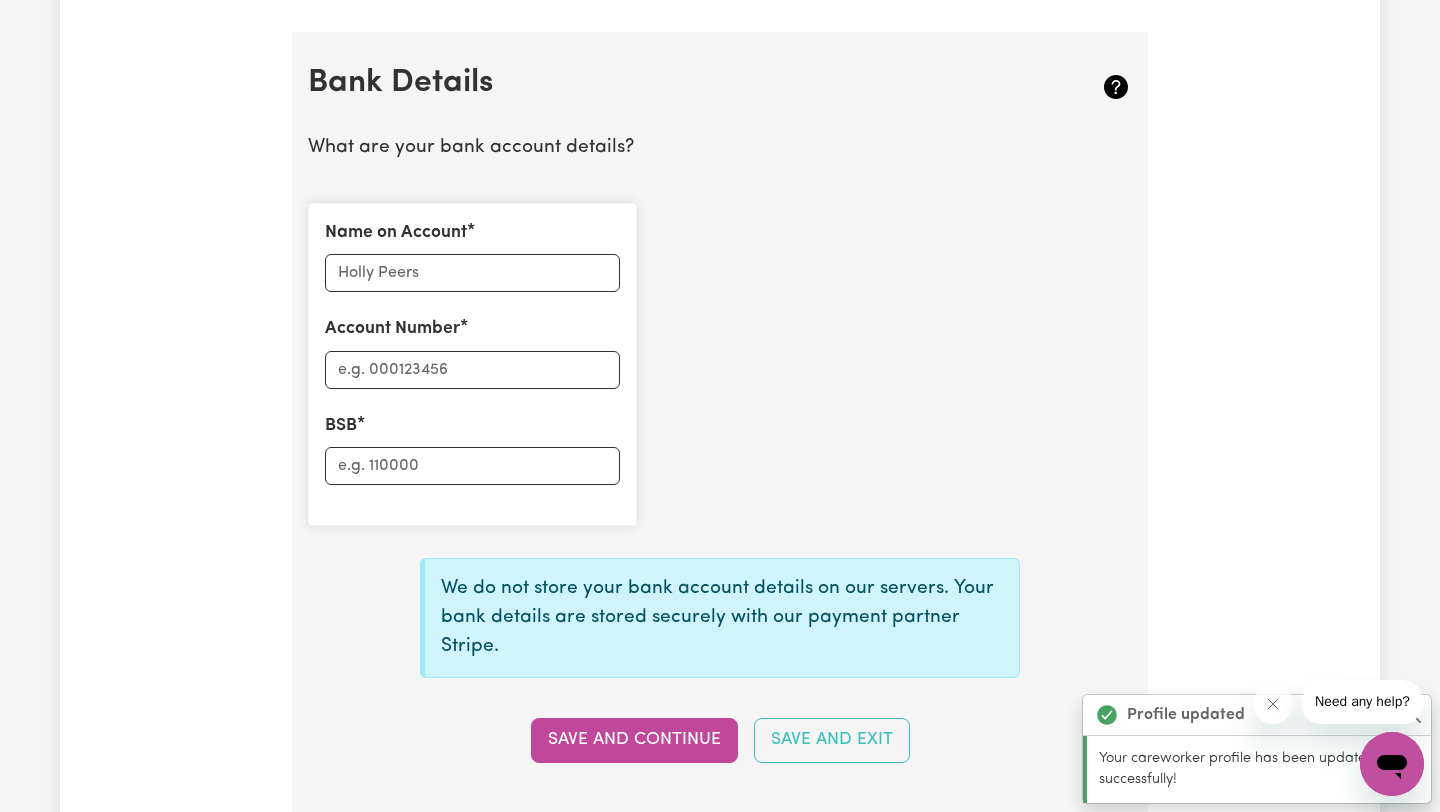 scroll, scrollTop: 1380, scrollLeft: 0, axis: vertical 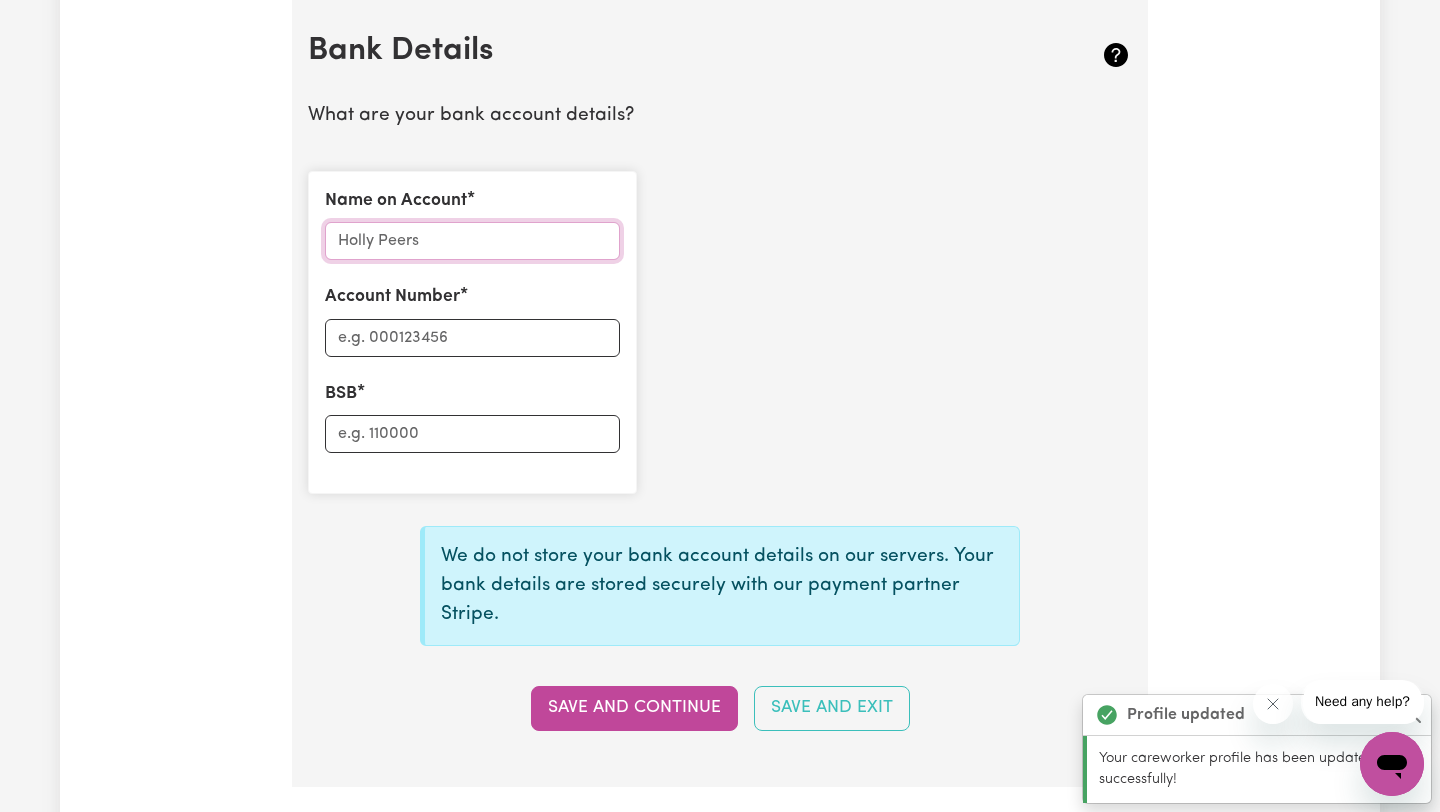click on "Name on Account" at bounding box center (472, 241) 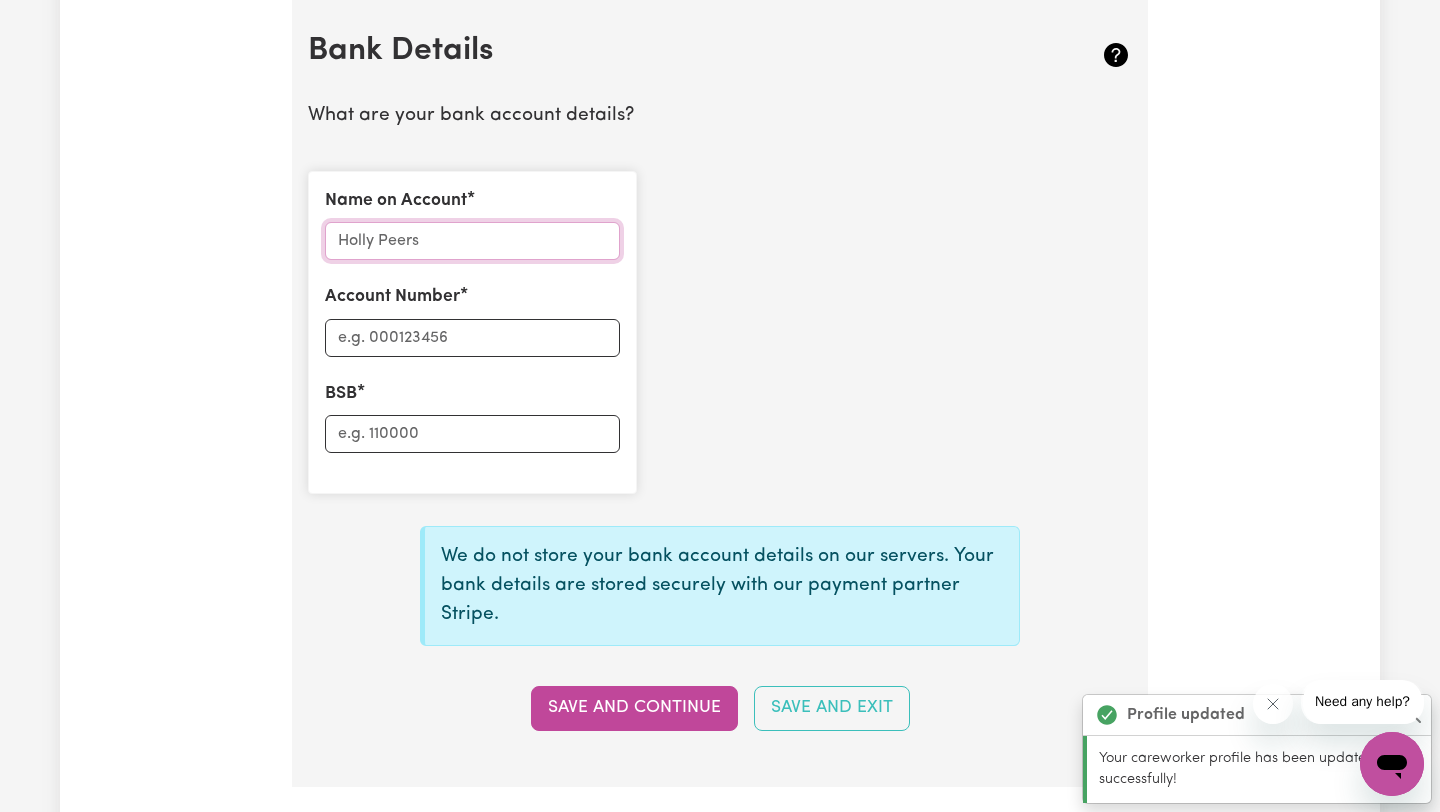 type on "Saisuda Panont" 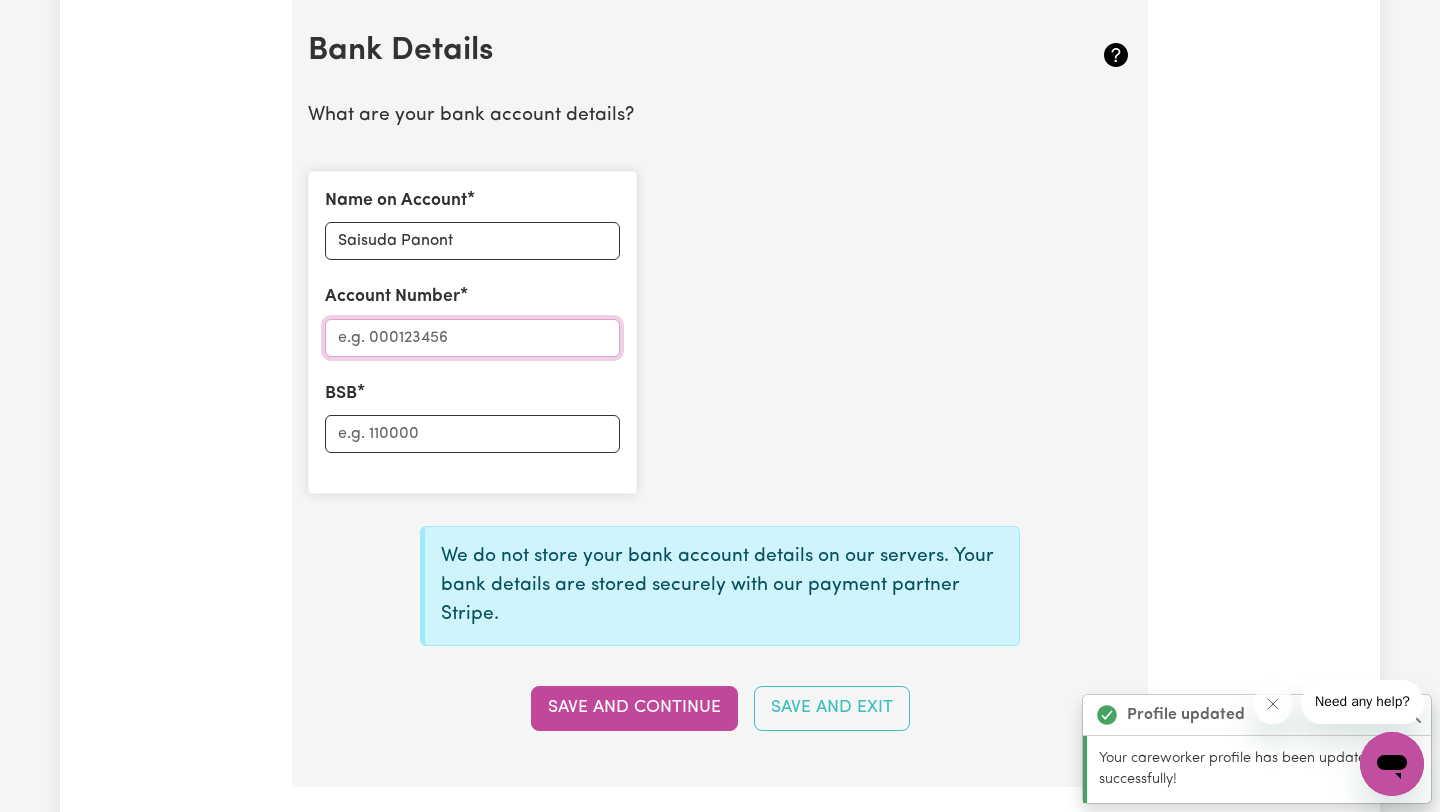 click on "Account Number" at bounding box center (472, 338) 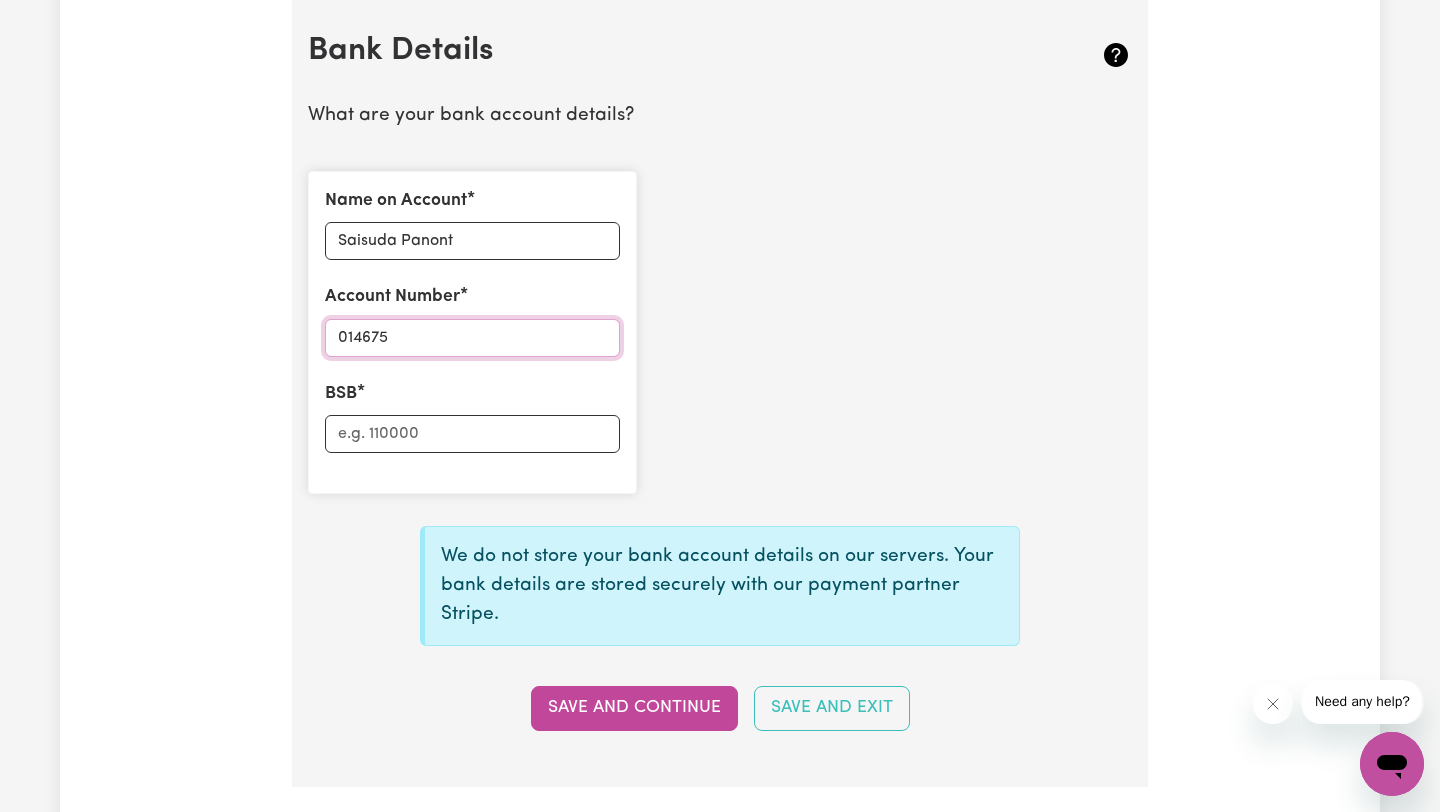 type on "014675" 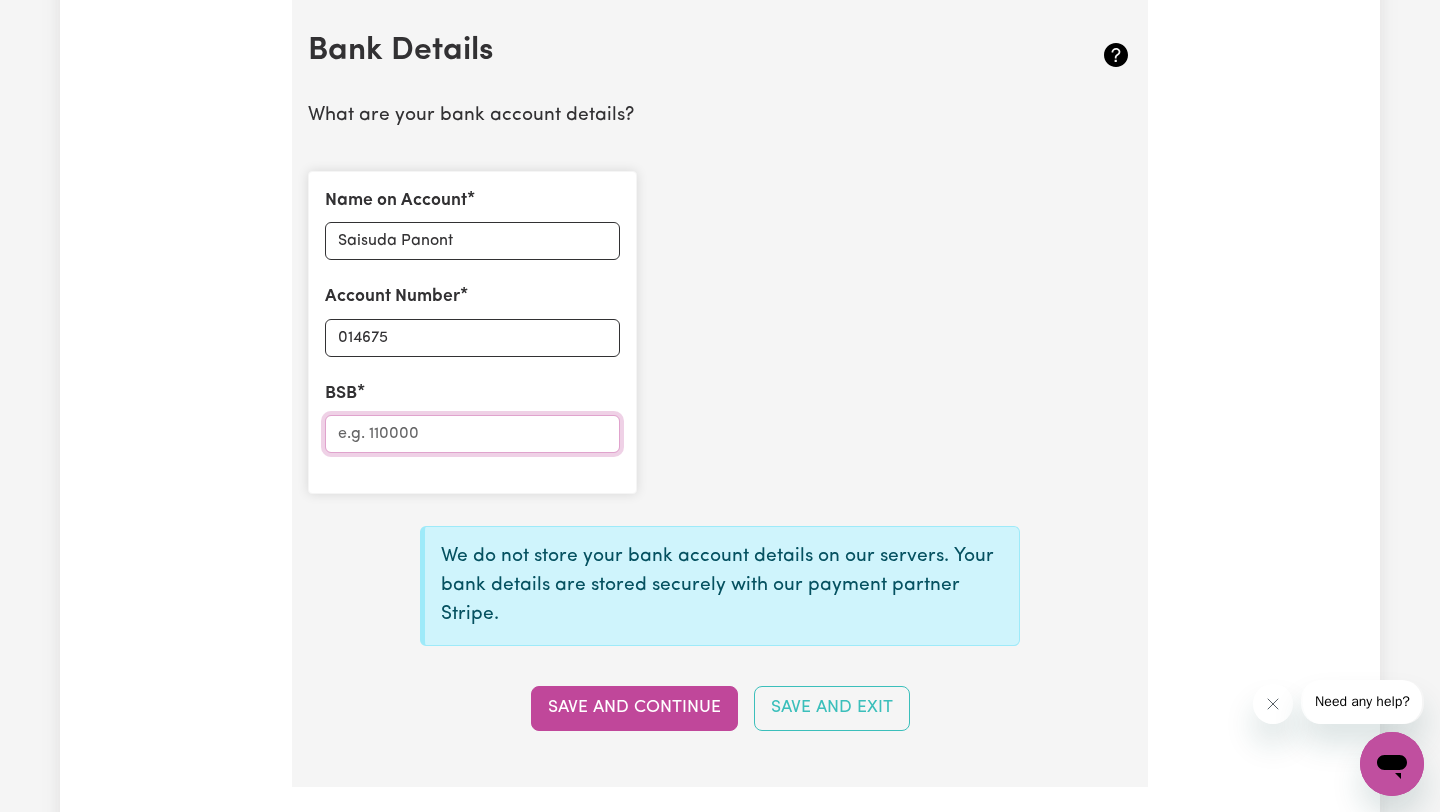 click on "BSB" at bounding box center [472, 434] 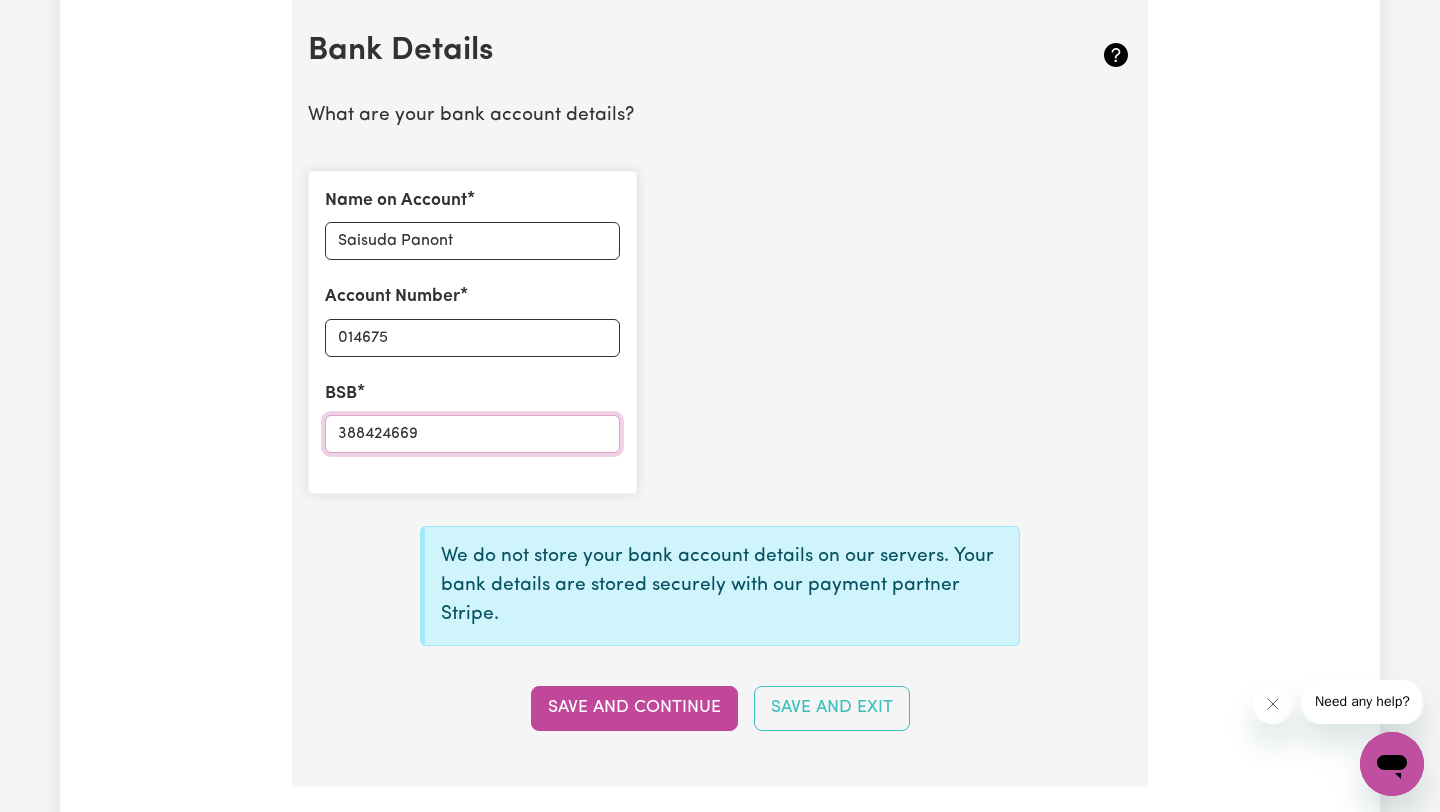 type on "388424669" 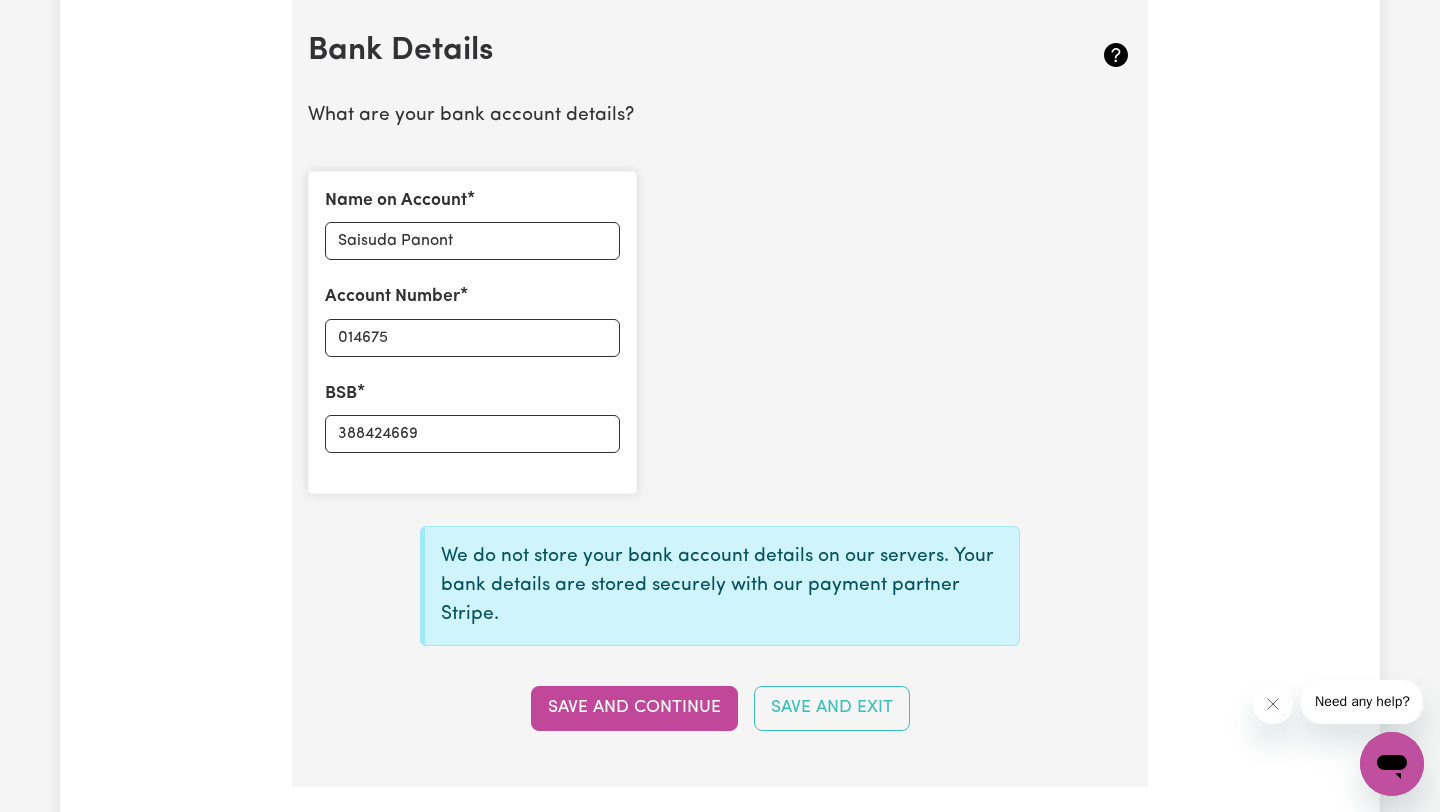 click on "Save and Continue" at bounding box center (634, 708) 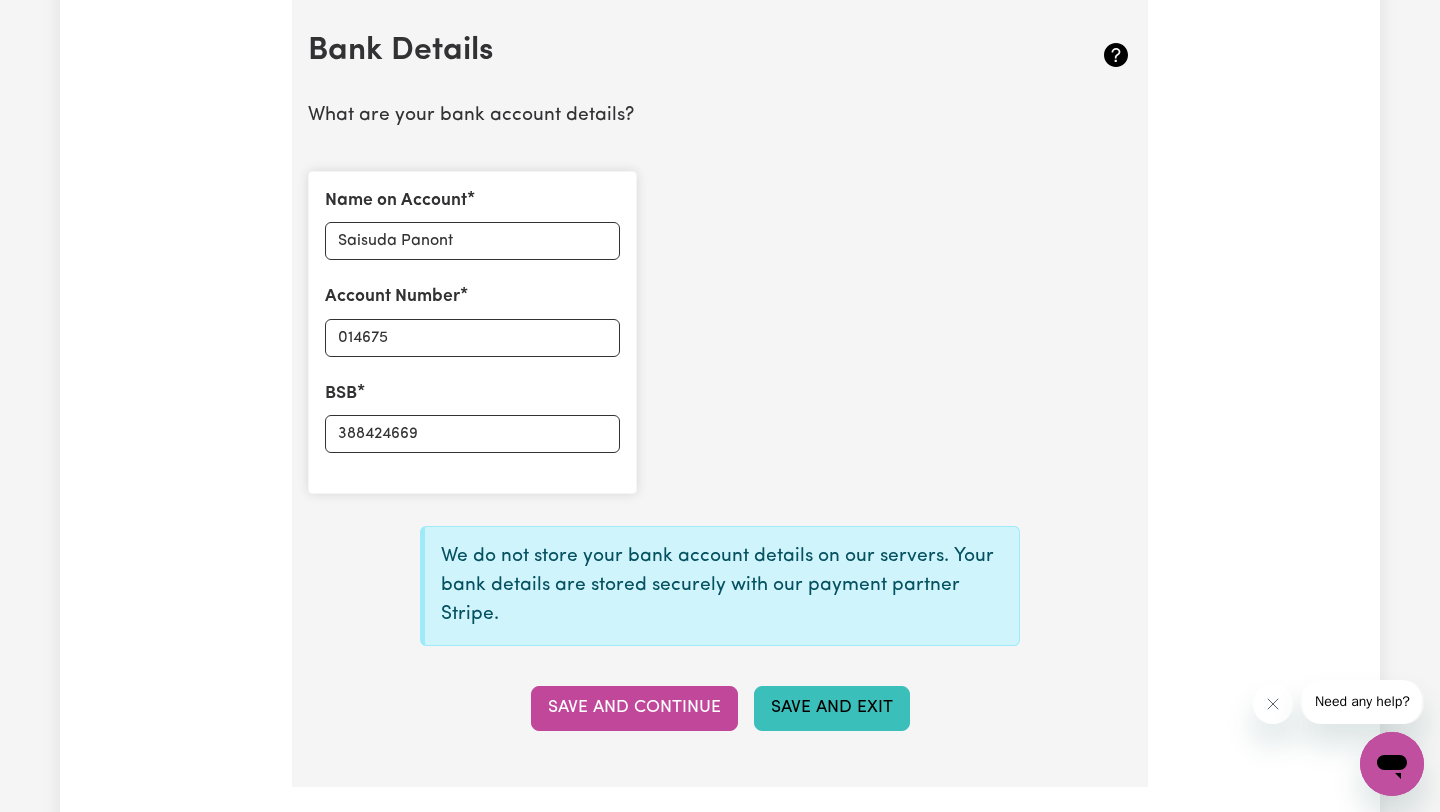 click on "Save and Exit" at bounding box center (832, 708) 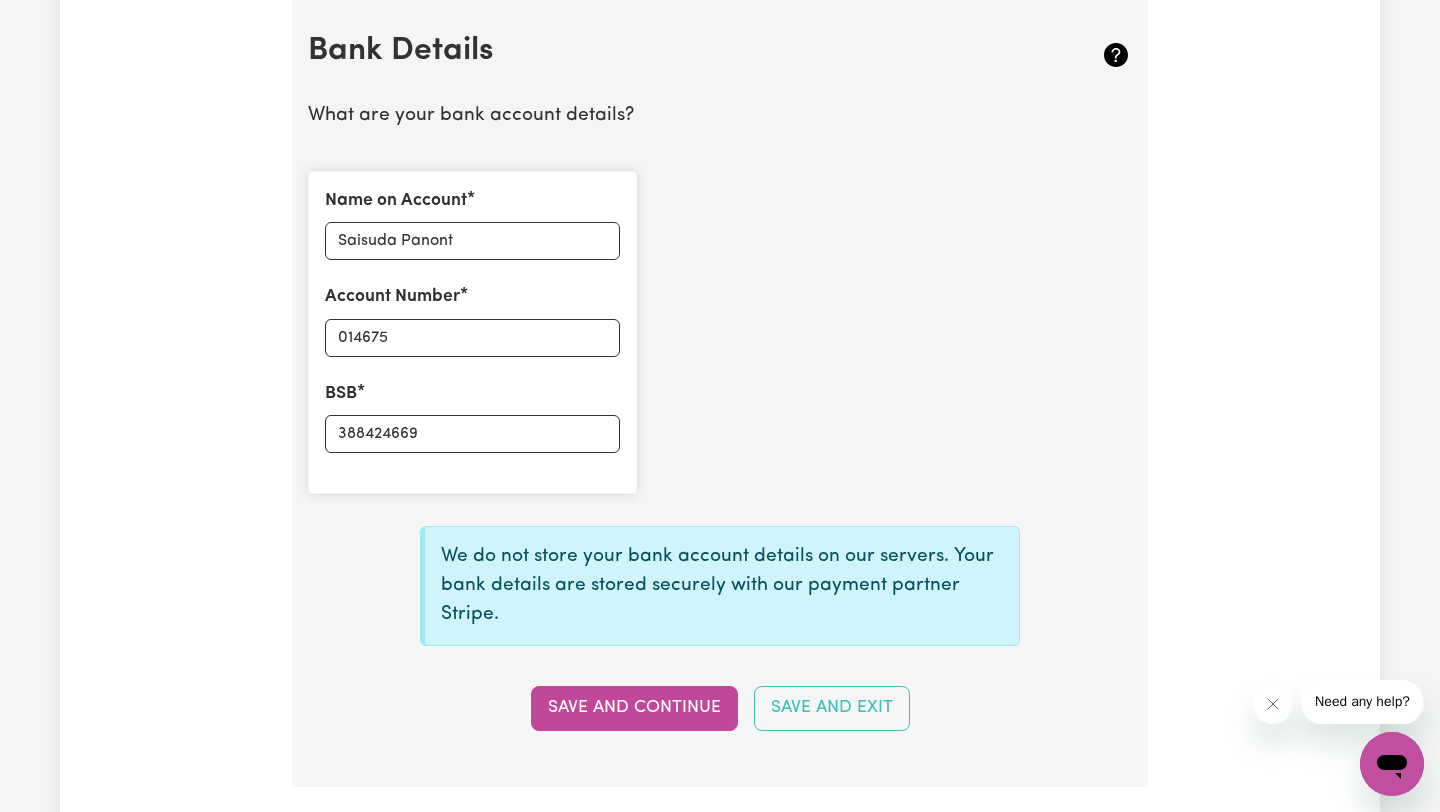 click on "Save and Exit" at bounding box center (832, 708) 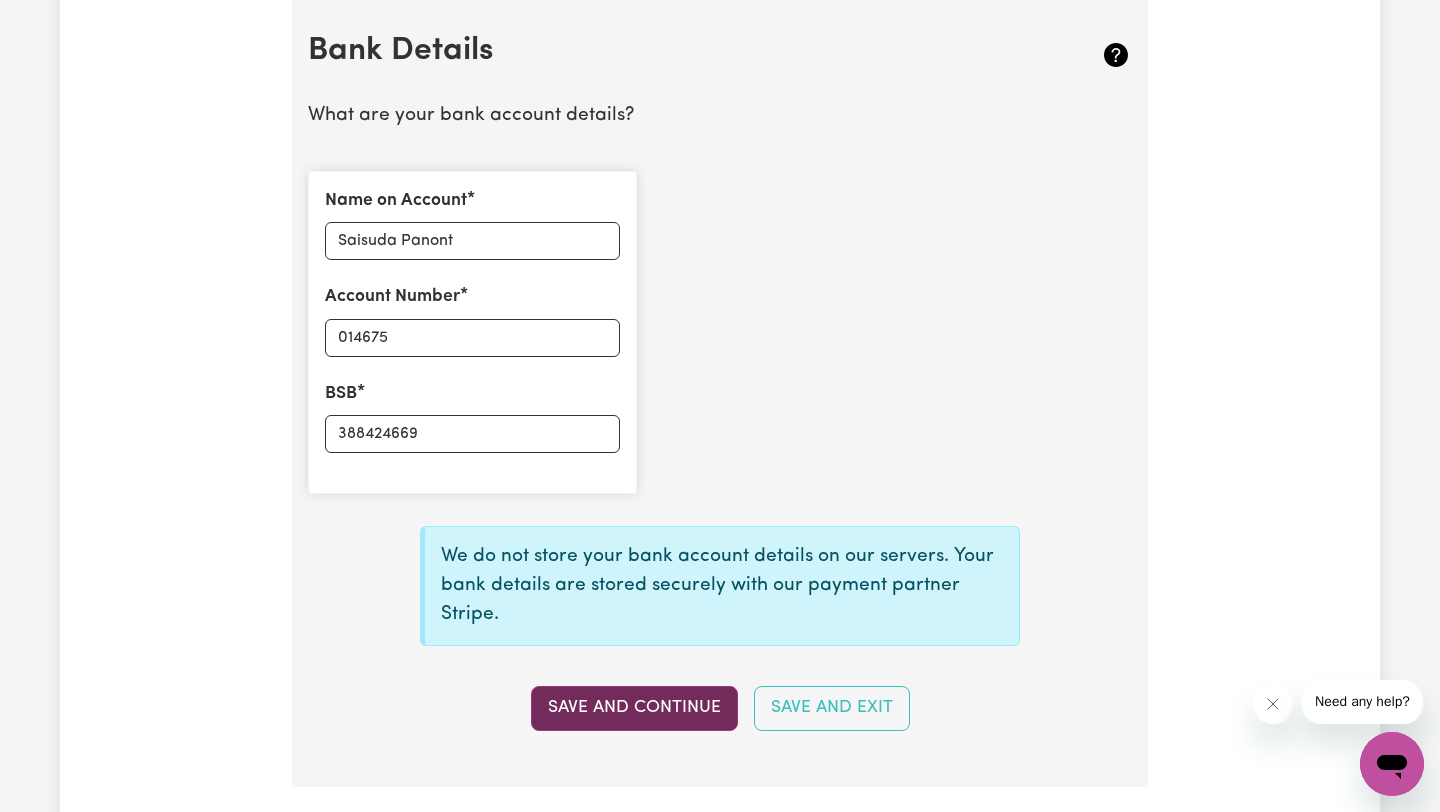 click on "Save and Continue" at bounding box center (634, 708) 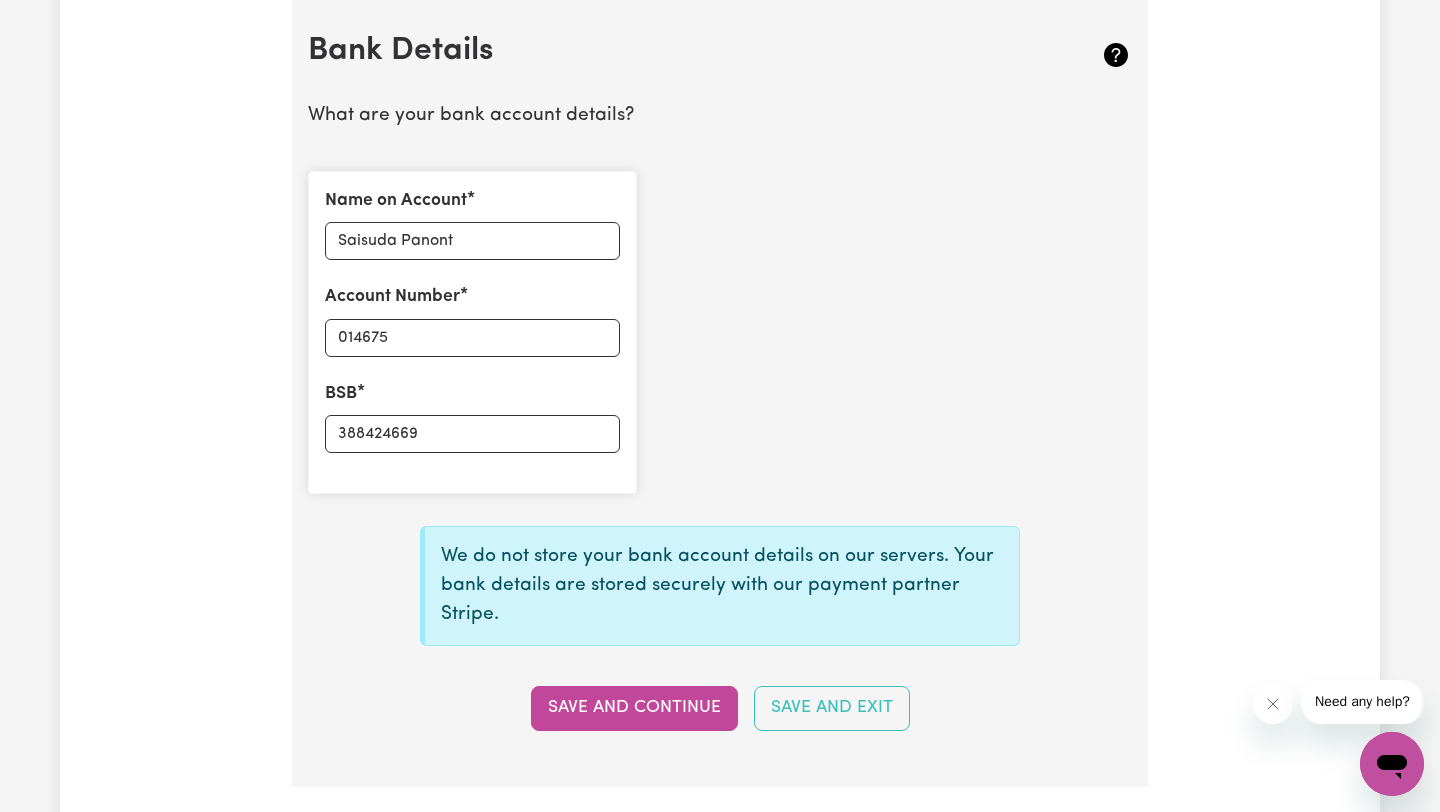 click on "Save and Continue Save and Exit" at bounding box center (720, 708) 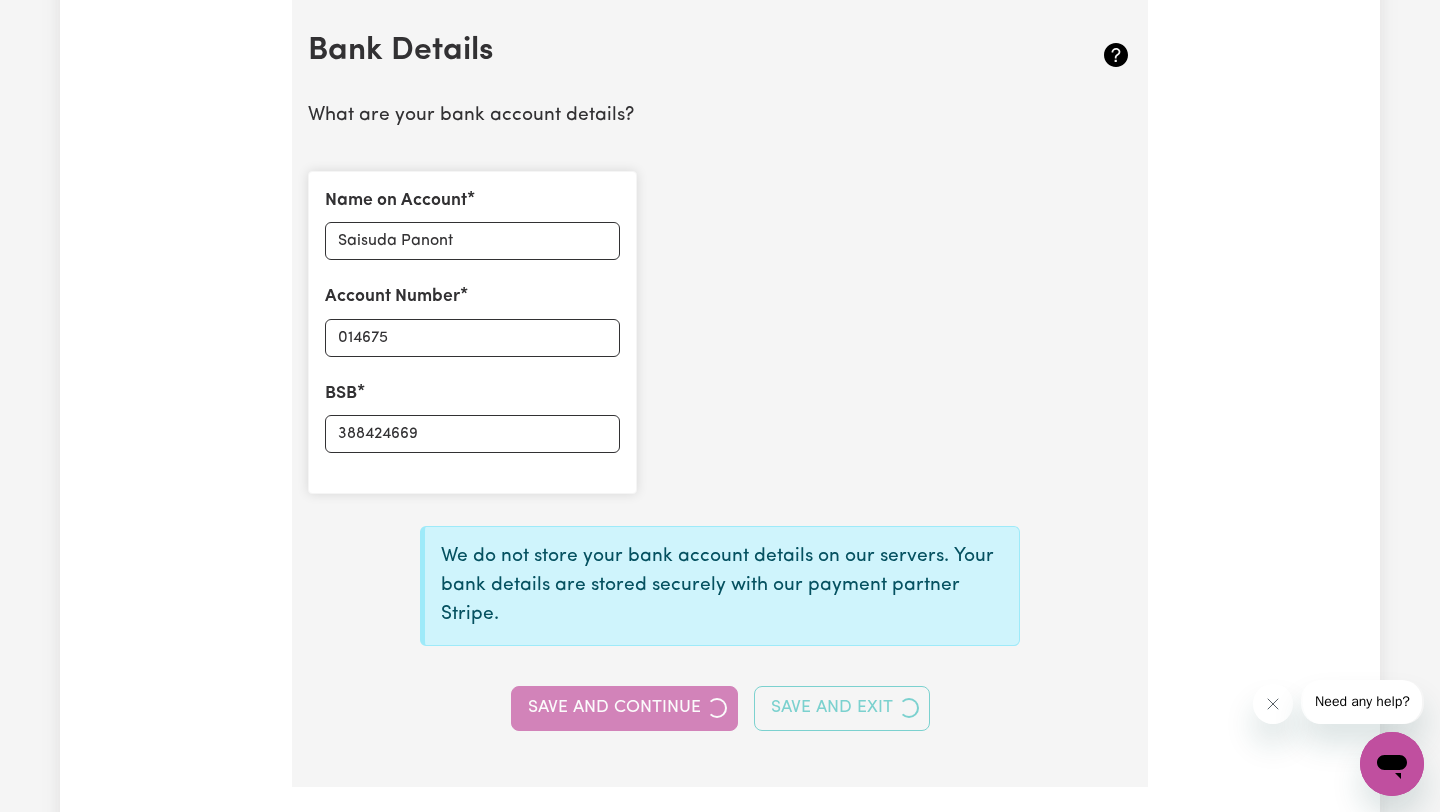 click on "Save and Continue Save and Exit" at bounding box center (720, 708) 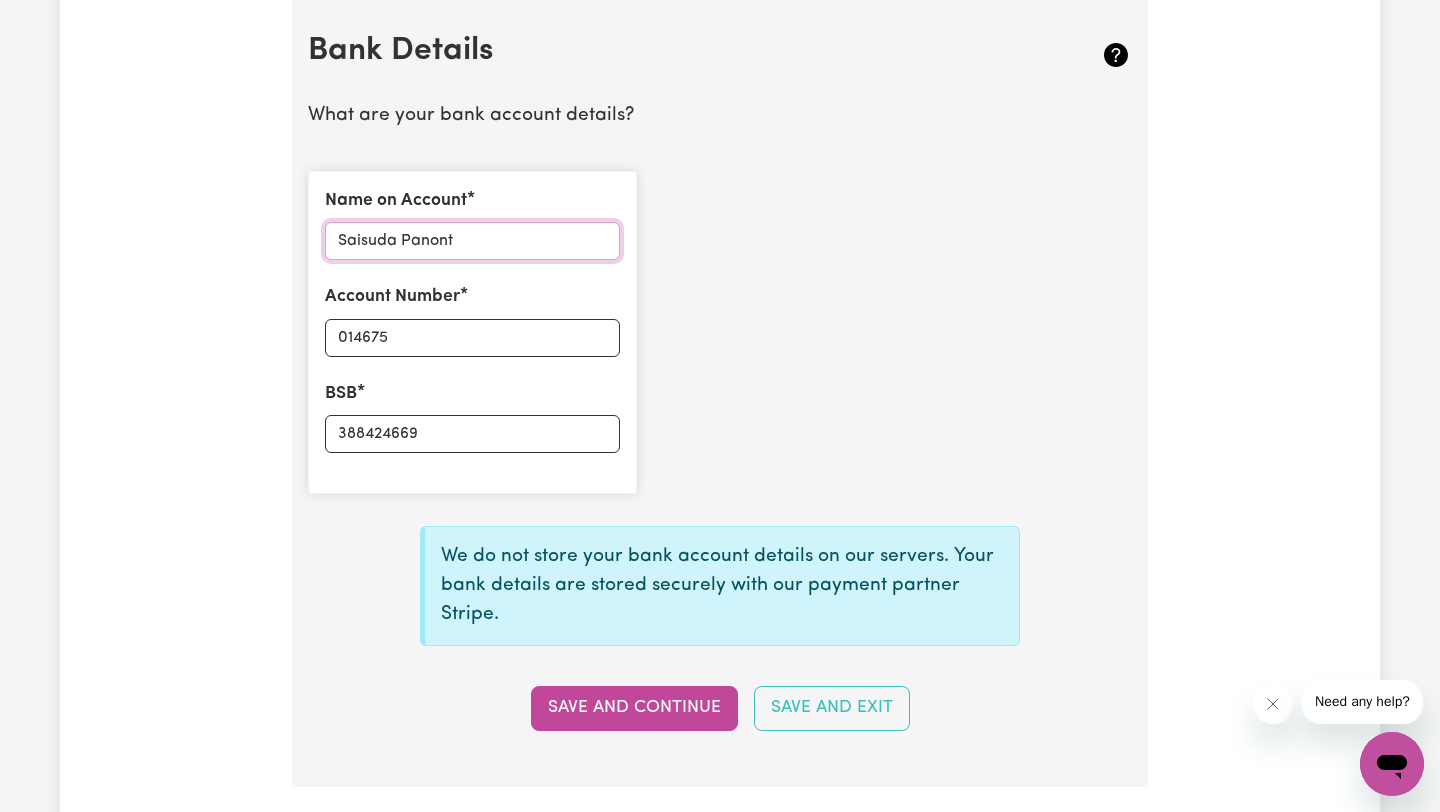 click on "Saisuda Panont" at bounding box center [472, 241] 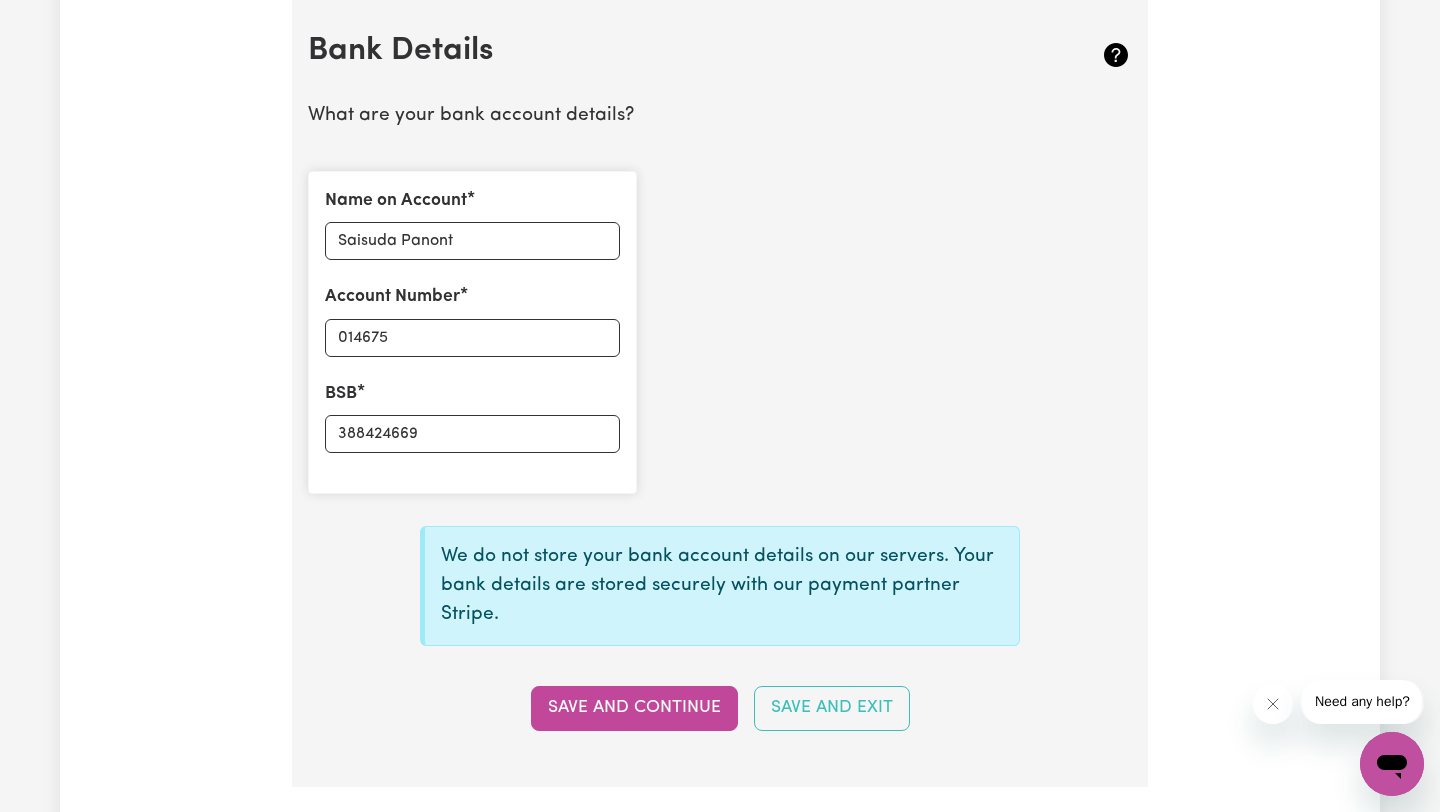 click on "Name on Account Saisuda Panont Account Number 014675 BSB 388424669" at bounding box center [720, 332] 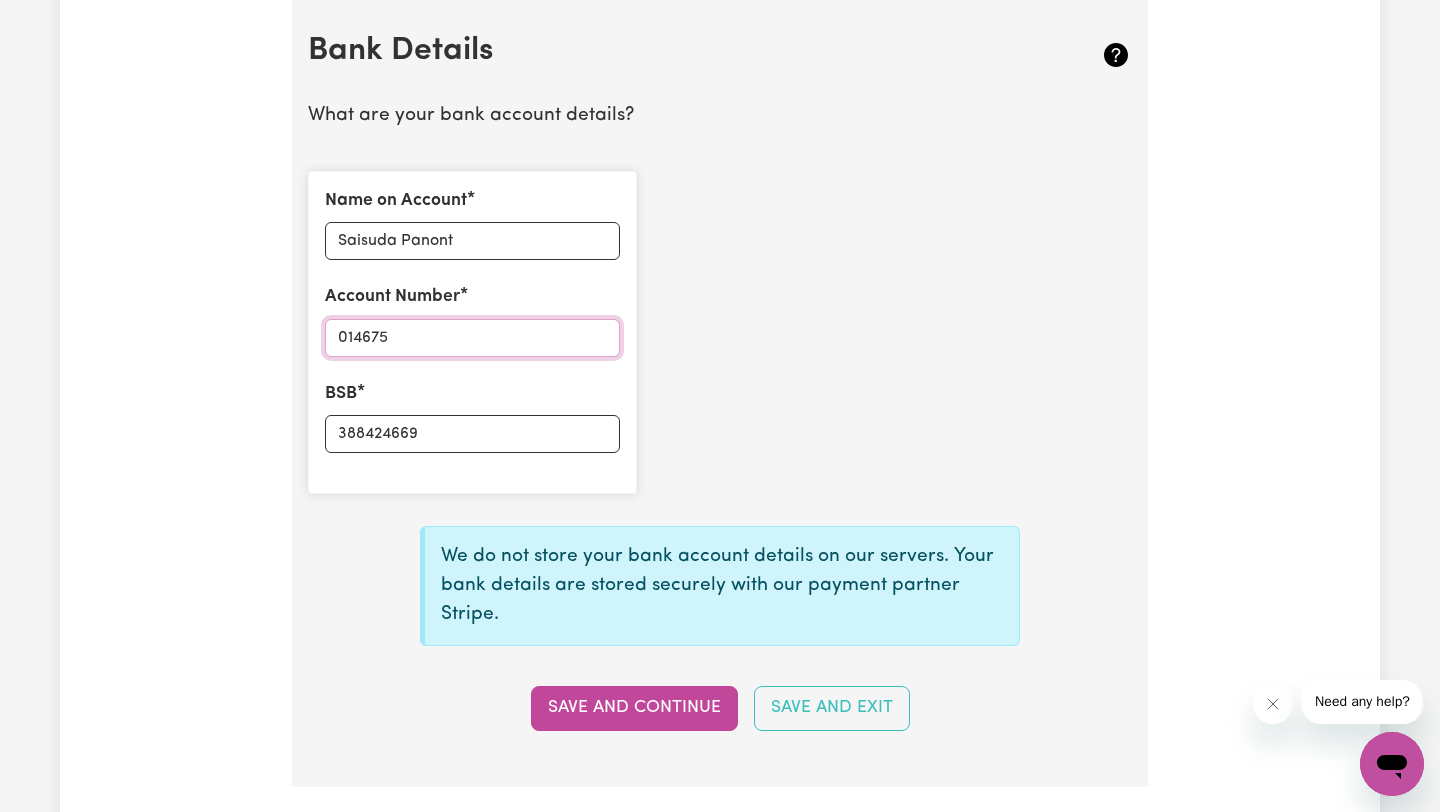 click on "014675" at bounding box center (472, 338) 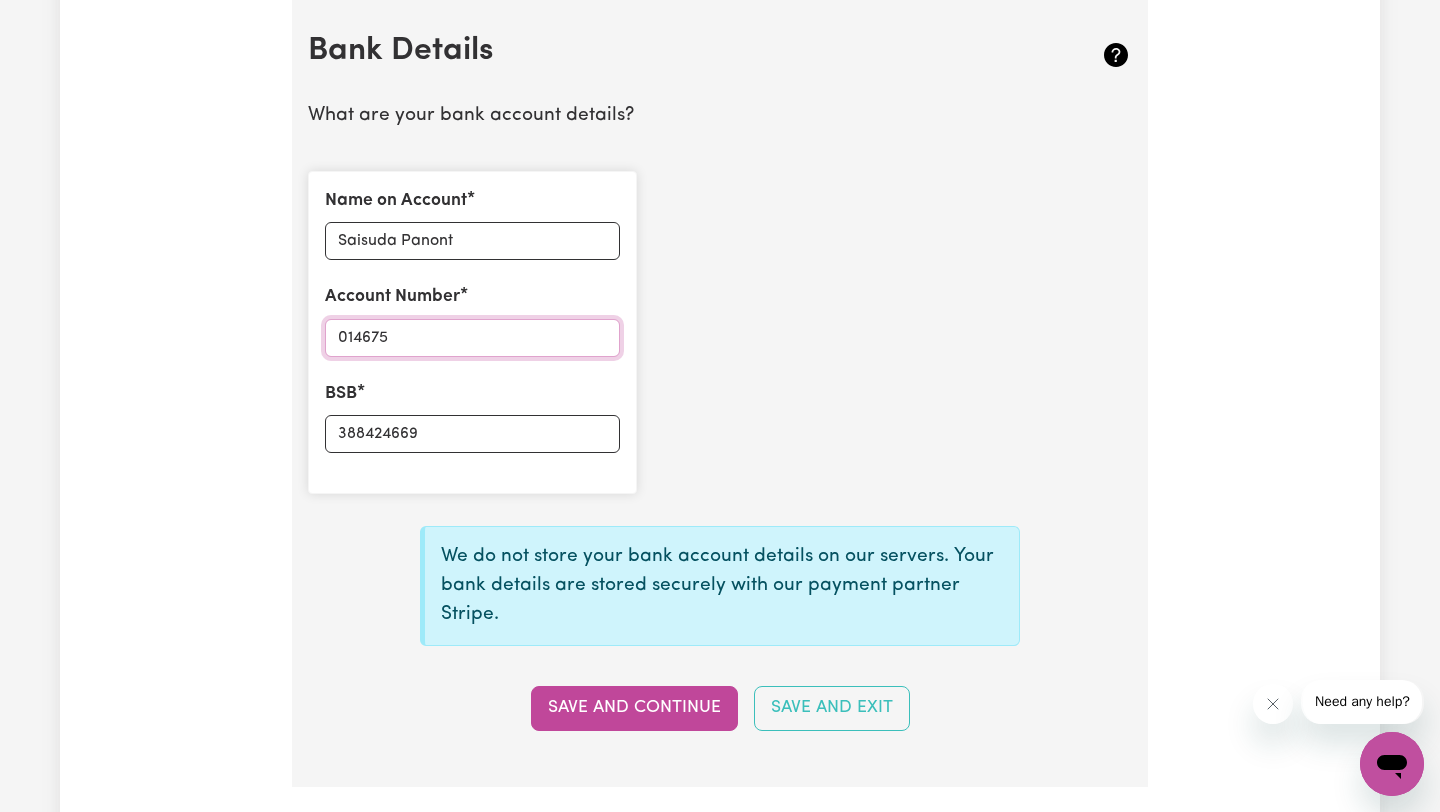 click on "014675" at bounding box center (472, 338) 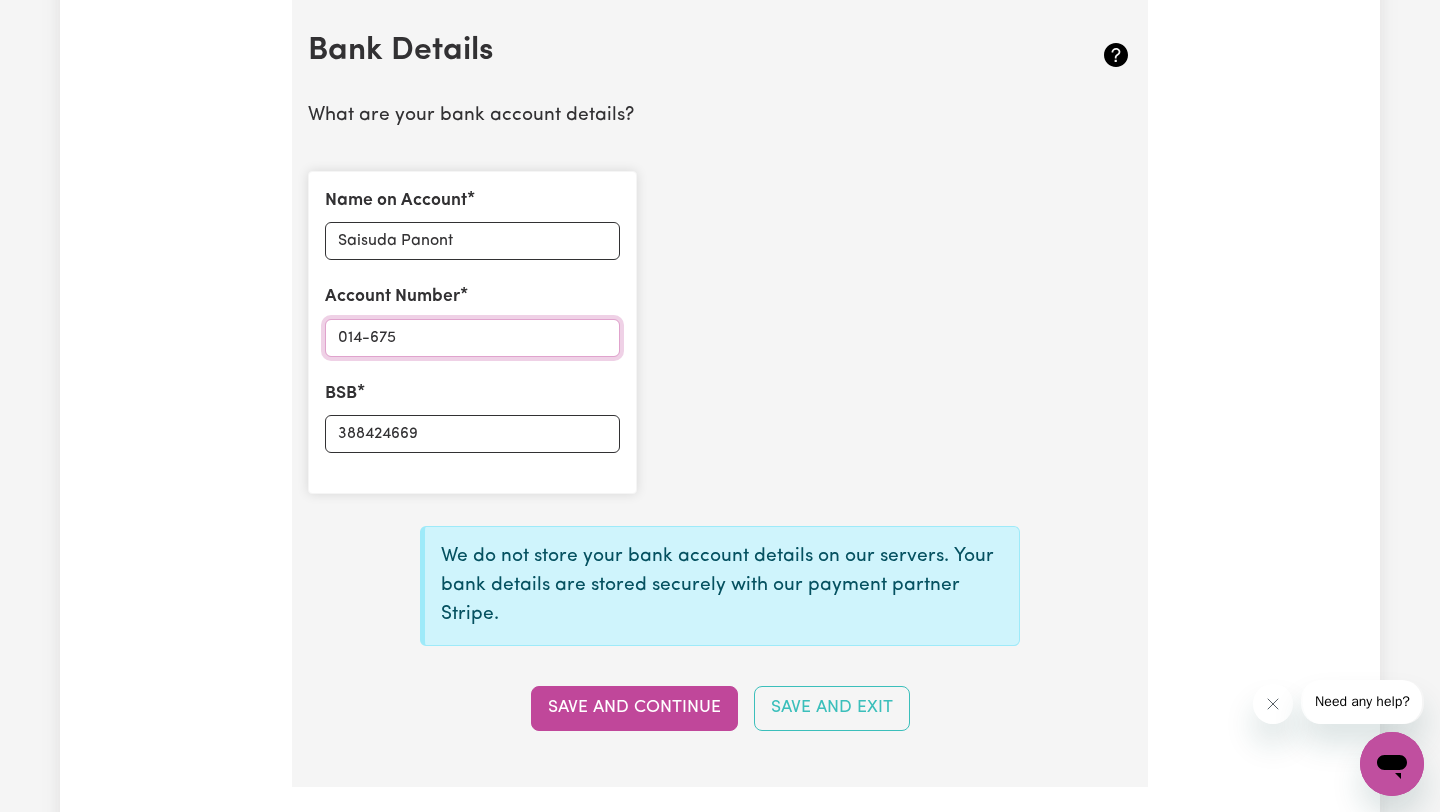 type on "014-675" 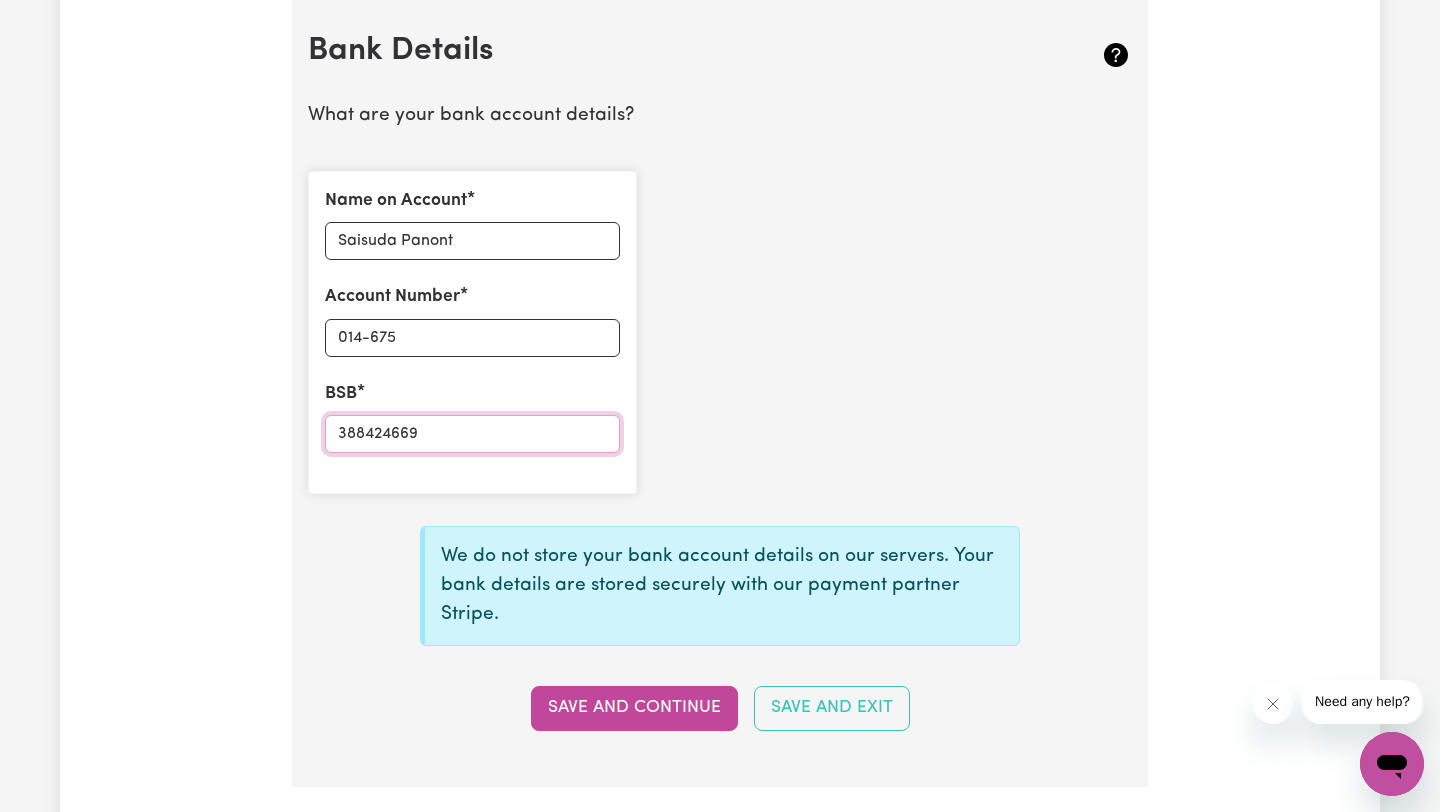 click on "388424669" at bounding box center [472, 434] 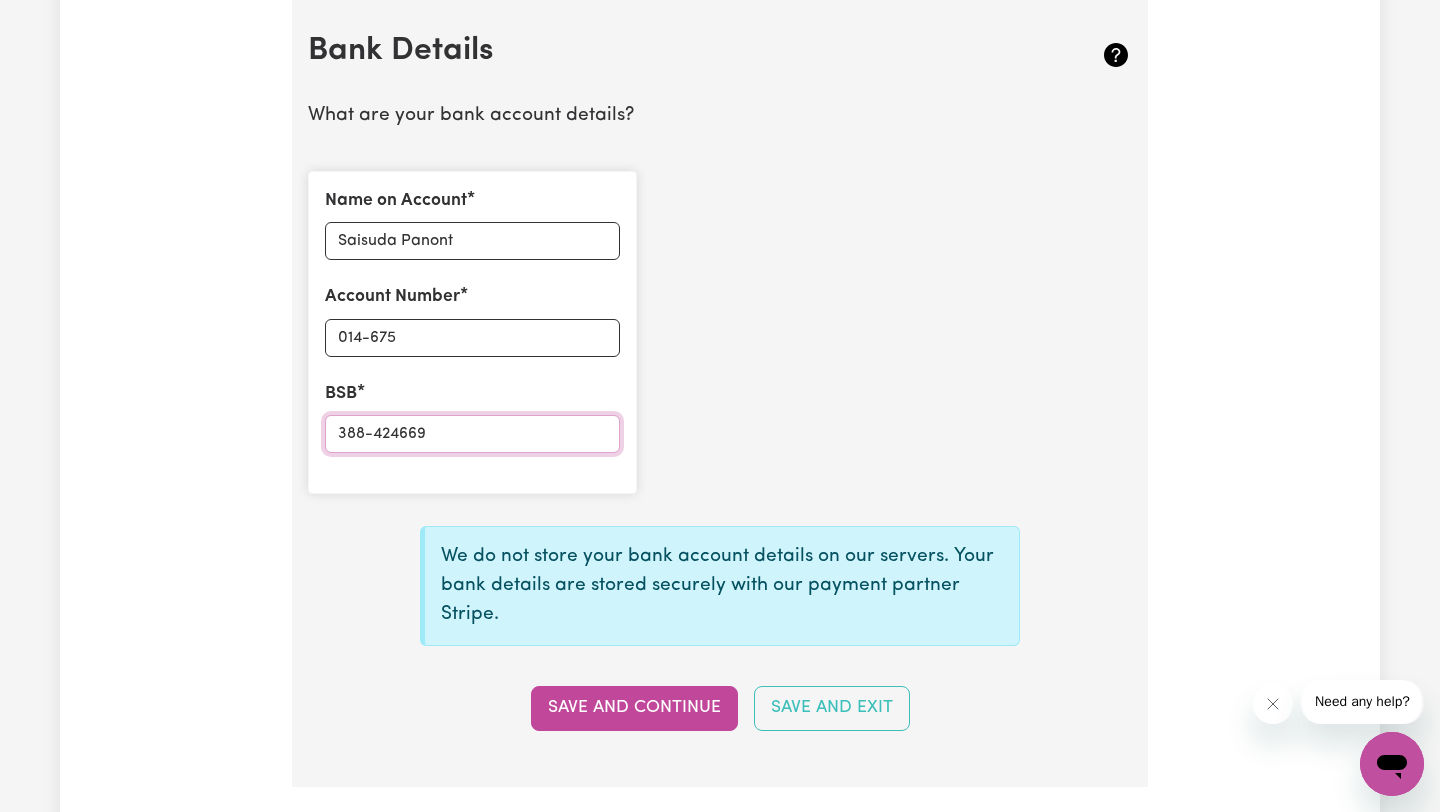 click on "388-424669" at bounding box center [472, 434] 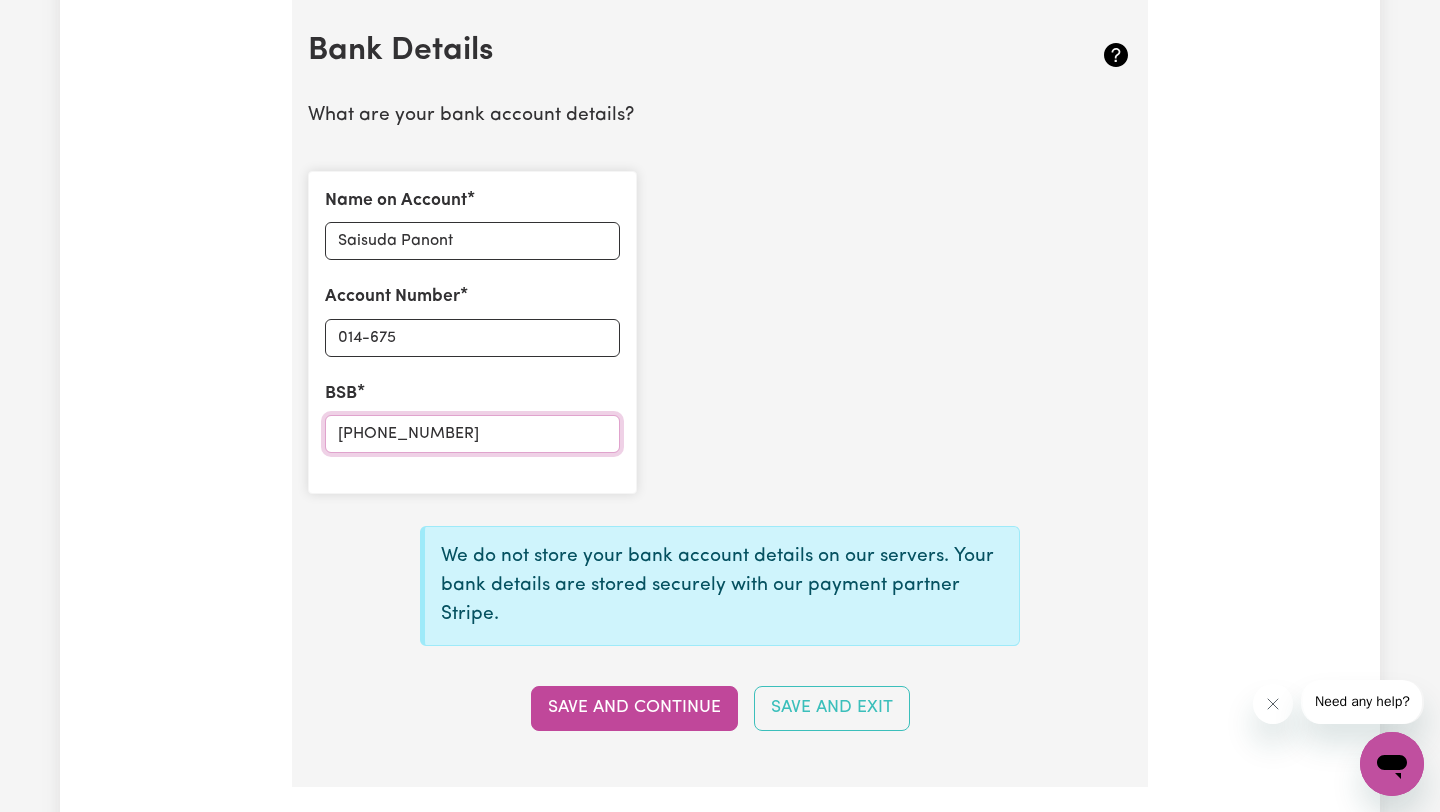 type on "388-424-669" 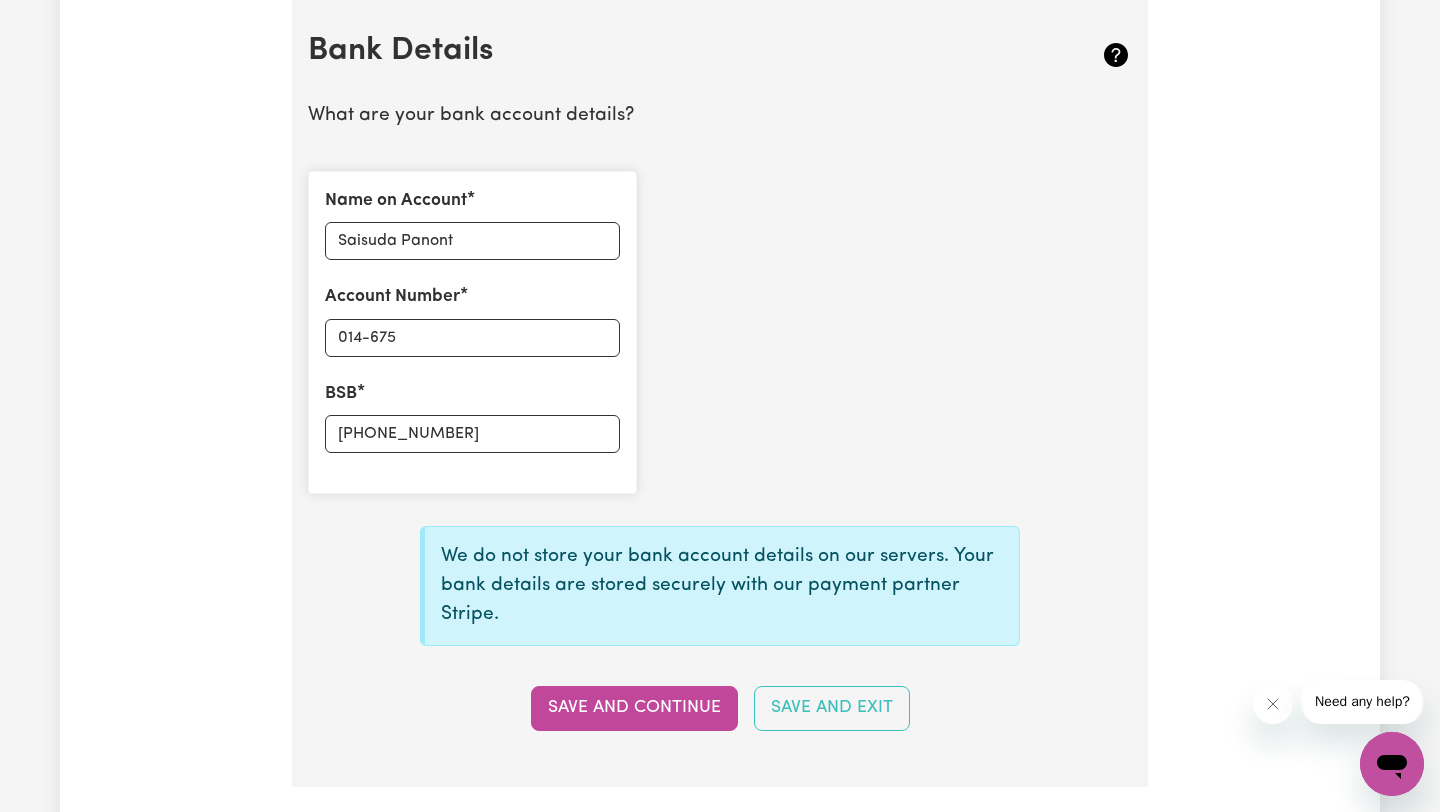 click on "Name on Account Saisuda Panont Account Number 014-675 BSB 388-424-669" at bounding box center (720, 332) 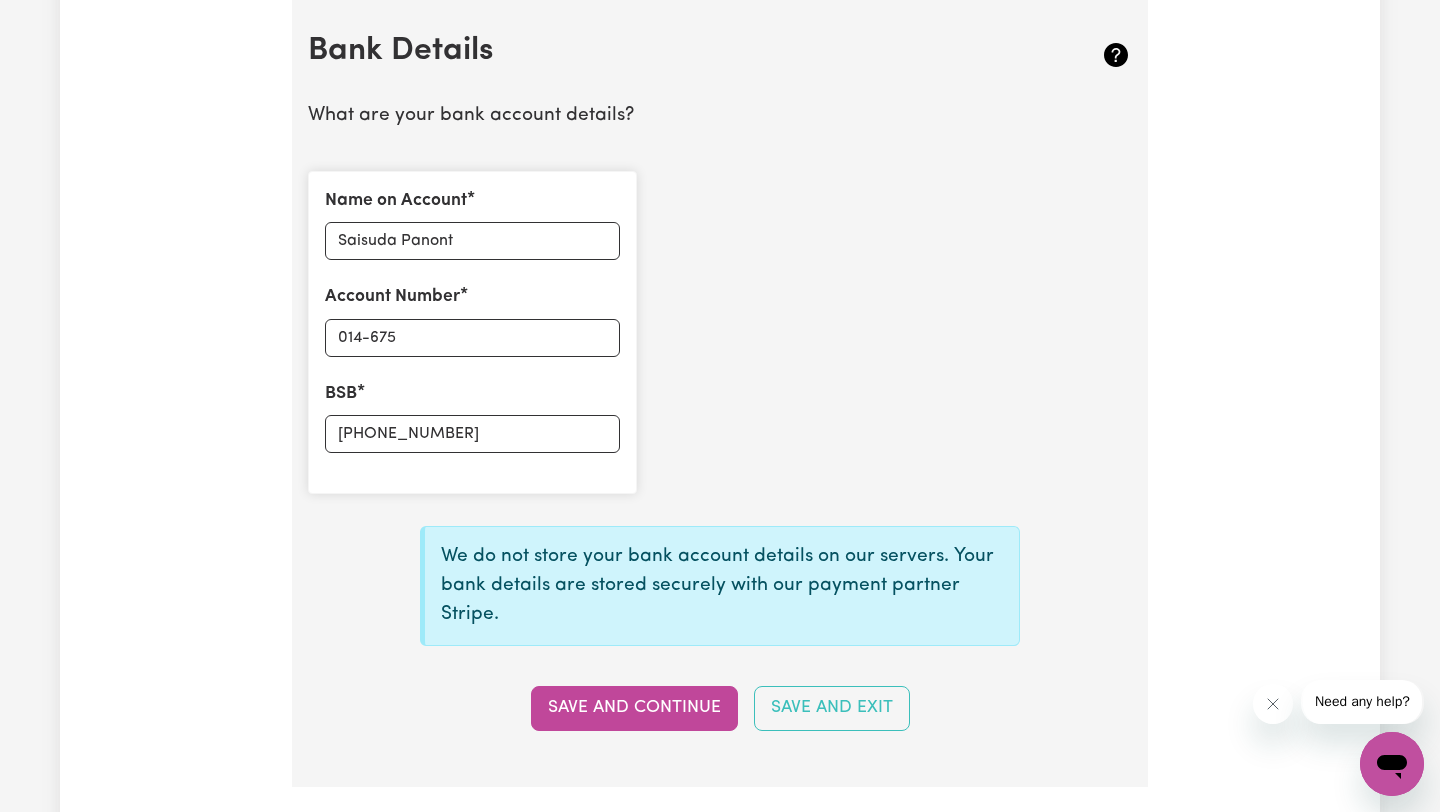 click 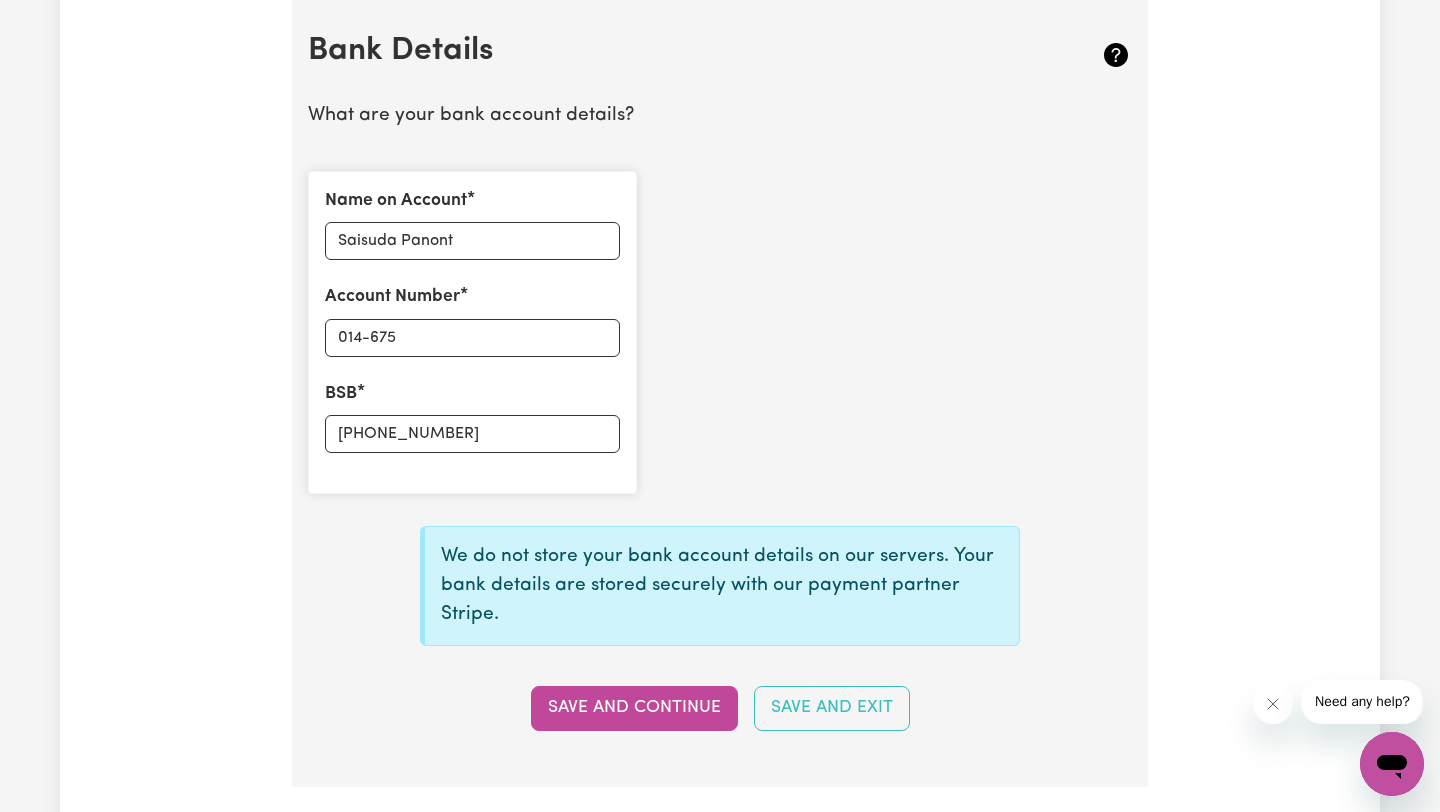 click on "Name on Account Saisuda Panont Account Number 014-675 BSB 388-424-669" at bounding box center (720, 332) 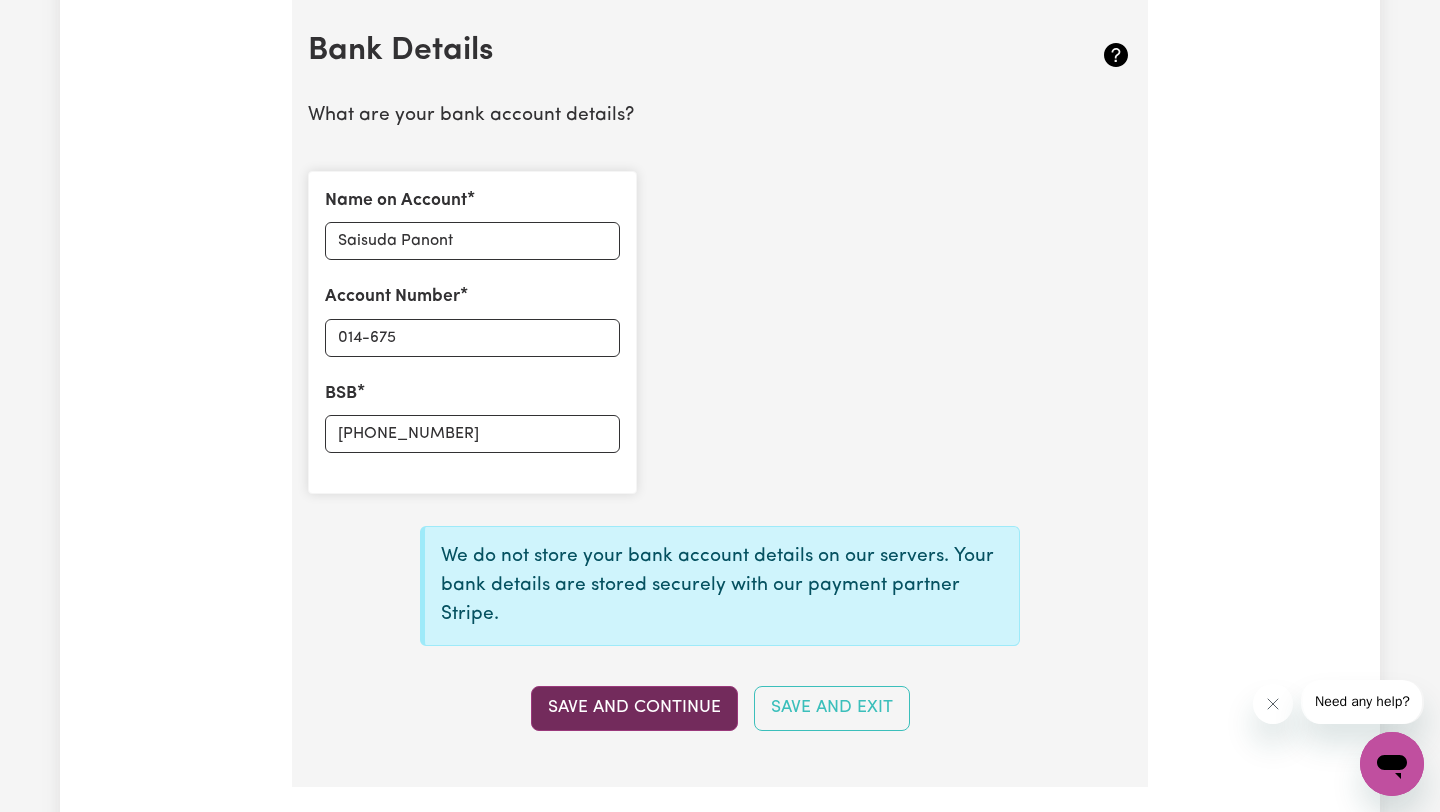 click on "Save and Continue" at bounding box center [634, 708] 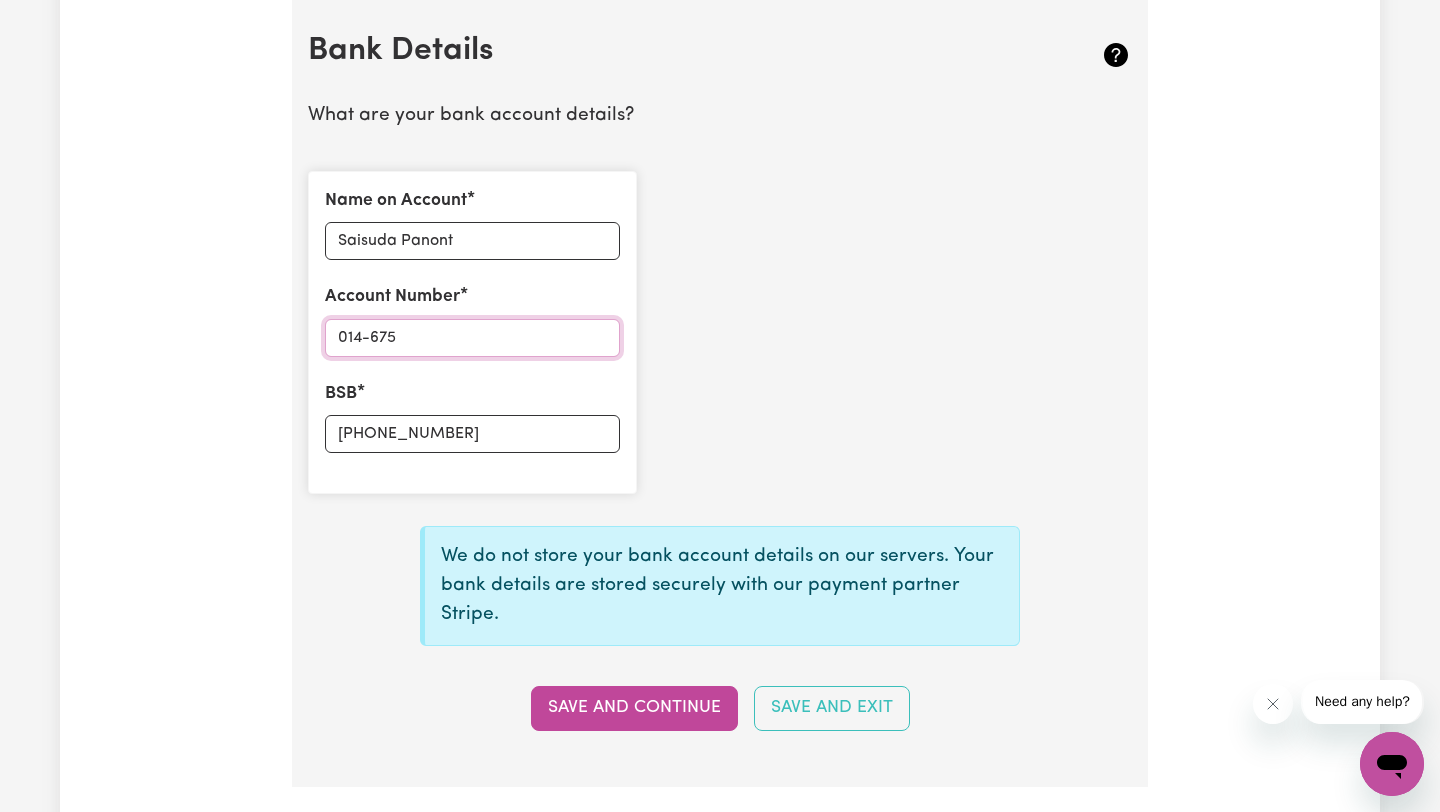 click on "014-675" at bounding box center [472, 338] 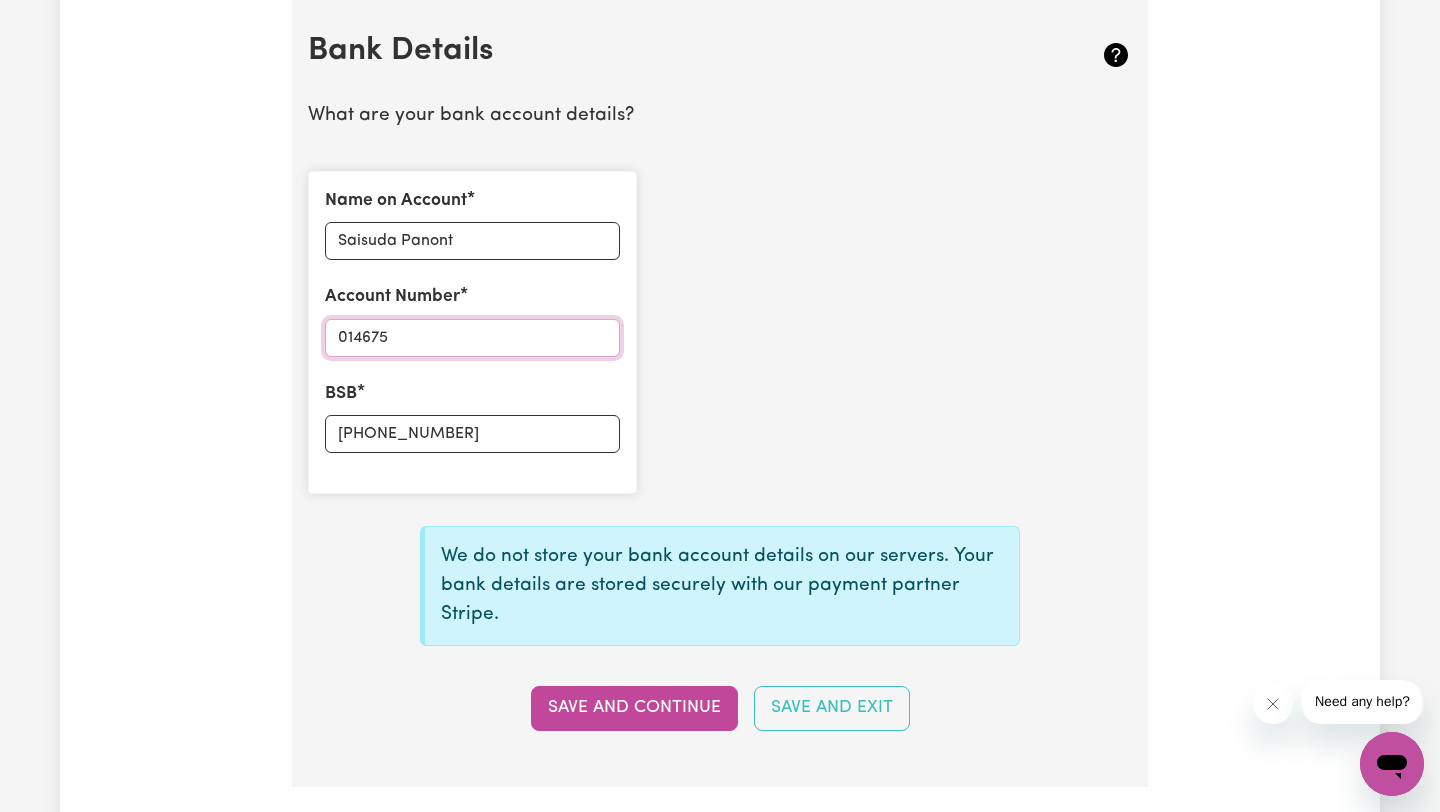type on "014675" 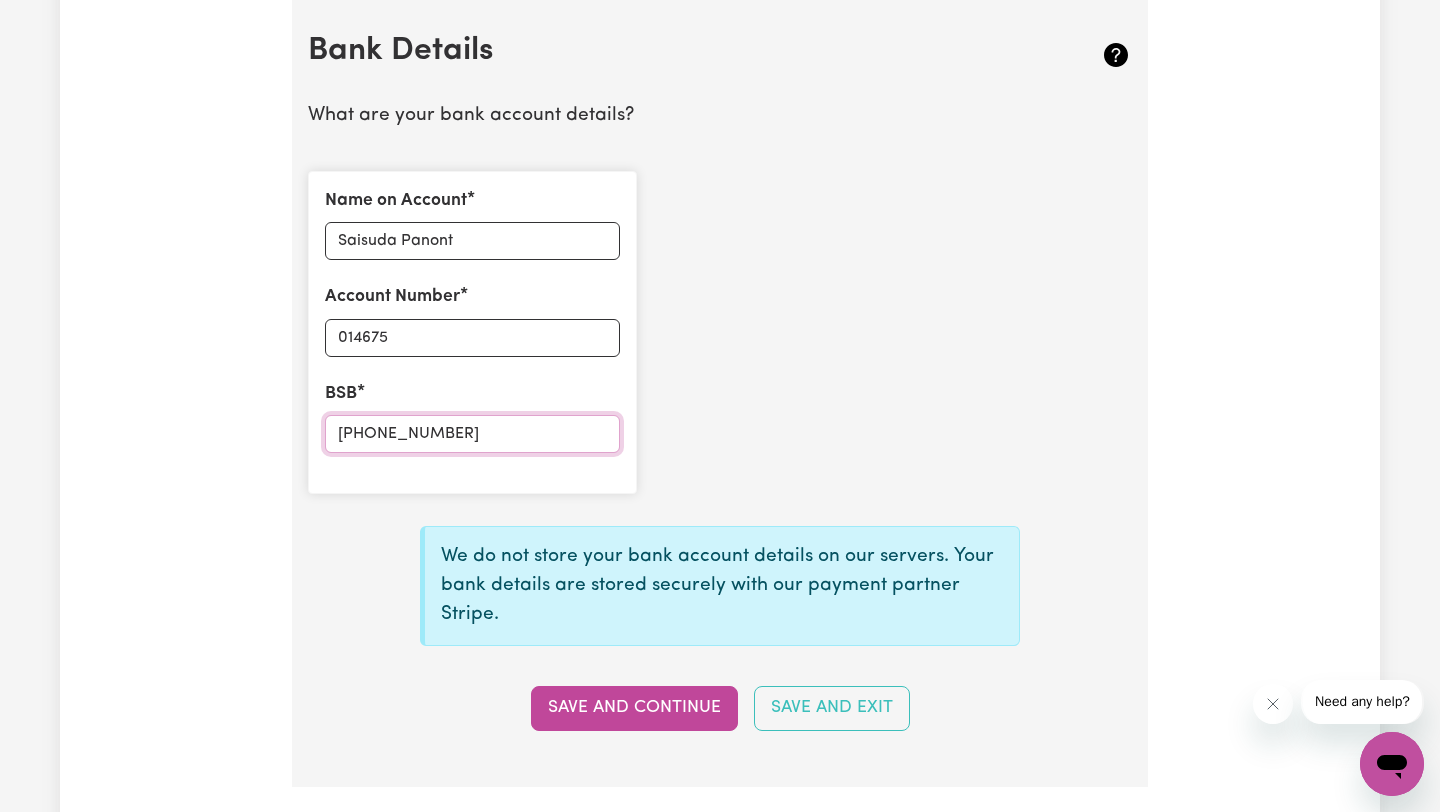 click on "388-424-669" at bounding box center (472, 434) 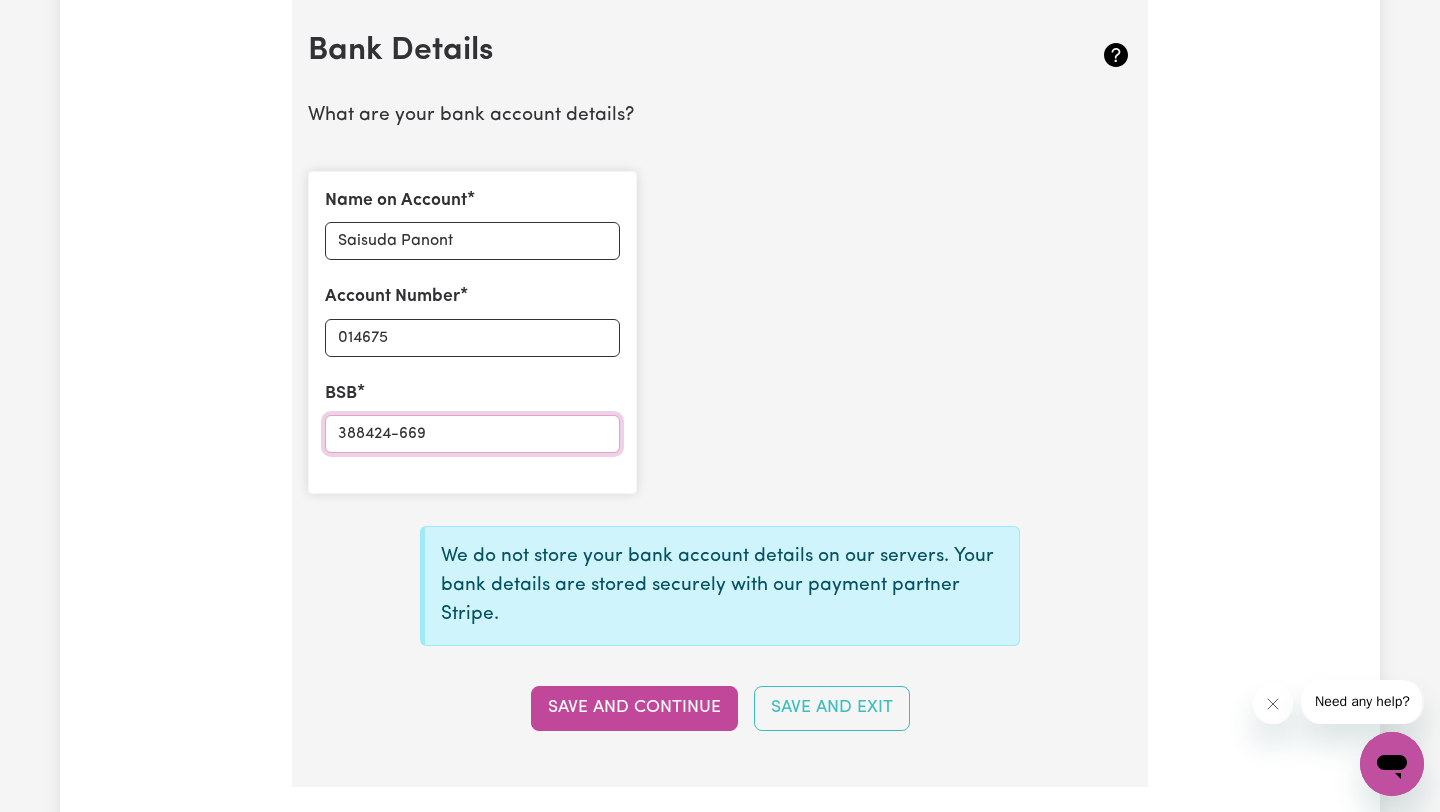 click on "388424-669" at bounding box center (472, 434) 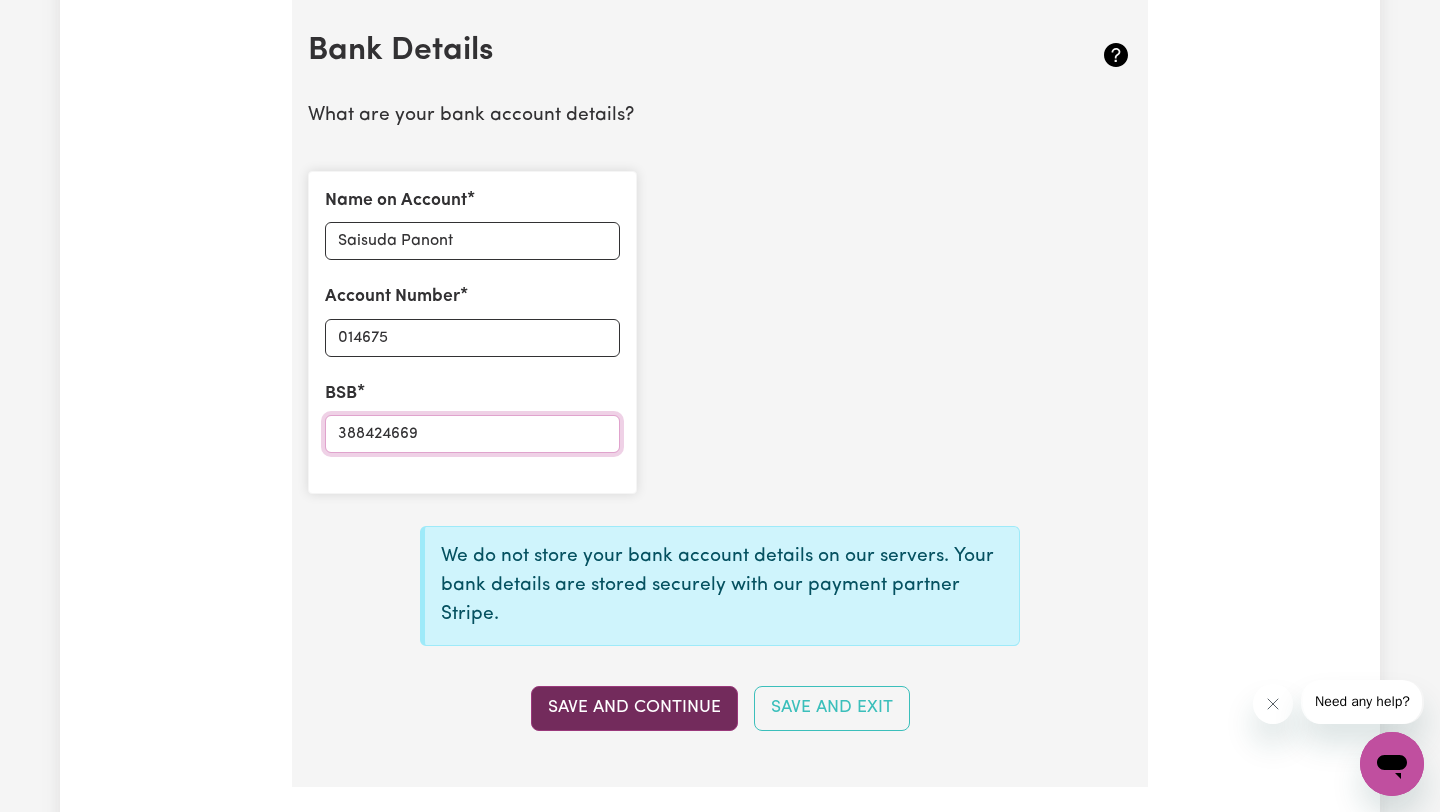type on "388424669" 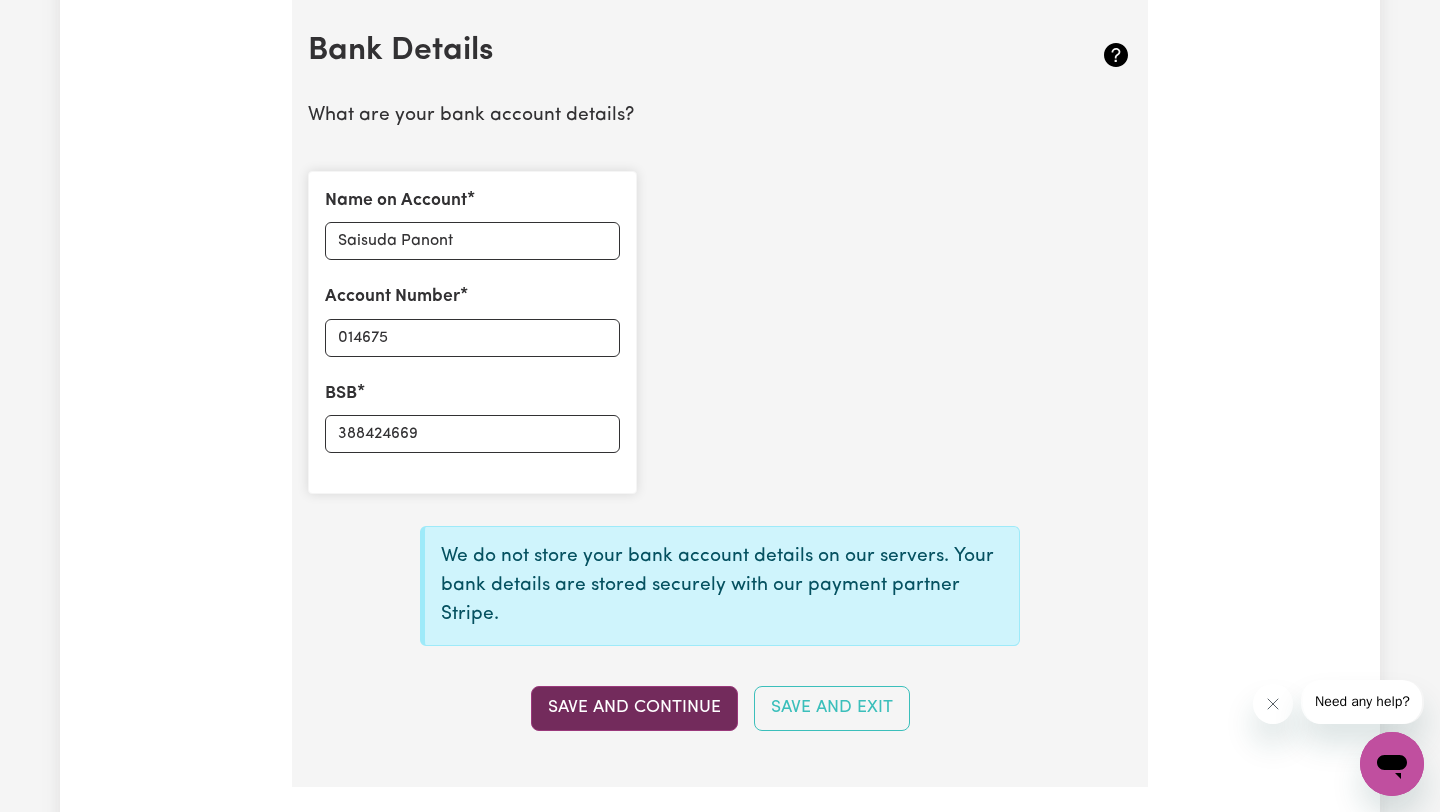click on "Save and Continue" at bounding box center [634, 708] 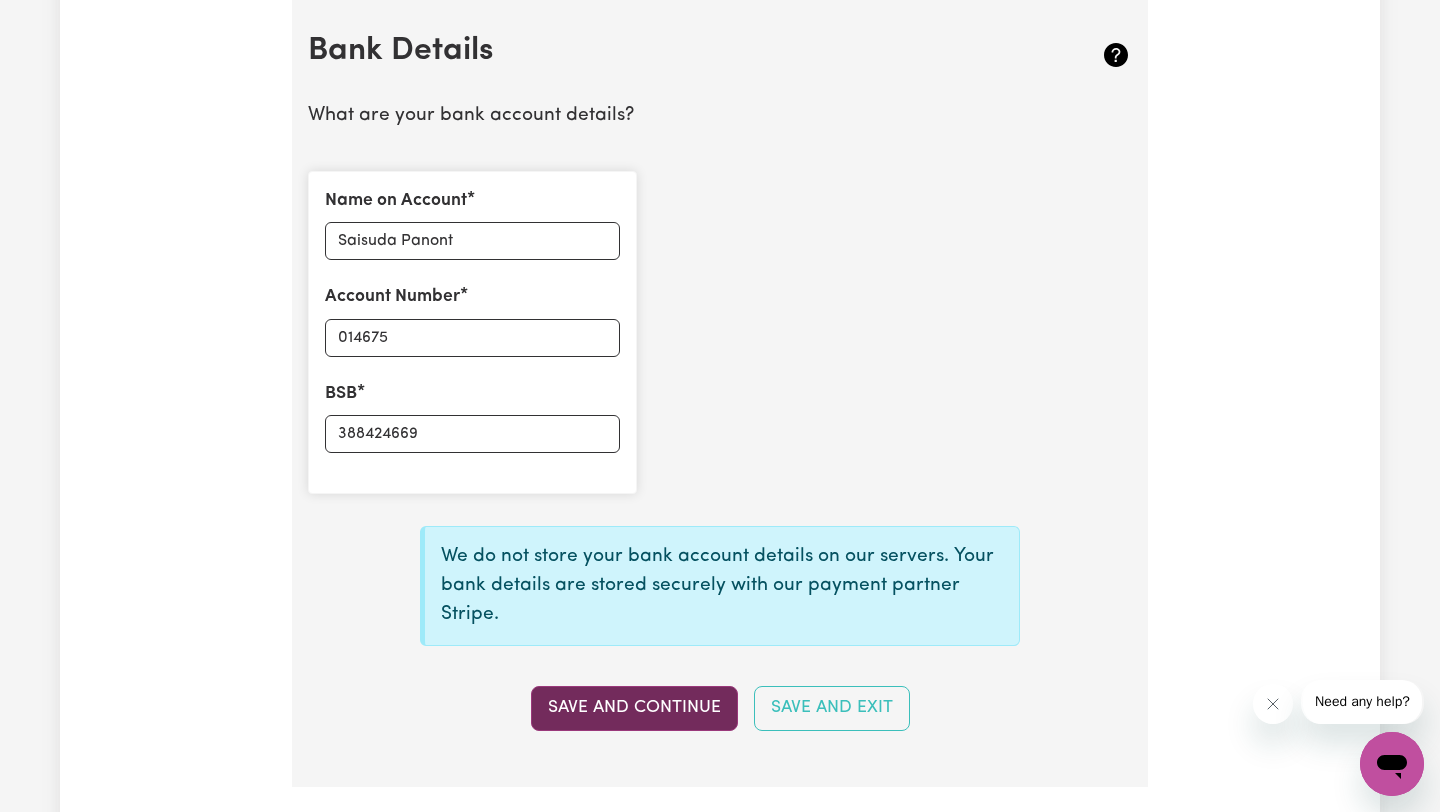 click on "Save and Continue" at bounding box center (634, 708) 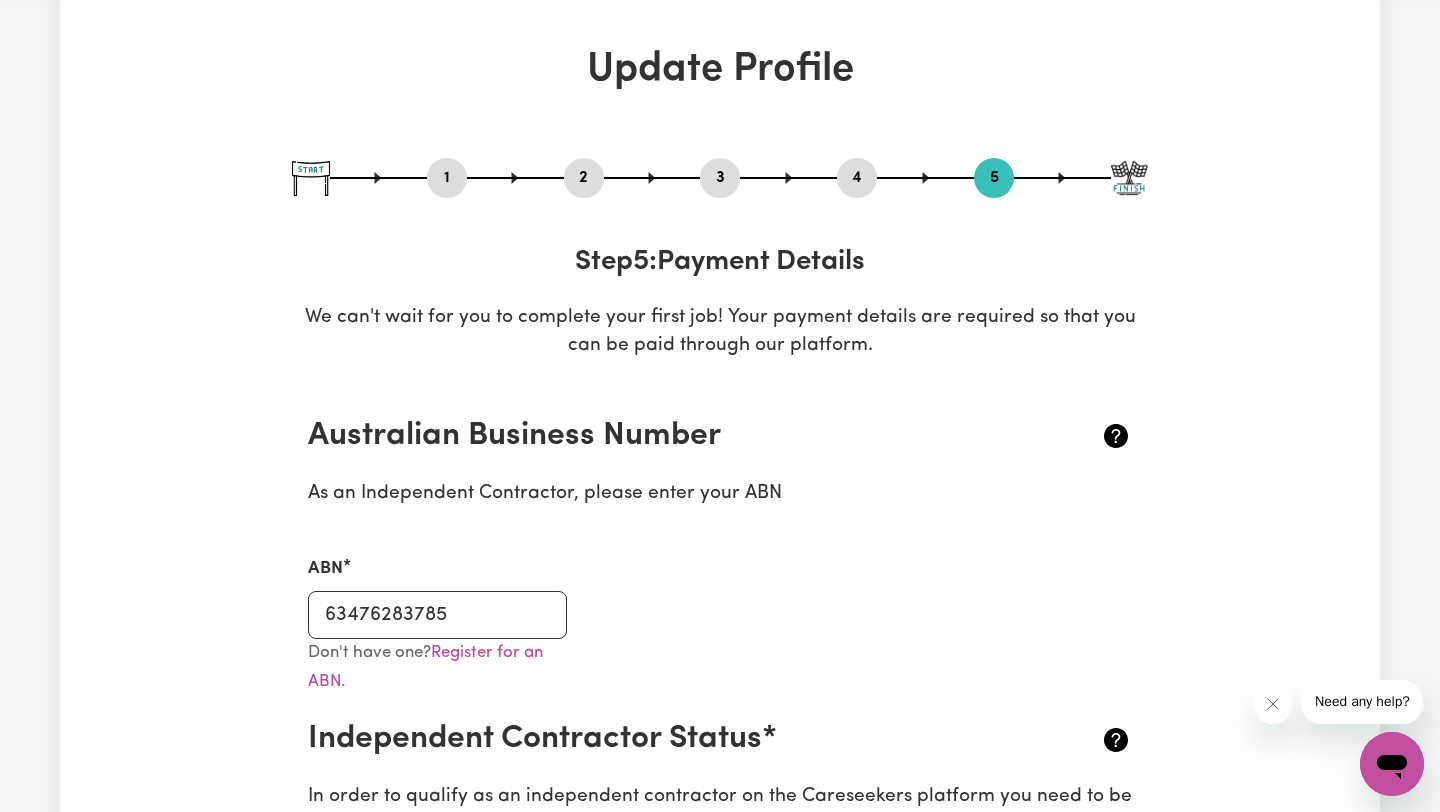 scroll, scrollTop: 0, scrollLeft: 0, axis: both 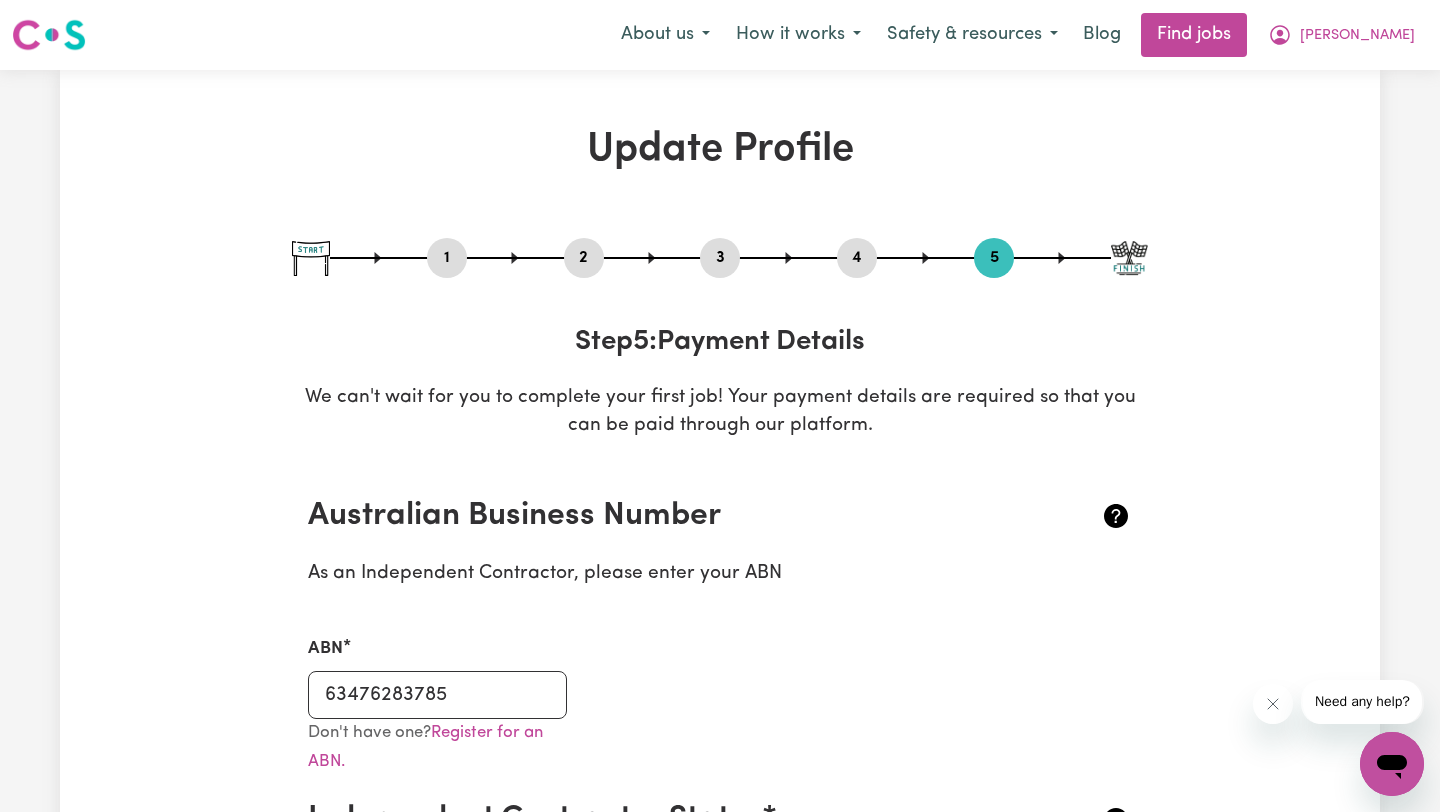 click at bounding box center (1129, 258) 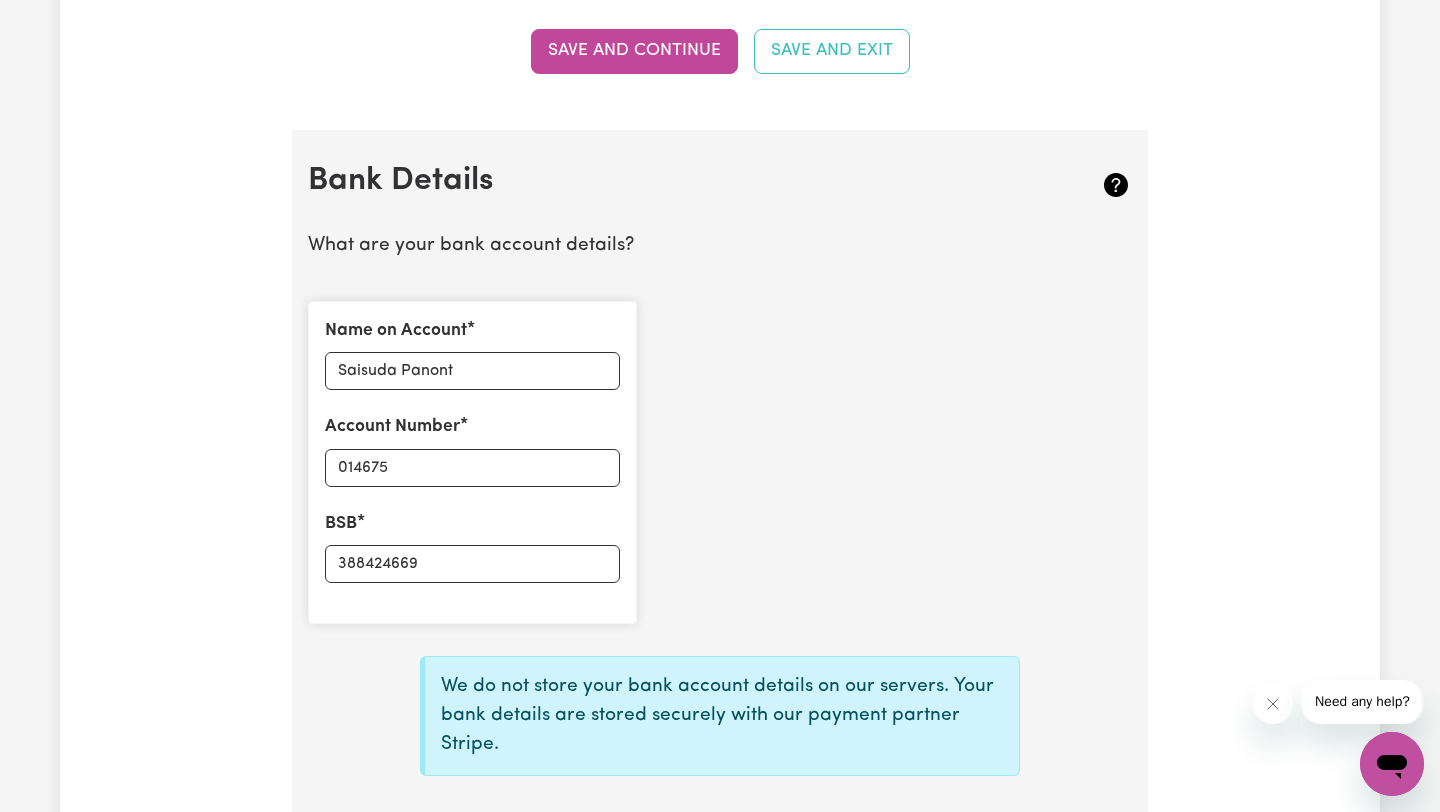 scroll, scrollTop: 1253, scrollLeft: 0, axis: vertical 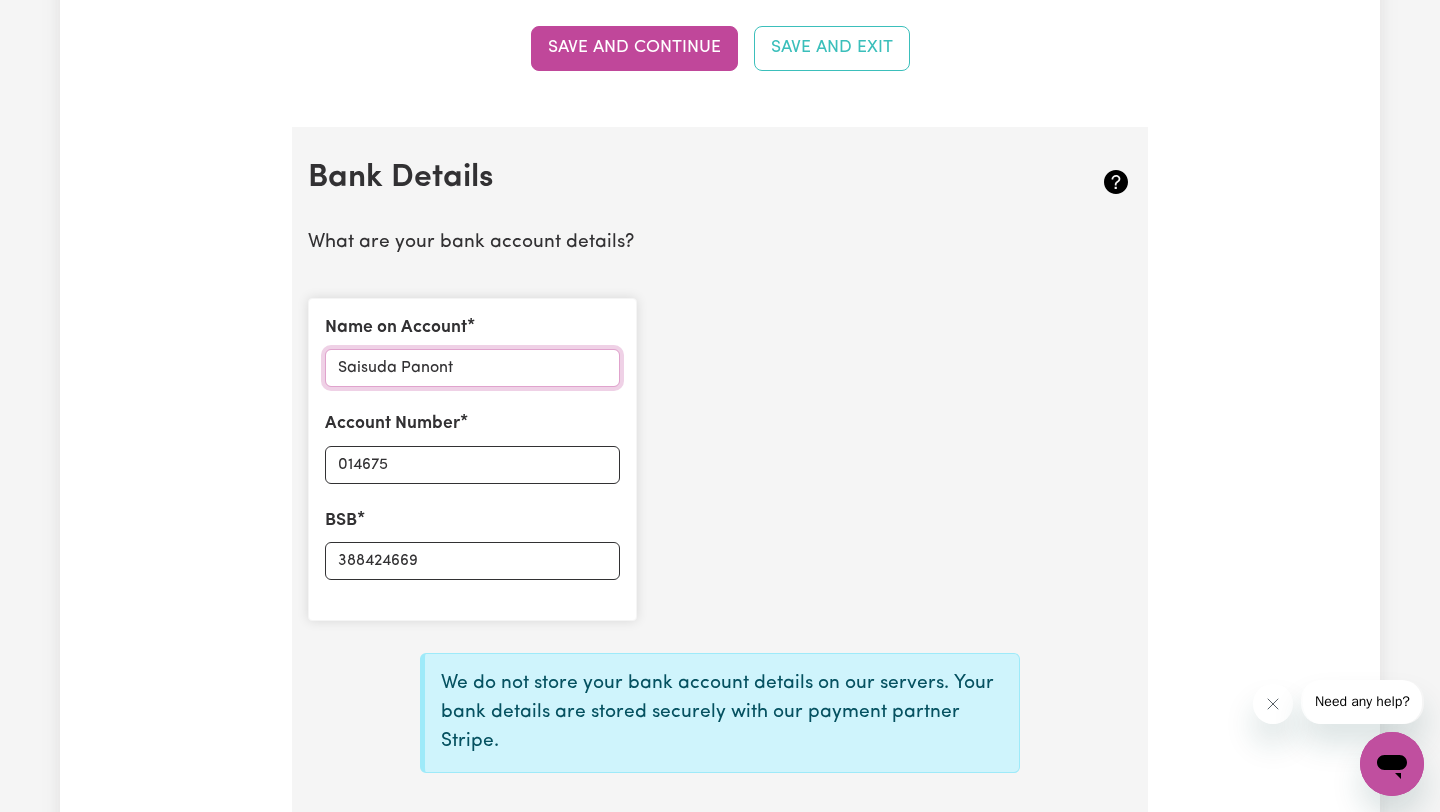click on "Saisuda Panont" at bounding box center [472, 368] 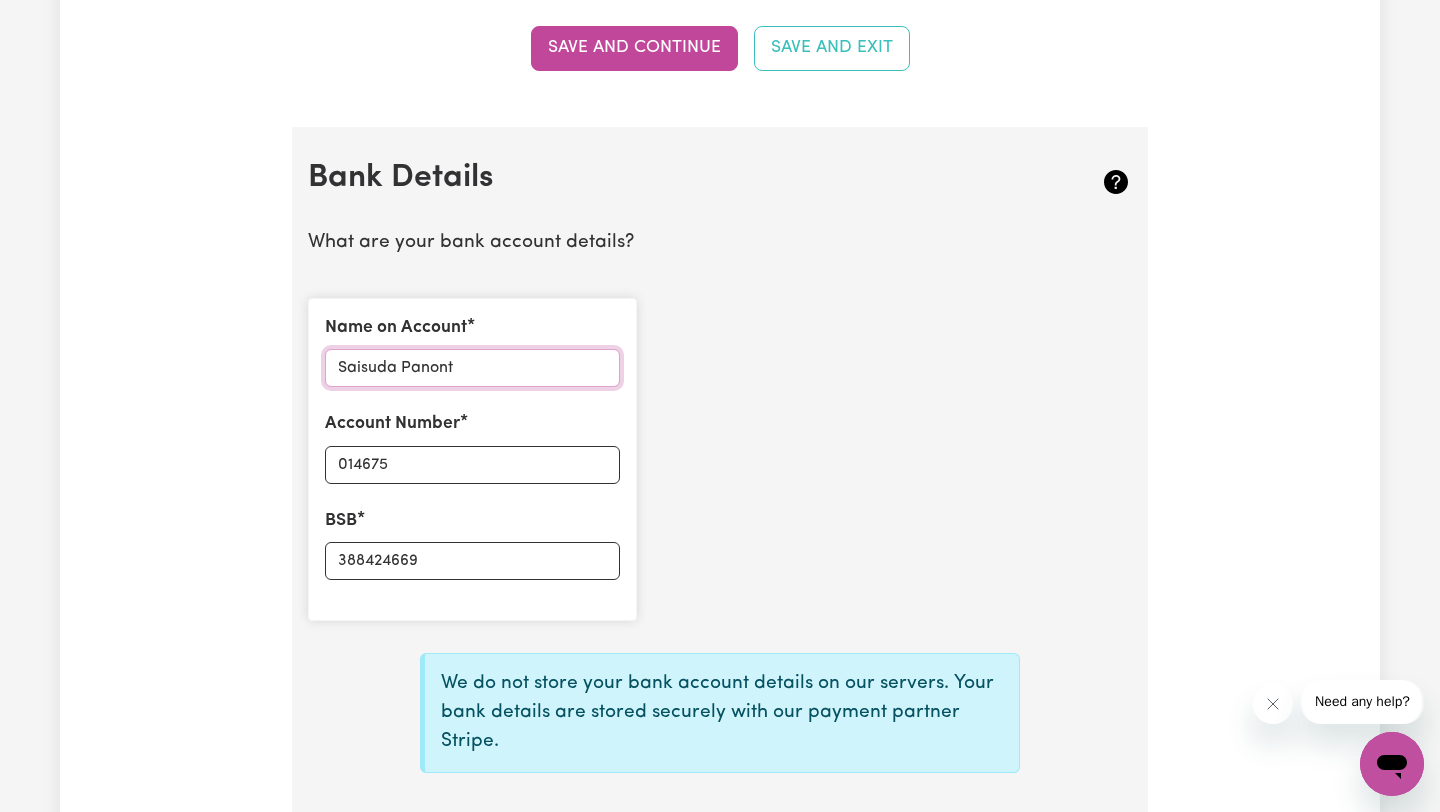 click on "Saisuda Panont" at bounding box center [472, 368] 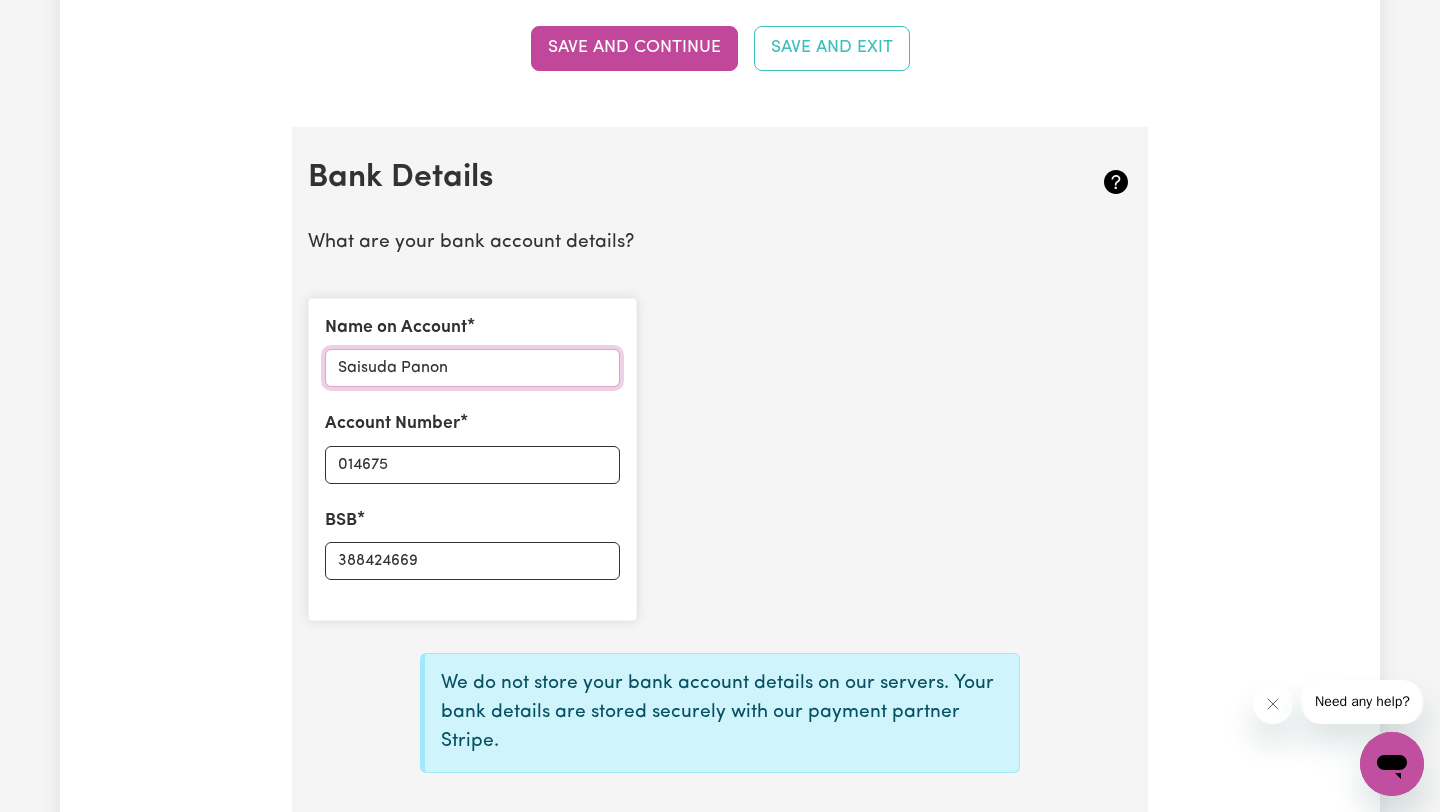 type on "Saisuda Panont" 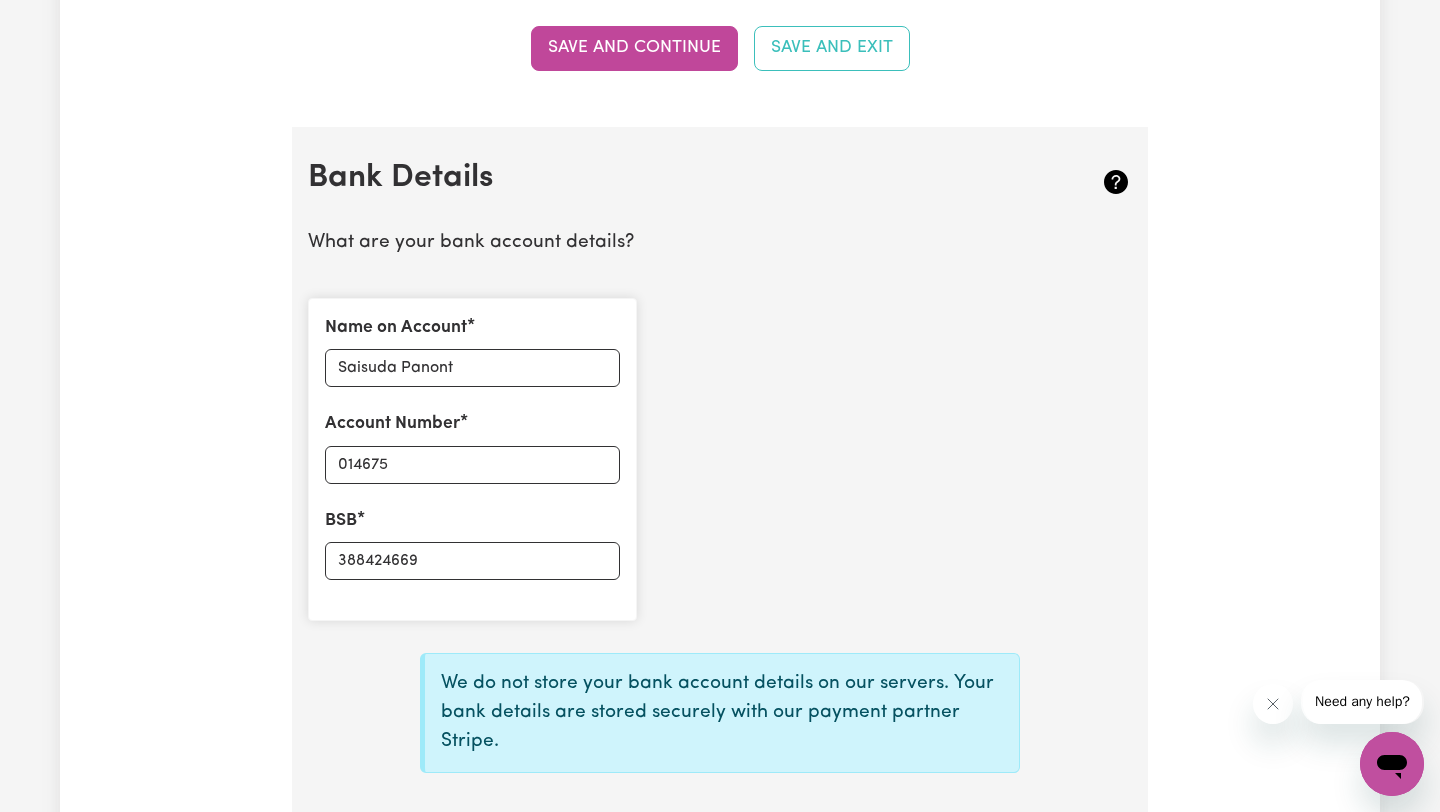 click on "Name on Account Saisuda Panont Account Number 014675 BSB 388424669" at bounding box center (720, 459) 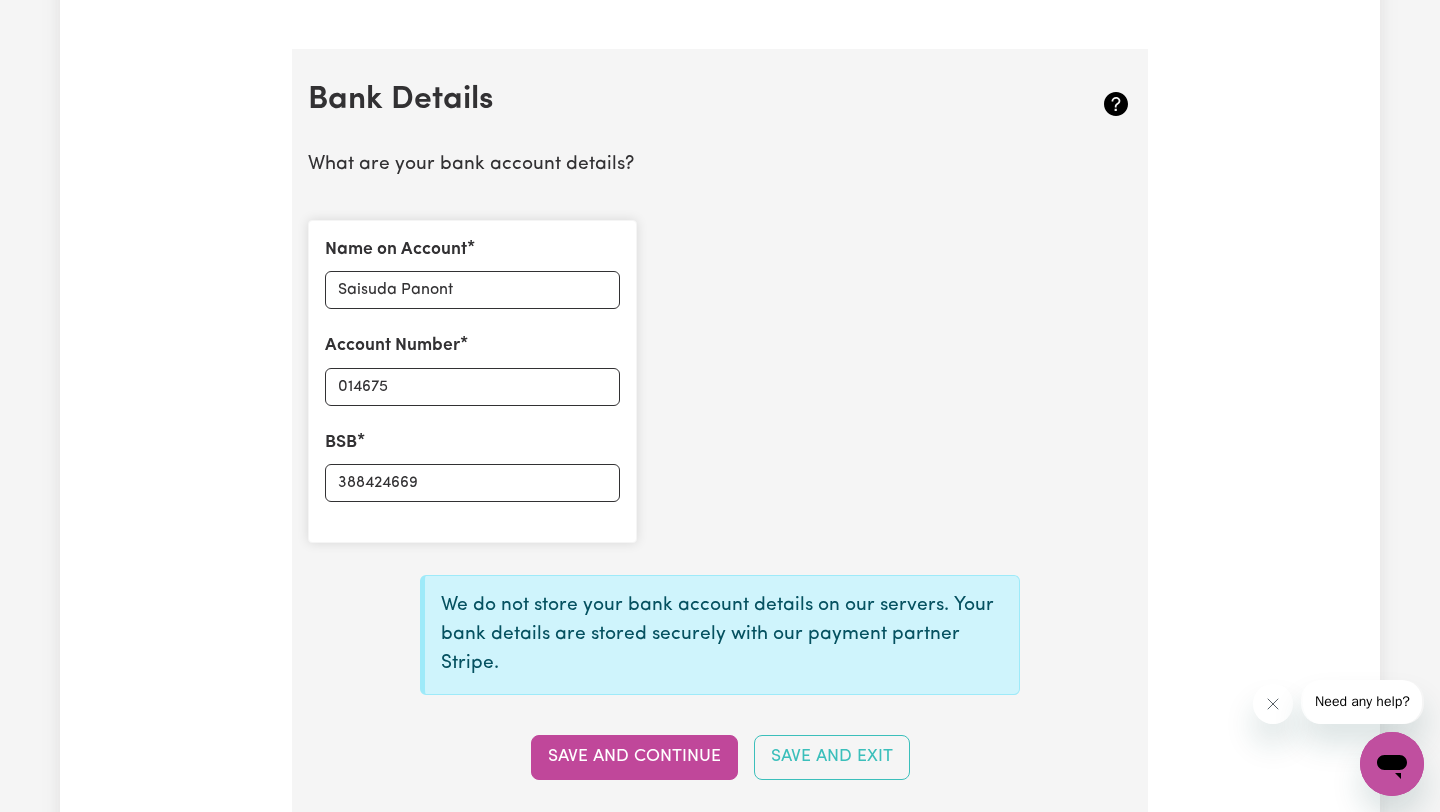 scroll, scrollTop: 1472, scrollLeft: 0, axis: vertical 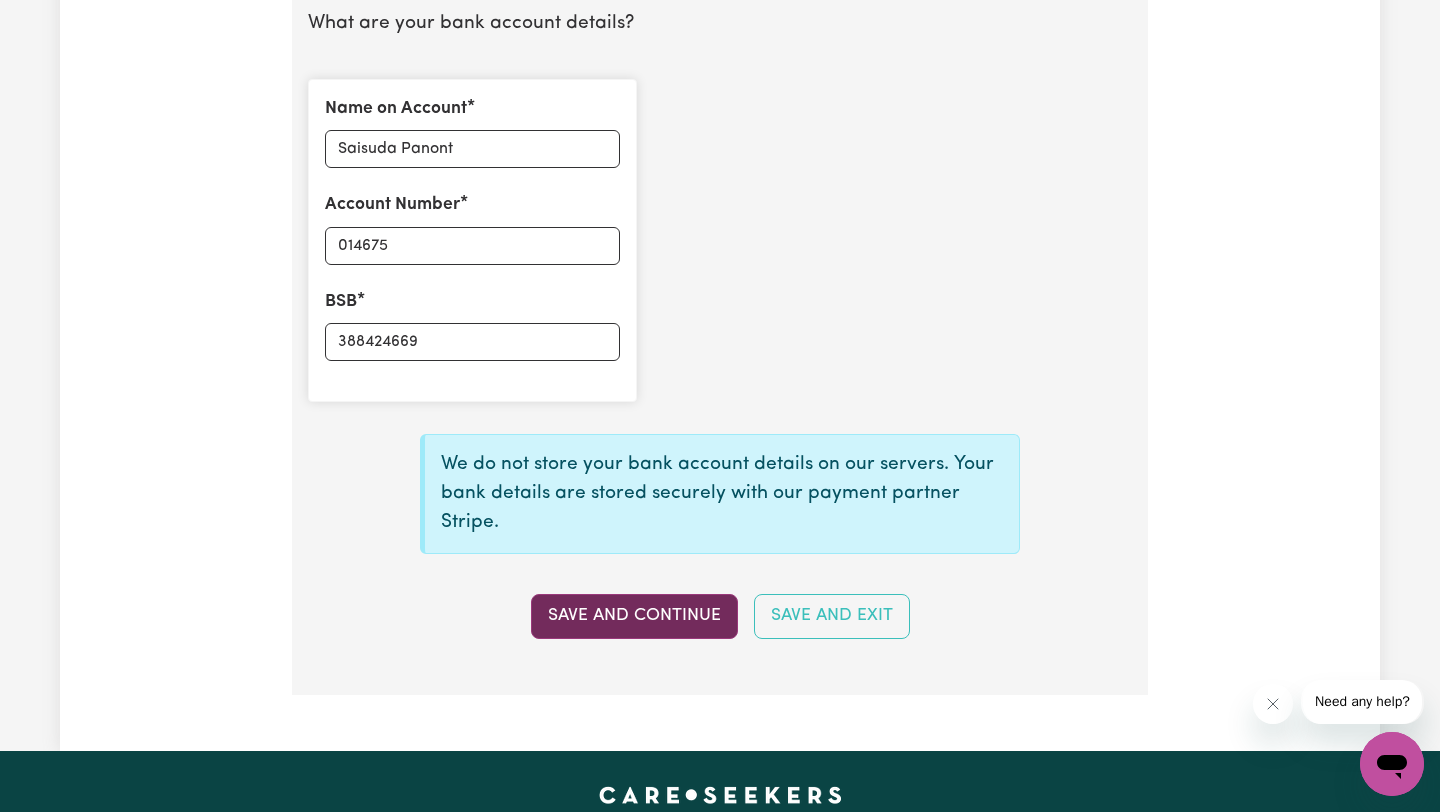 click on "Save and Continue" at bounding box center (634, 616) 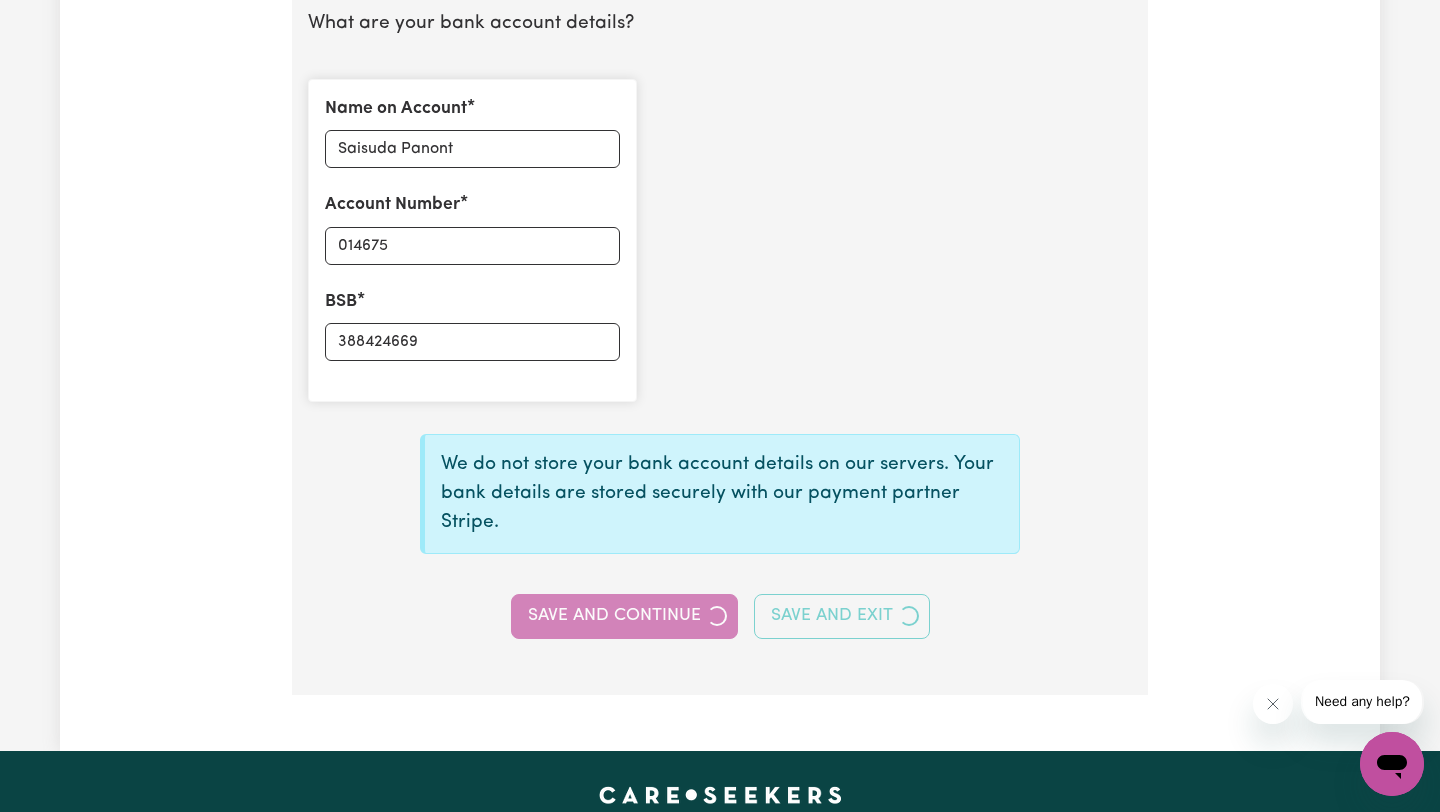 click on "Save and Continue" at bounding box center (624, 616) 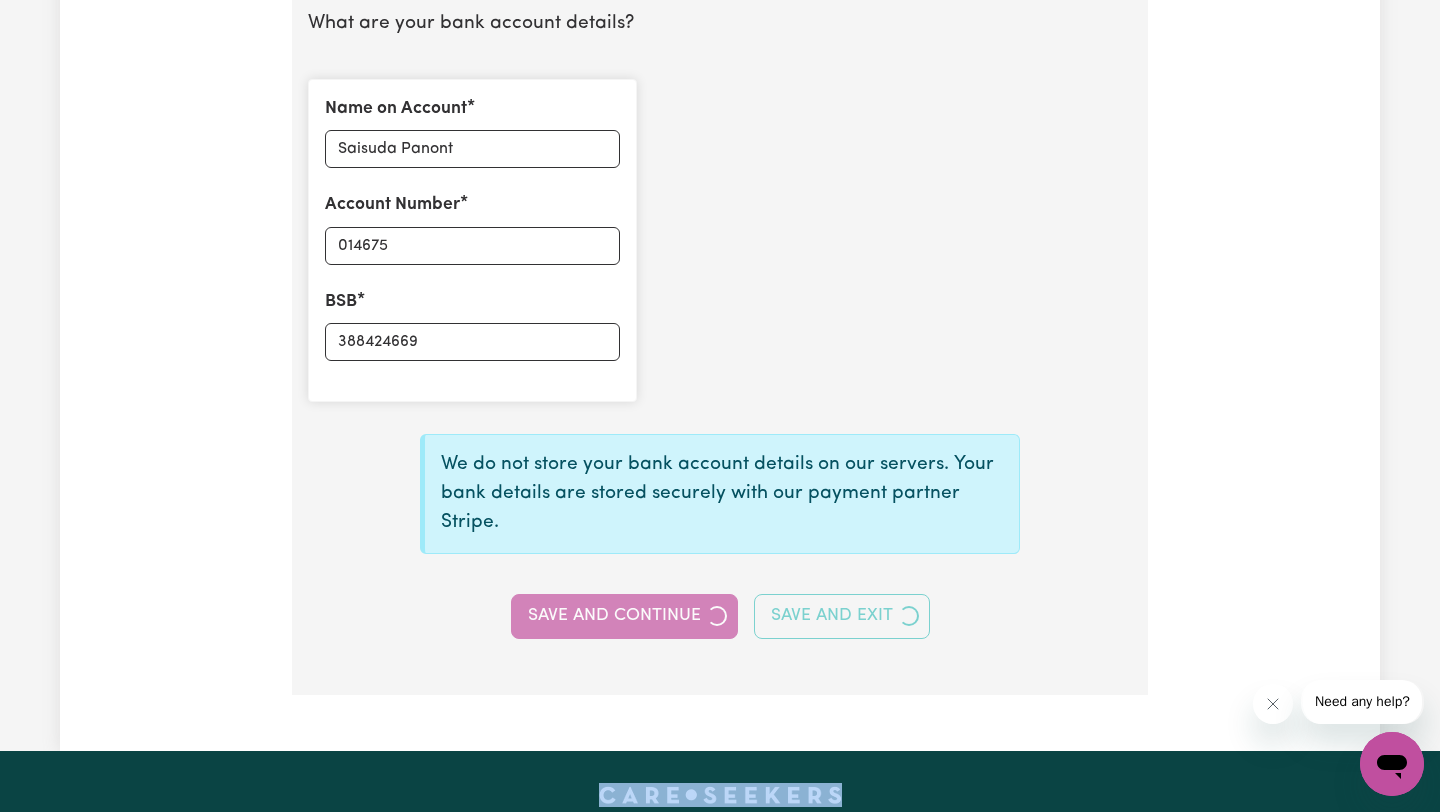 click on "Save and Continue Save and Exit" at bounding box center (720, 616) 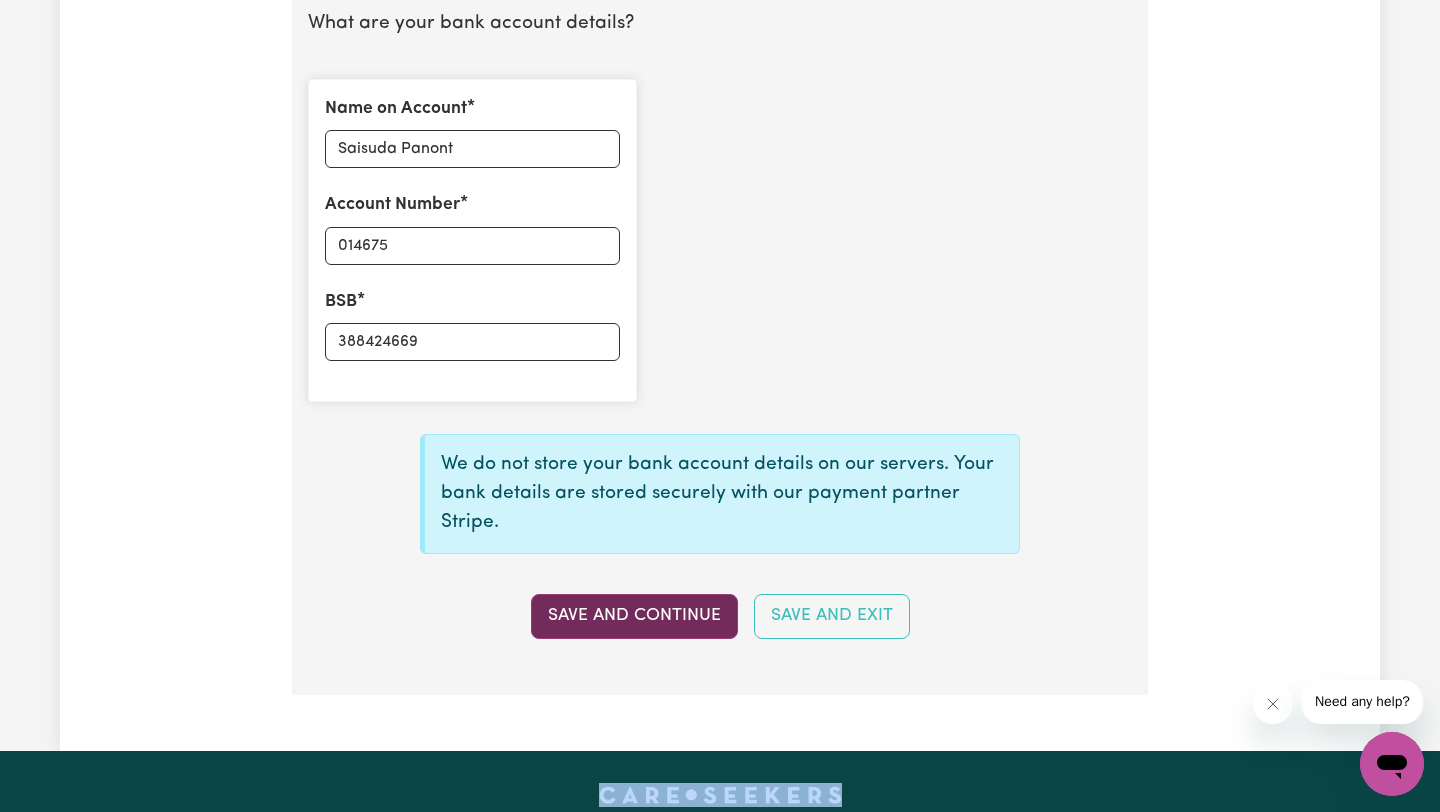 click on "Save and Continue" at bounding box center [634, 616] 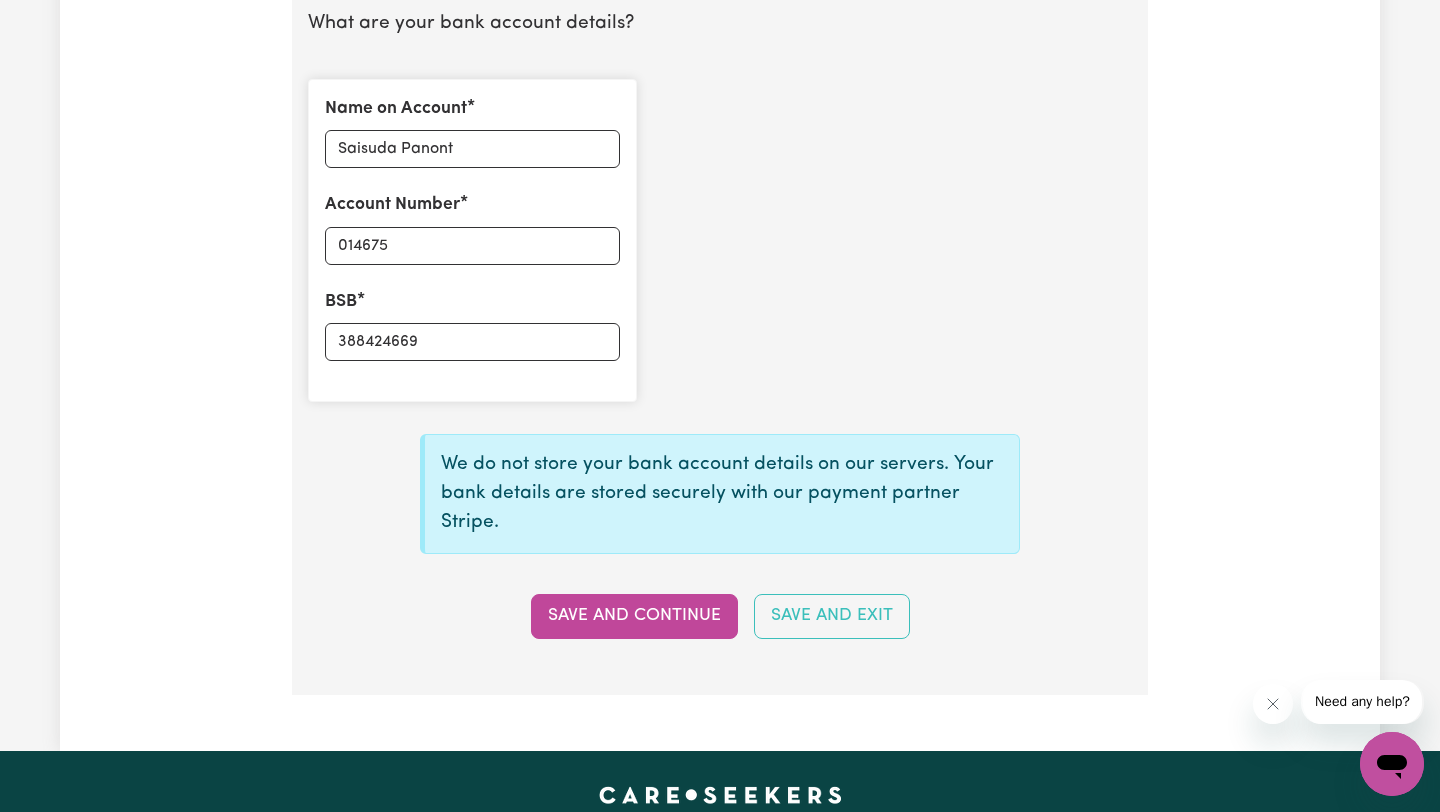 click on "Name on Account Saisuda Panont Account Number 014675 BSB 388424669" at bounding box center (720, 240) 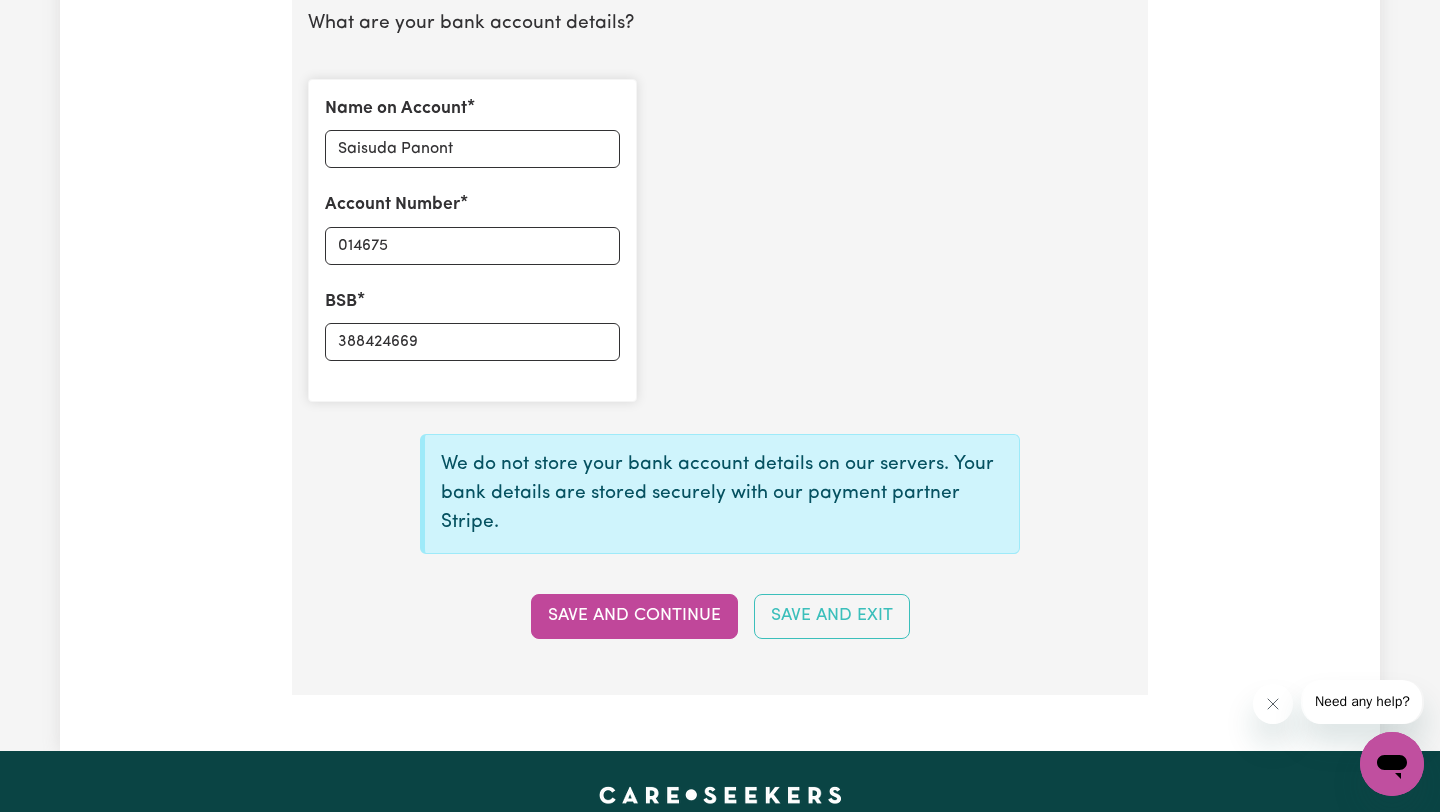 click on "We do not store your bank account details on our servers. Your bank details are stored securely with our payment partner Stripe. Save and Continue Save and Exit" at bounding box center [720, 528] 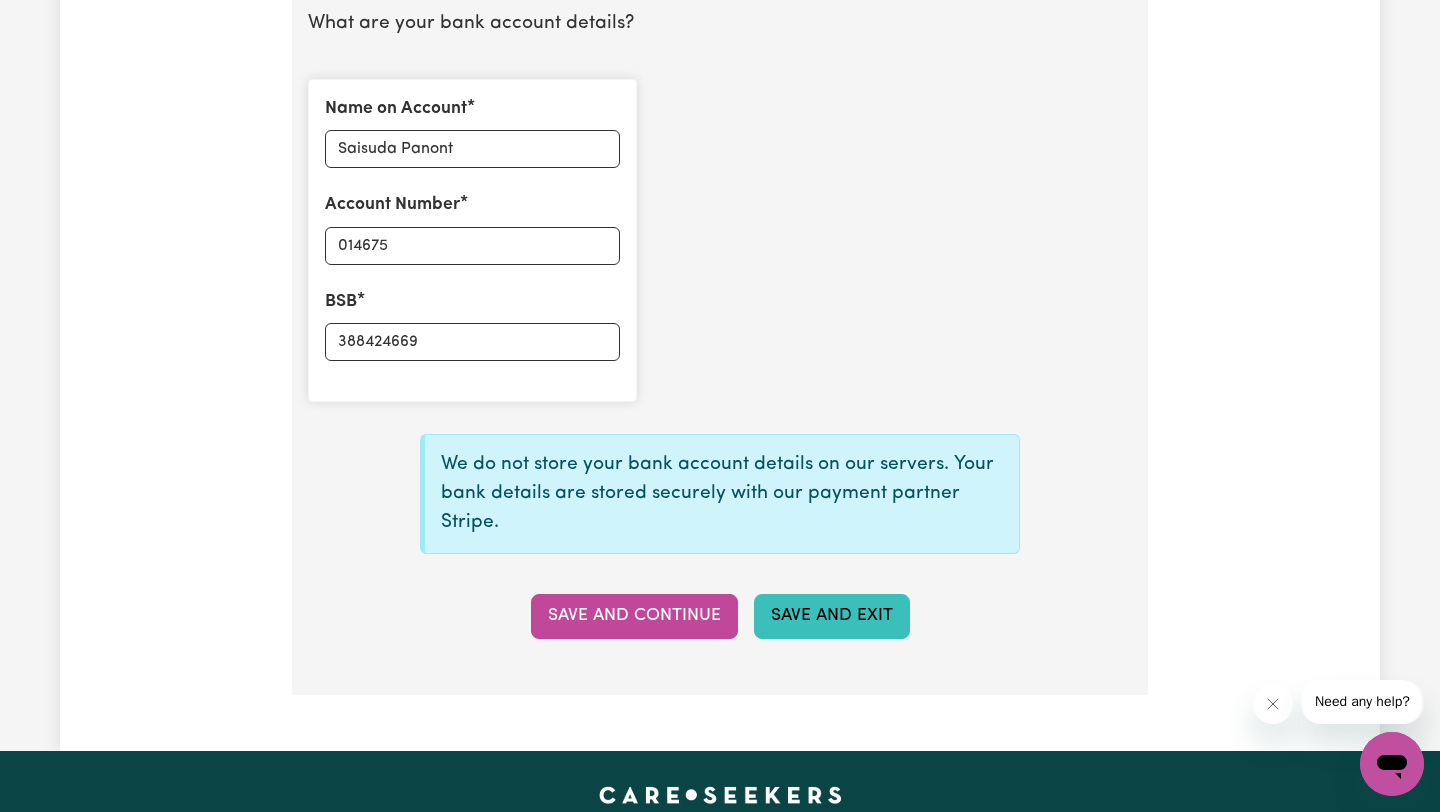 click on "Save and Exit" at bounding box center [832, 616] 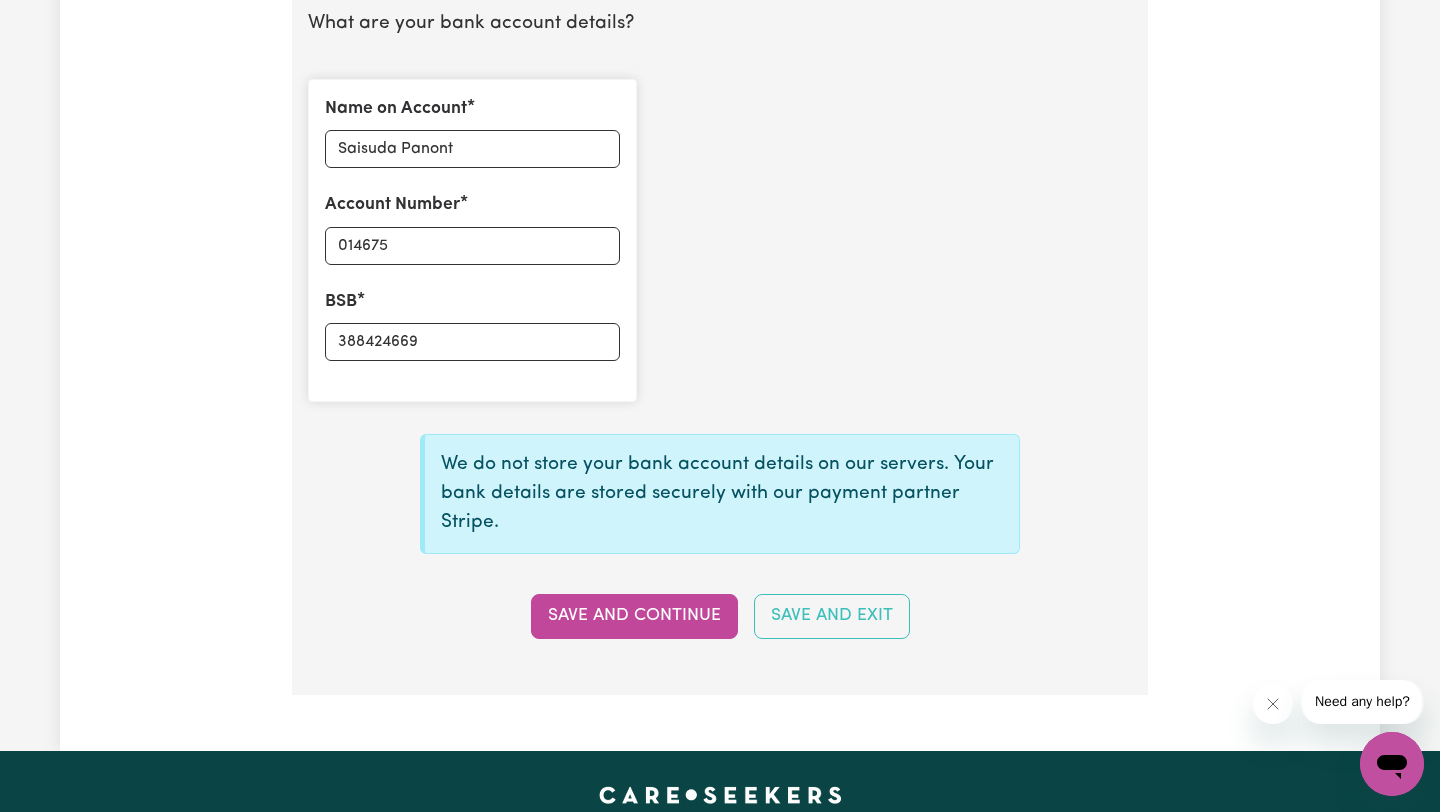 click on "Save and Exit" at bounding box center (832, 616) 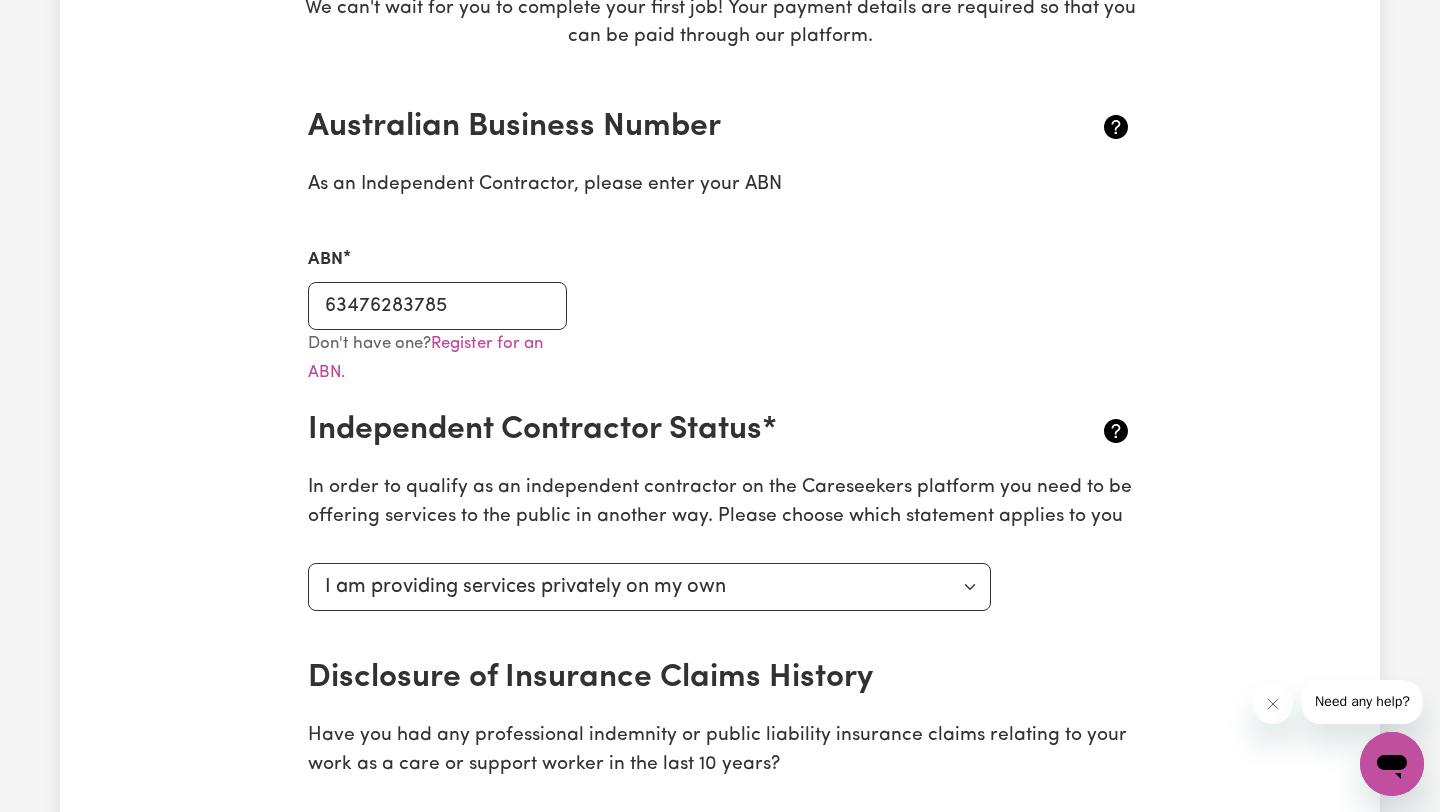 scroll, scrollTop: 0, scrollLeft: 0, axis: both 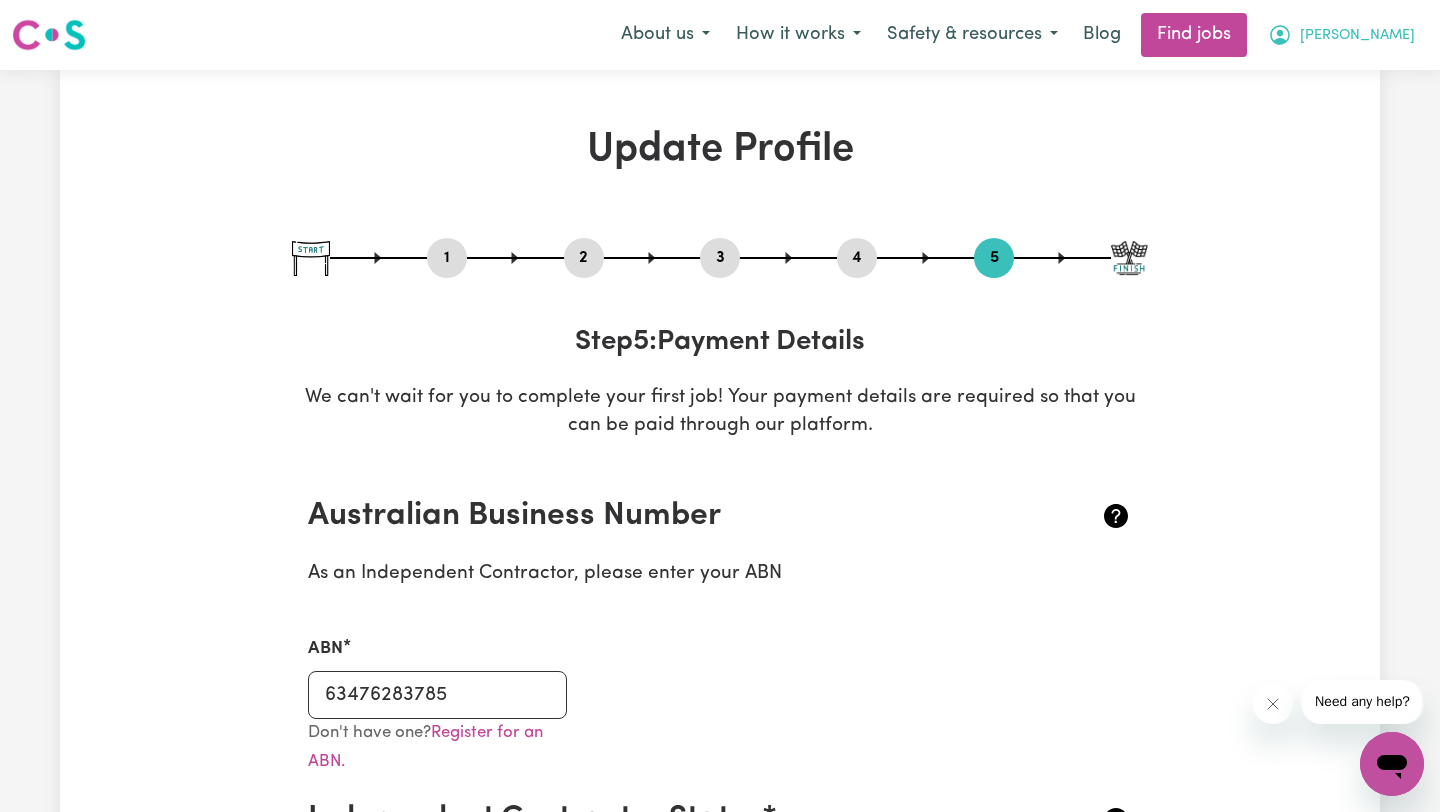 click 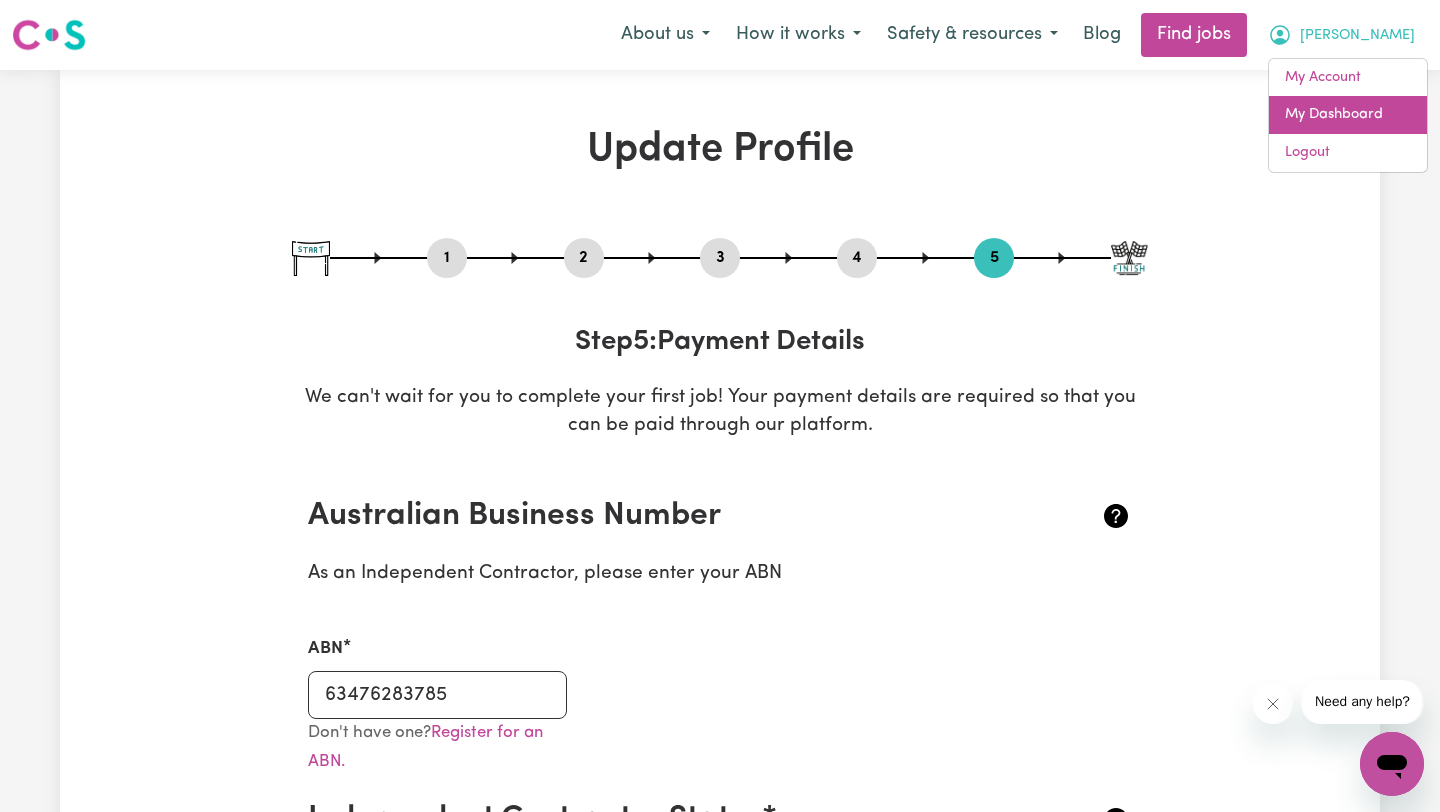 click on "My Dashboard" at bounding box center (1348, 115) 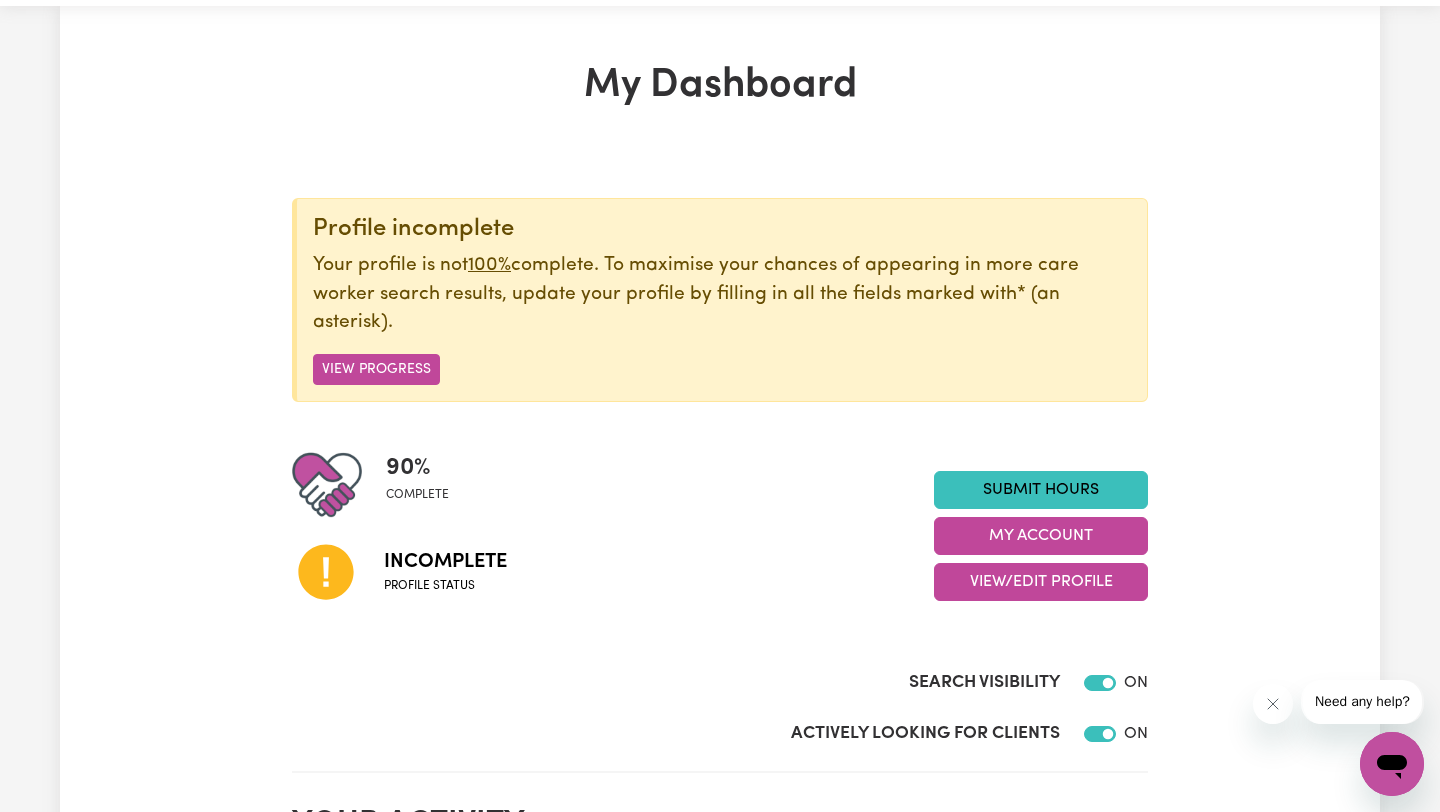 scroll, scrollTop: 0, scrollLeft: 0, axis: both 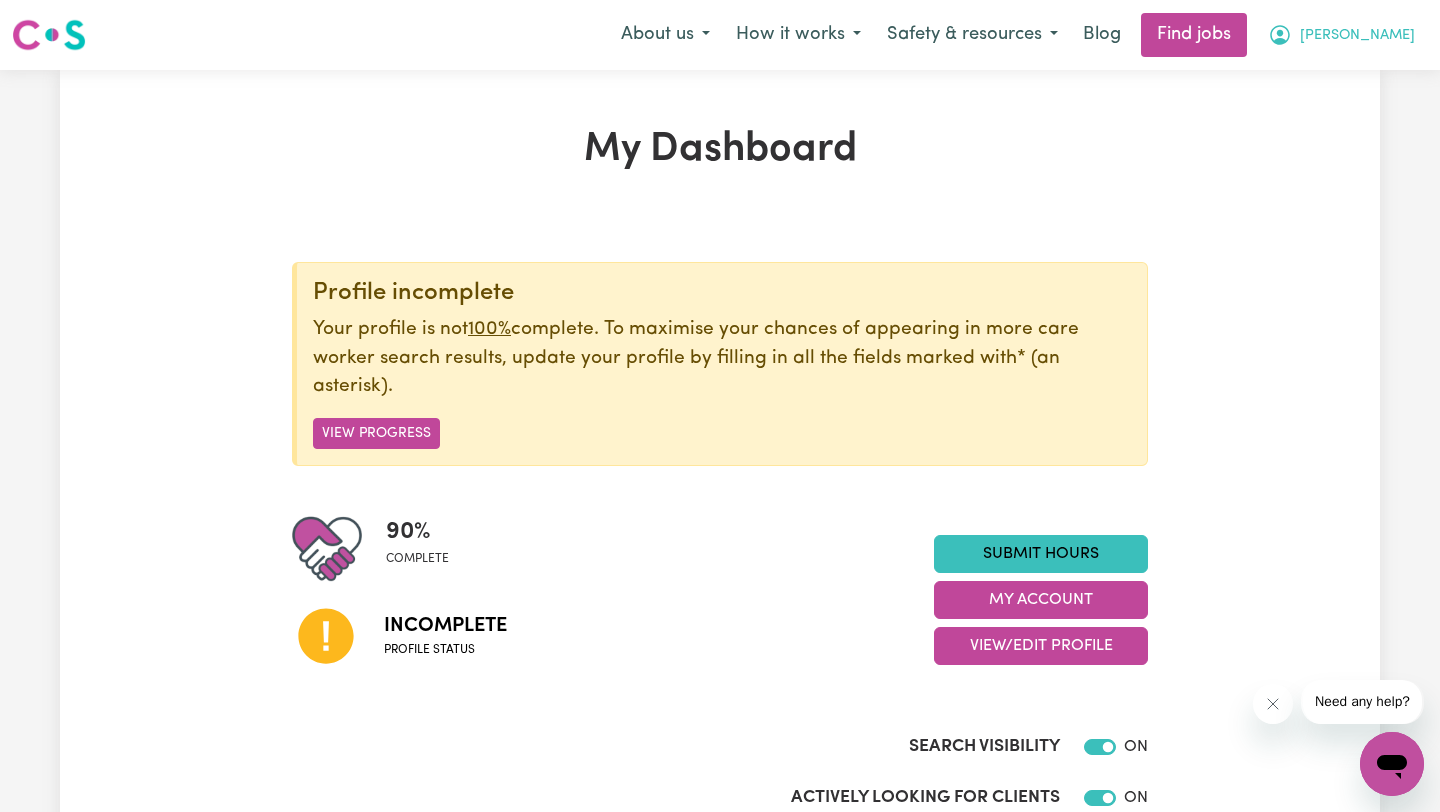 click on "[PERSON_NAME]" at bounding box center (1357, 36) 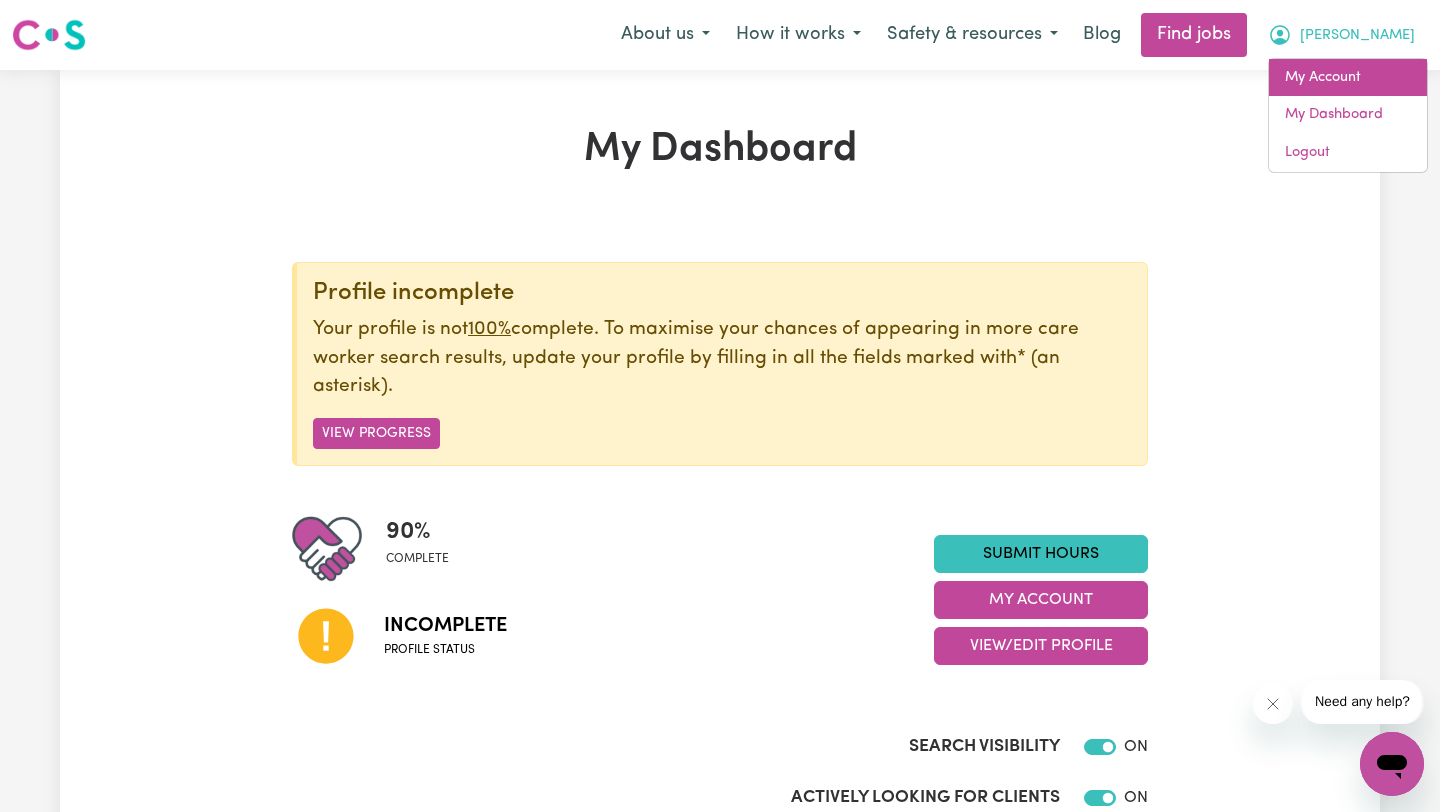 click on "My Account" at bounding box center [1348, 78] 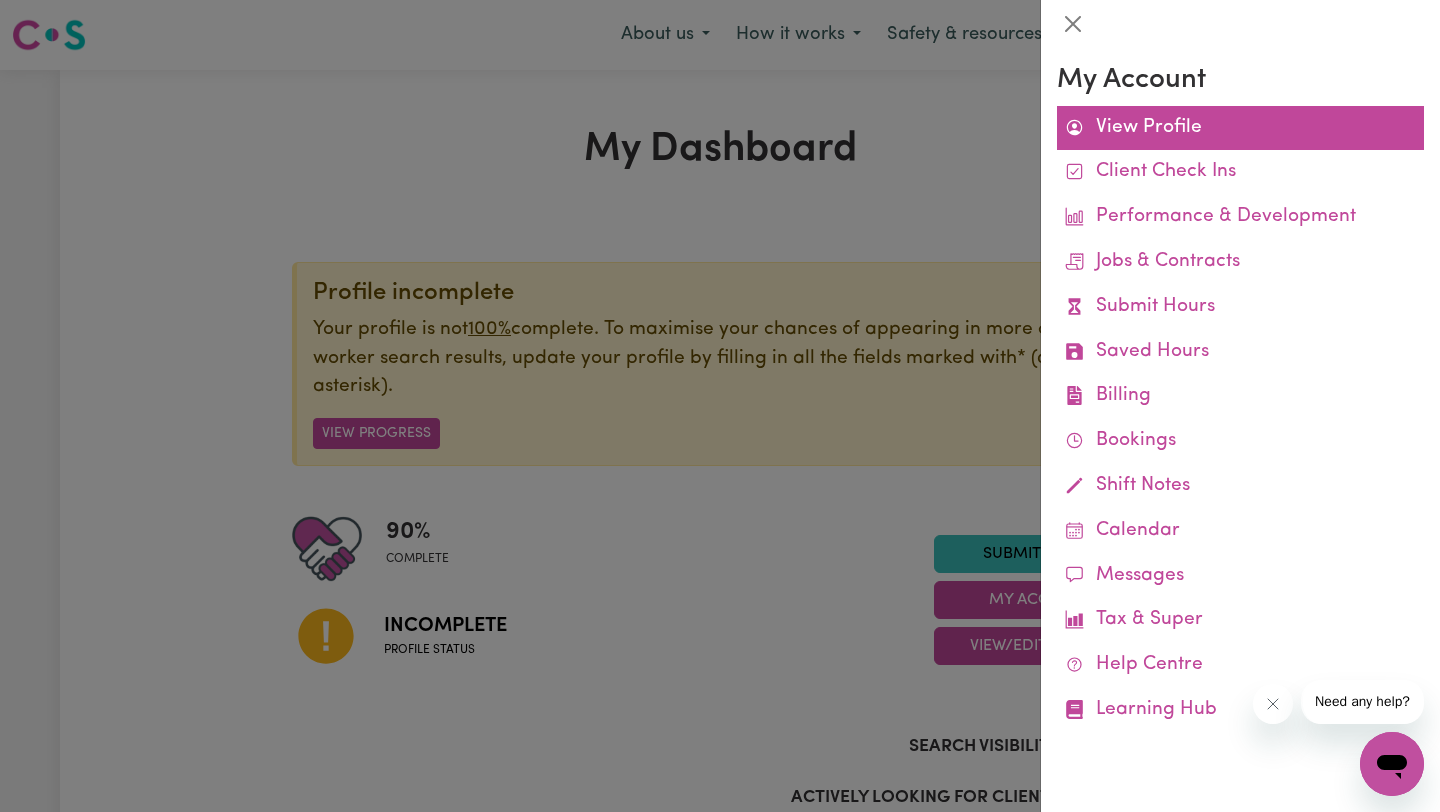 click on "View Profile" at bounding box center [1240, 128] 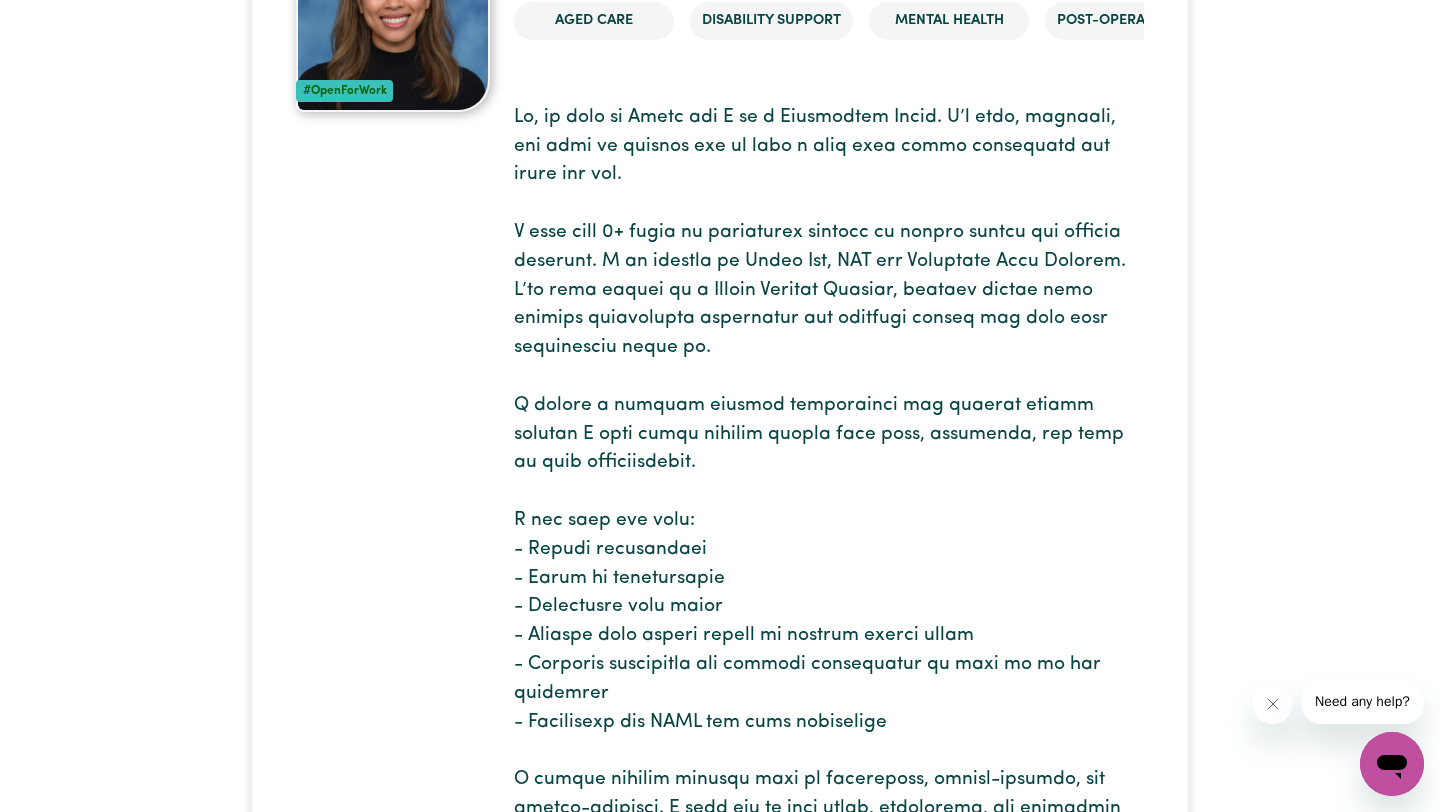 scroll, scrollTop: 291, scrollLeft: 0, axis: vertical 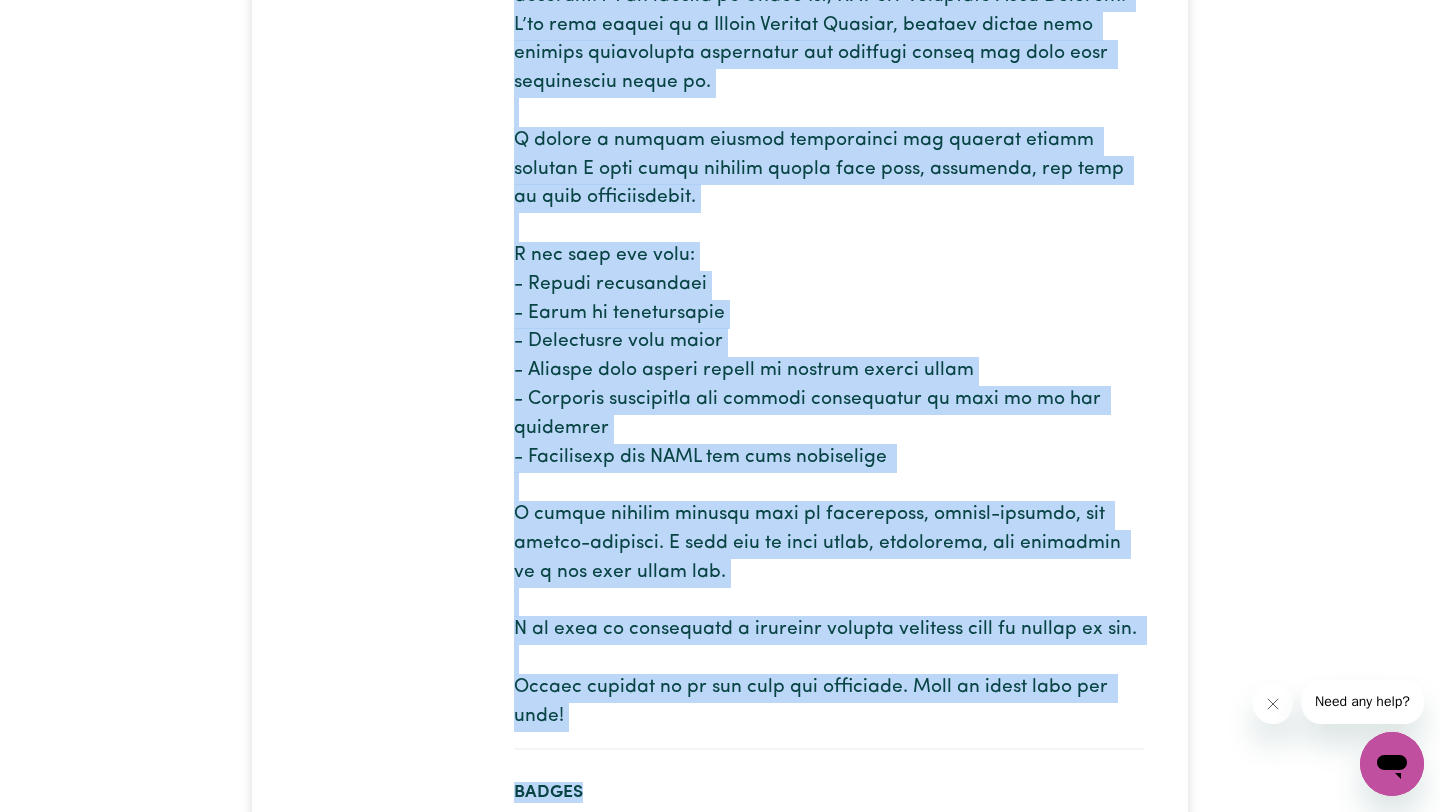 drag, startPoint x: 516, startPoint y: 111, endPoint x: 591, endPoint y: 705, distance: 598.7161 